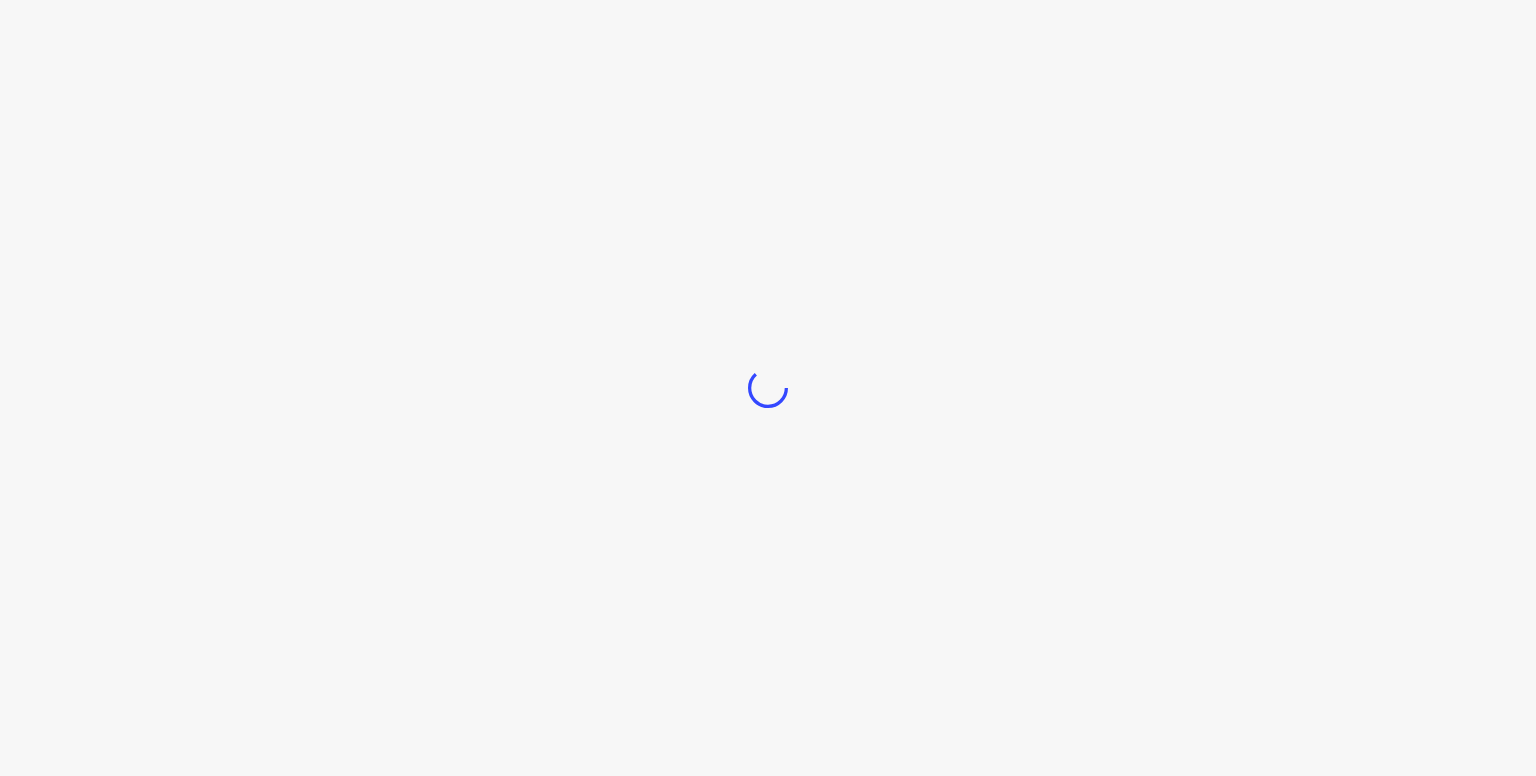 scroll, scrollTop: 0, scrollLeft: 0, axis: both 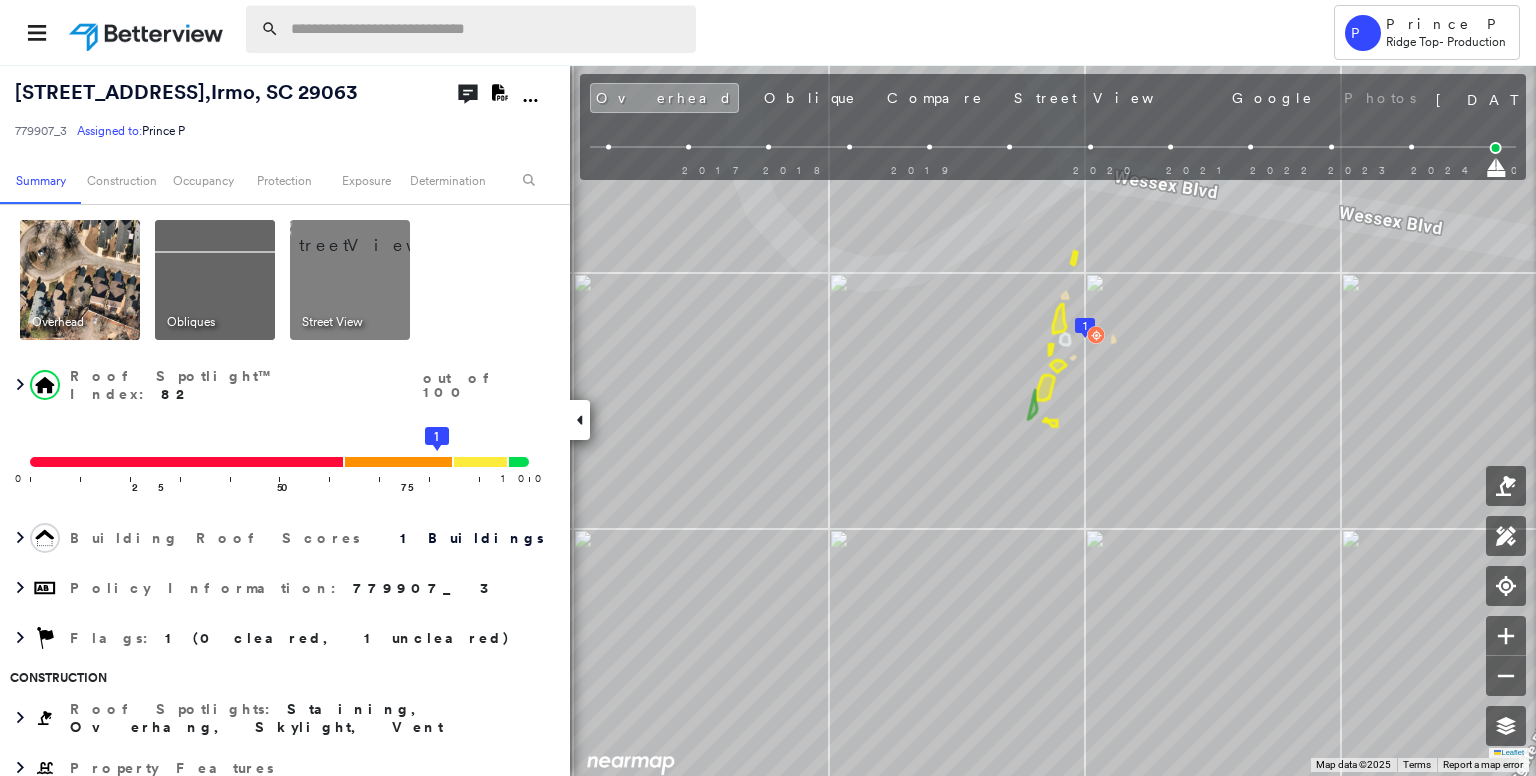 click at bounding box center (487, 29) 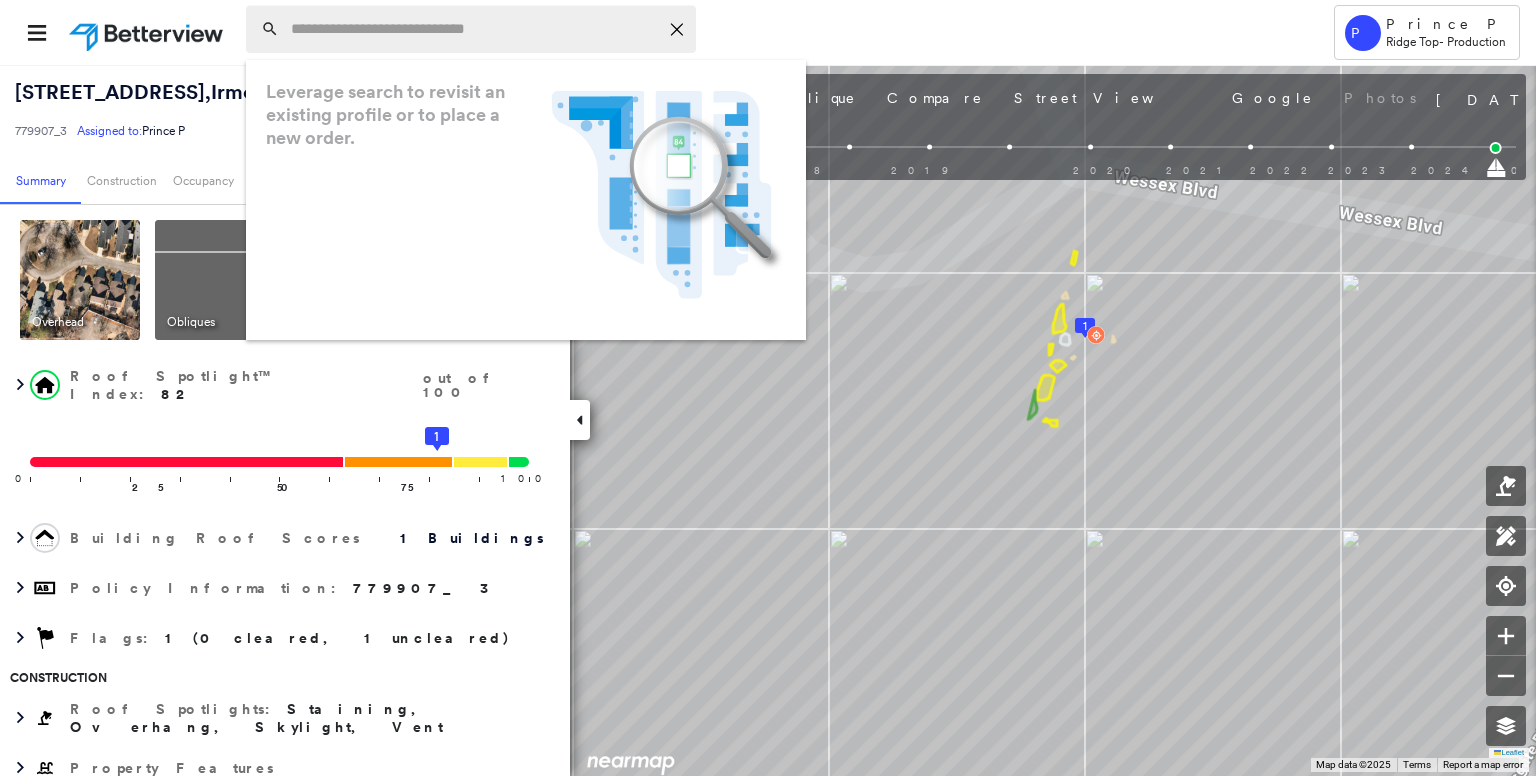 paste on "**********" 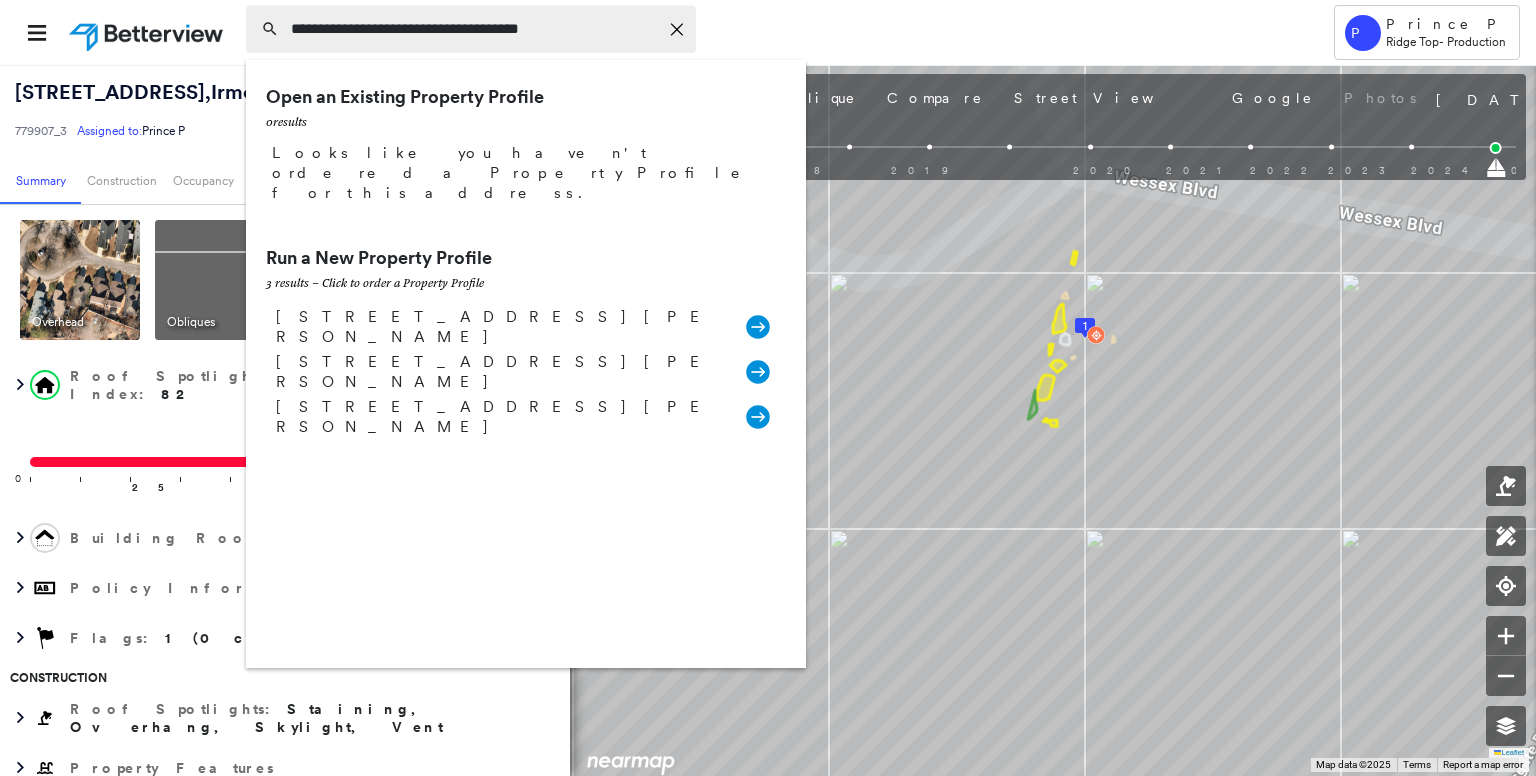 type on "**********" 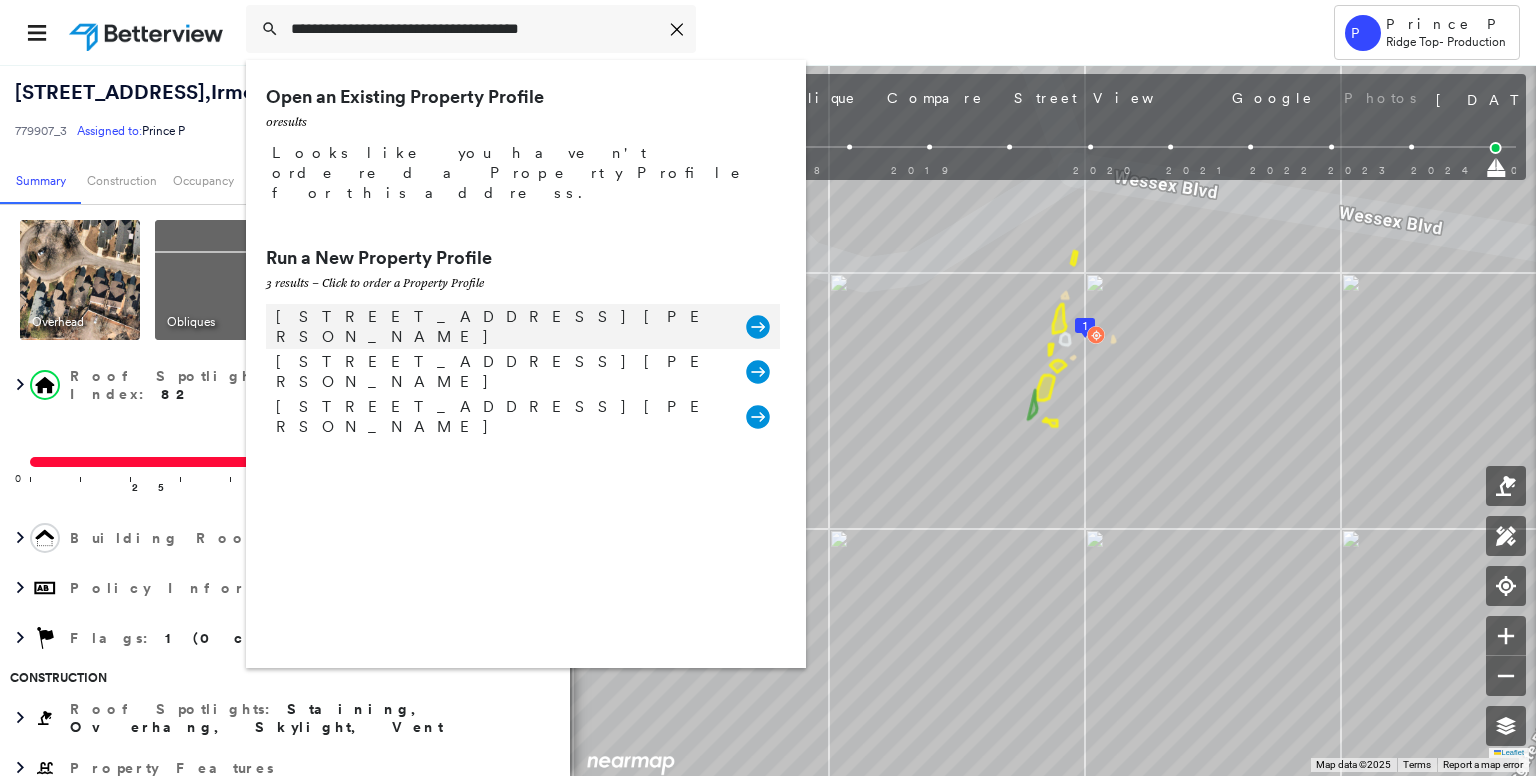 click 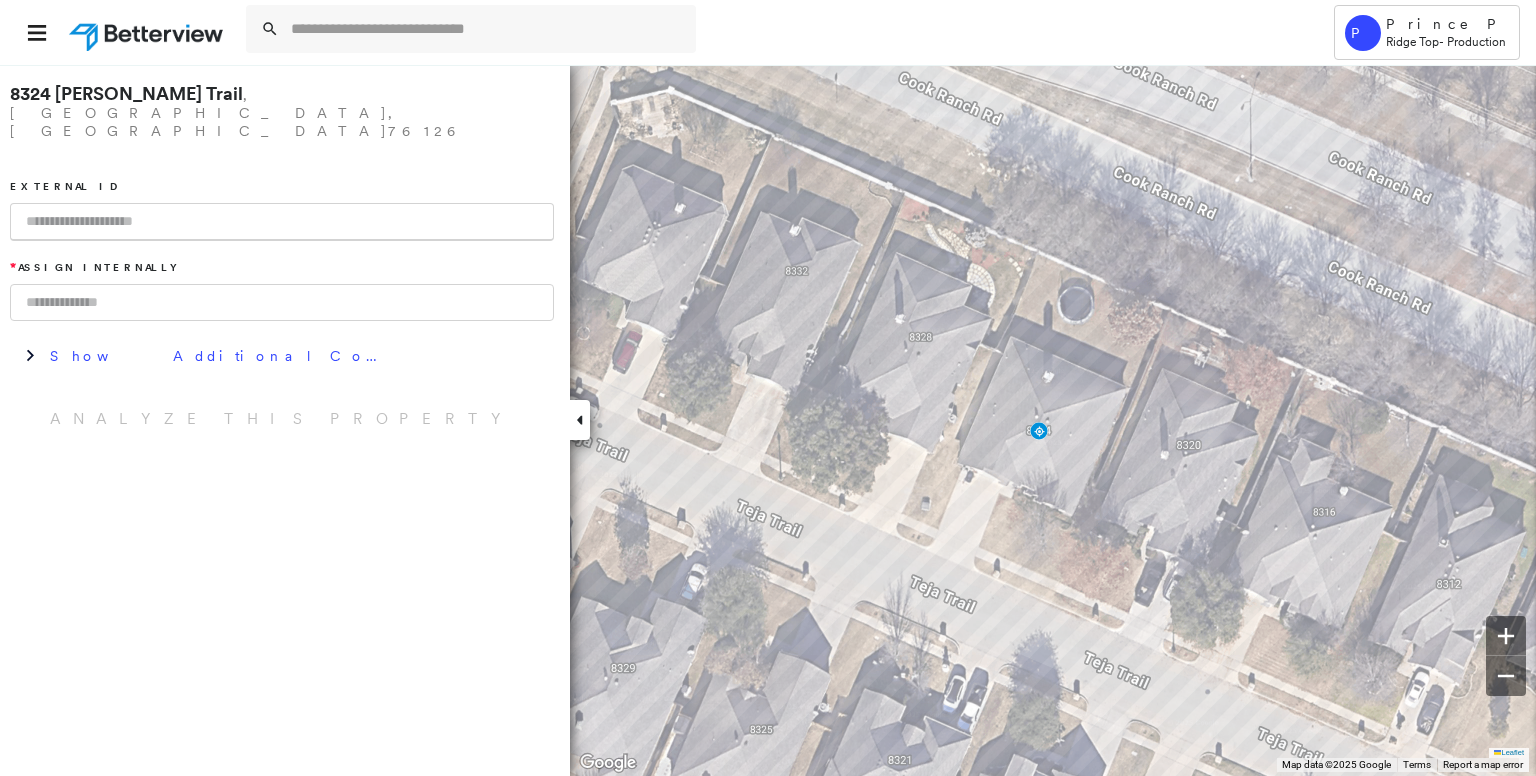 paste on "**********" 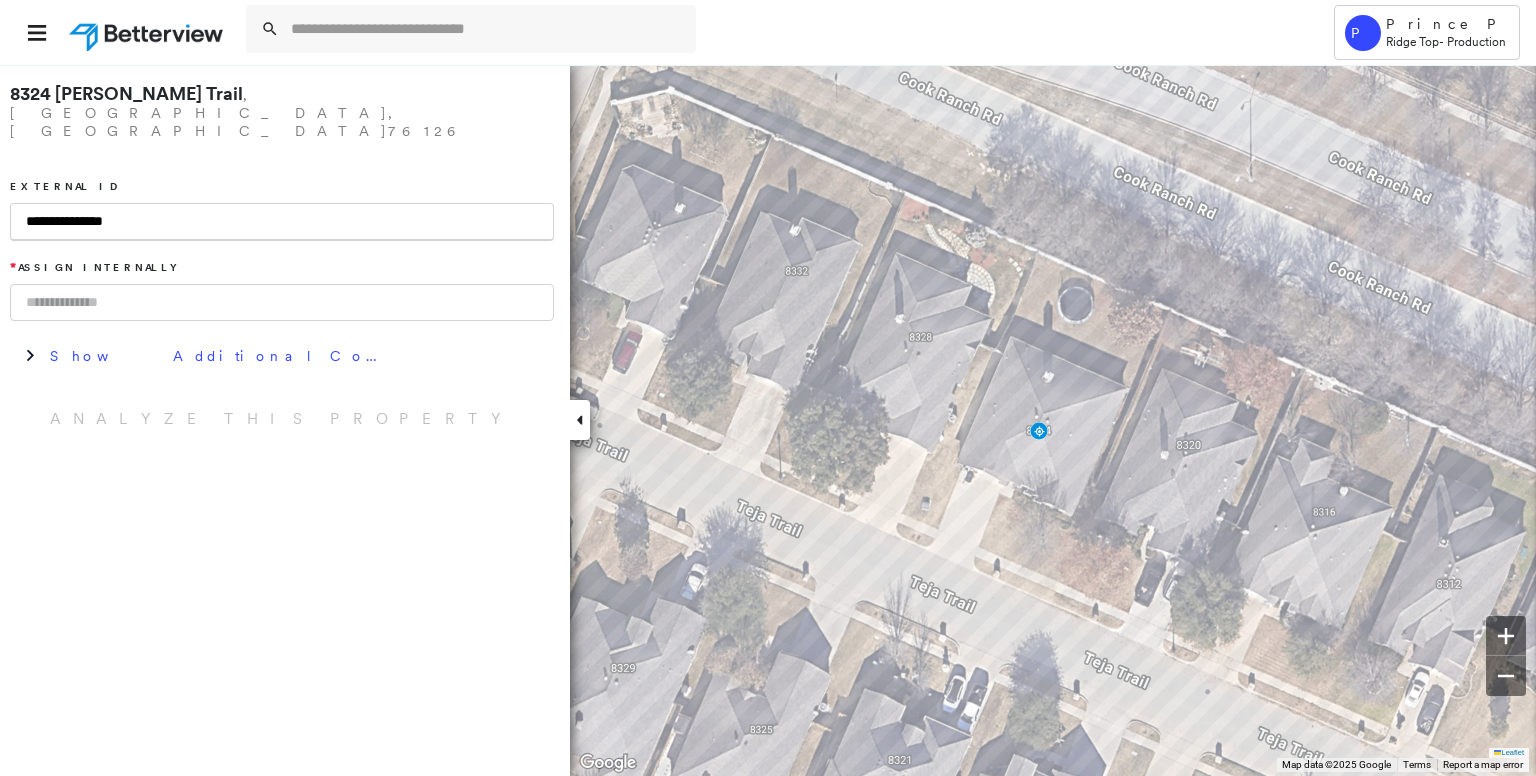 type on "**********" 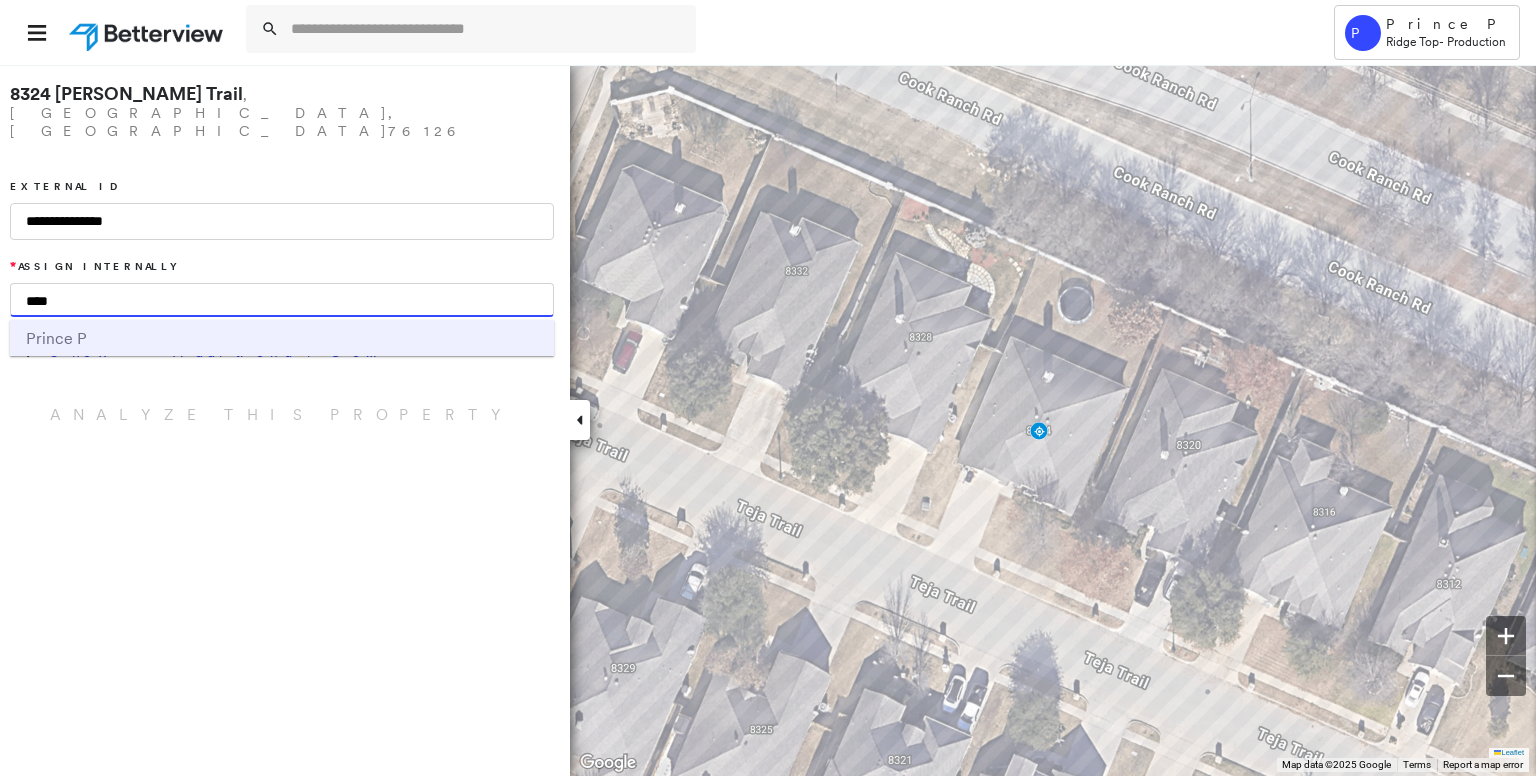 type on "****" 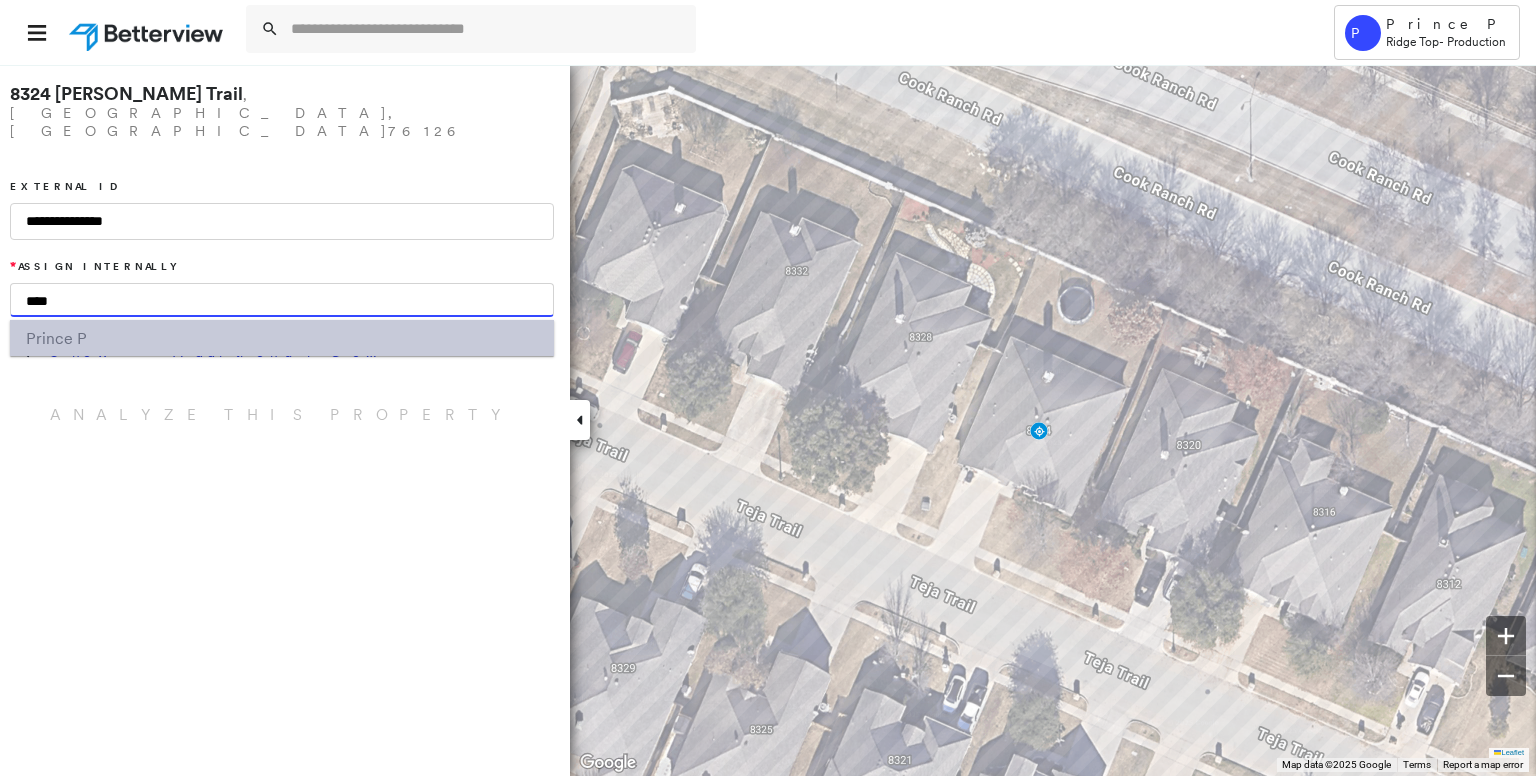 click on "Prin ce P" at bounding box center (282, 338) 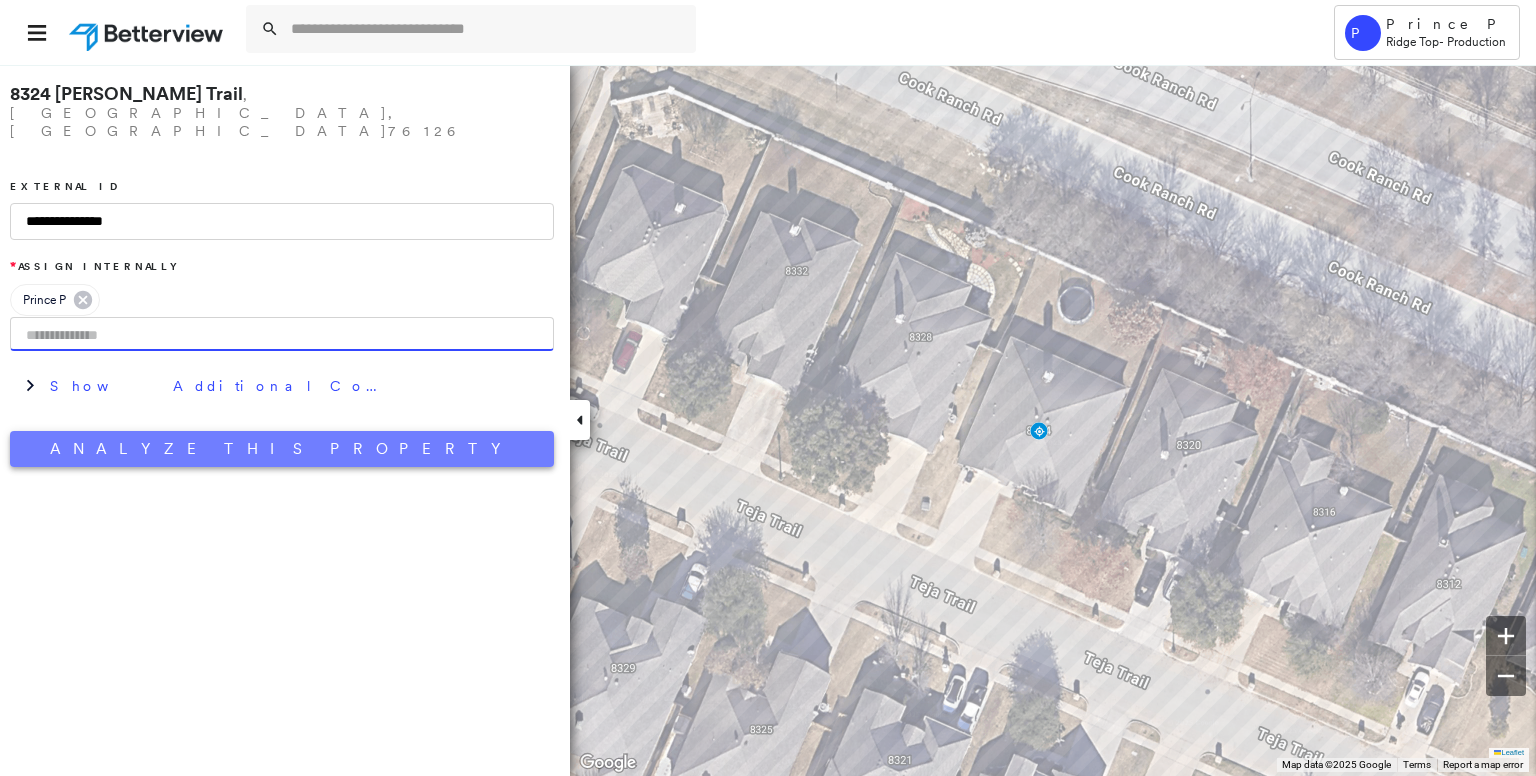click on "Analyze This Property" at bounding box center (282, 449) 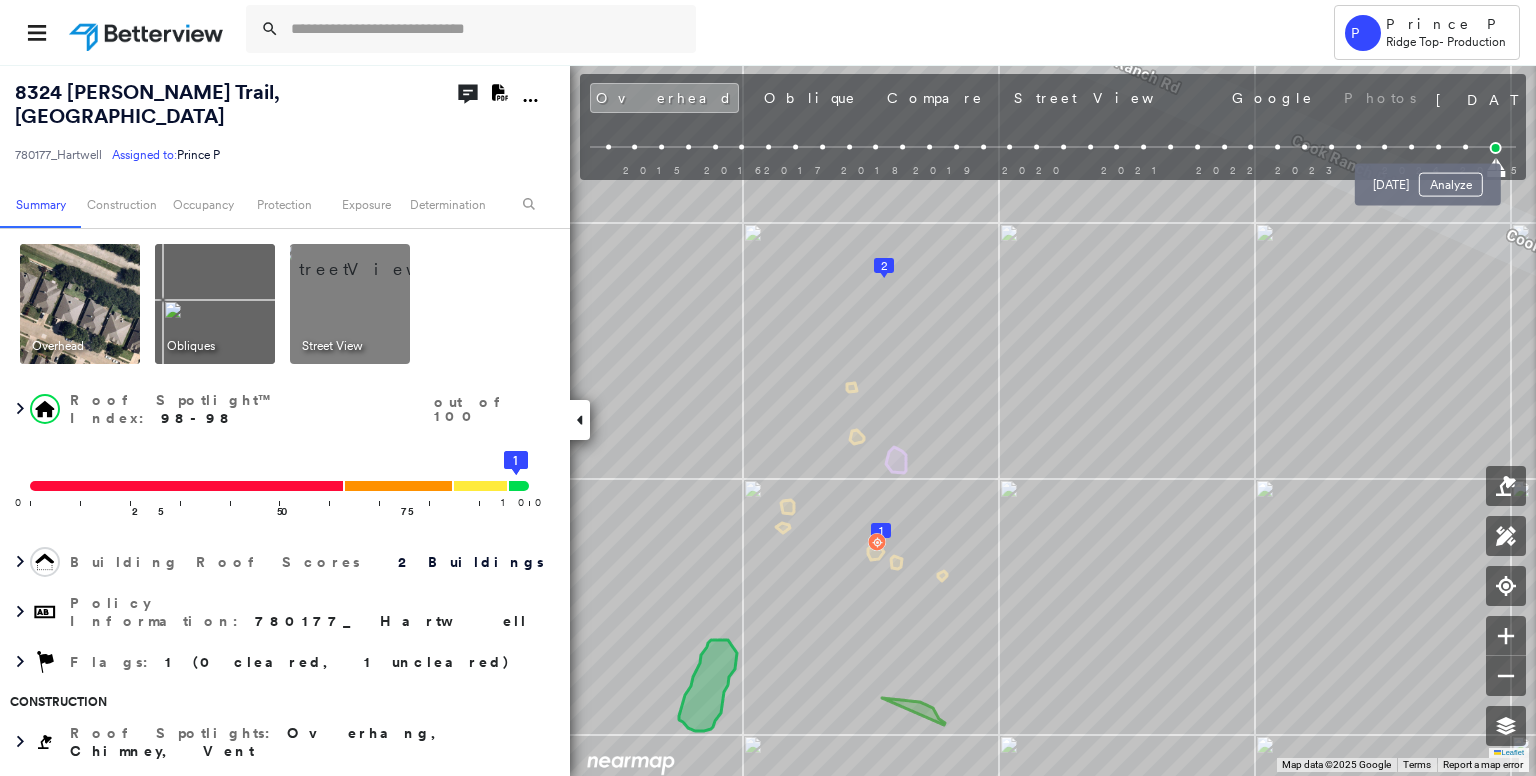 click at bounding box center (1465, 147) 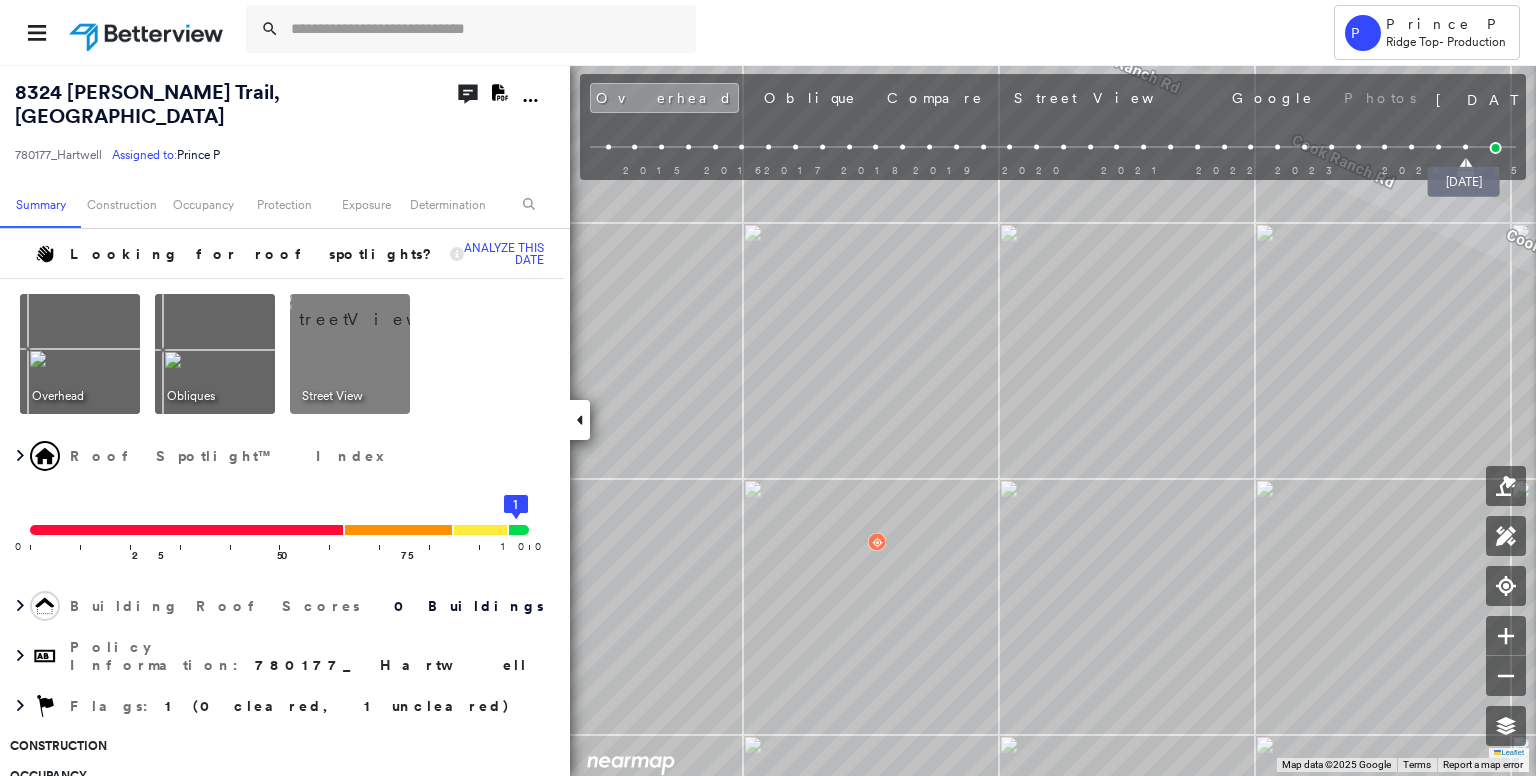 click at bounding box center (1496, 148) 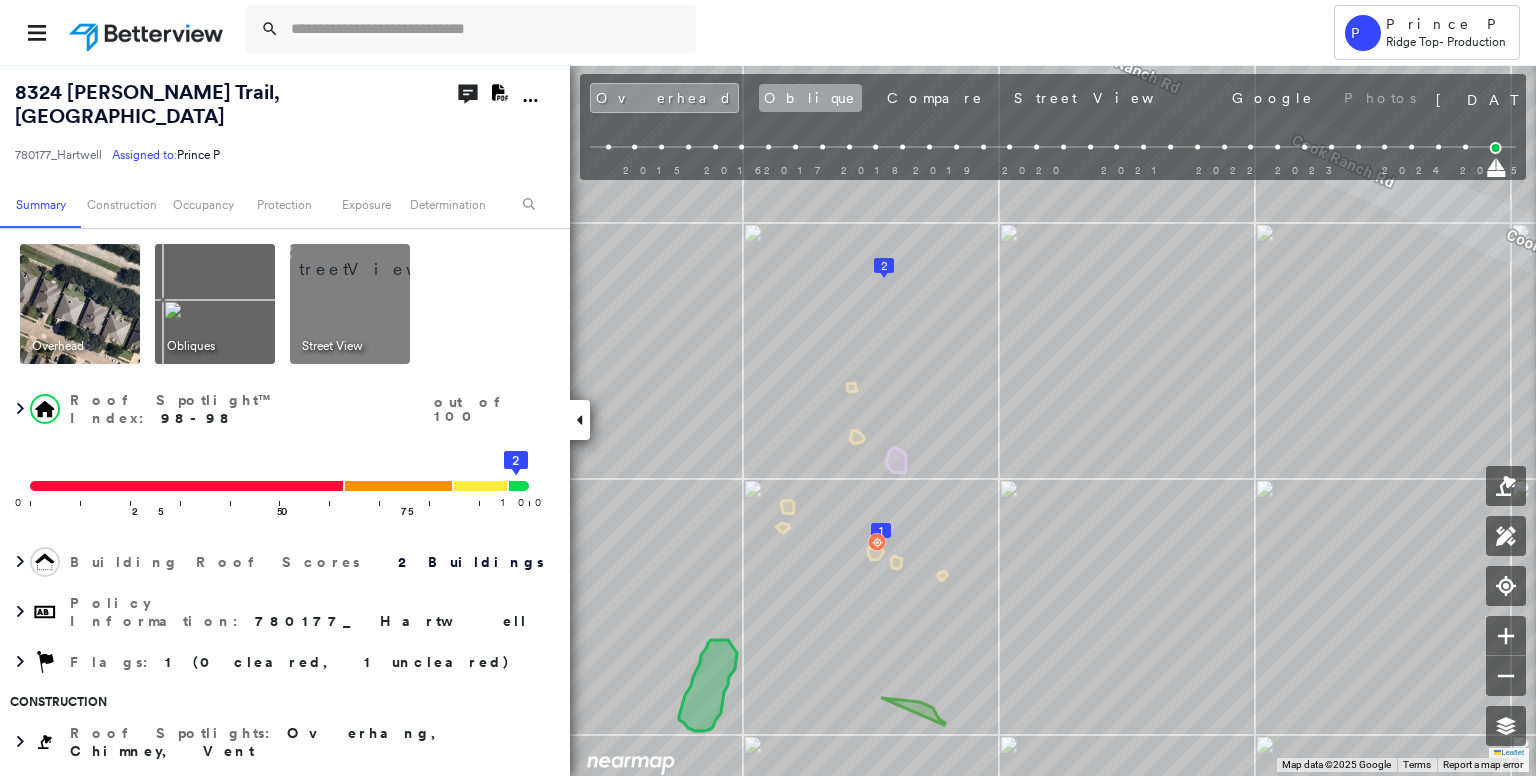 click on "Oblique" at bounding box center [810, 98] 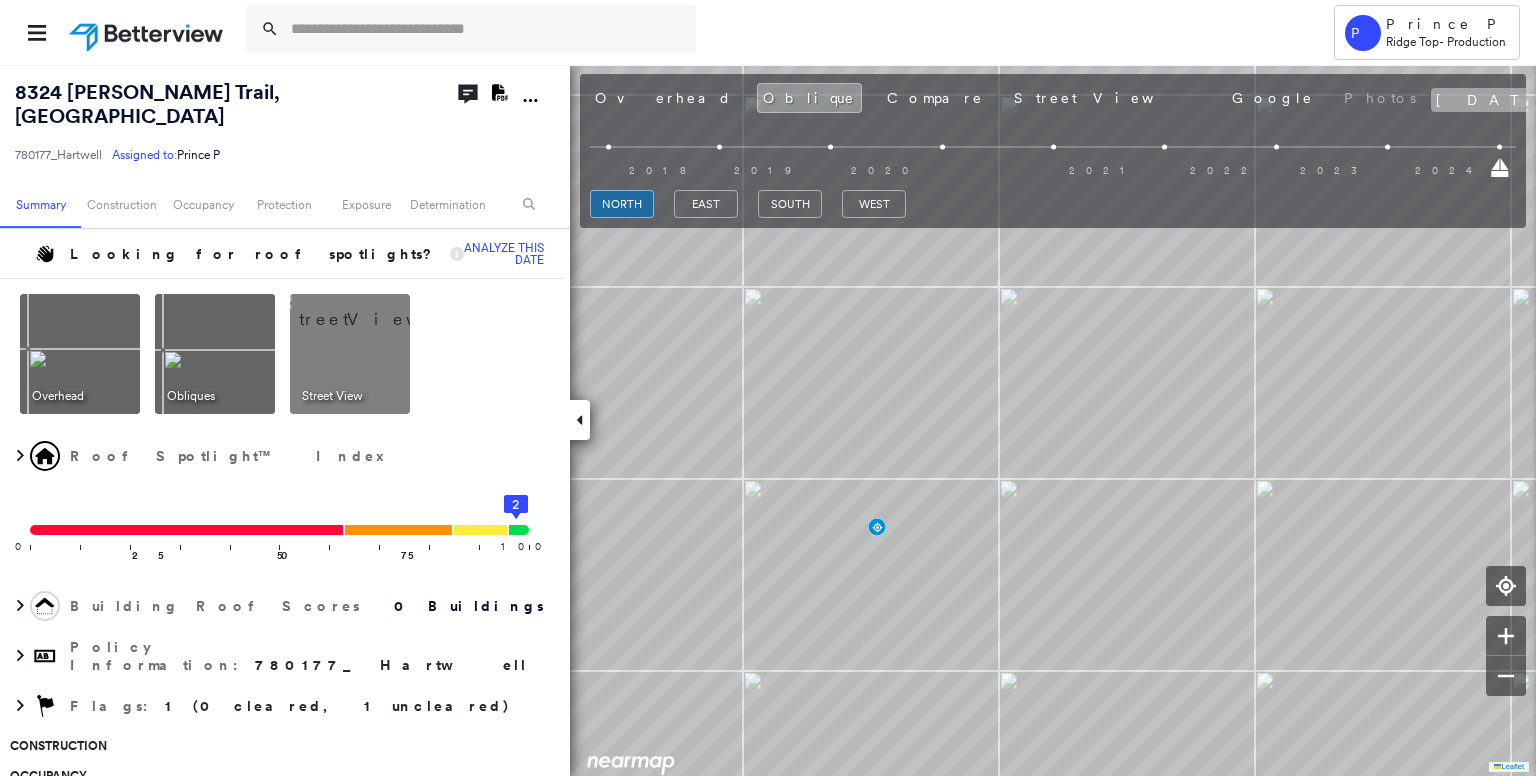 click on "[DATE]" at bounding box center [1498, 100] 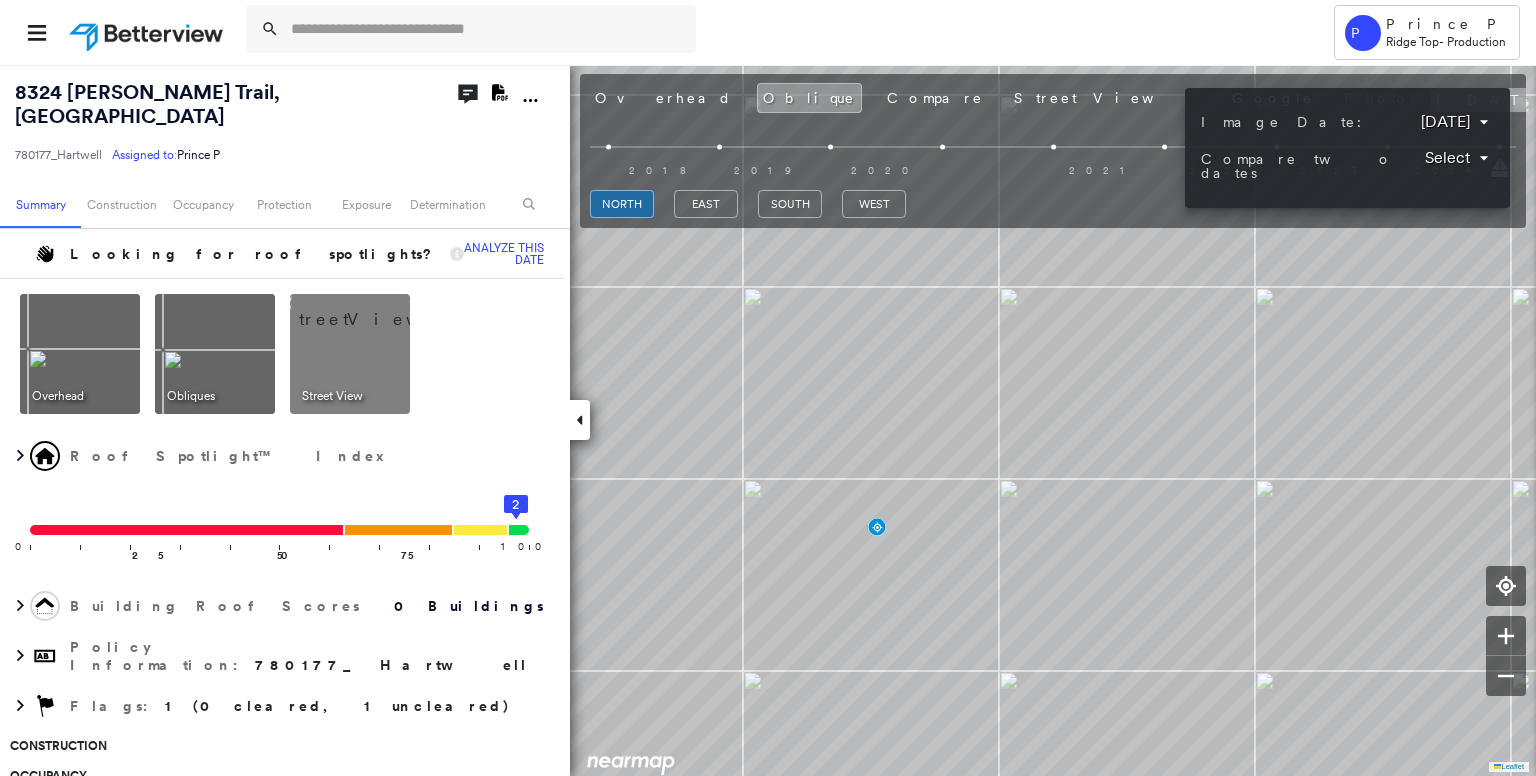 click on "**********" at bounding box center [1347, 148] 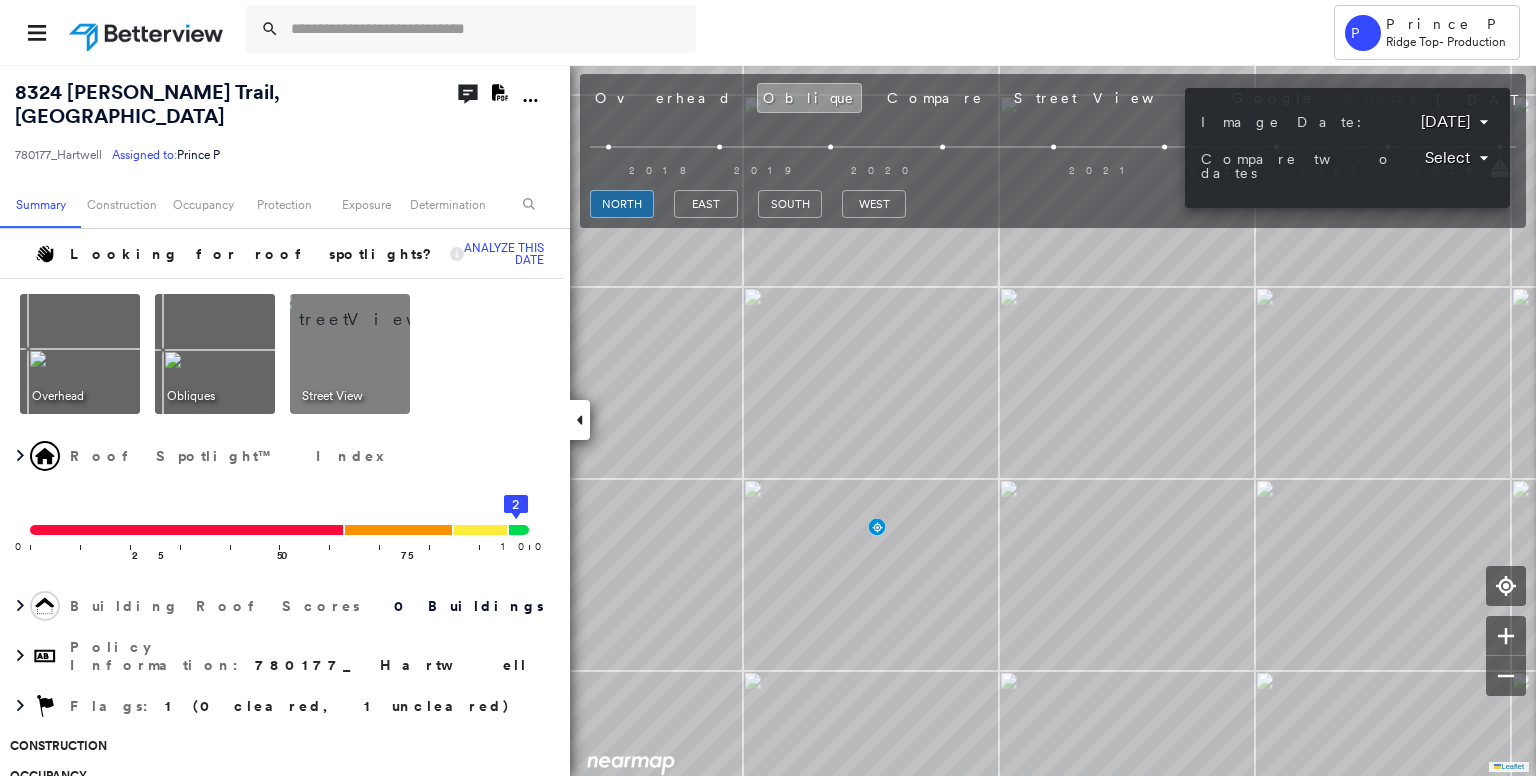click at bounding box center [768, 388] 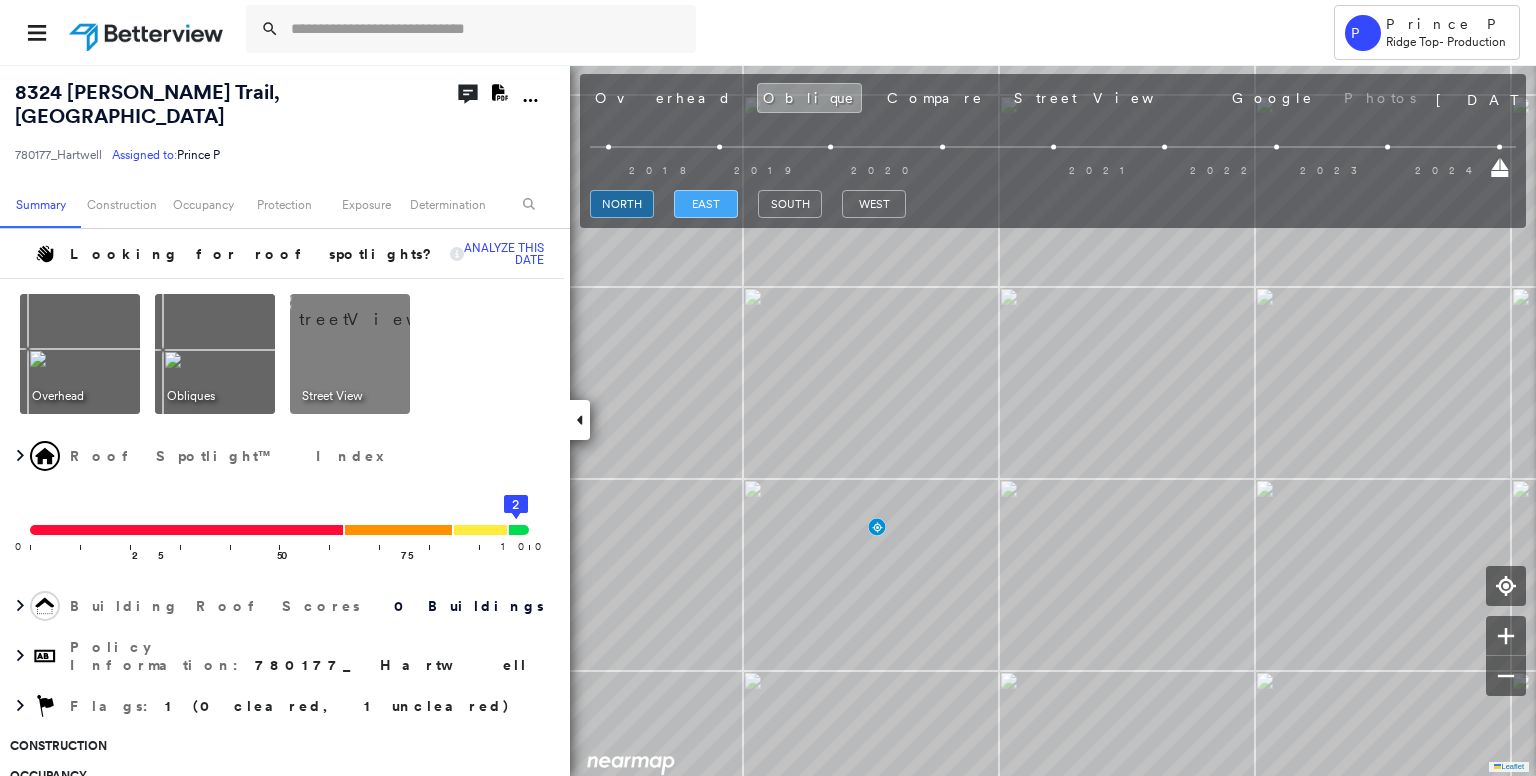 click on "east" at bounding box center (706, 204) 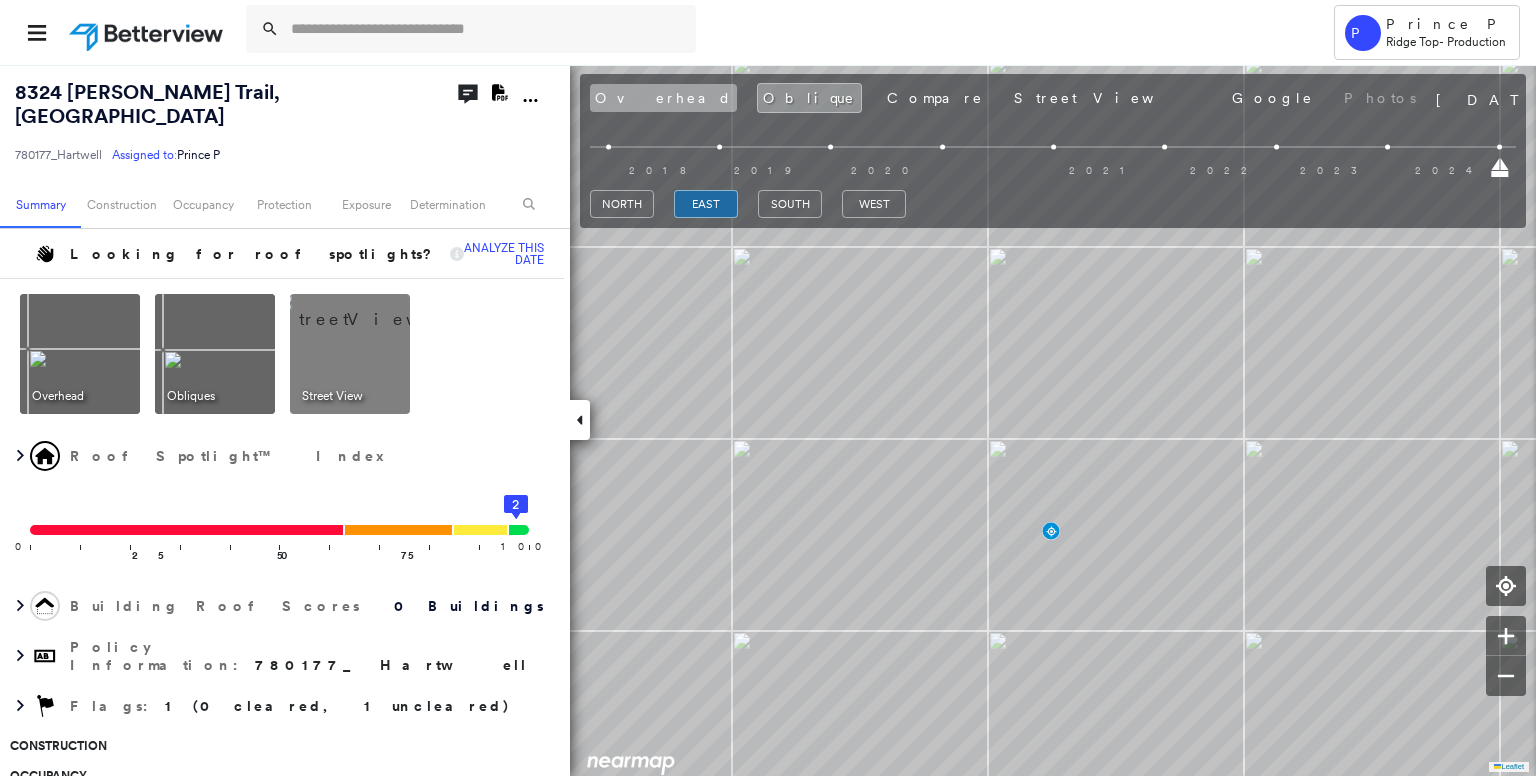 click on "Overhead" at bounding box center [663, 98] 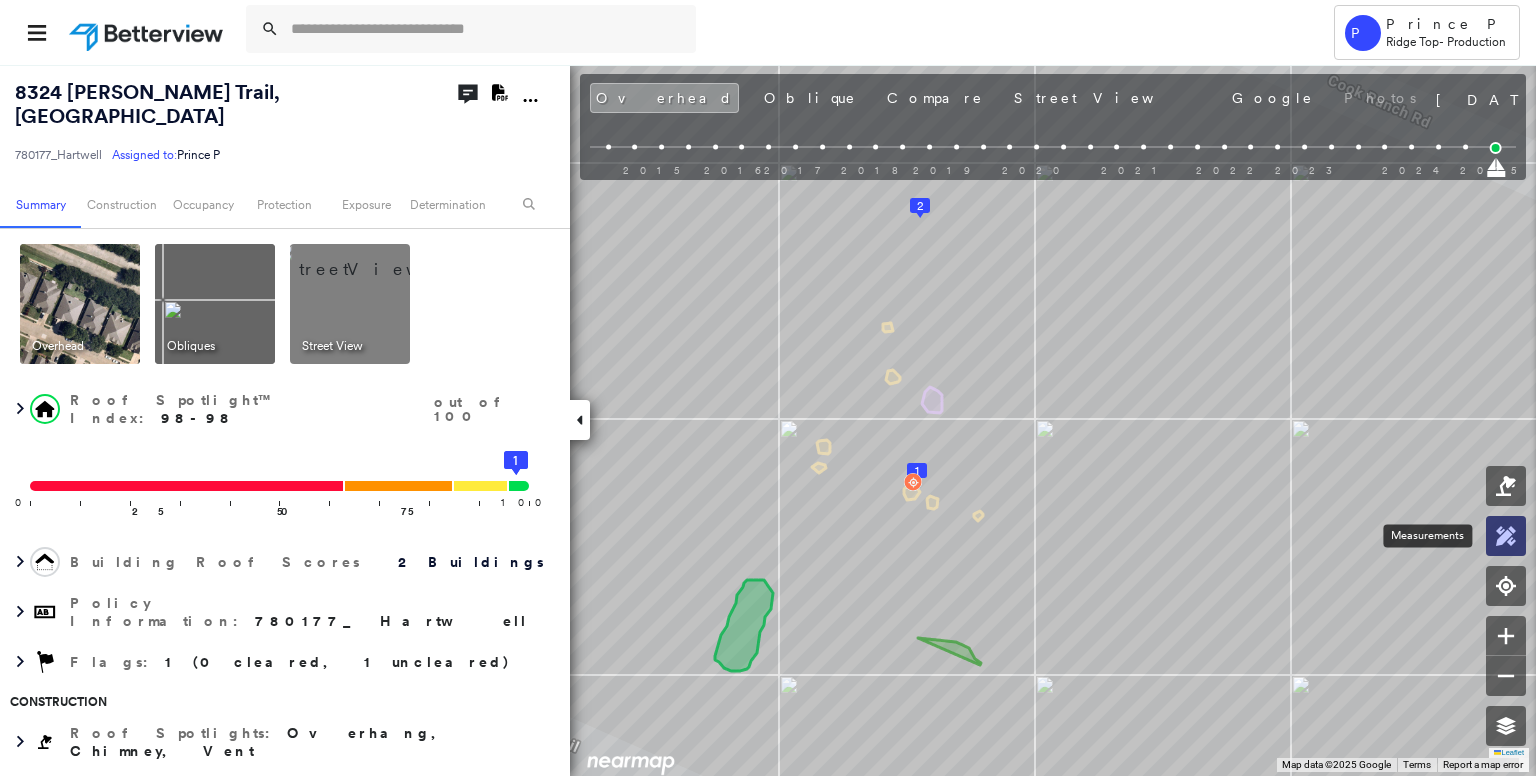 click at bounding box center (1506, 536) 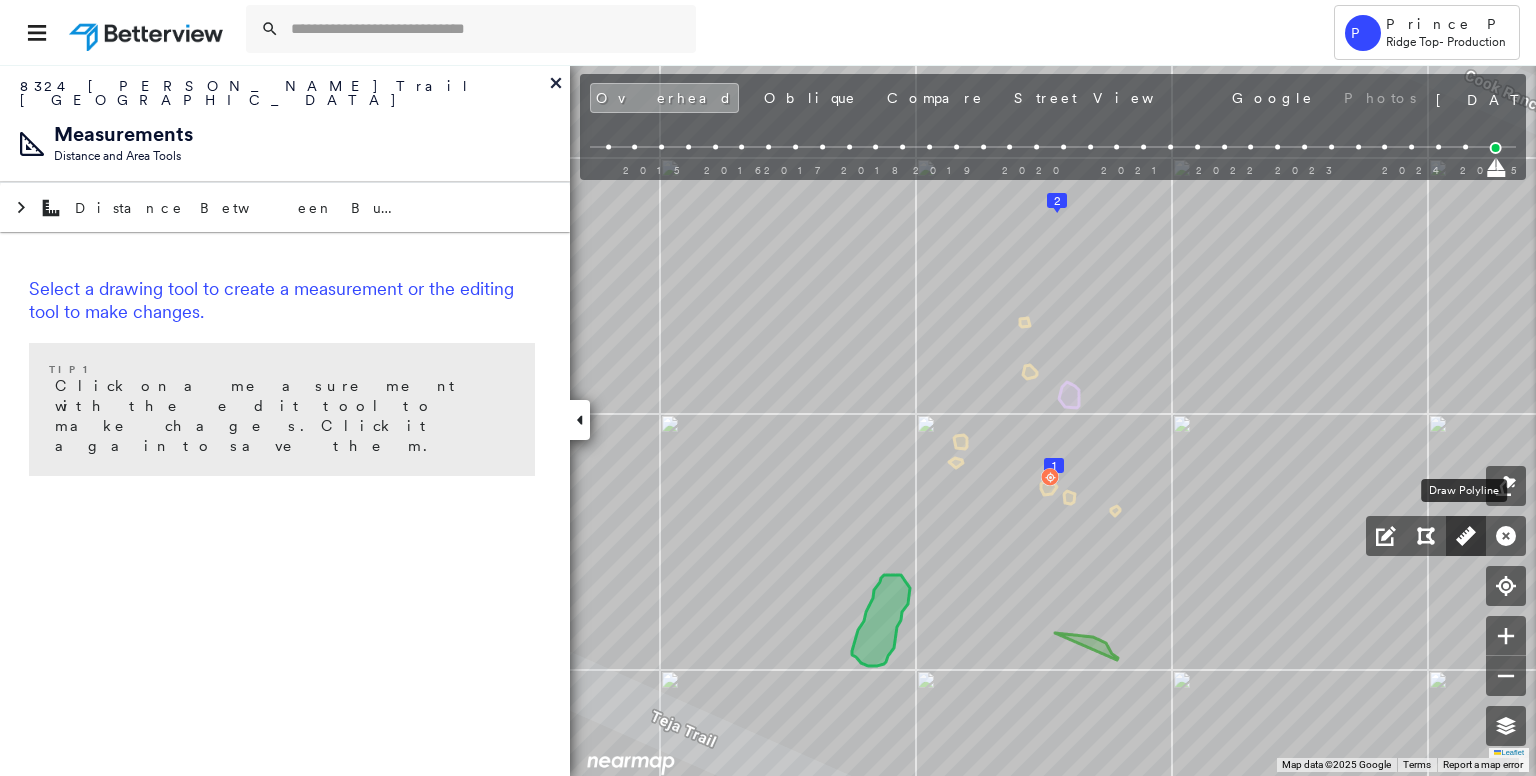click 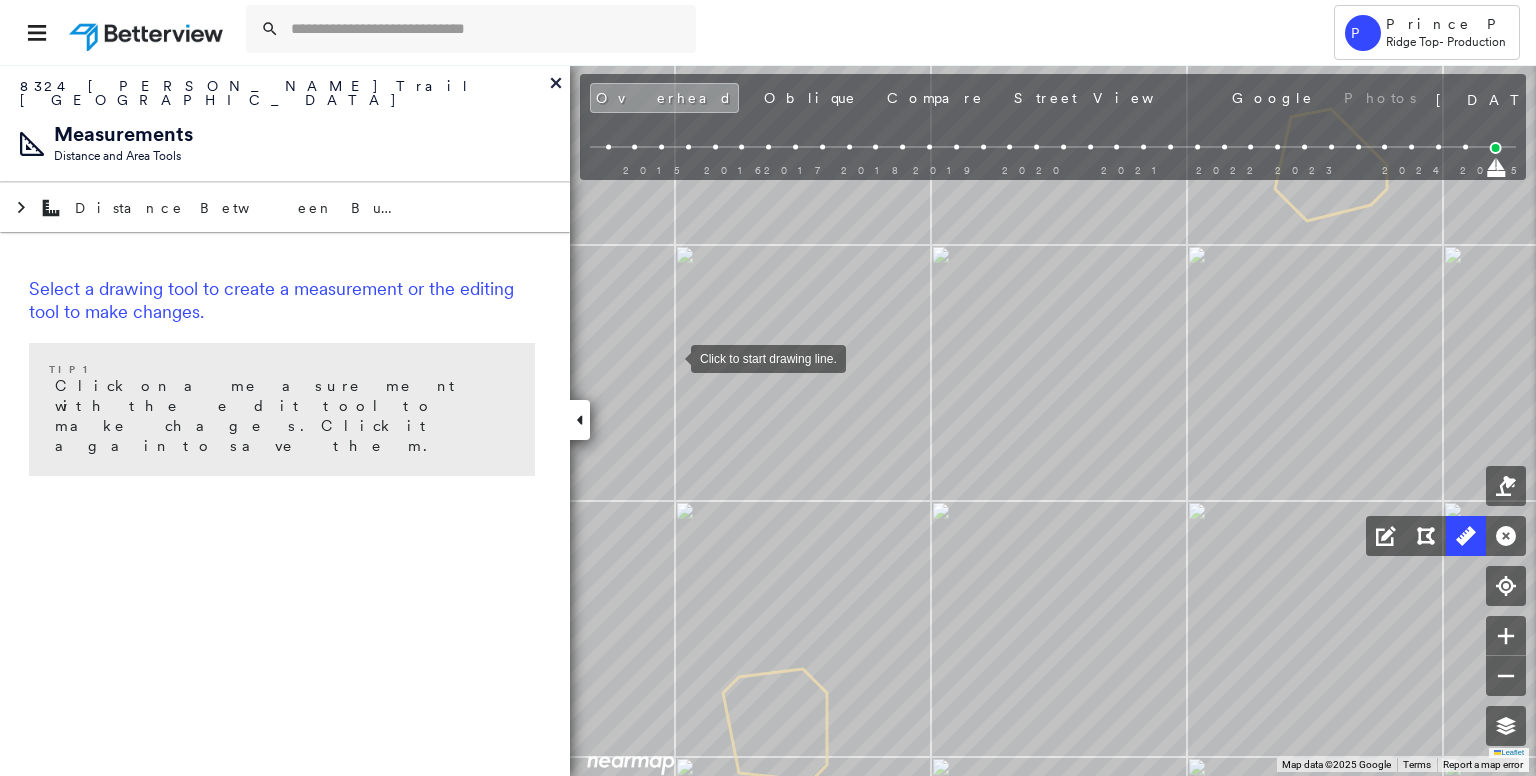 click at bounding box center [671, 357] 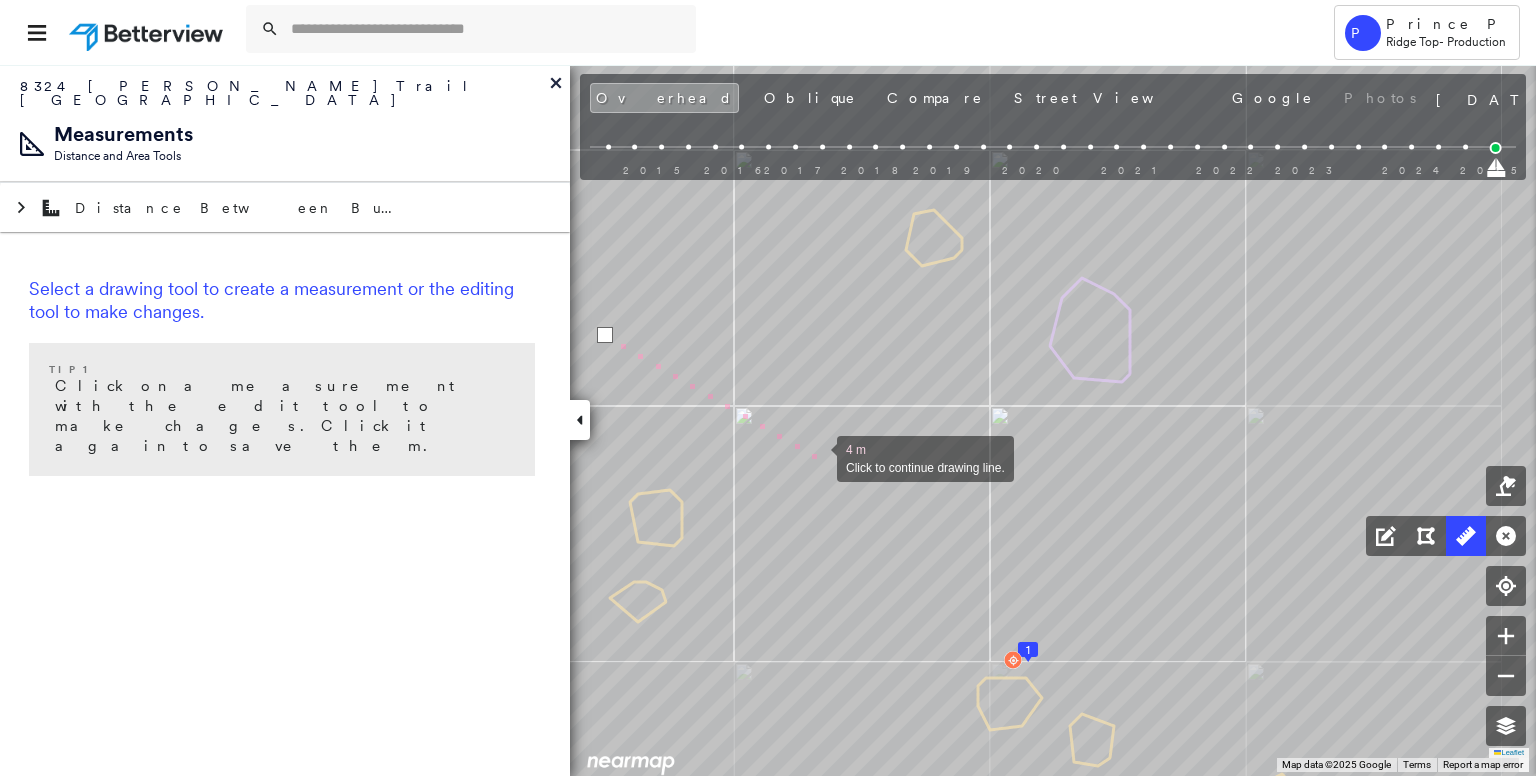 drag, startPoint x: 900, startPoint y: 485, endPoint x: 676, endPoint y: 378, distance: 248.24384 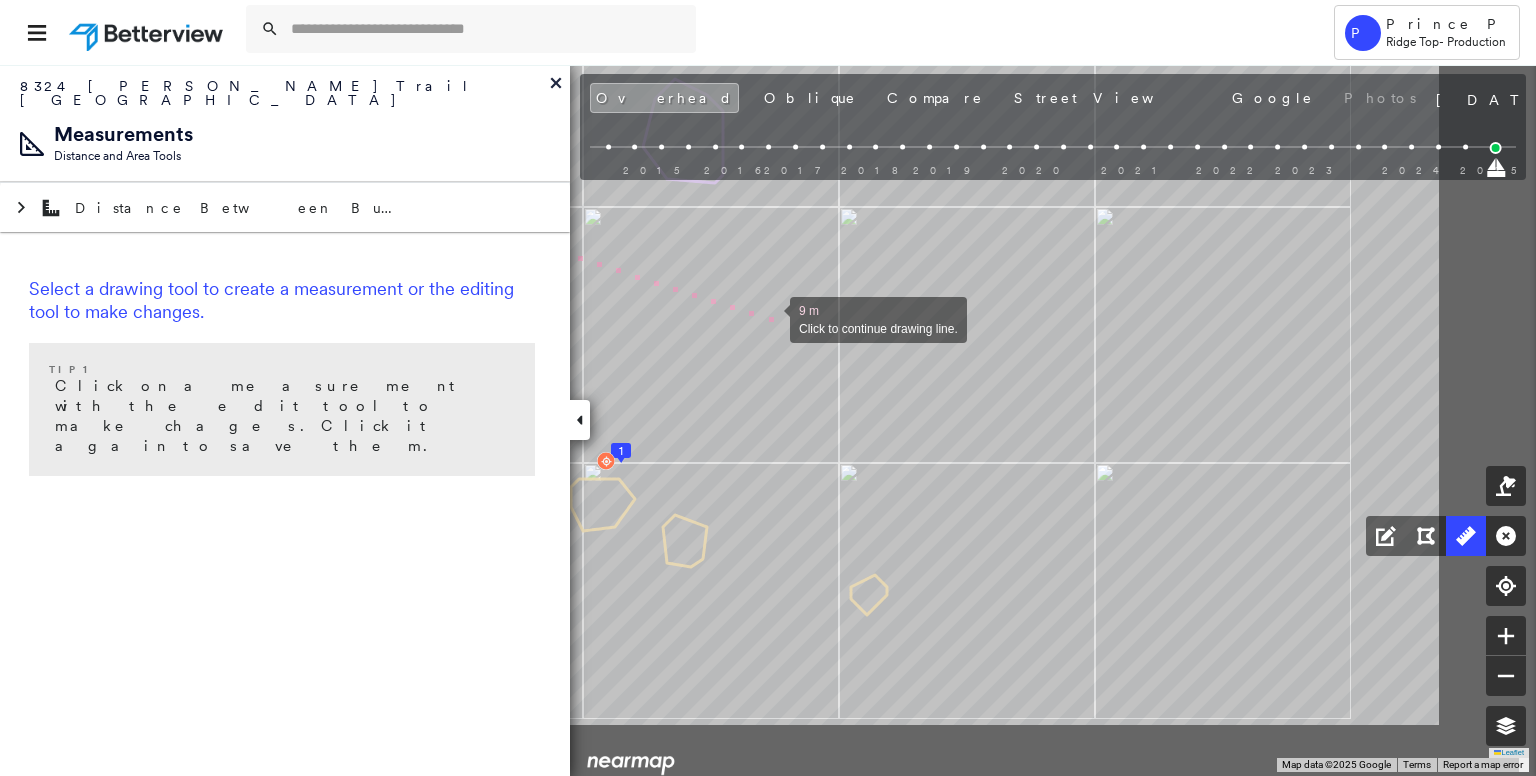 drag, startPoint x: 809, startPoint y: 341, endPoint x: 766, endPoint y: 316, distance: 49.73932 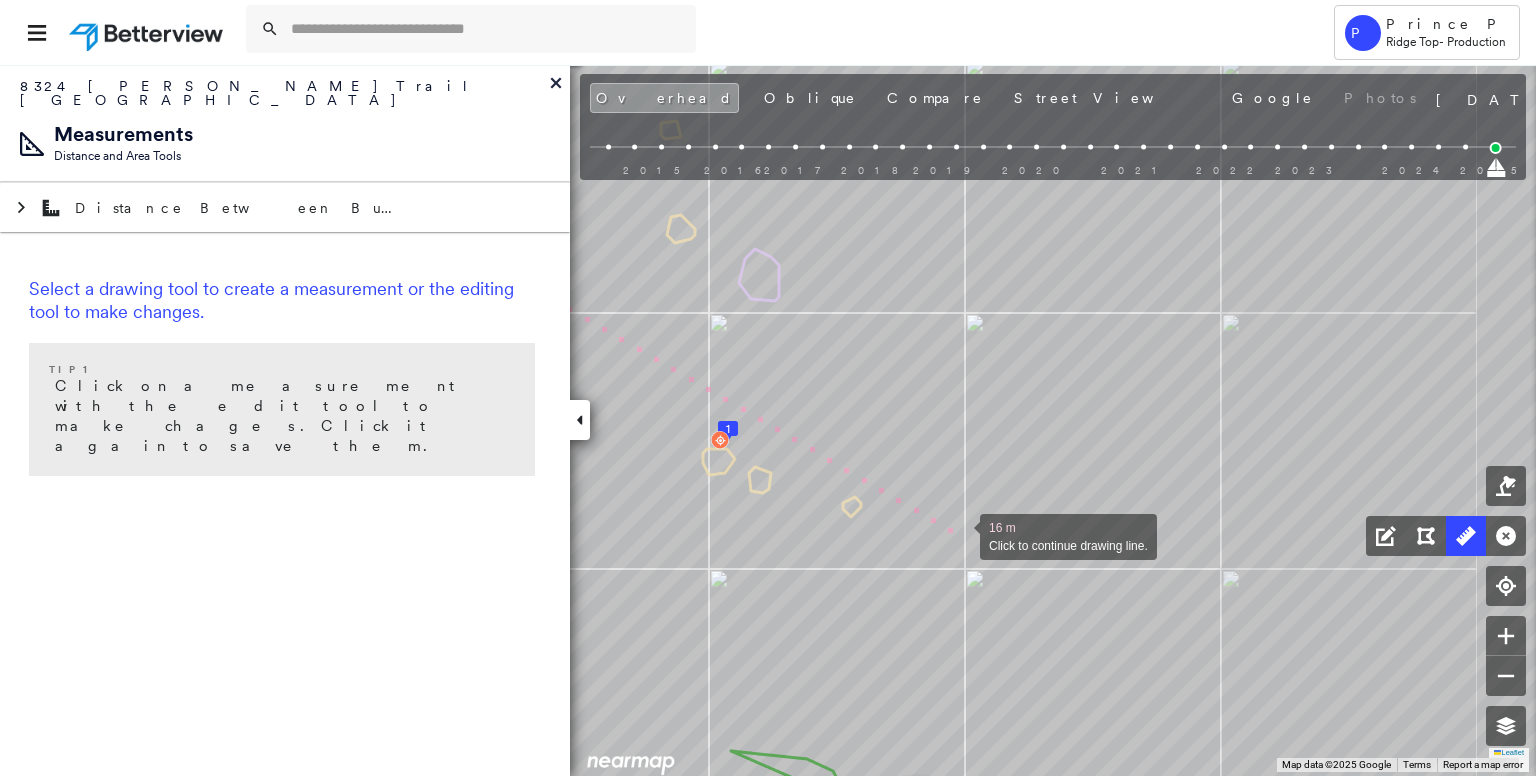 click at bounding box center (960, 535) 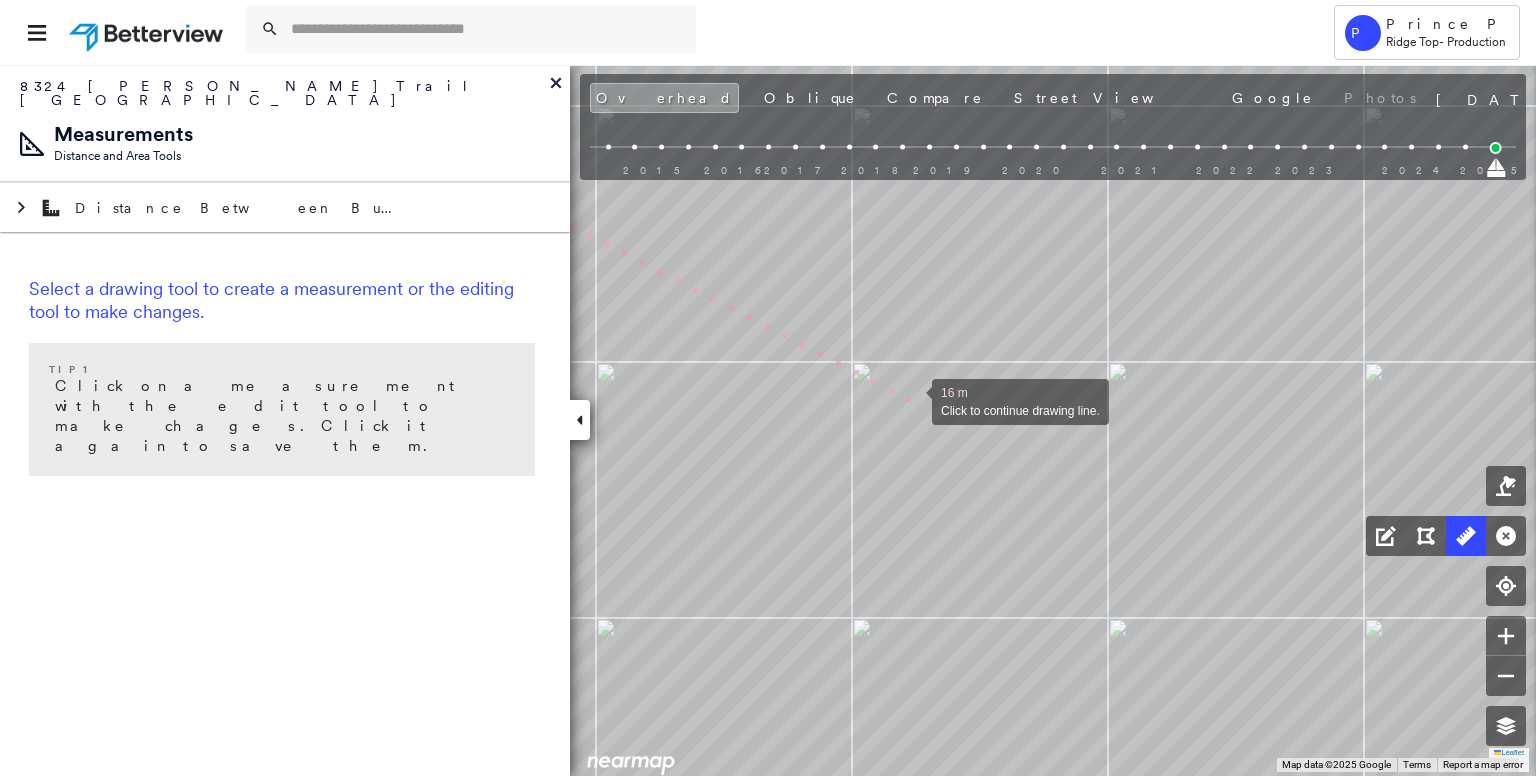 click at bounding box center [912, 400] 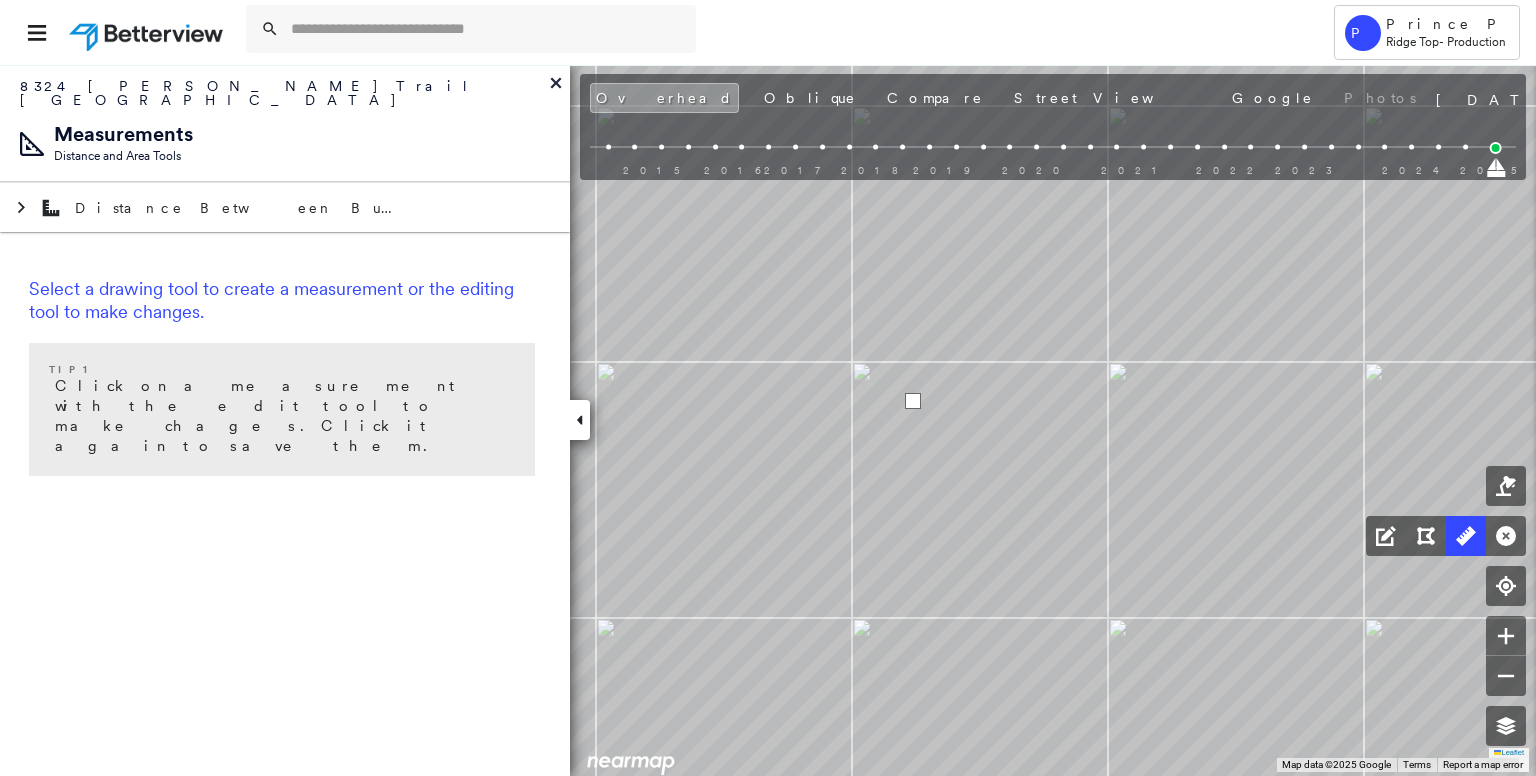 click at bounding box center [913, 401] 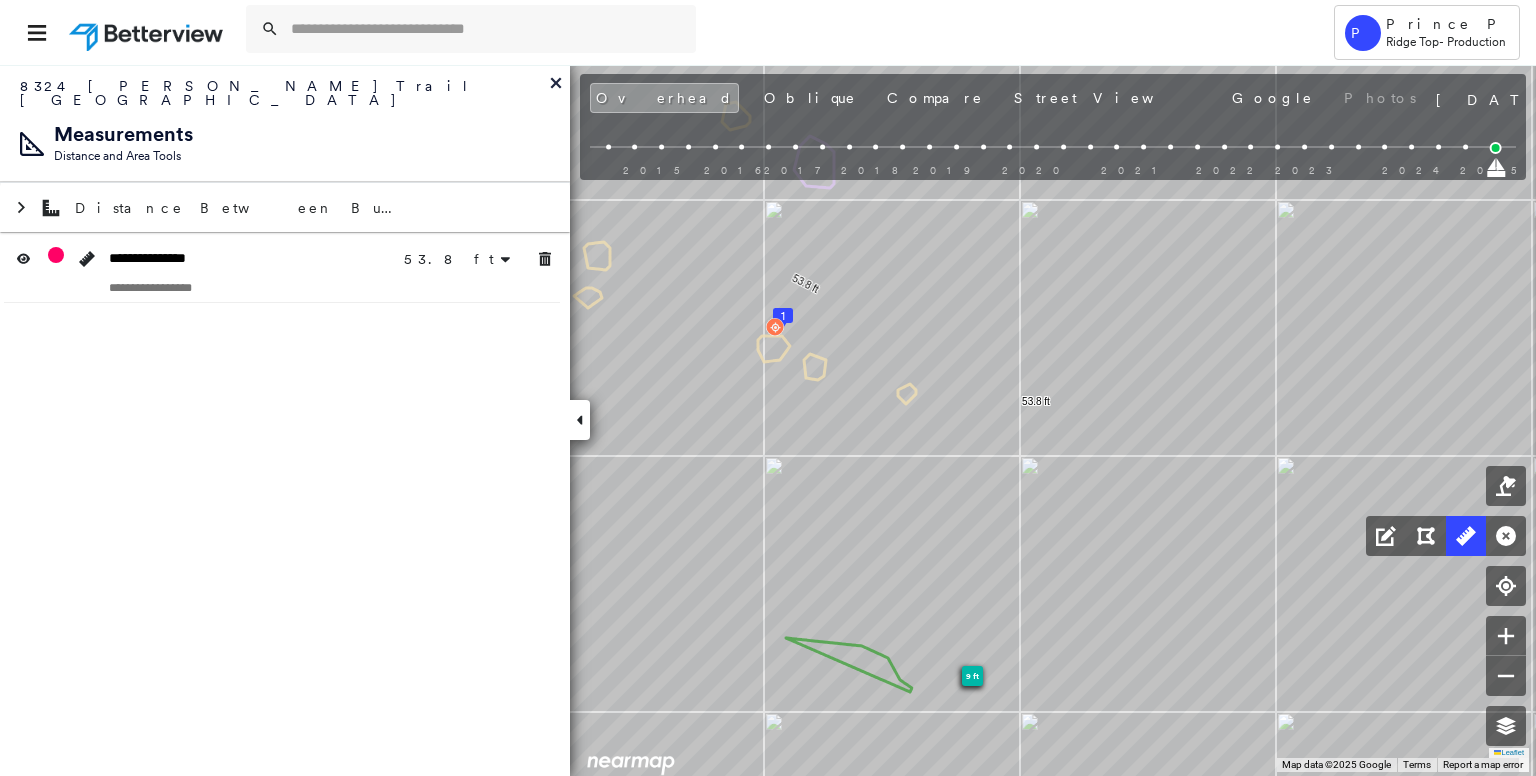 click on "1
2
15 ft
99 ft
9 ft
10 ft
53.8 ft 53.8 ft Click to start drawing line." at bounding box center [-618, -256] 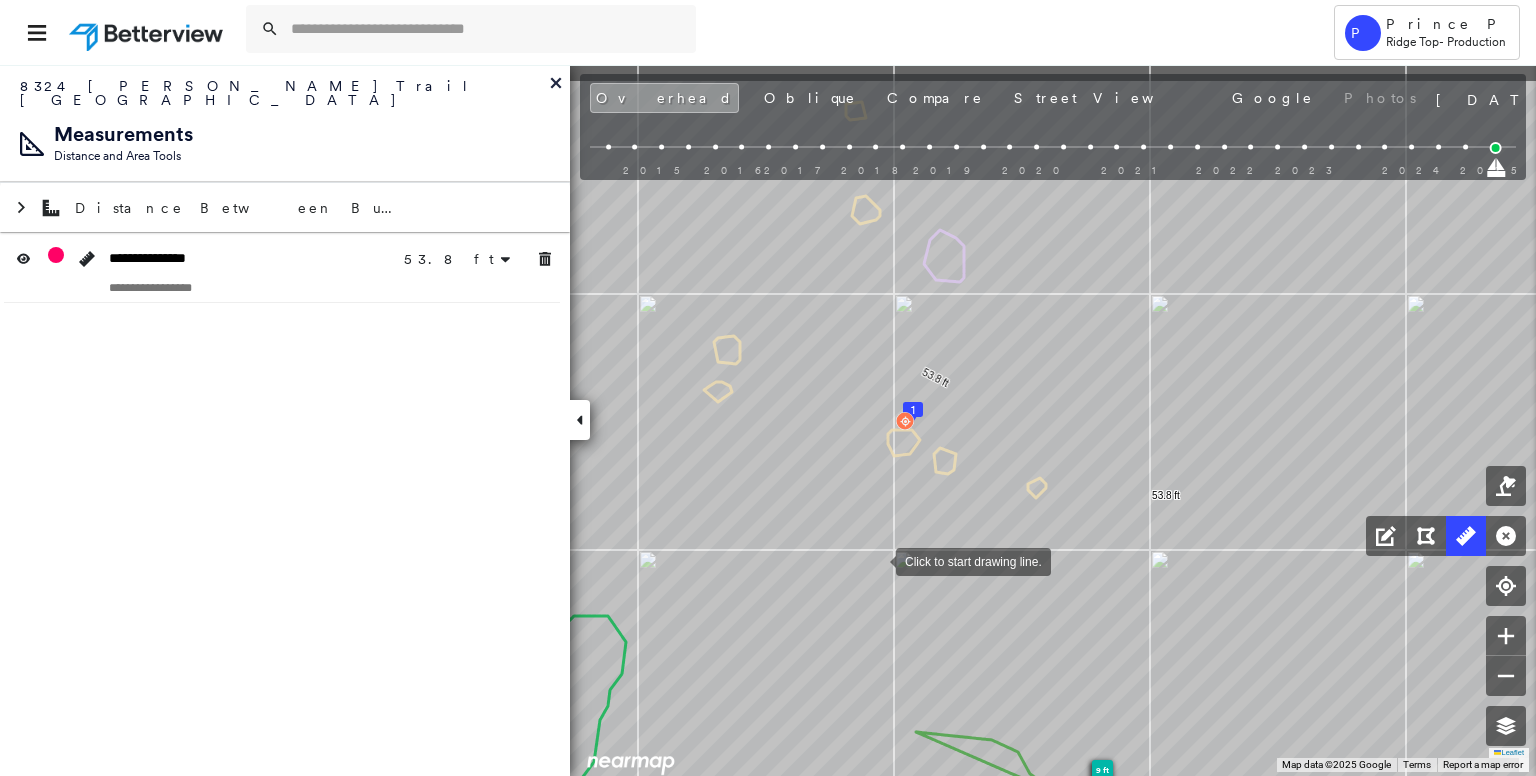 drag, startPoint x: 872, startPoint y: 532, endPoint x: 880, endPoint y: 581, distance: 49.648766 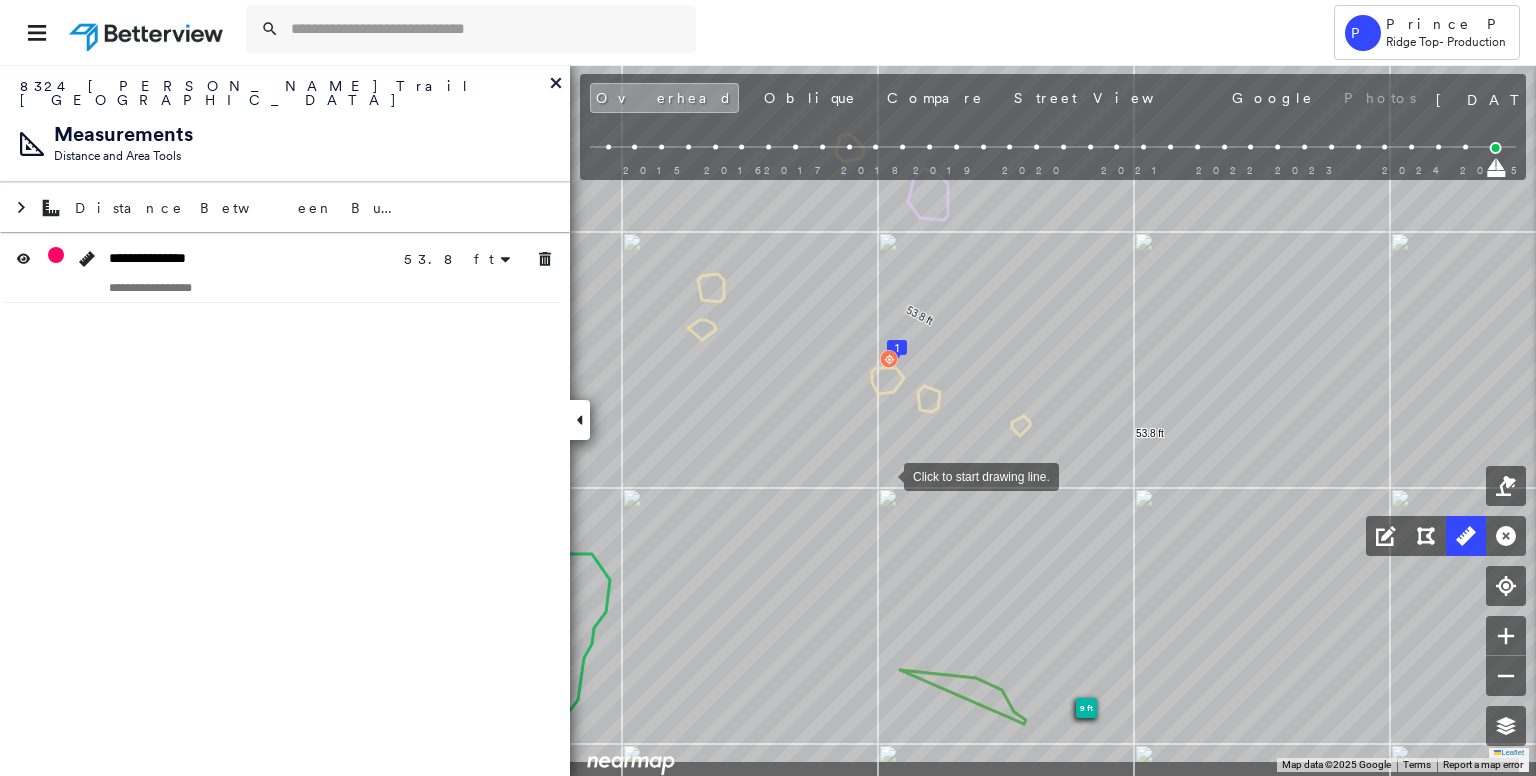 drag, startPoint x: 904, startPoint y: 561, endPoint x: 884, endPoint y: 473, distance: 90.24411 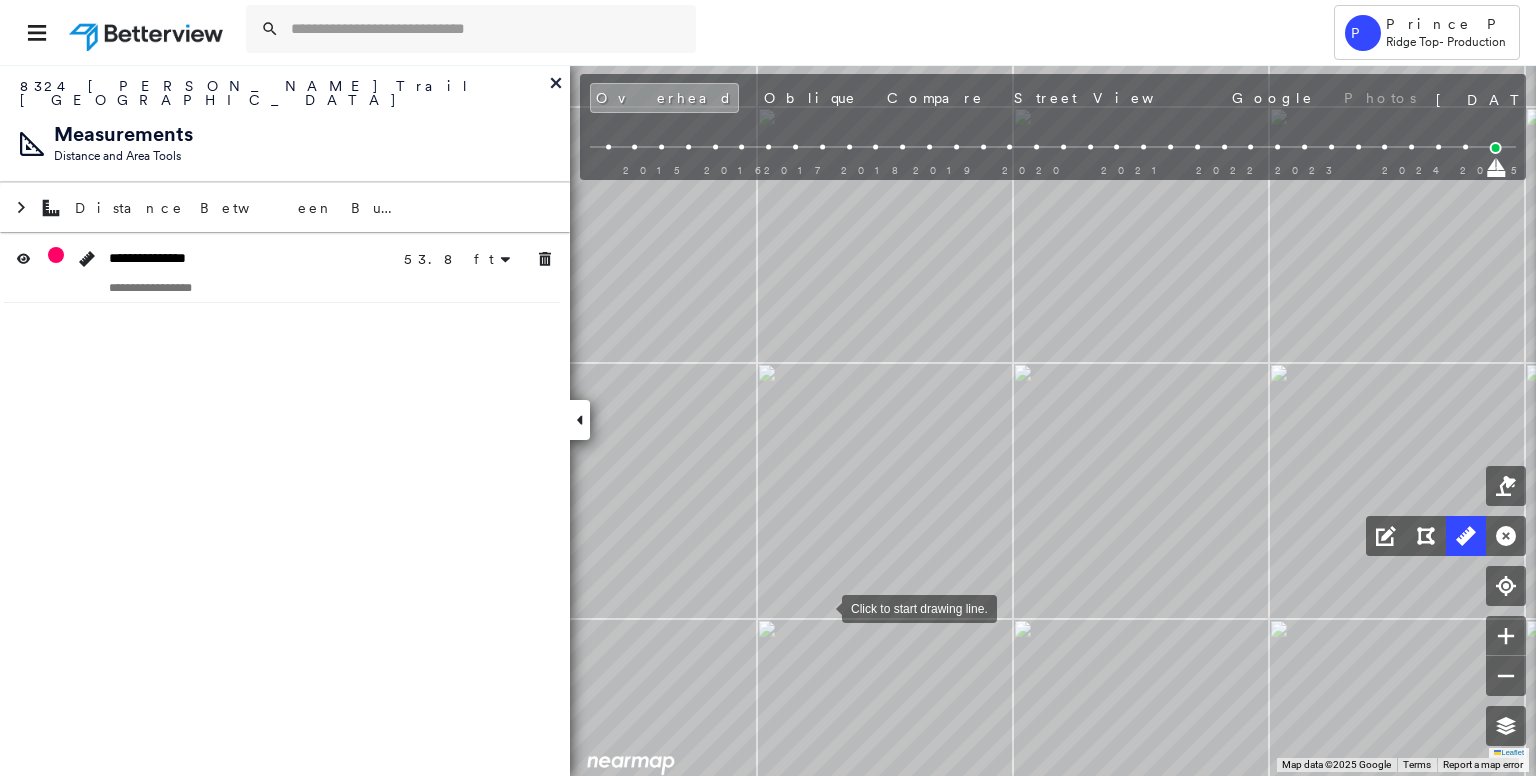 click at bounding box center [822, 607] 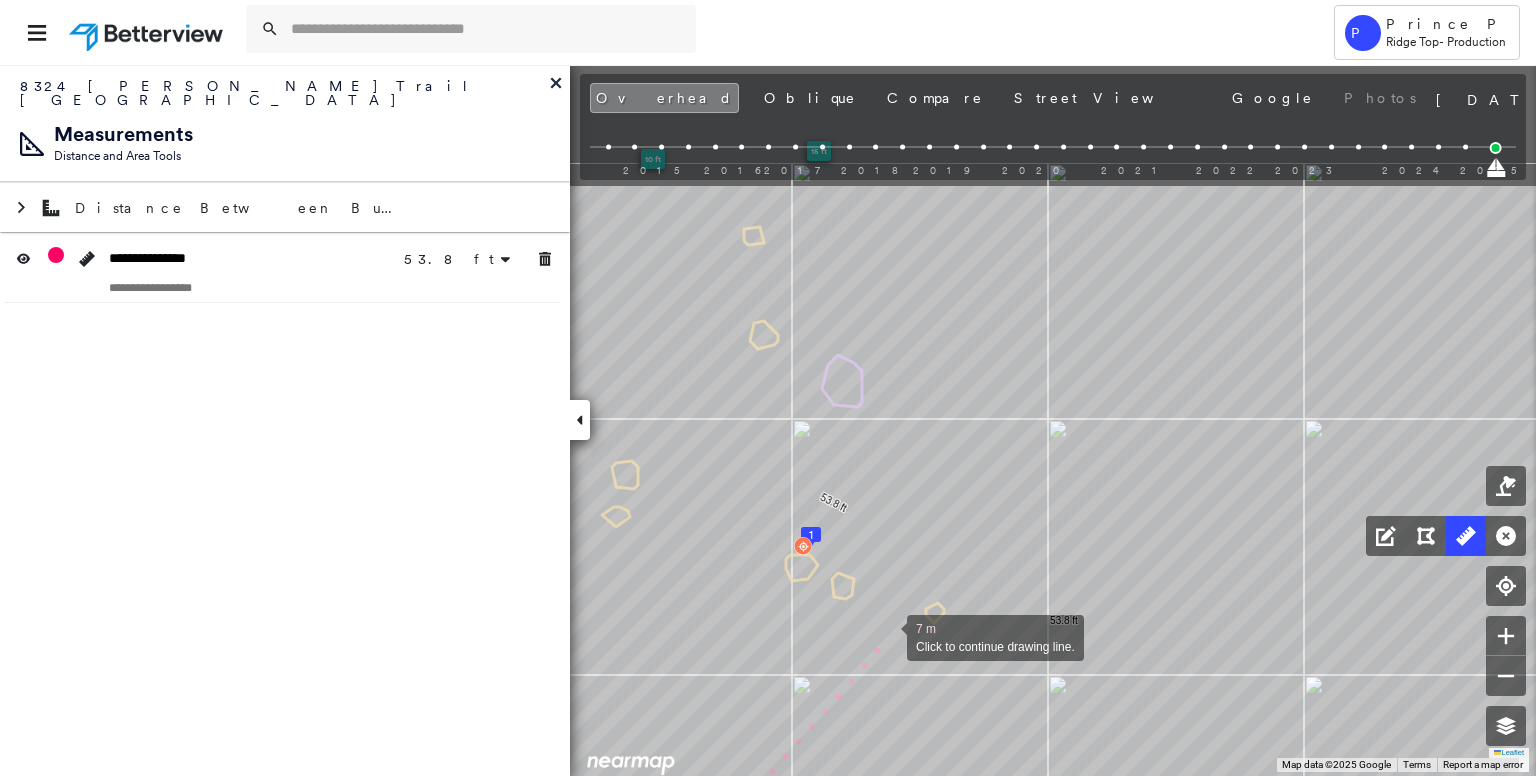 drag, startPoint x: 967, startPoint y: 439, endPoint x: 884, endPoint y: 641, distance: 218.38727 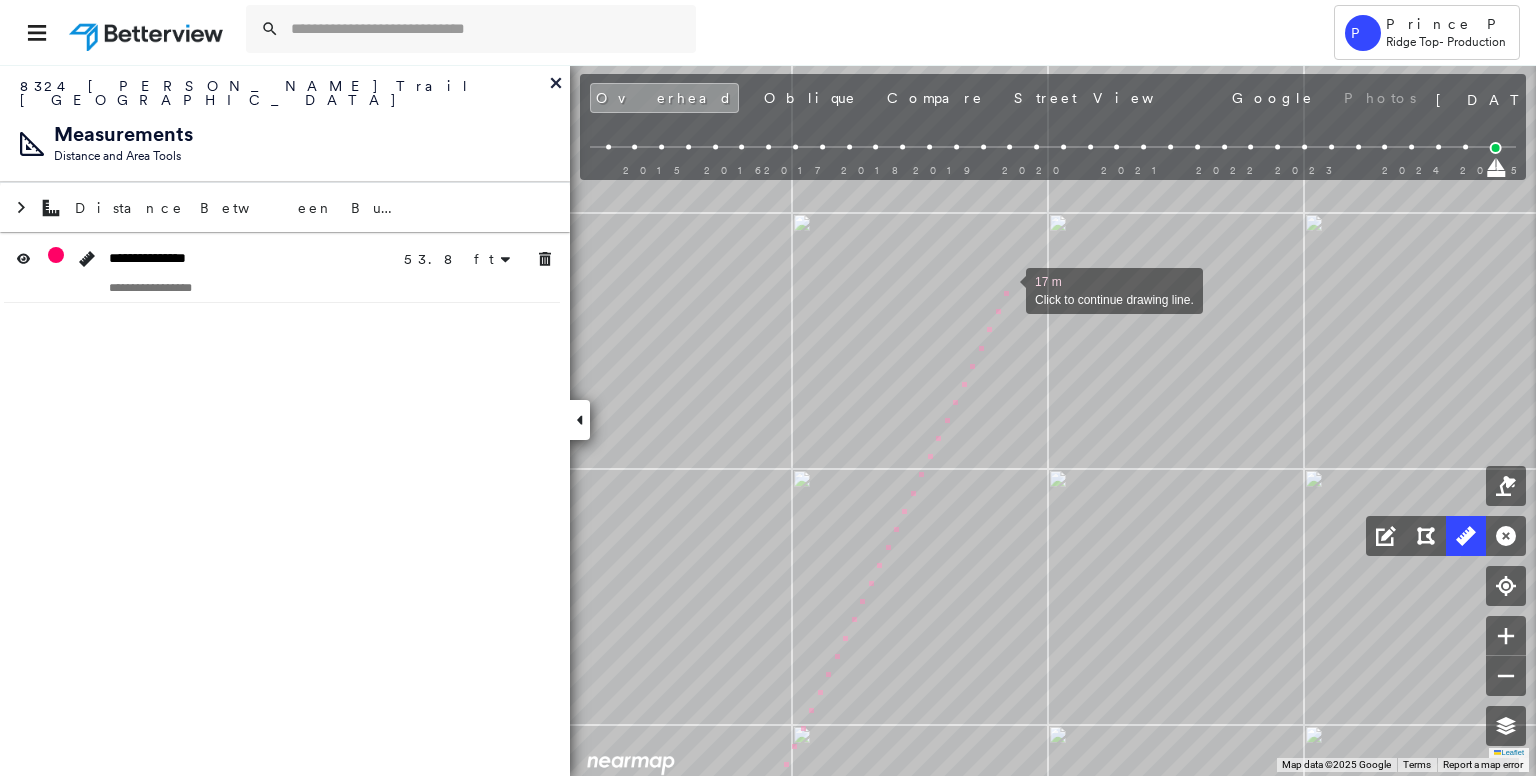 click at bounding box center (1006, 289) 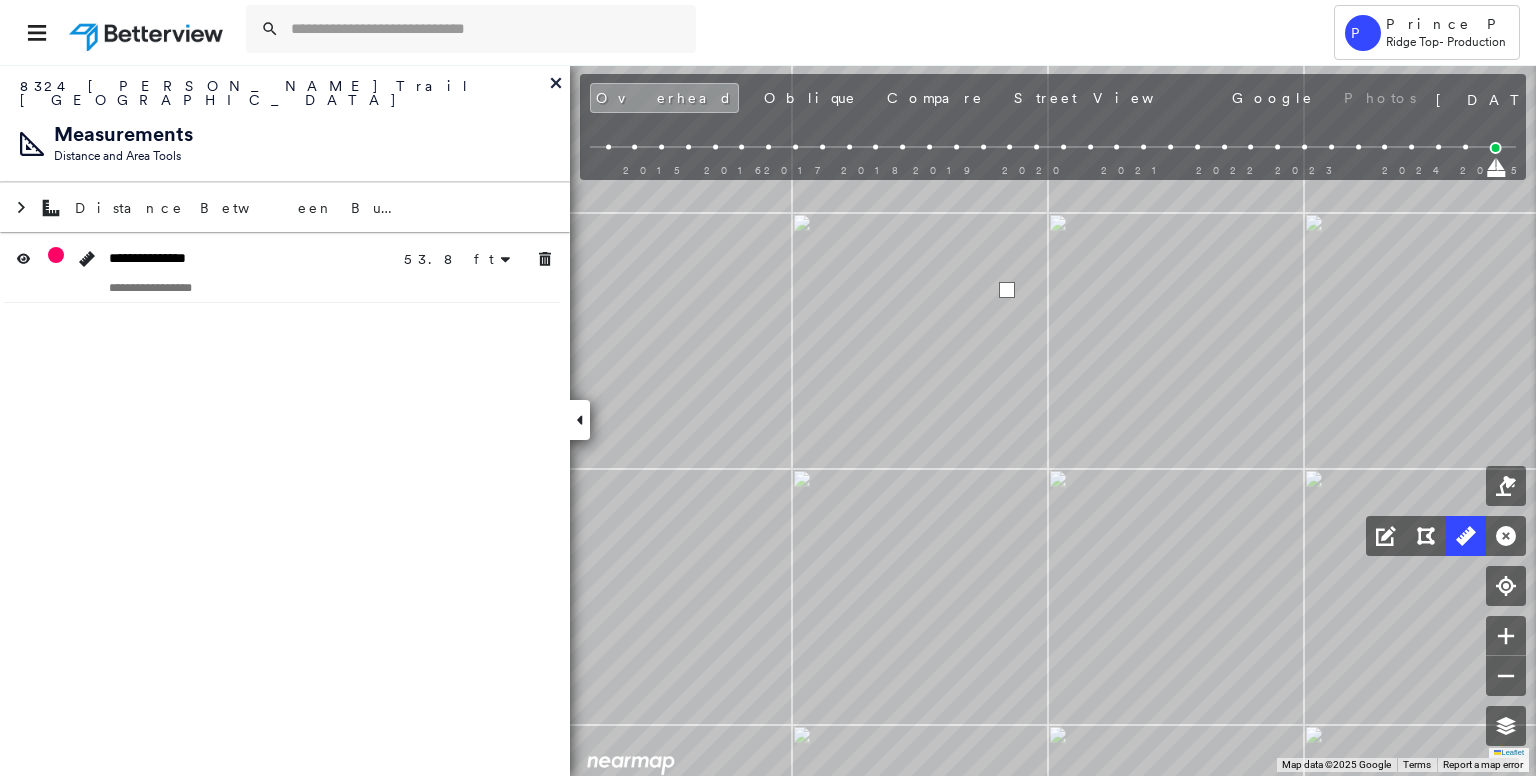 click at bounding box center (1007, 290) 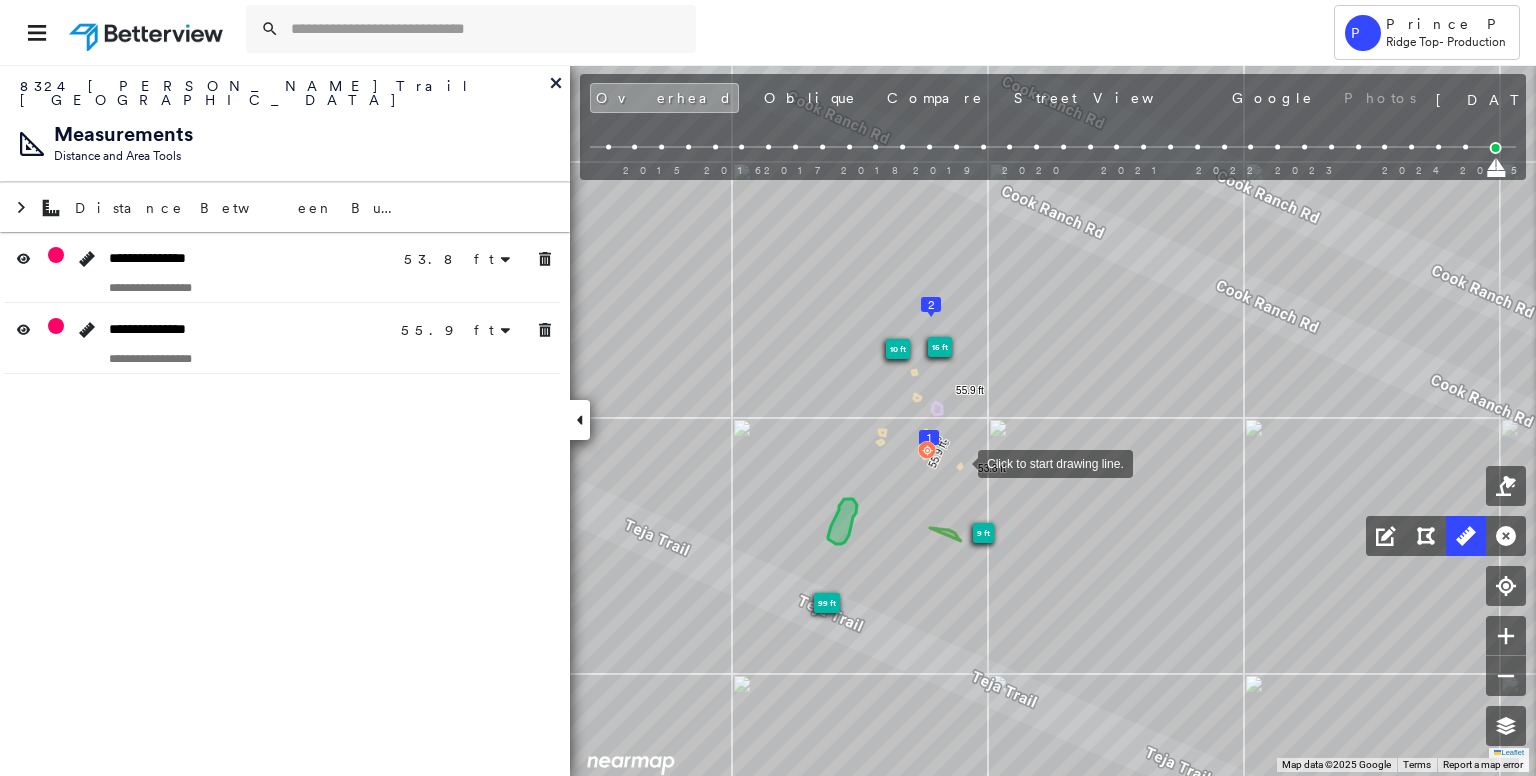 drag, startPoint x: 968, startPoint y: 465, endPoint x: 956, endPoint y: 459, distance: 13.416408 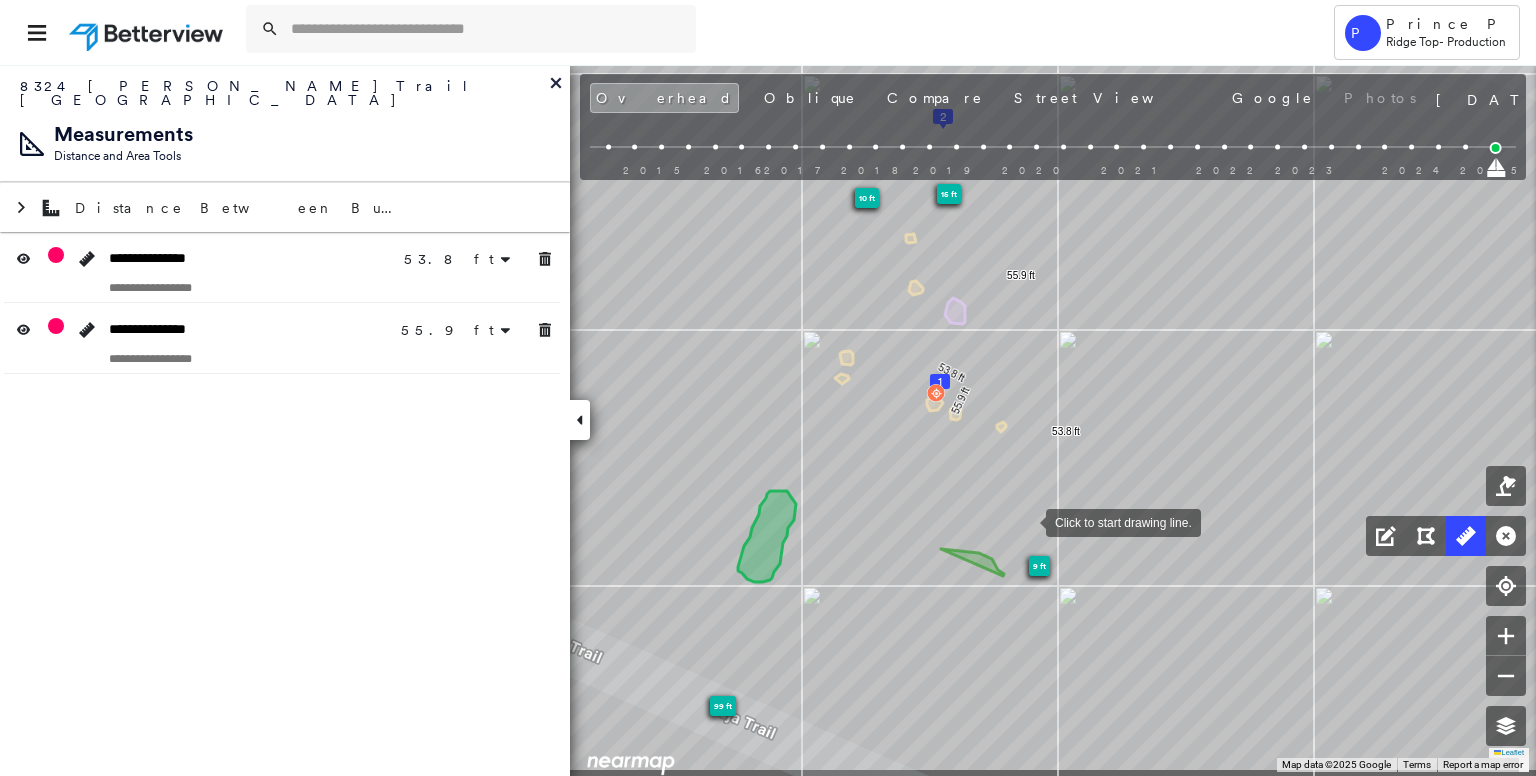drag, startPoint x: 1065, startPoint y: 598, endPoint x: 1024, endPoint y: 517, distance: 90.78546 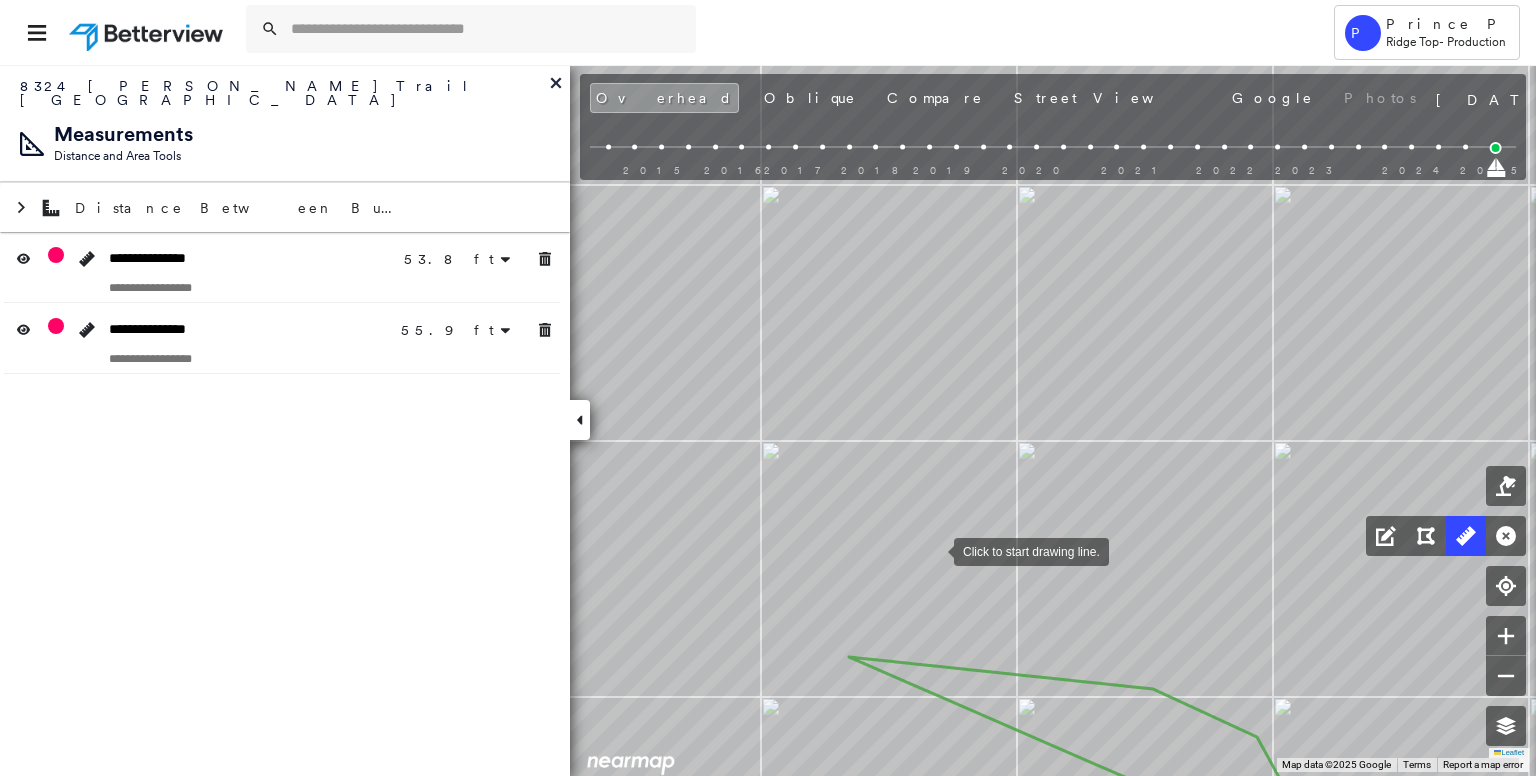 drag, startPoint x: 835, startPoint y: 566, endPoint x: 965, endPoint y: 545, distance: 131.68523 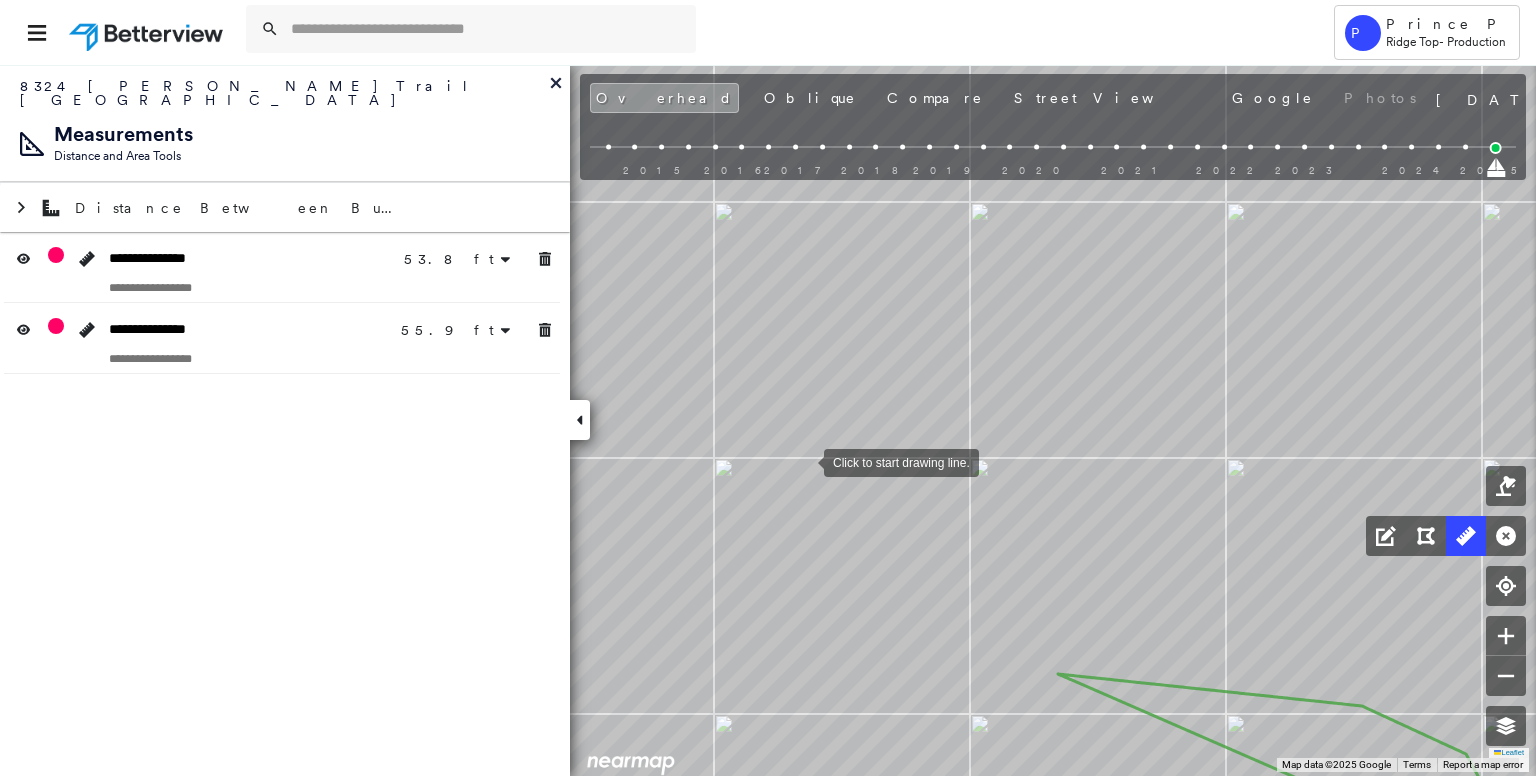 click at bounding box center (804, 461) 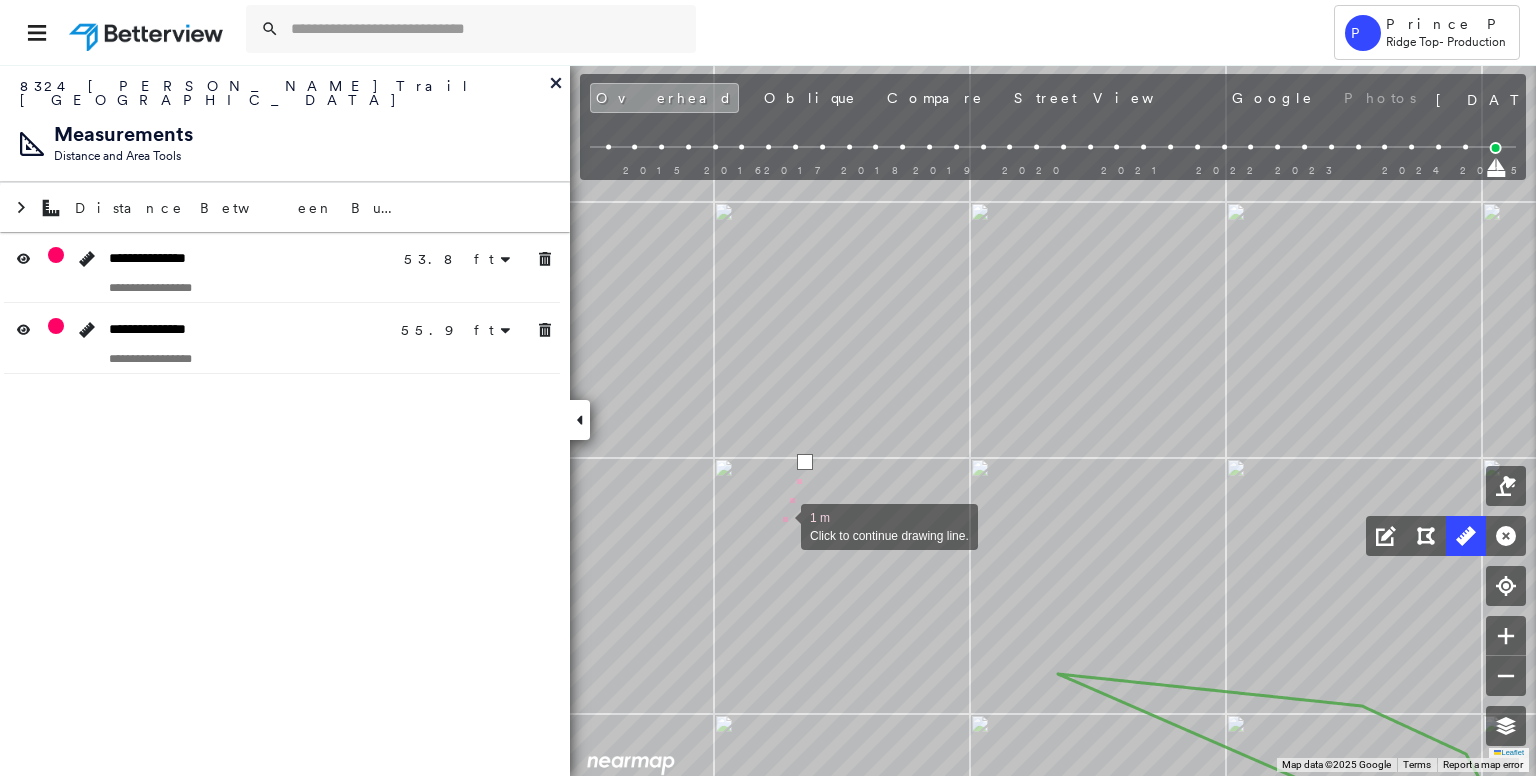 click at bounding box center [781, 525] 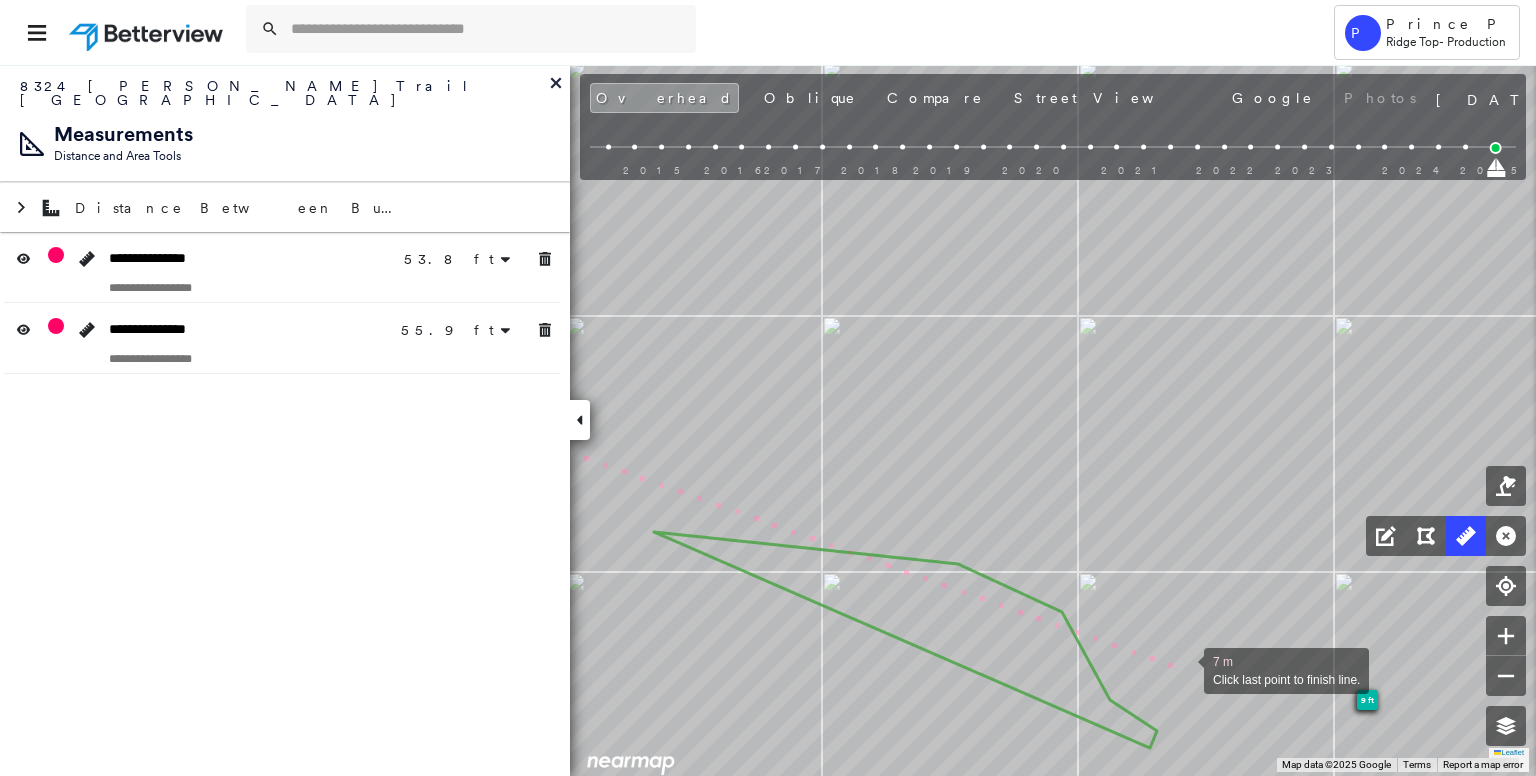 click at bounding box center [1184, 669] 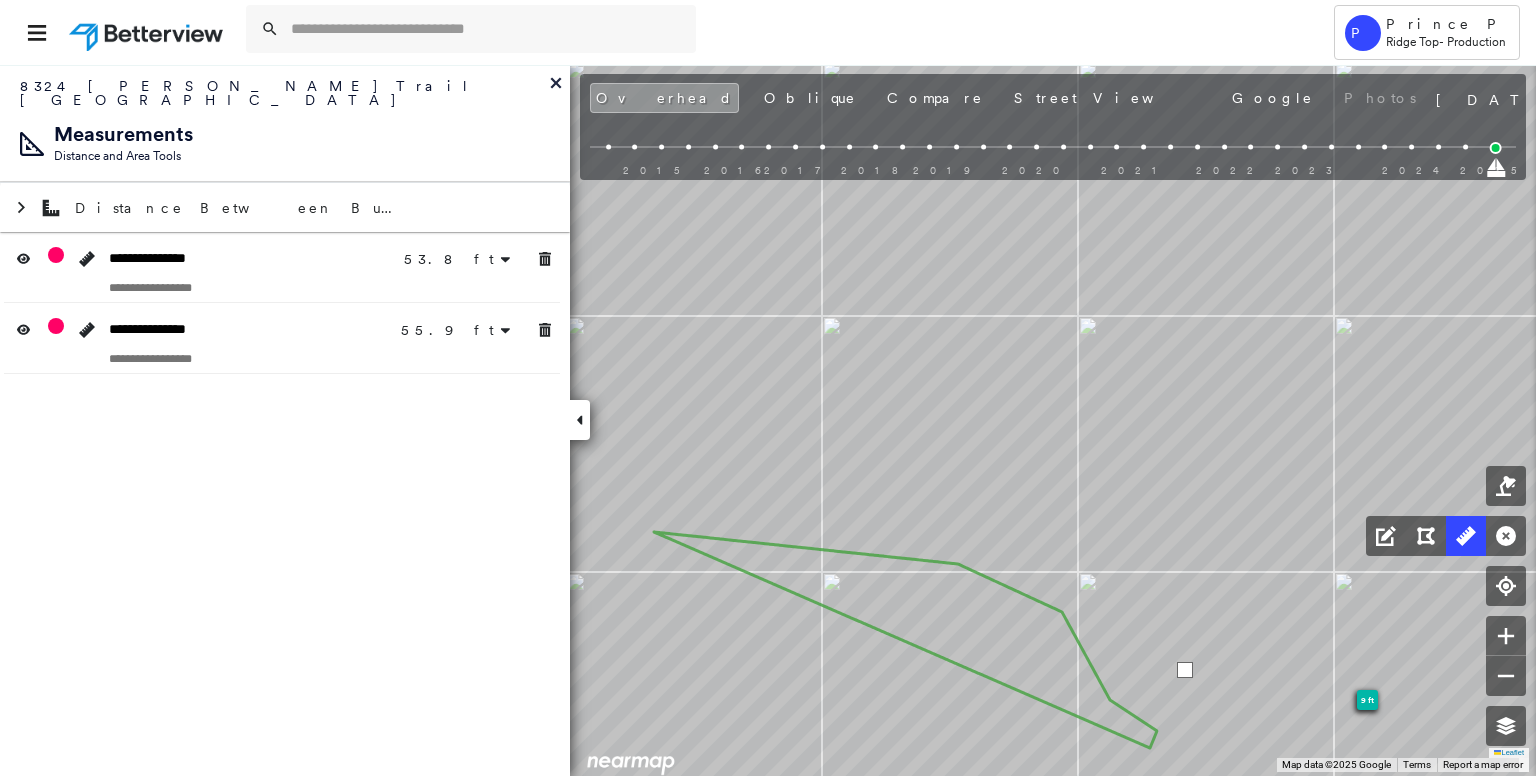 click at bounding box center [1185, 670] 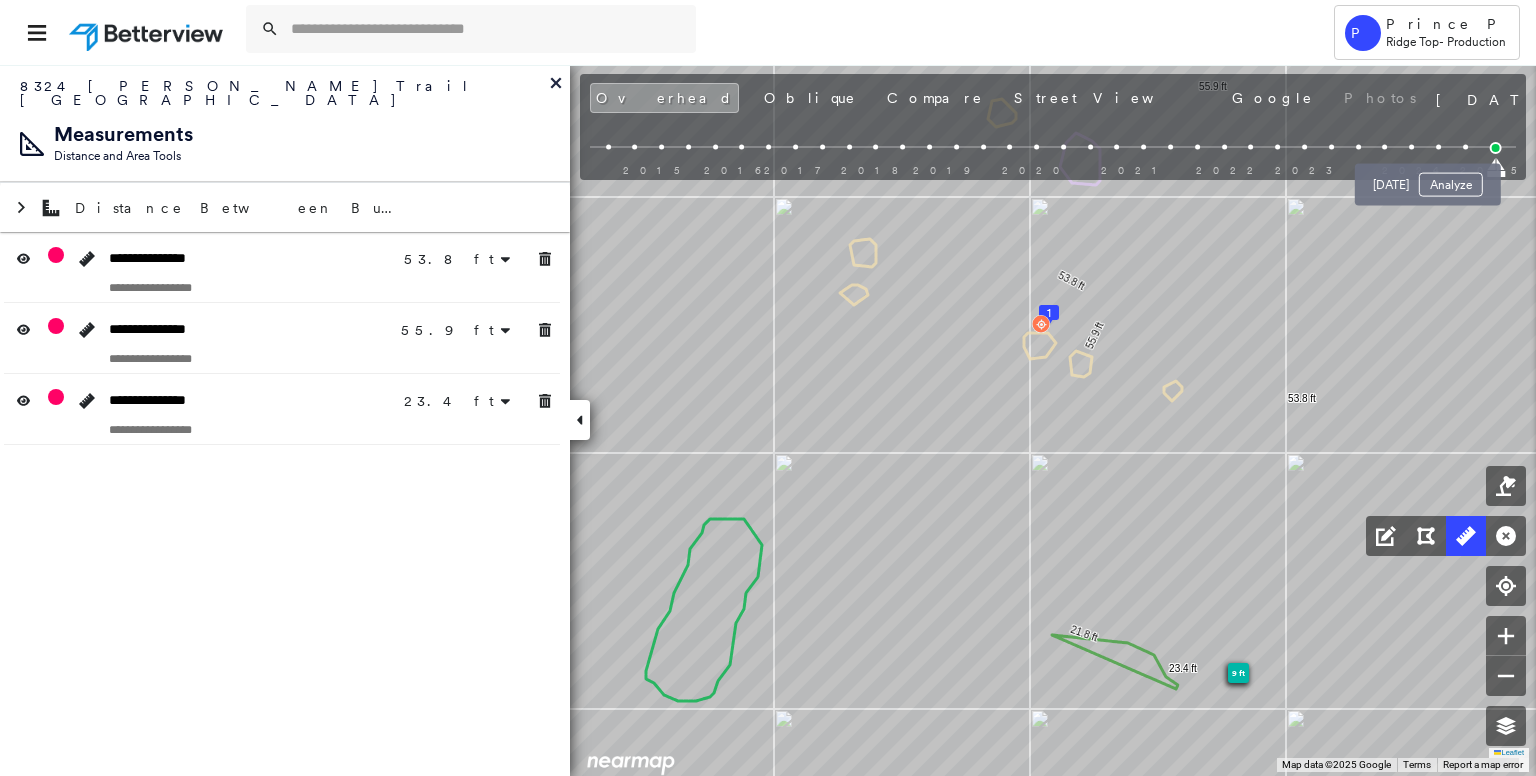 click on "[DATE] Analyze" at bounding box center (1428, 179) 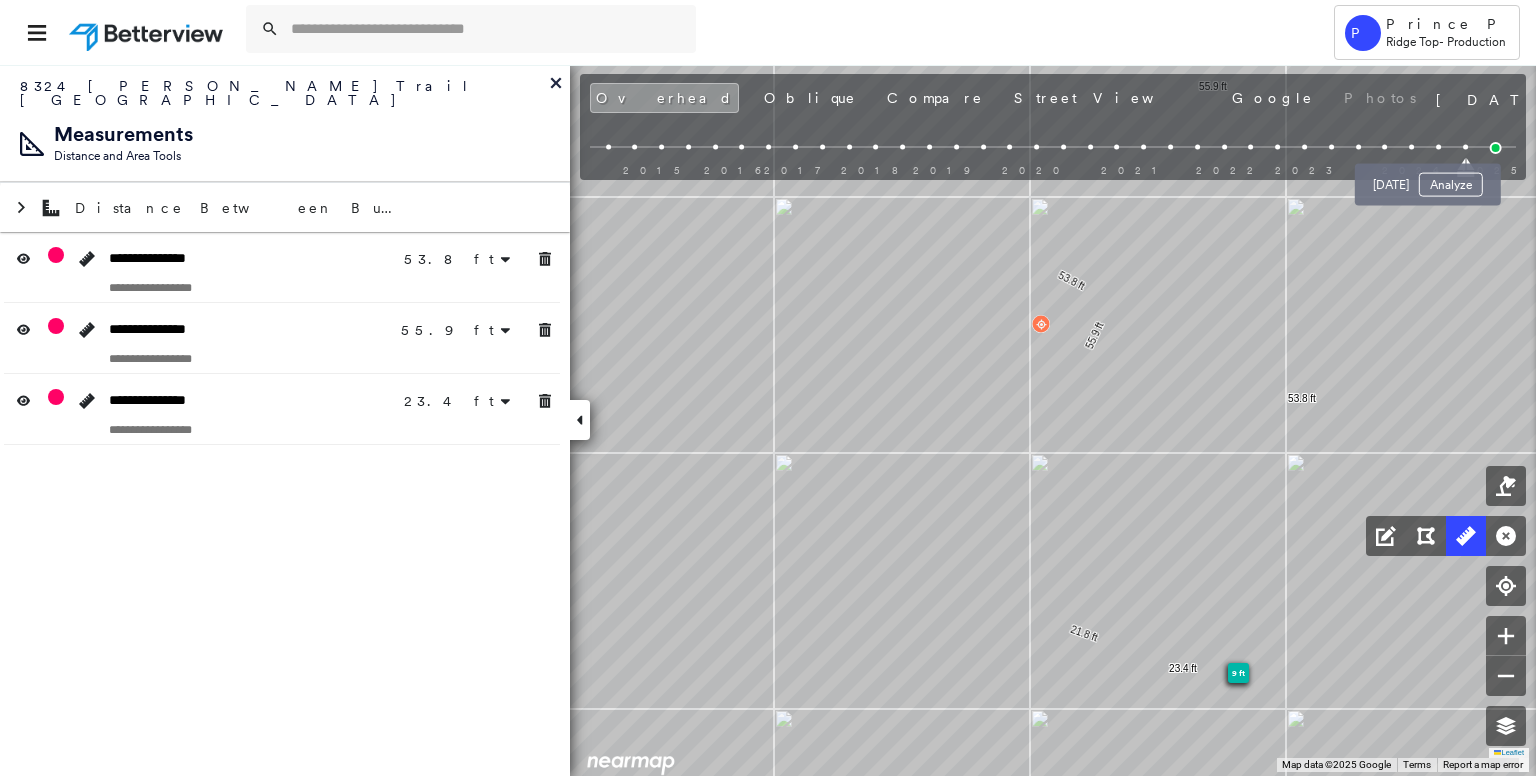 click at bounding box center (1465, 147) 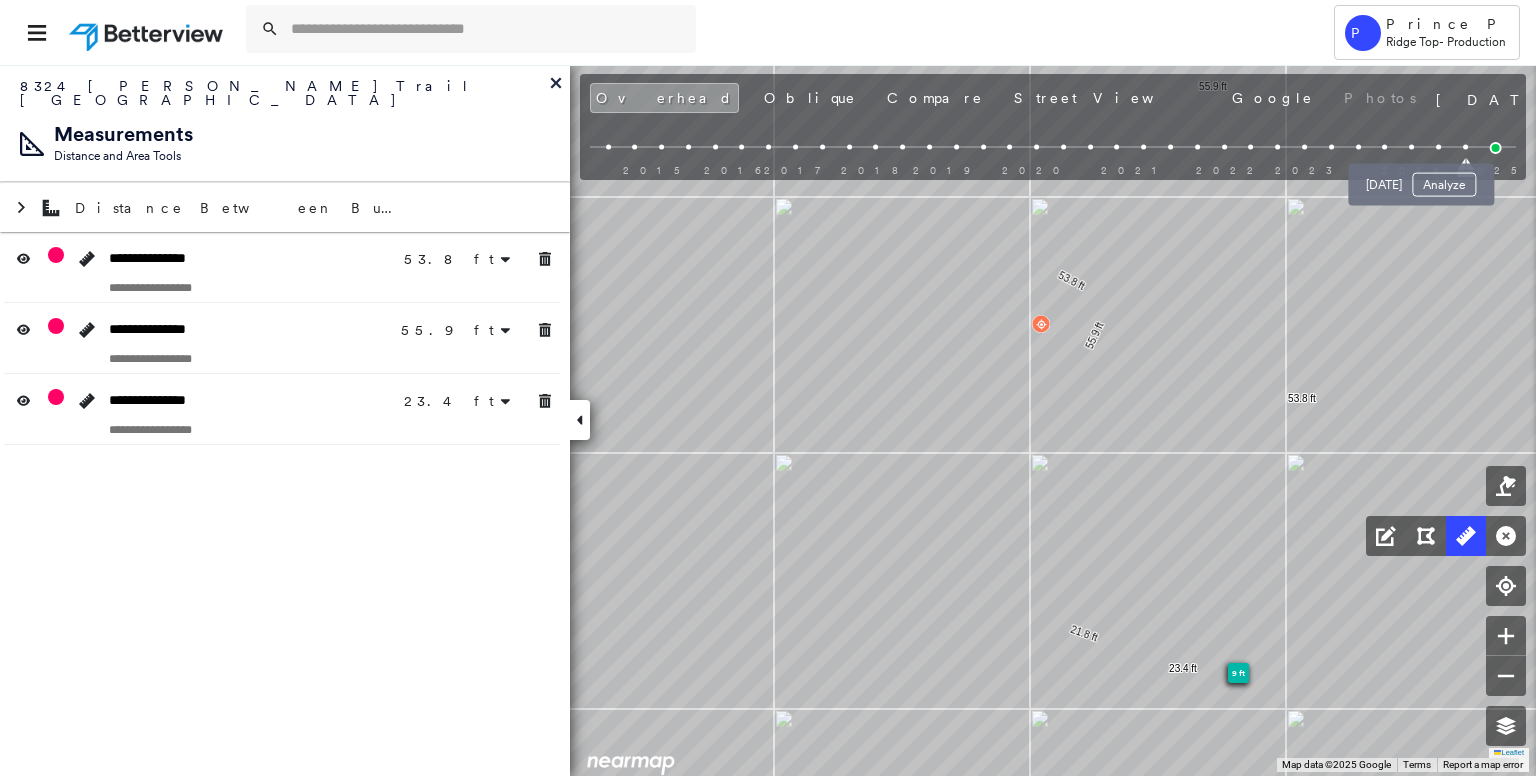 click at bounding box center [1438, 147] 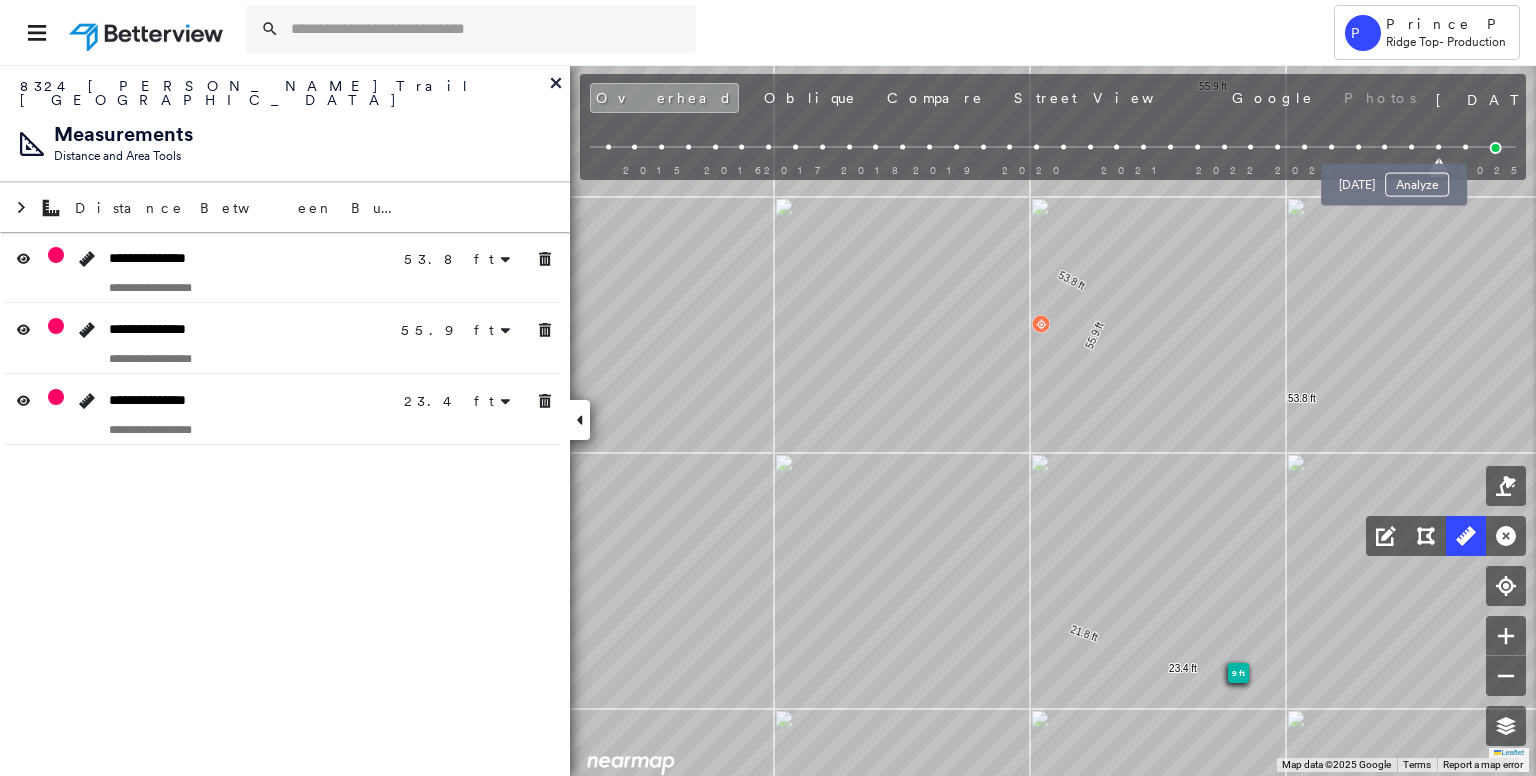 click on "[DATE] Analyze" at bounding box center (1394, 179) 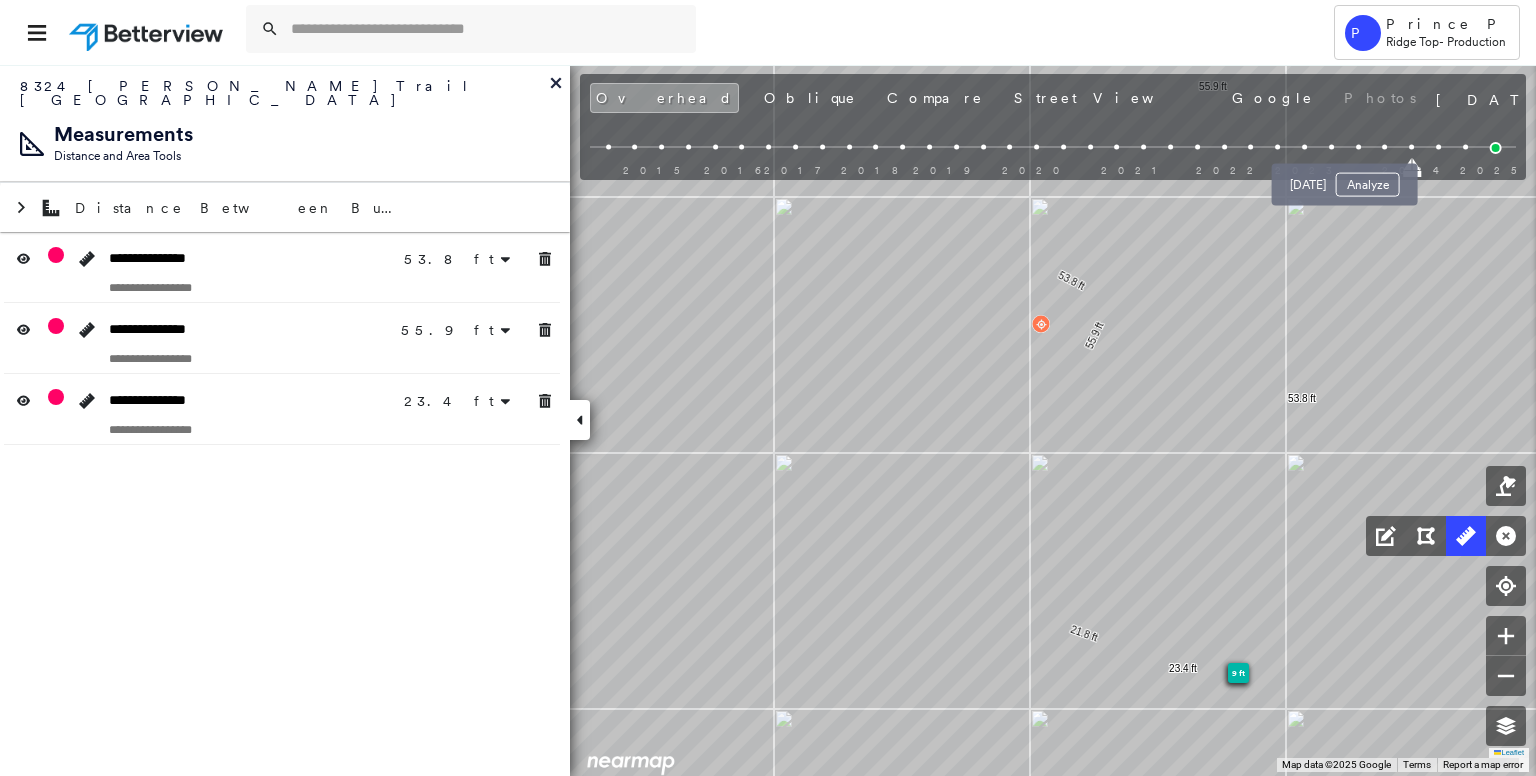 click at bounding box center [1358, 147] 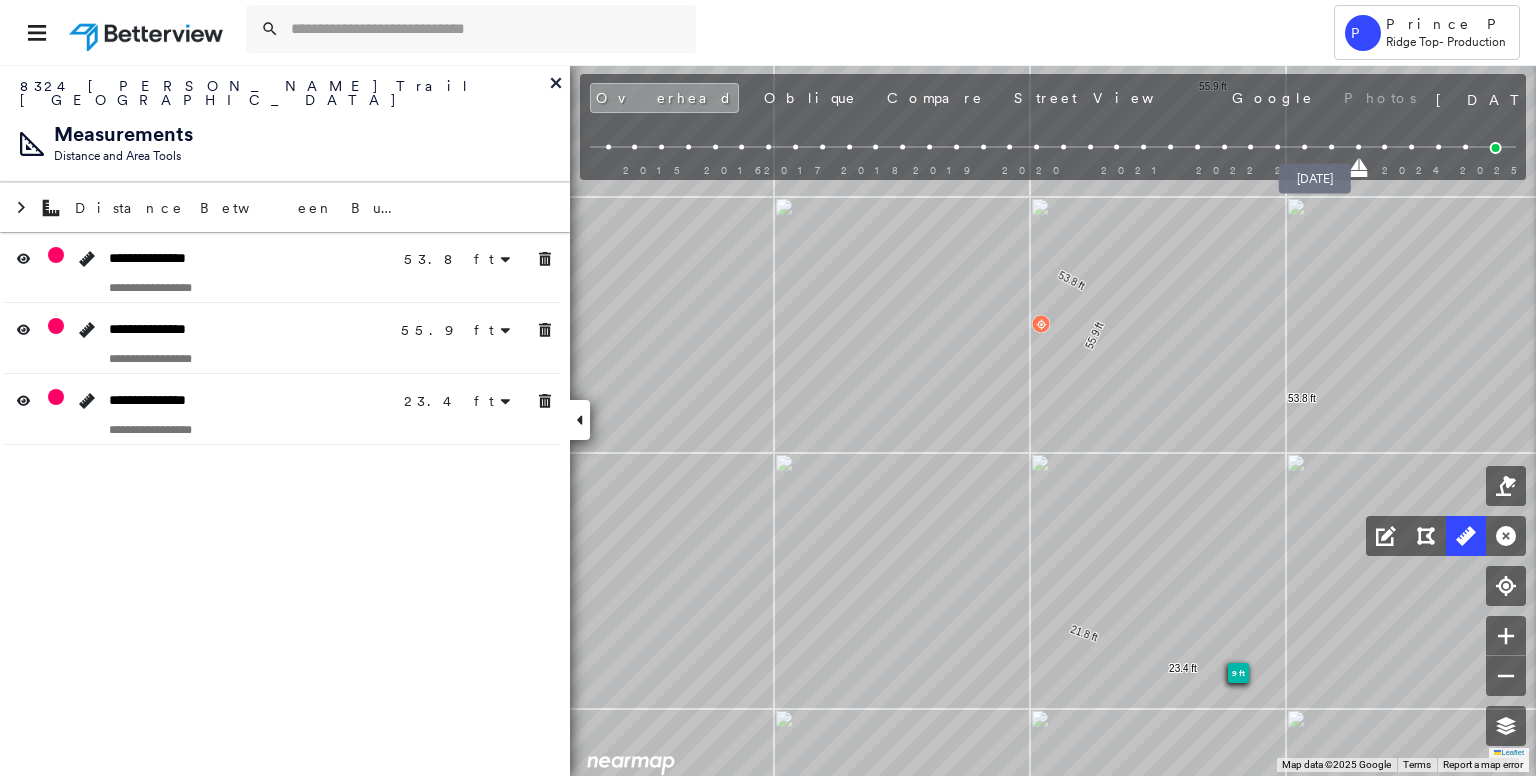 click at bounding box center [1331, 147] 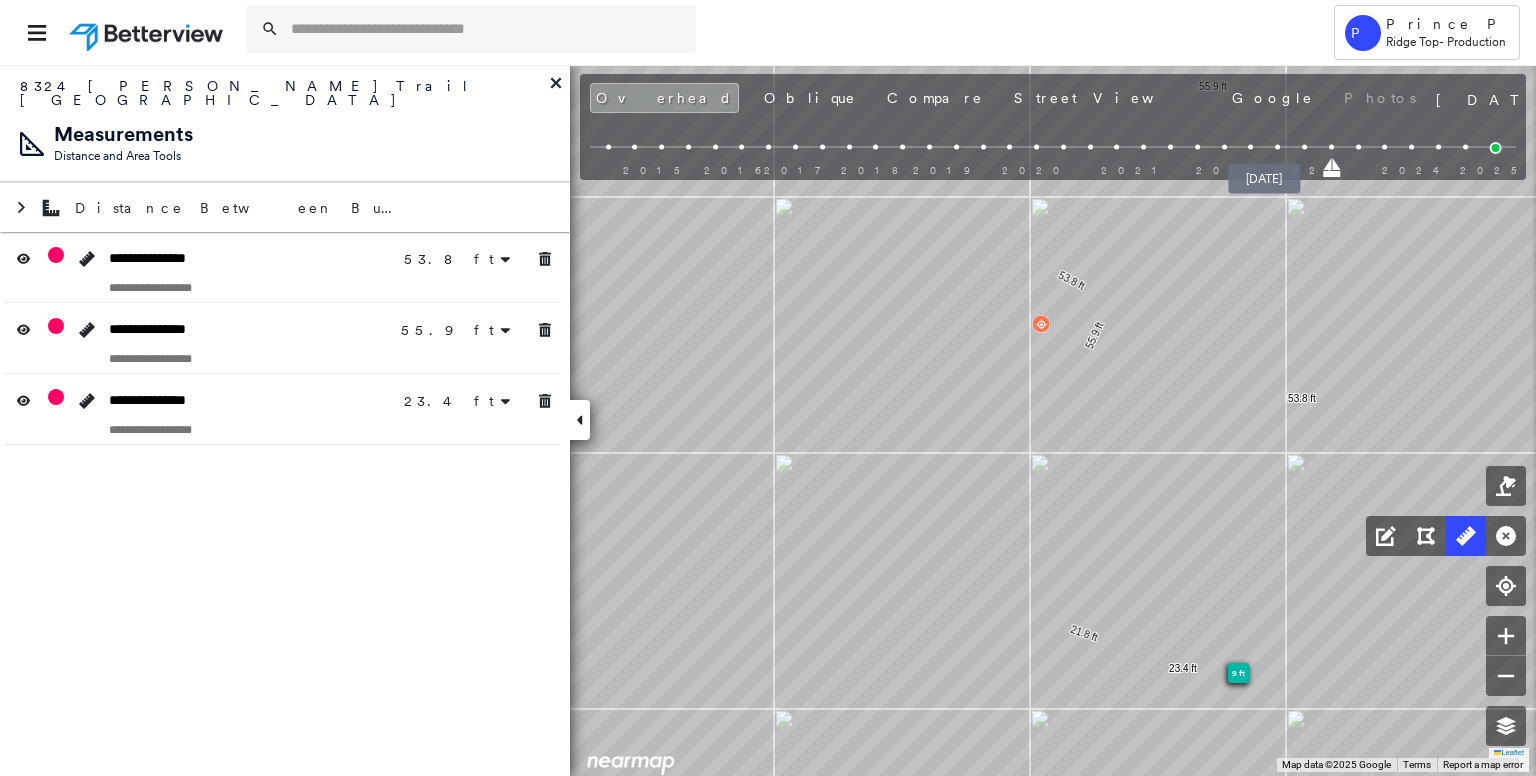 click at bounding box center (1277, 147) 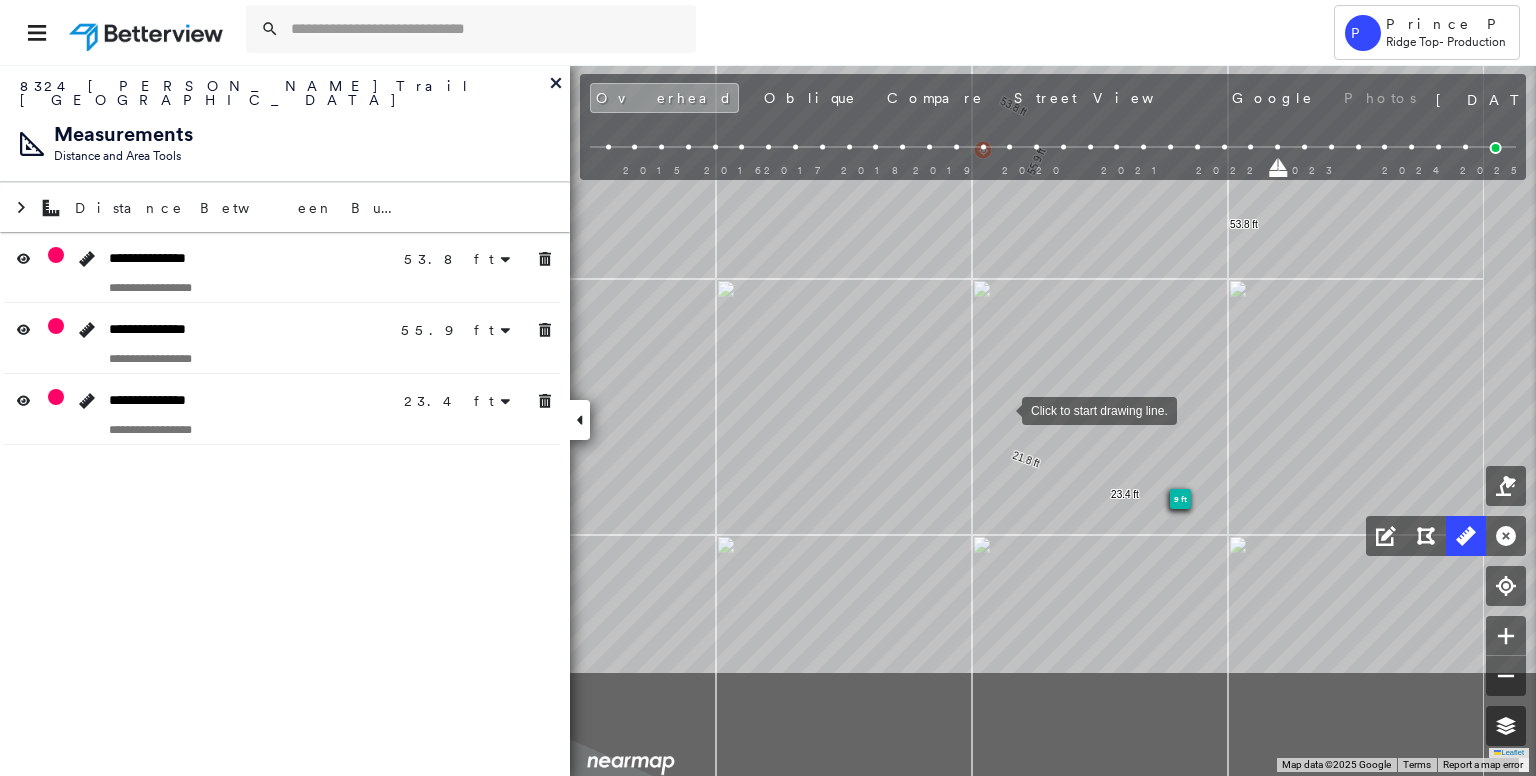 drag, startPoint x: 1060, startPoint y: 584, endPoint x: 1000, endPoint y: 409, distance: 185 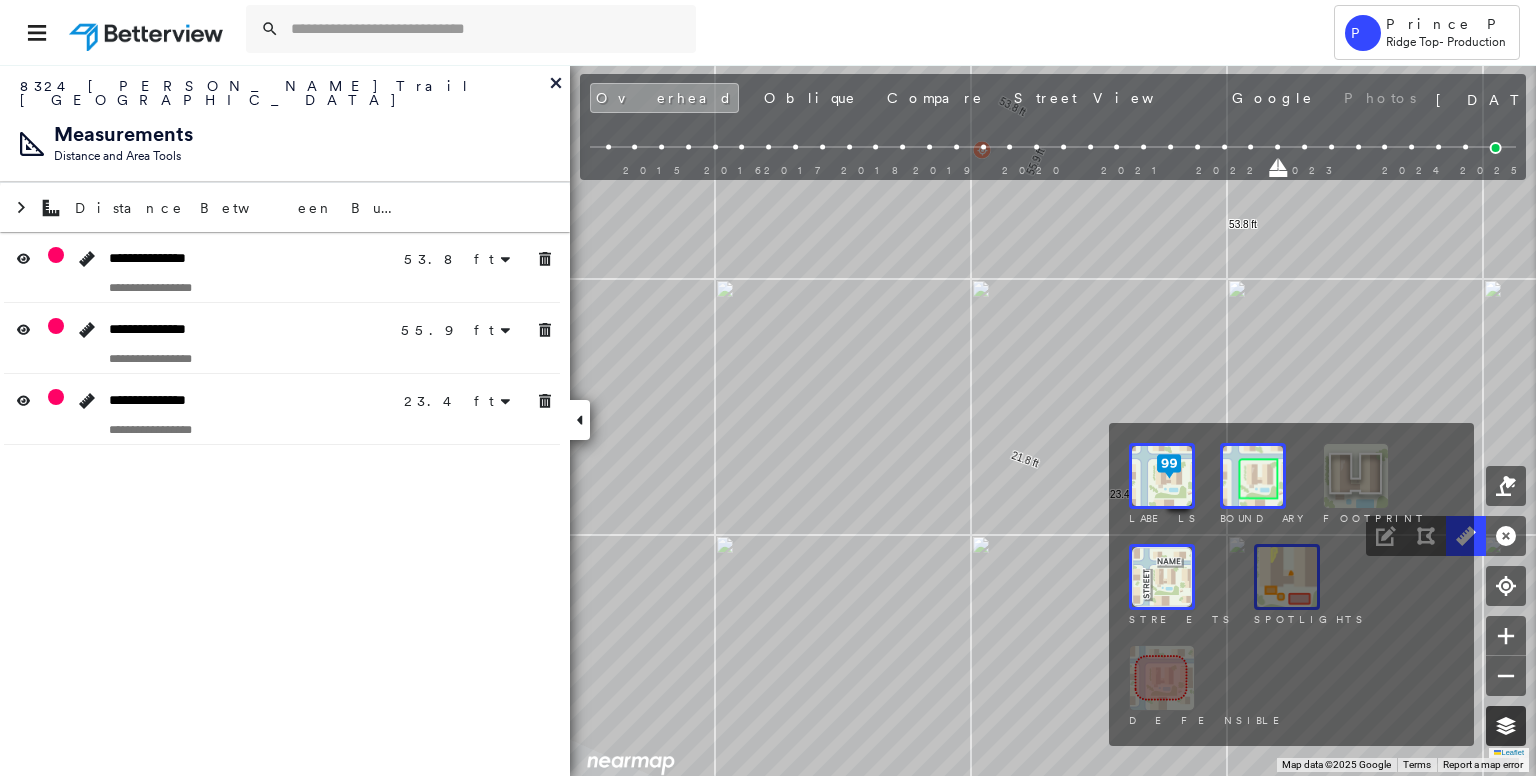 click at bounding box center [1506, 726] 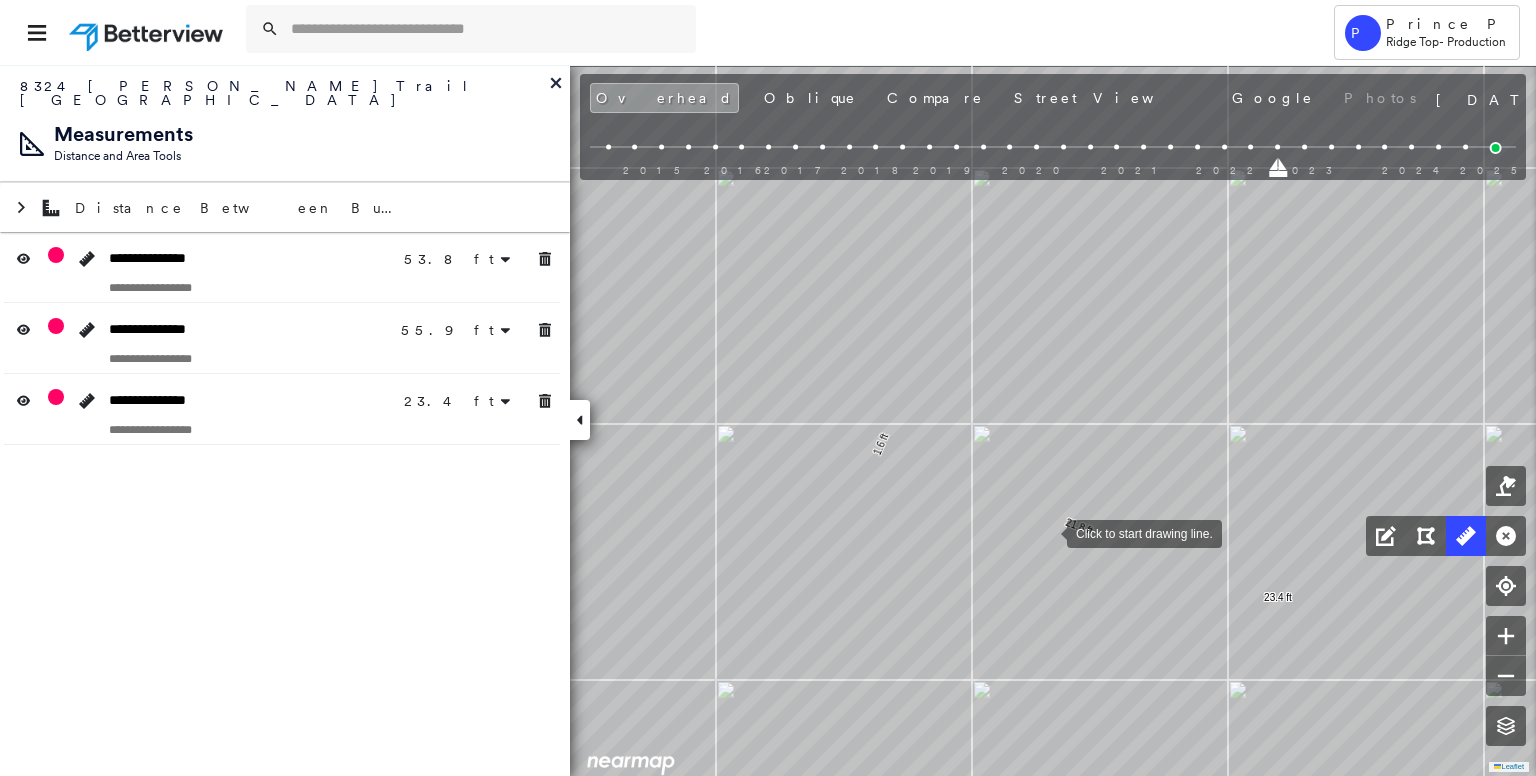 drag, startPoint x: 1085, startPoint y: 457, endPoint x: 1047, endPoint y: 531, distance: 83.18654 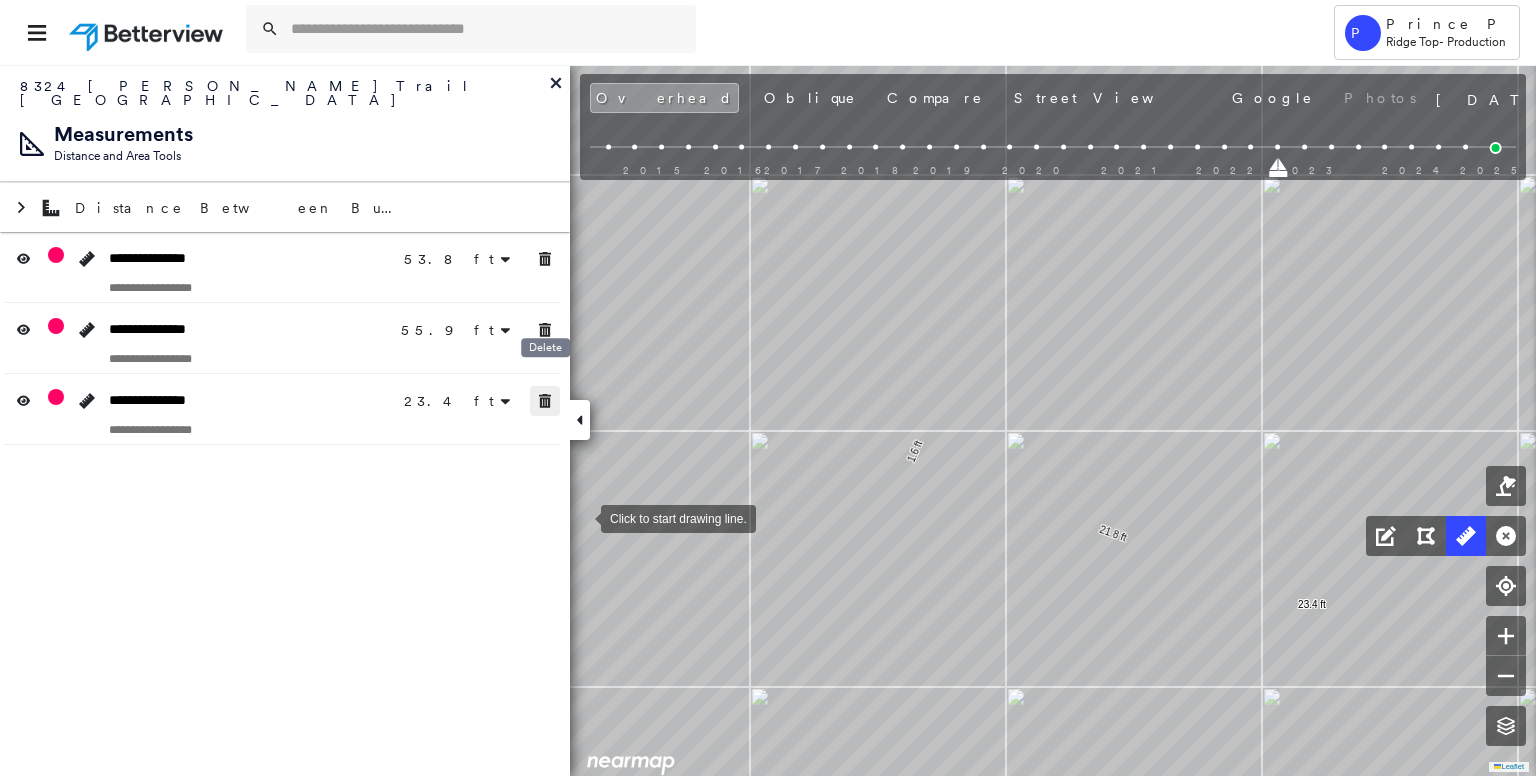 click 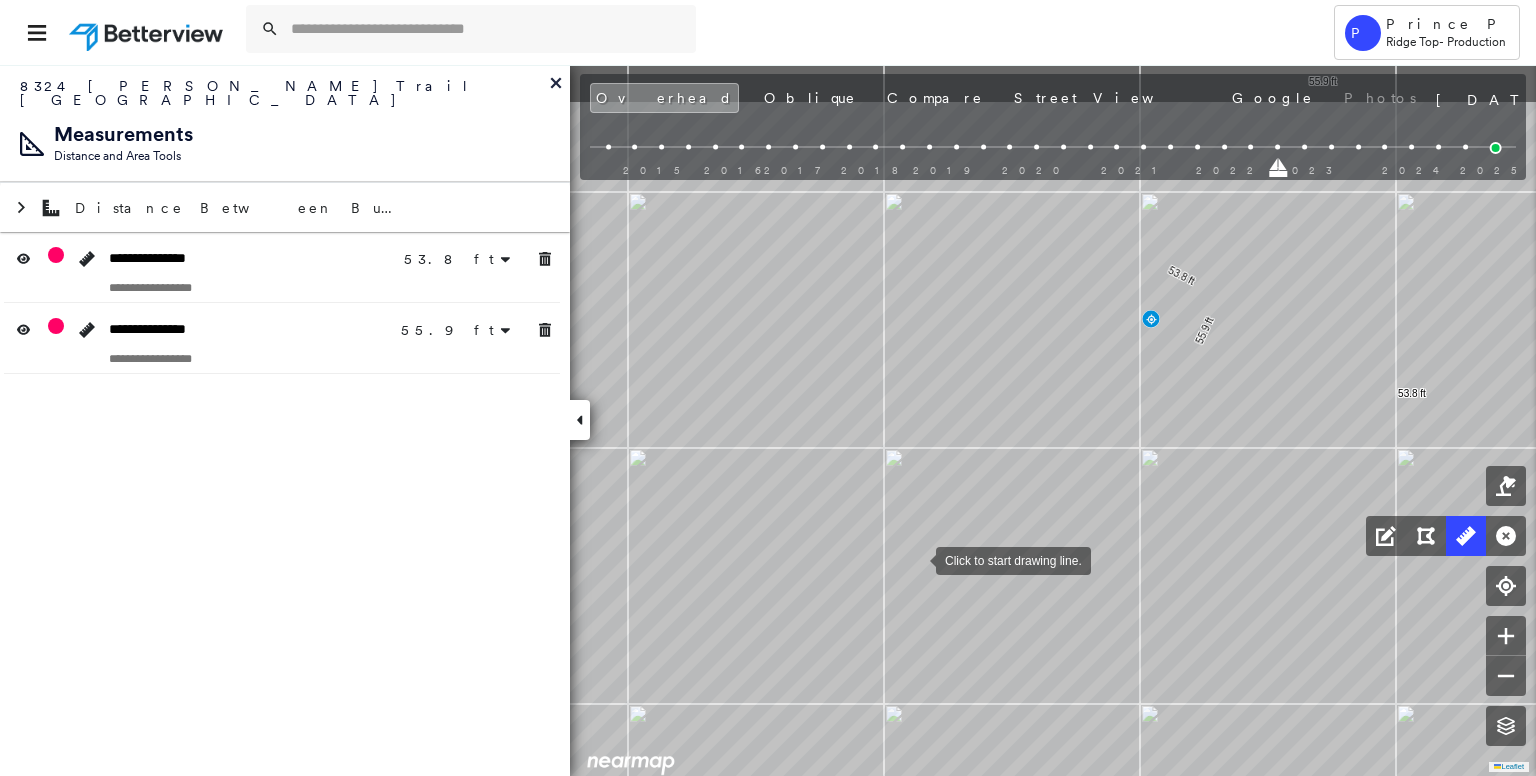 drag, startPoint x: 831, startPoint y: 455, endPoint x: 915, endPoint y: 558, distance: 132.90974 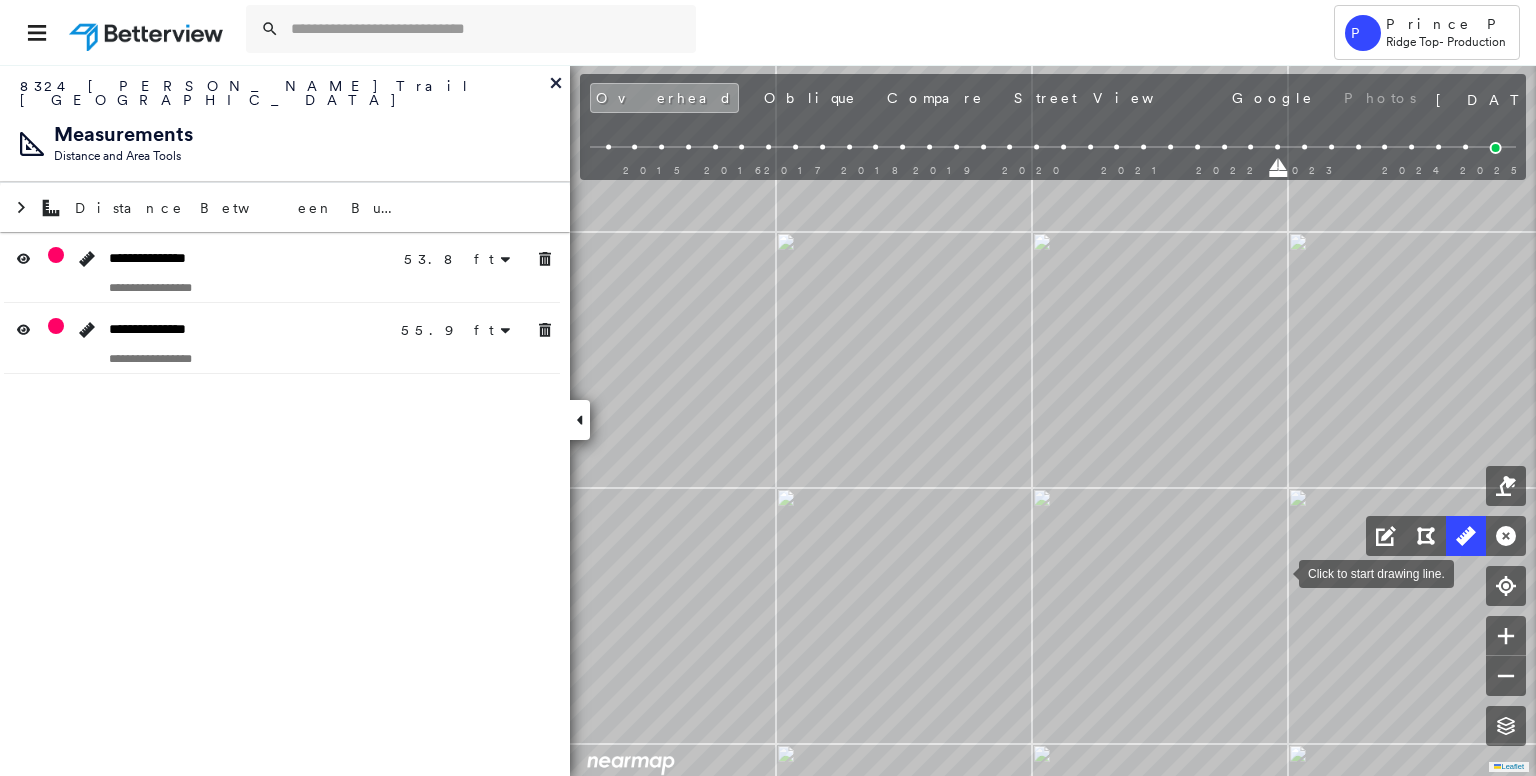 click at bounding box center (1279, 572) 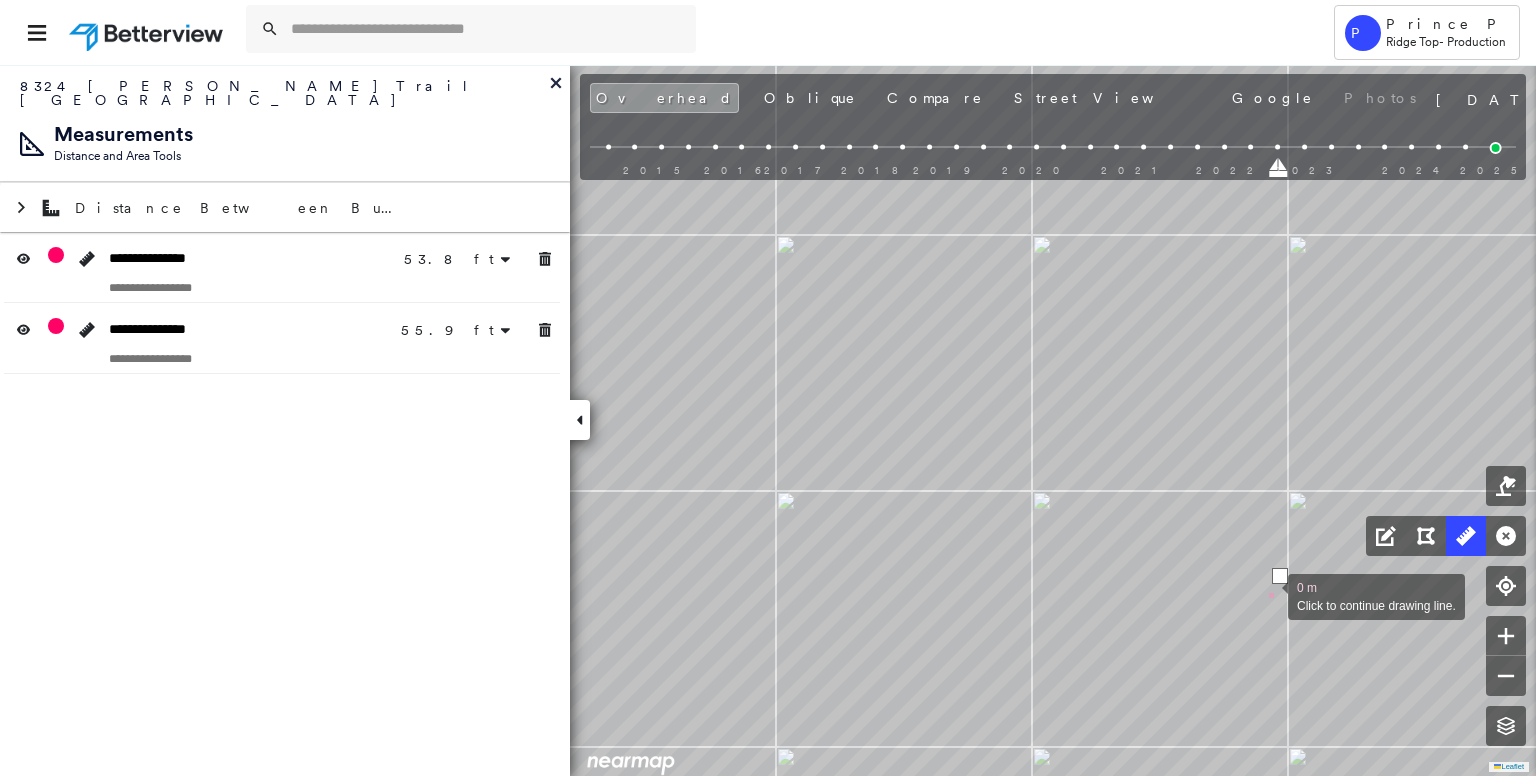 click at bounding box center [1268, 595] 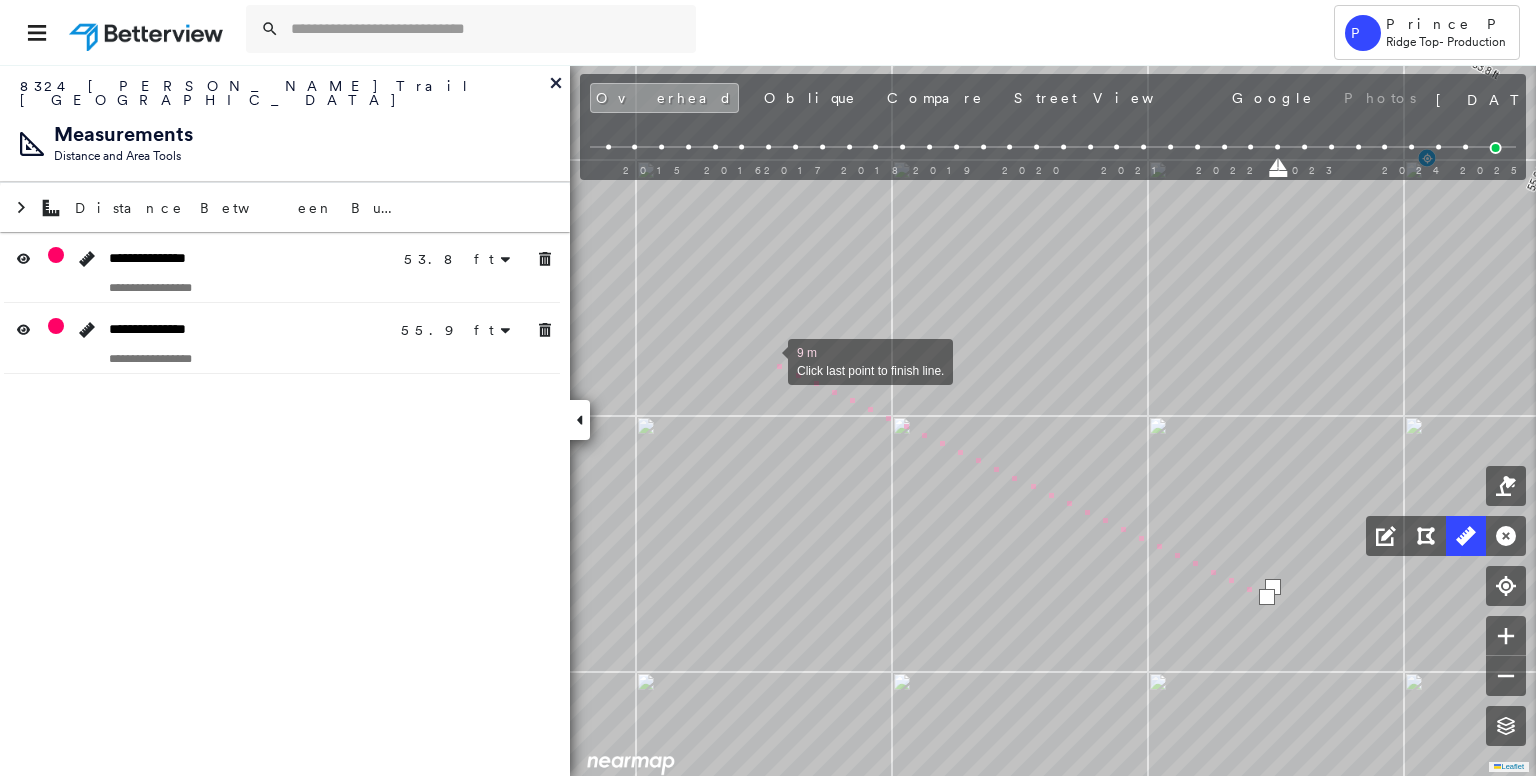 click at bounding box center (768, 360) 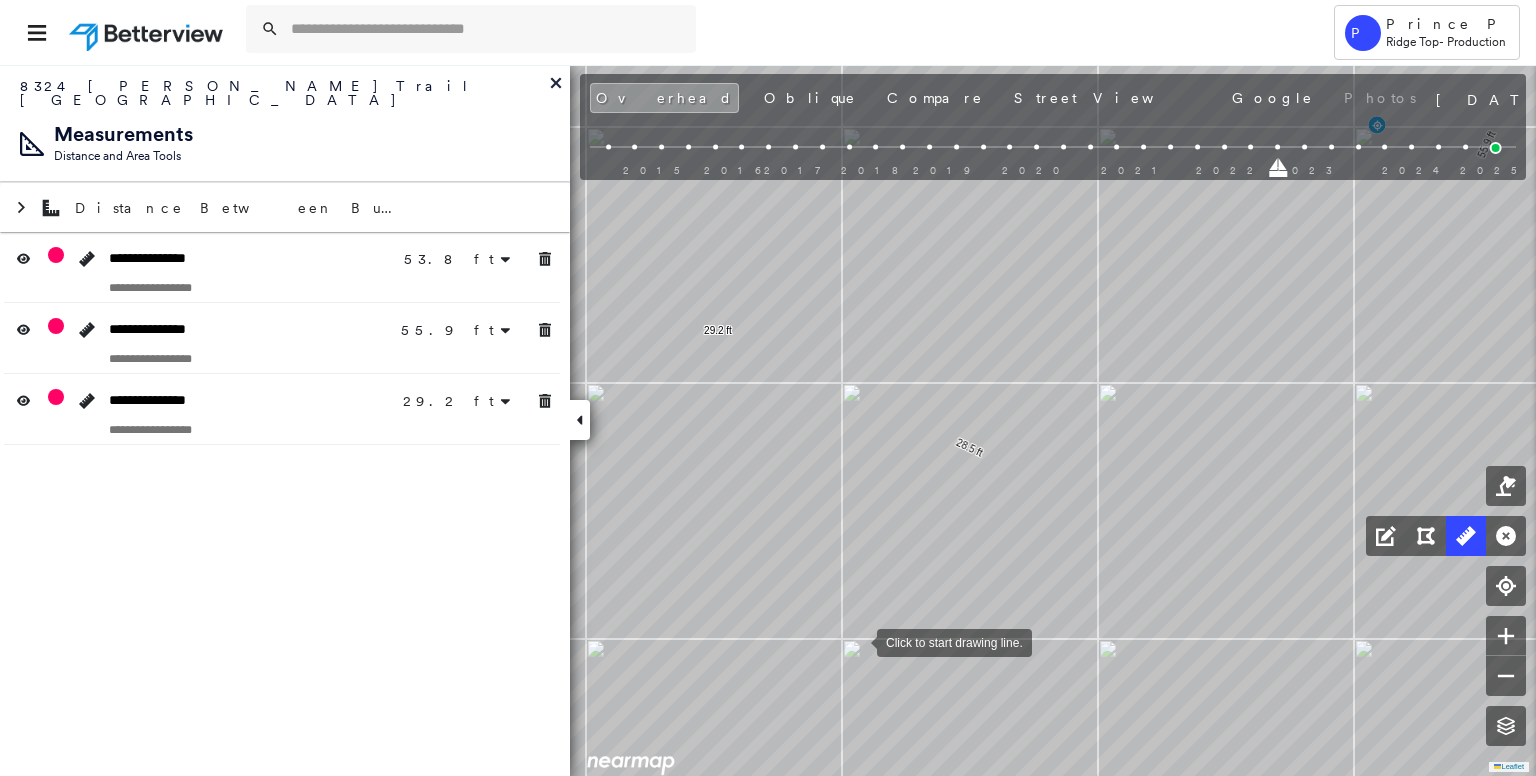 drag, startPoint x: 910, startPoint y: 669, endPoint x: 858, endPoint y: 641, distance: 59.05929 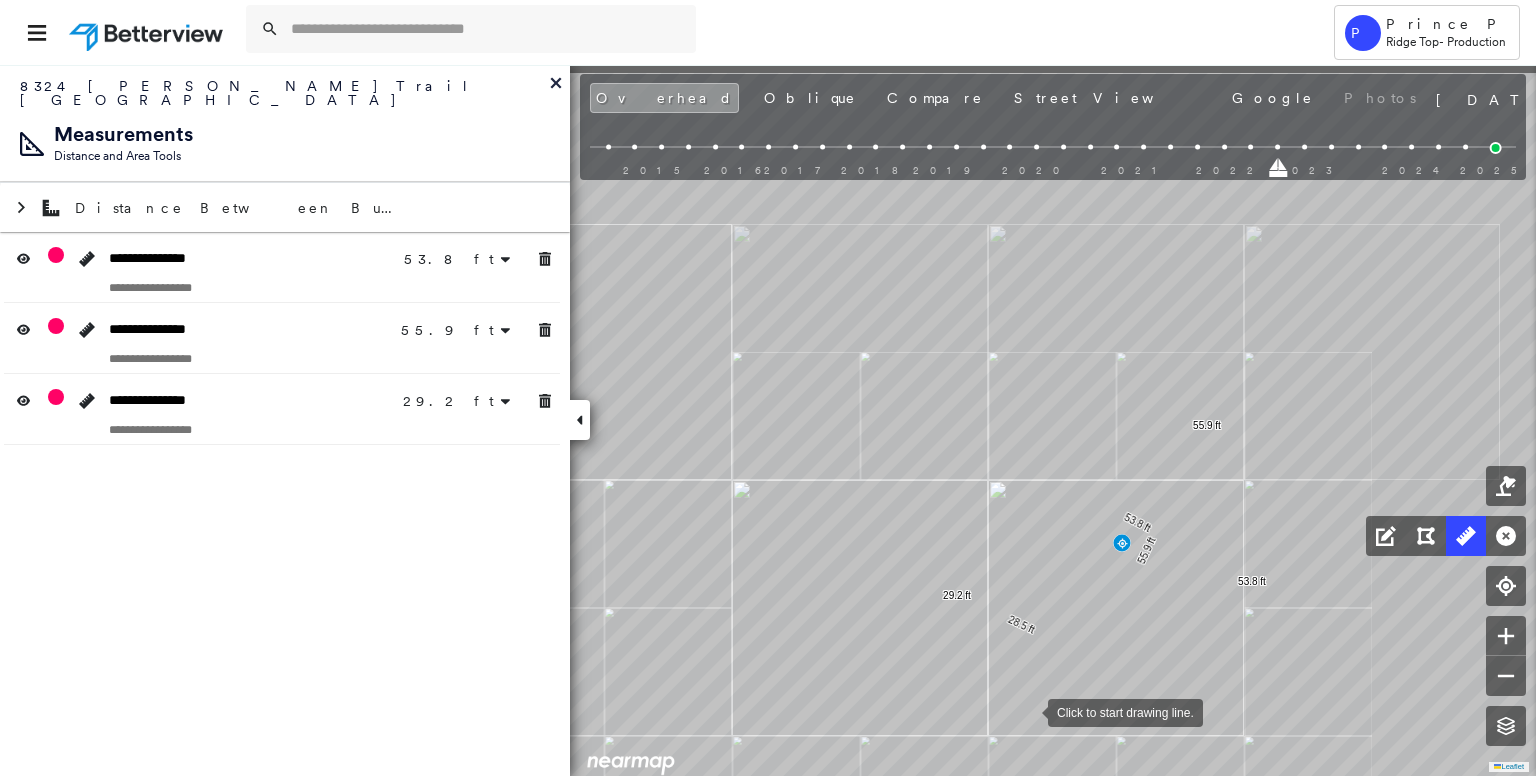 drag, startPoint x: 1033, startPoint y: 692, endPoint x: 1029, endPoint y: 709, distance: 17.464249 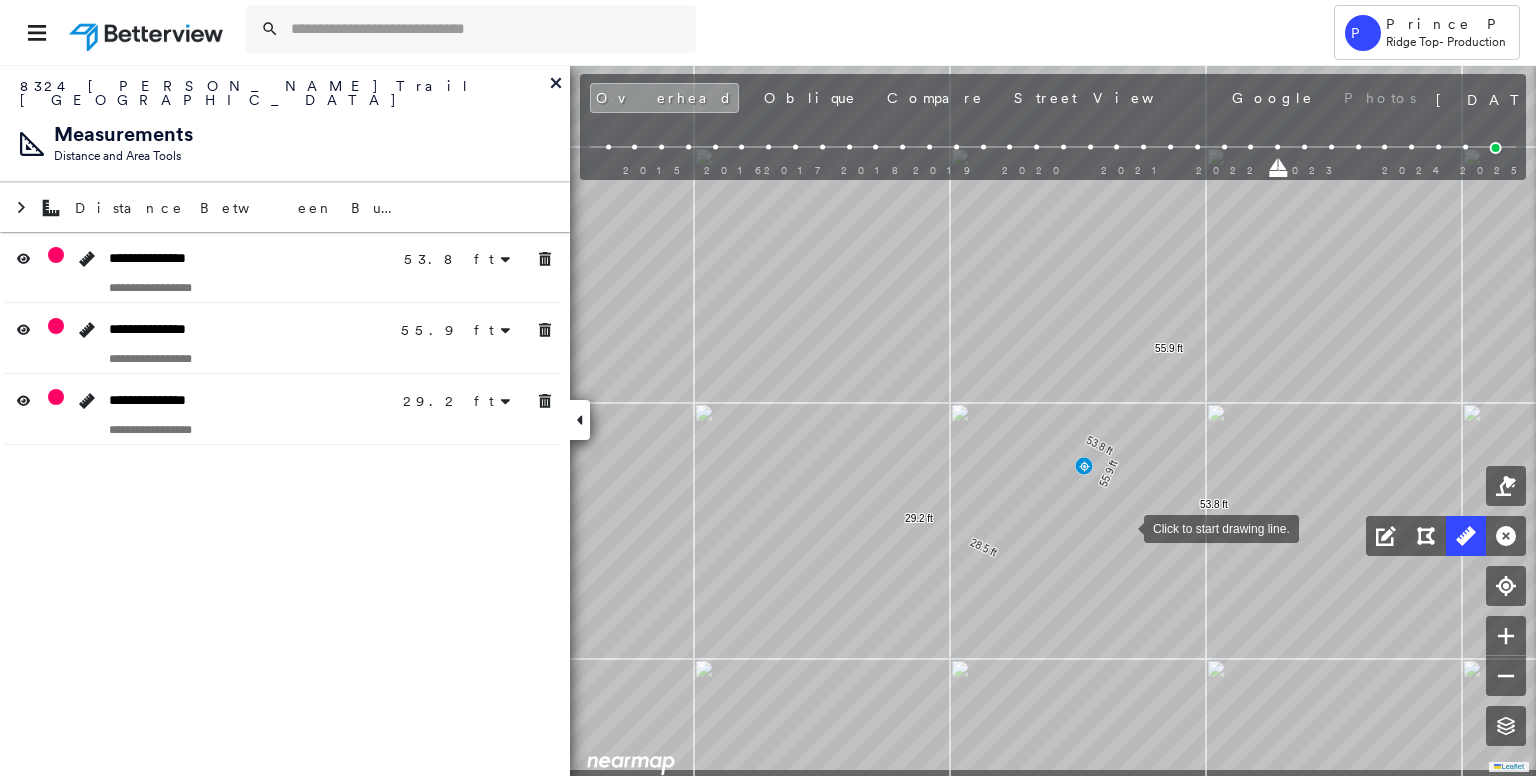 drag, startPoint x: 1124, startPoint y: 529, endPoint x: 1104, endPoint y: 461, distance: 70.88018 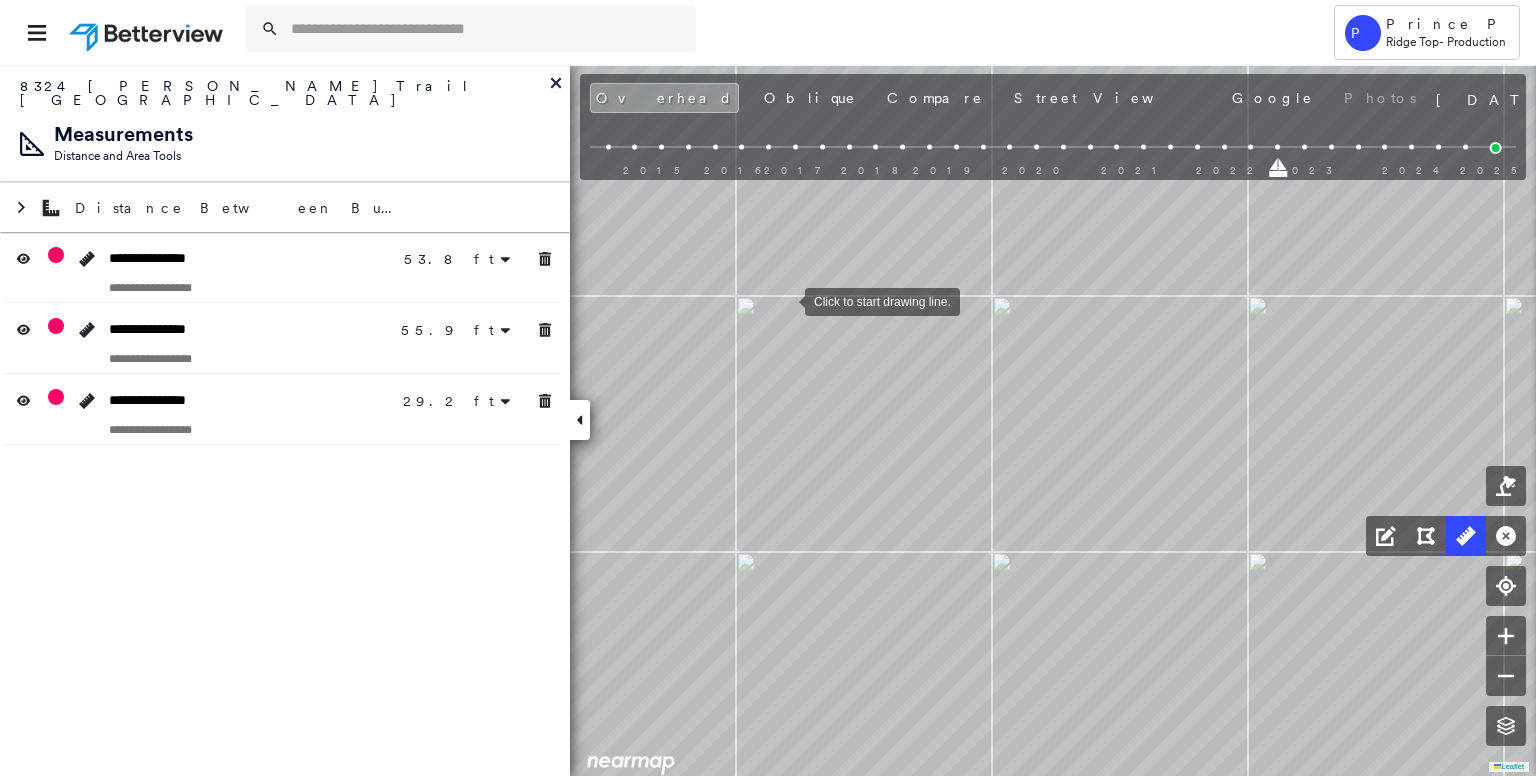 click at bounding box center [785, 300] 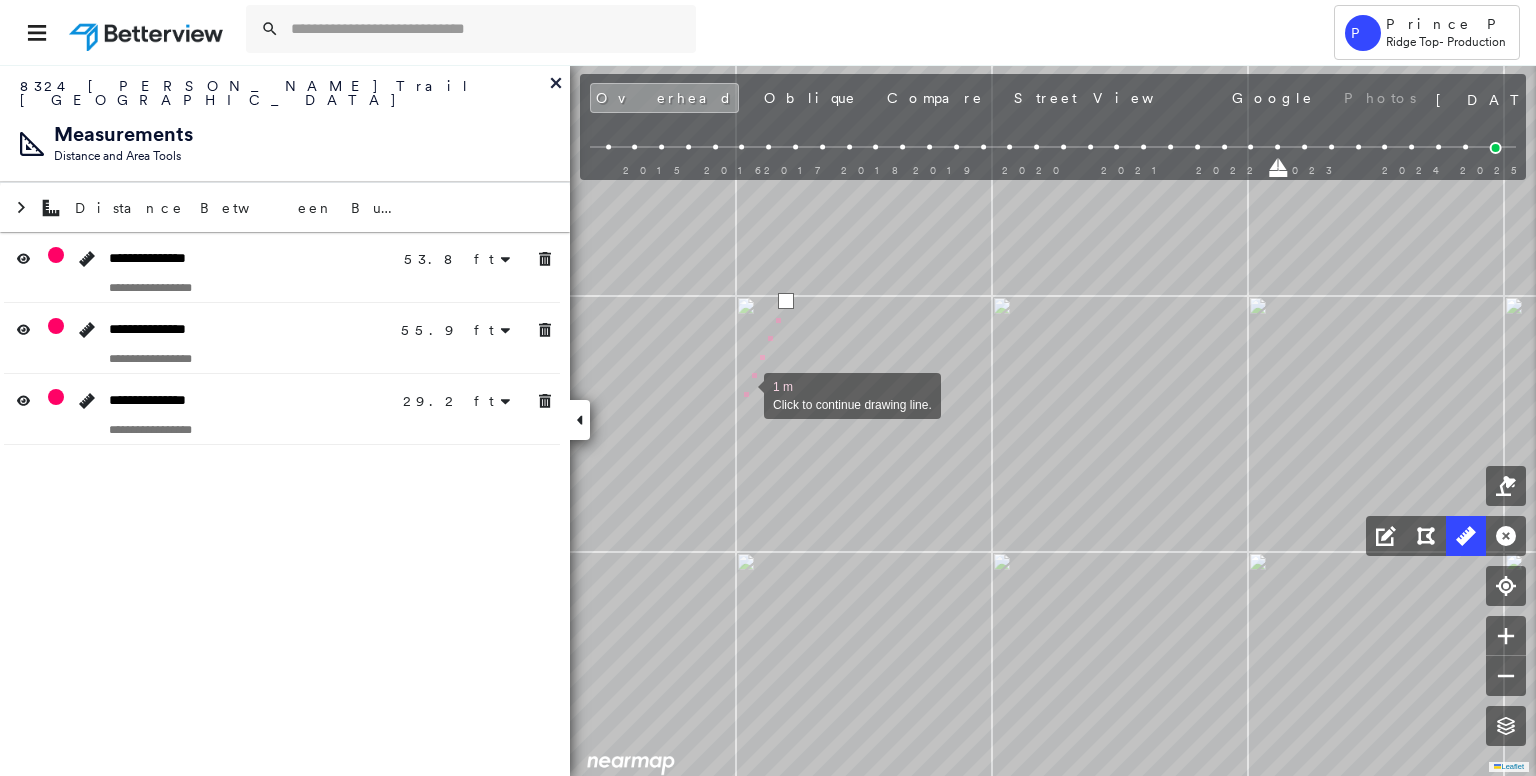 click at bounding box center (744, 394) 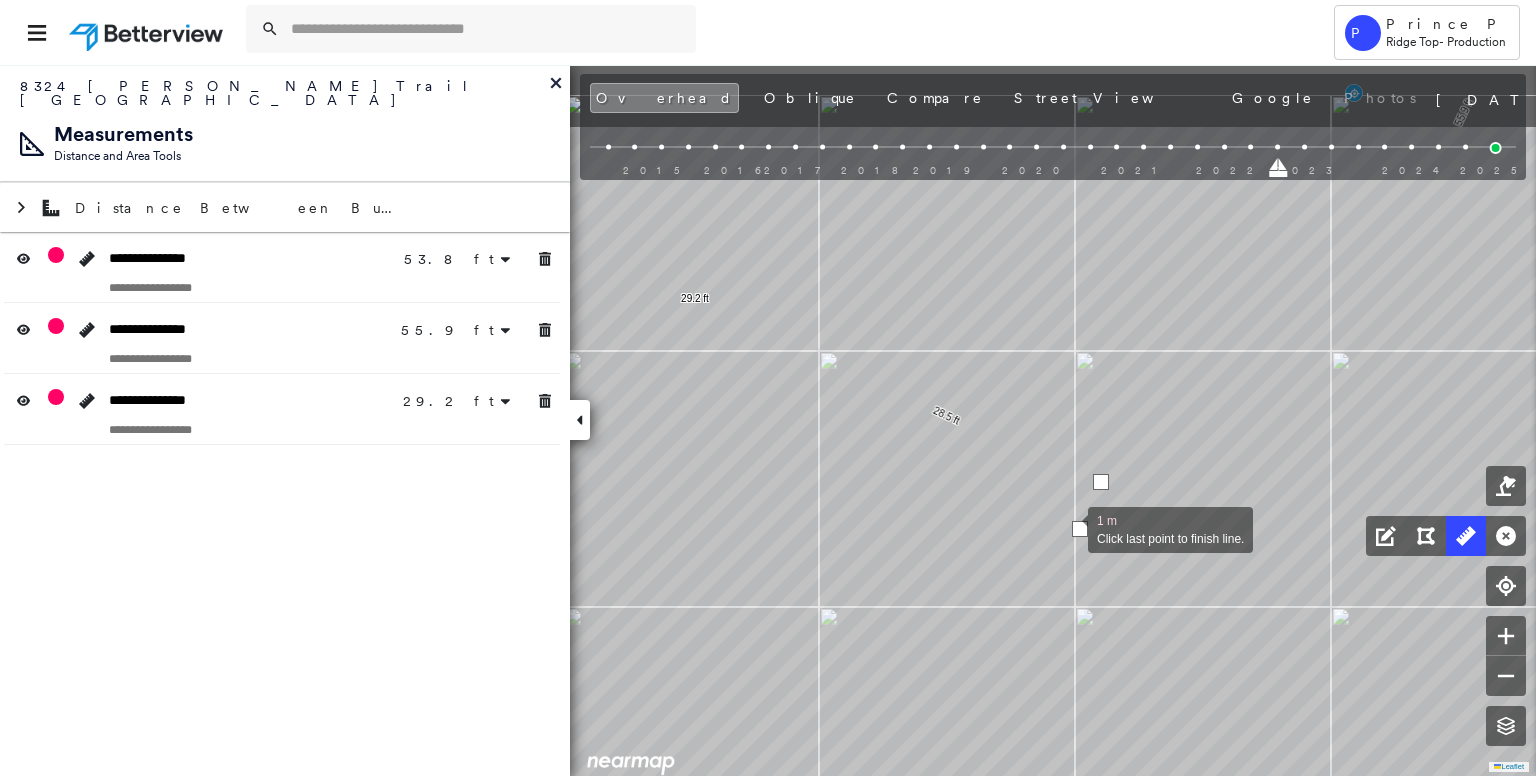 drag, startPoint x: 731, startPoint y: 393, endPoint x: 1066, endPoint y: 527, distance: 360.80603 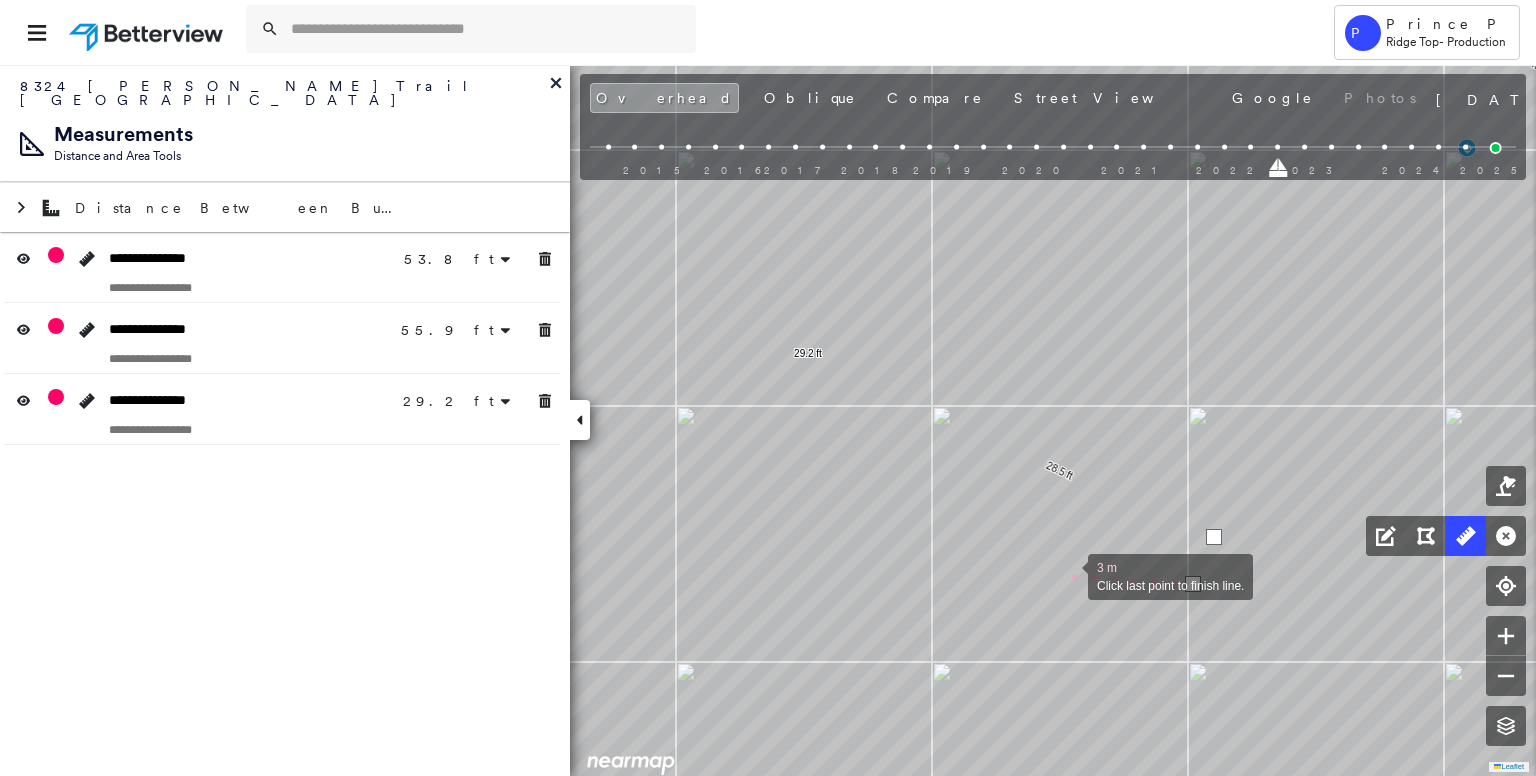 drag, startPoint x: 944, startPoint y: 514, endPoint x: 1105, endPoint y: 583, distance: 175.16278 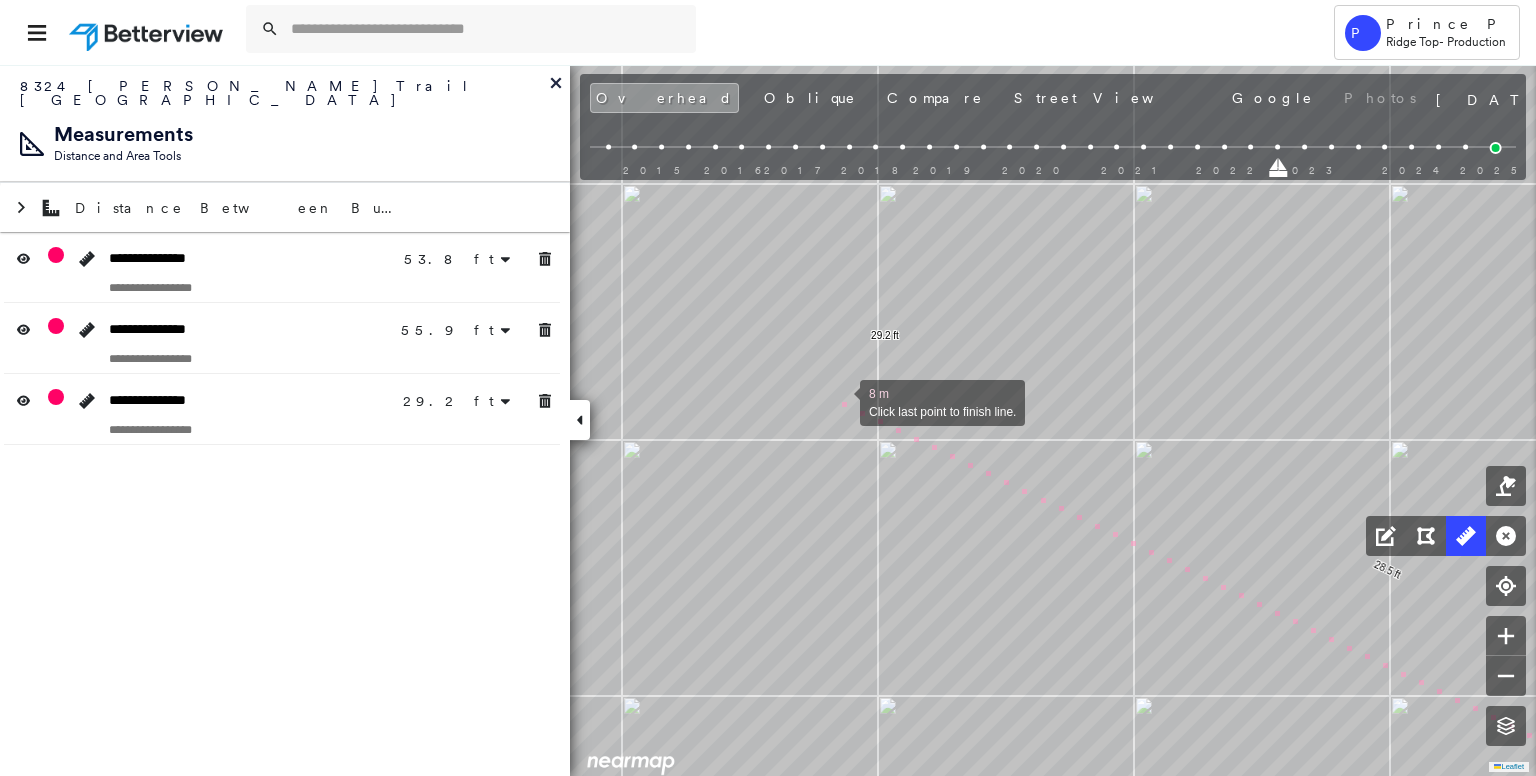 click at bounding box center [840, 401] 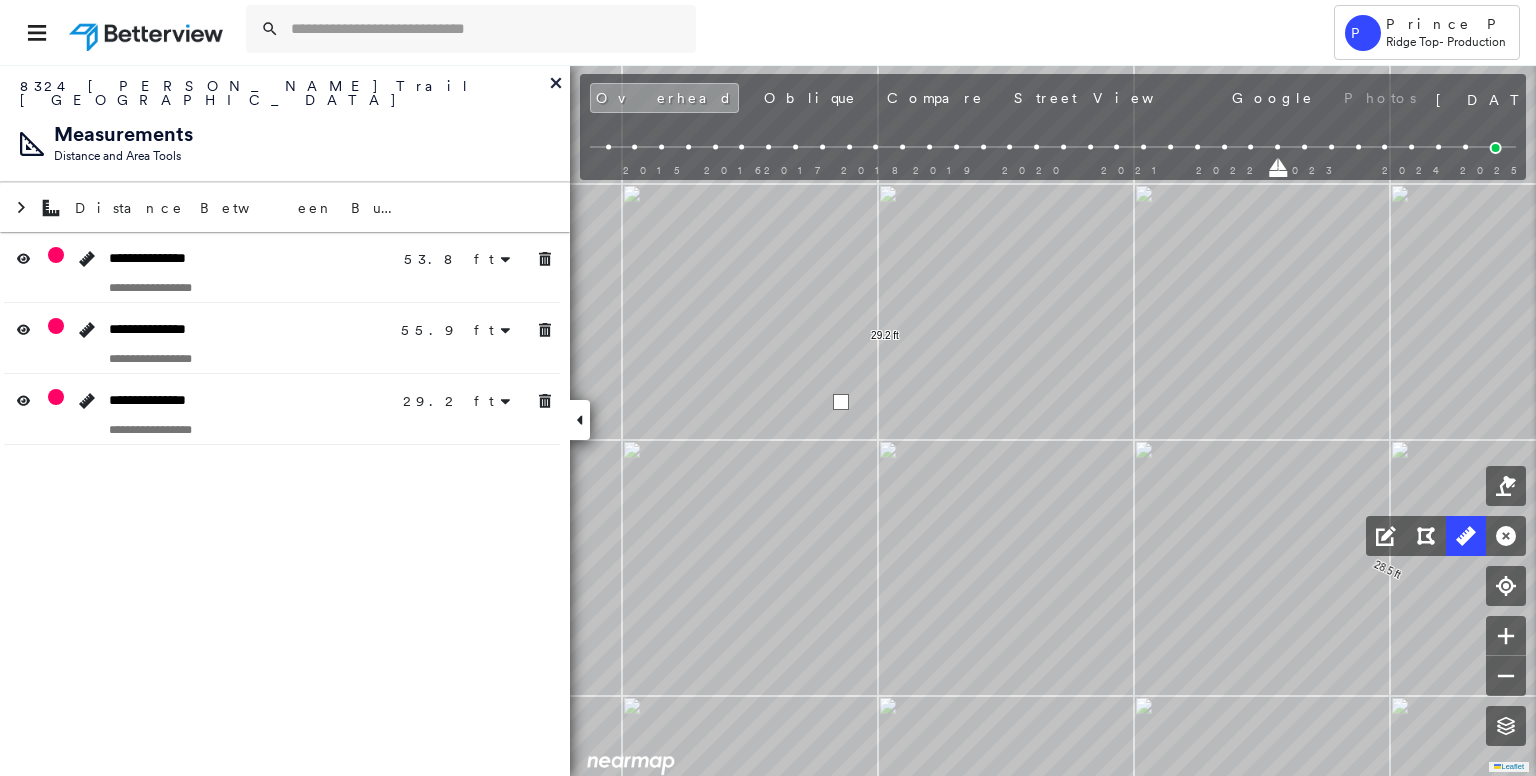 click at bounding box center [841, 402] 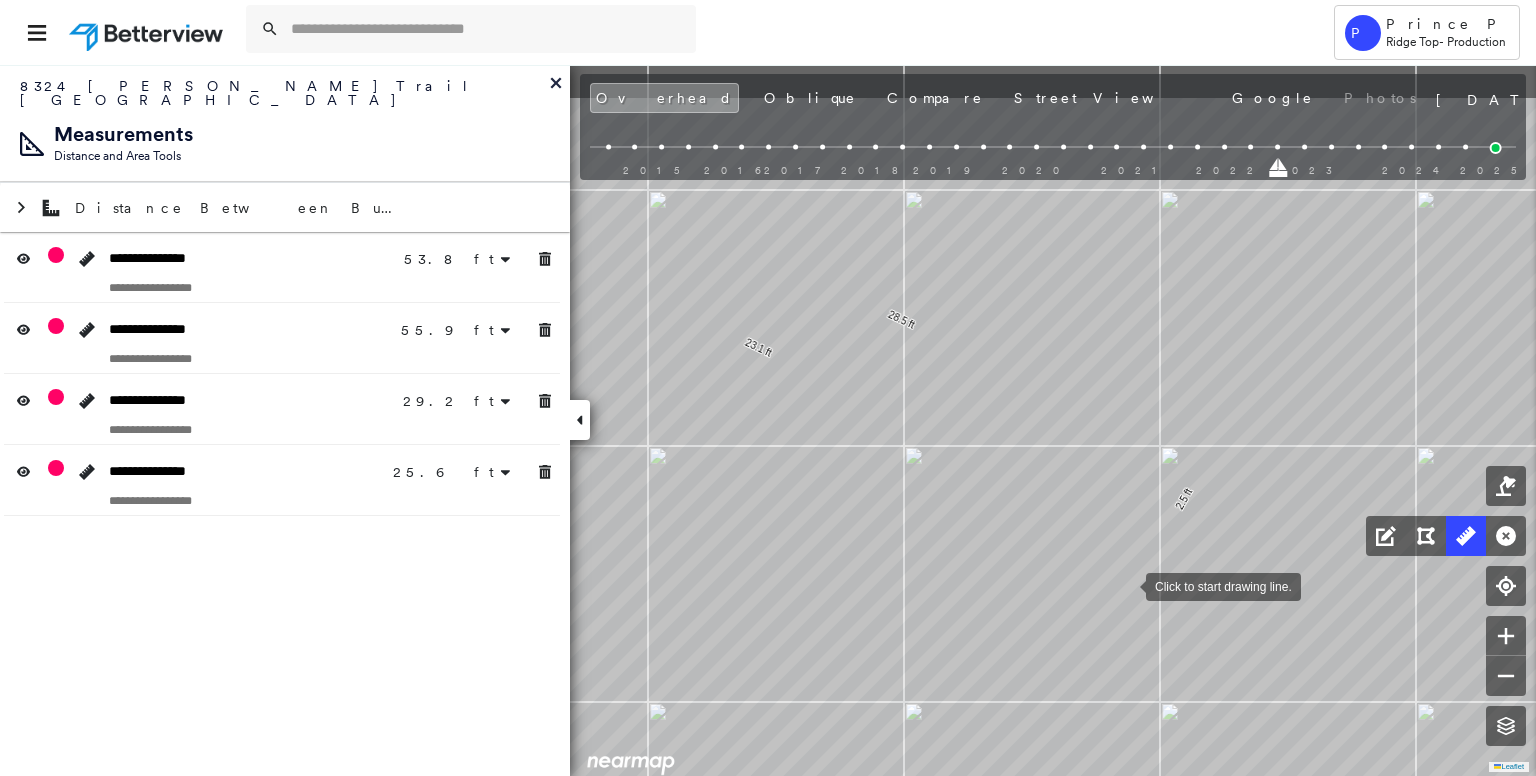 drag, startPoint x: 1119, startPoint y: 557, endPoint x: 1132, endPoint y: 606, distance: 50.695168 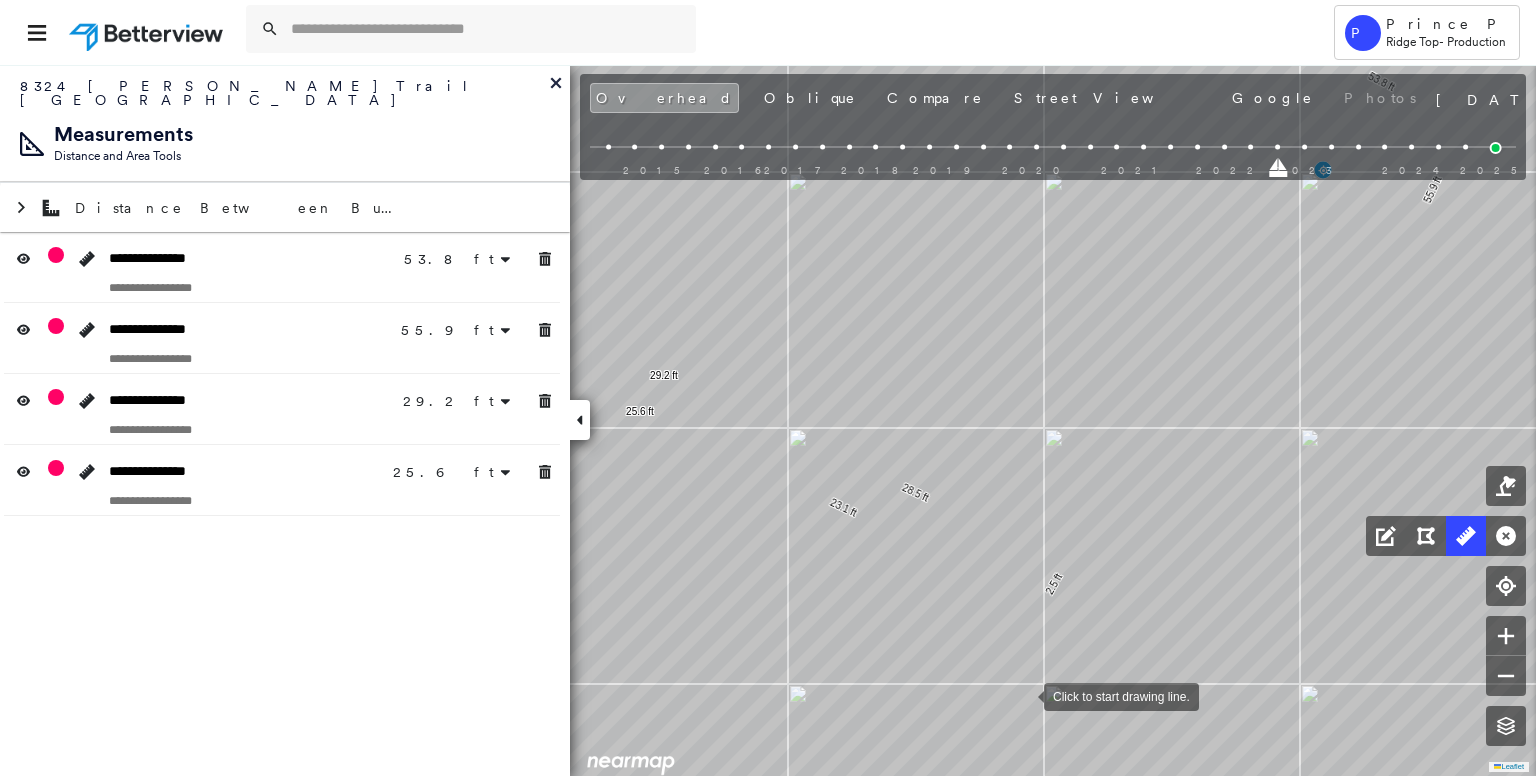 drag, startPoint x: 1018, startPoint y: 720, endPoint x: 1031, endPoint y: 640, distance: 81.04937 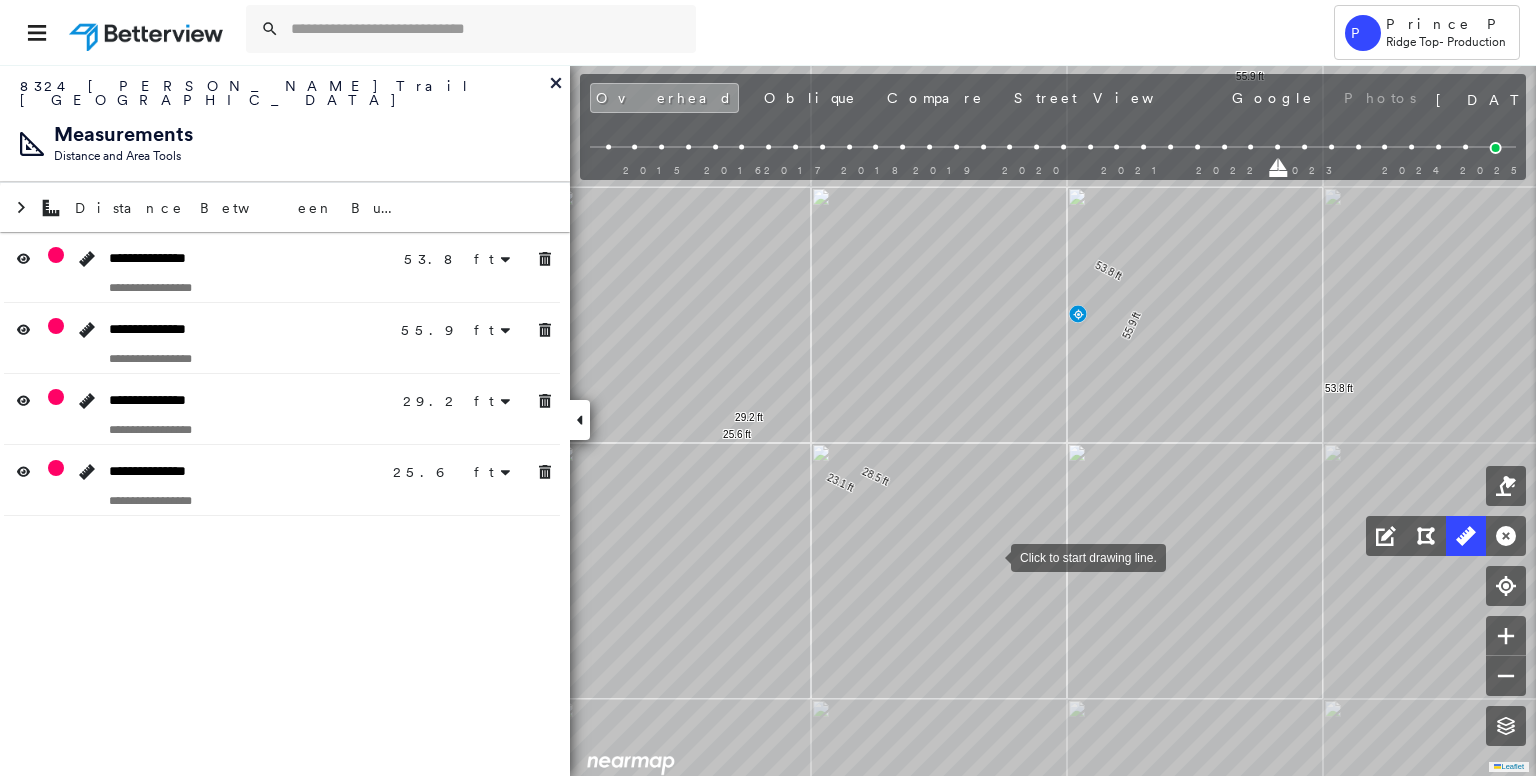 drag, startPoint x: 952, startPoint y: 515, endPoint x: 858, endPoint y: 514, distance: 94.00532 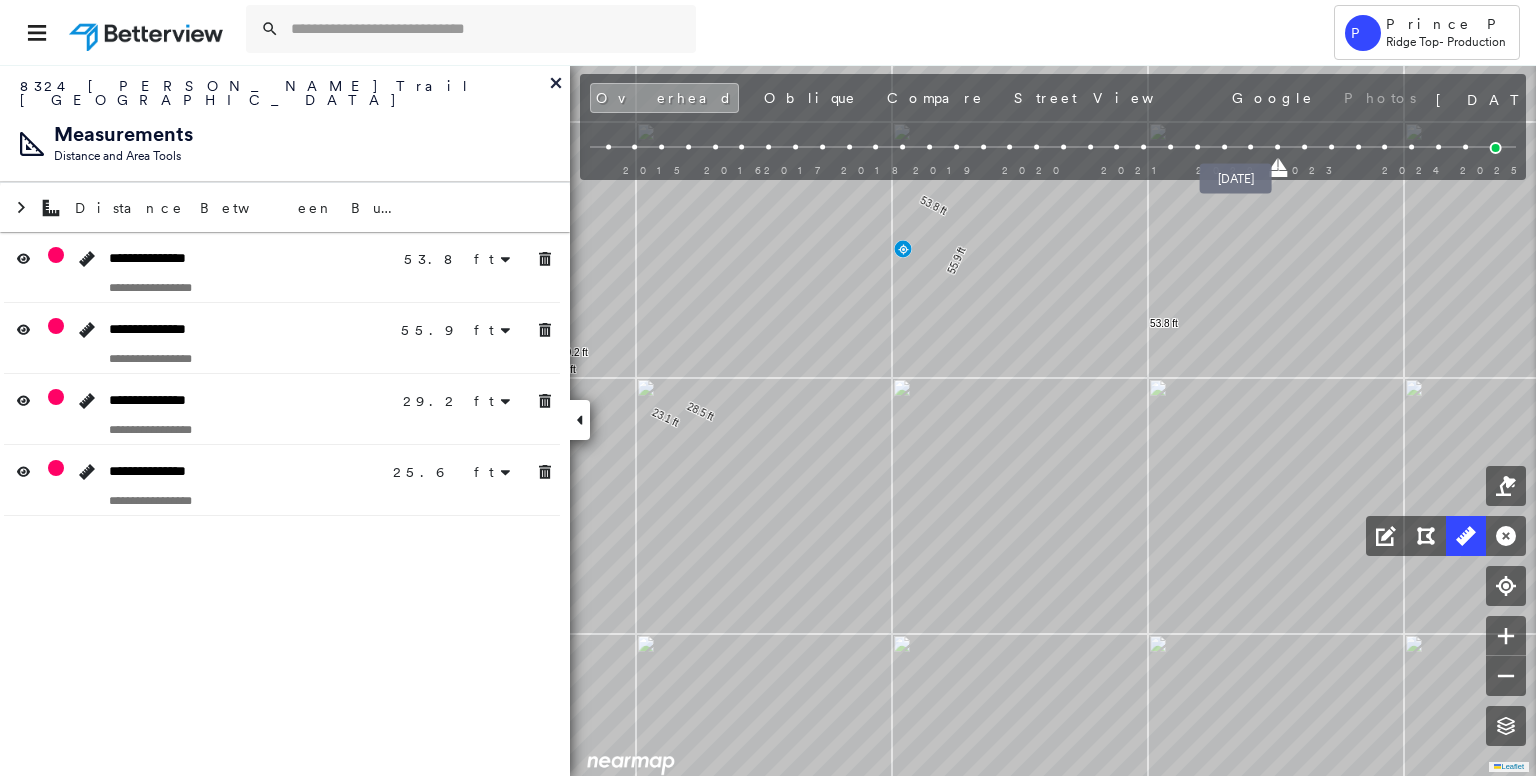 click at bounding box center (1251, 147) 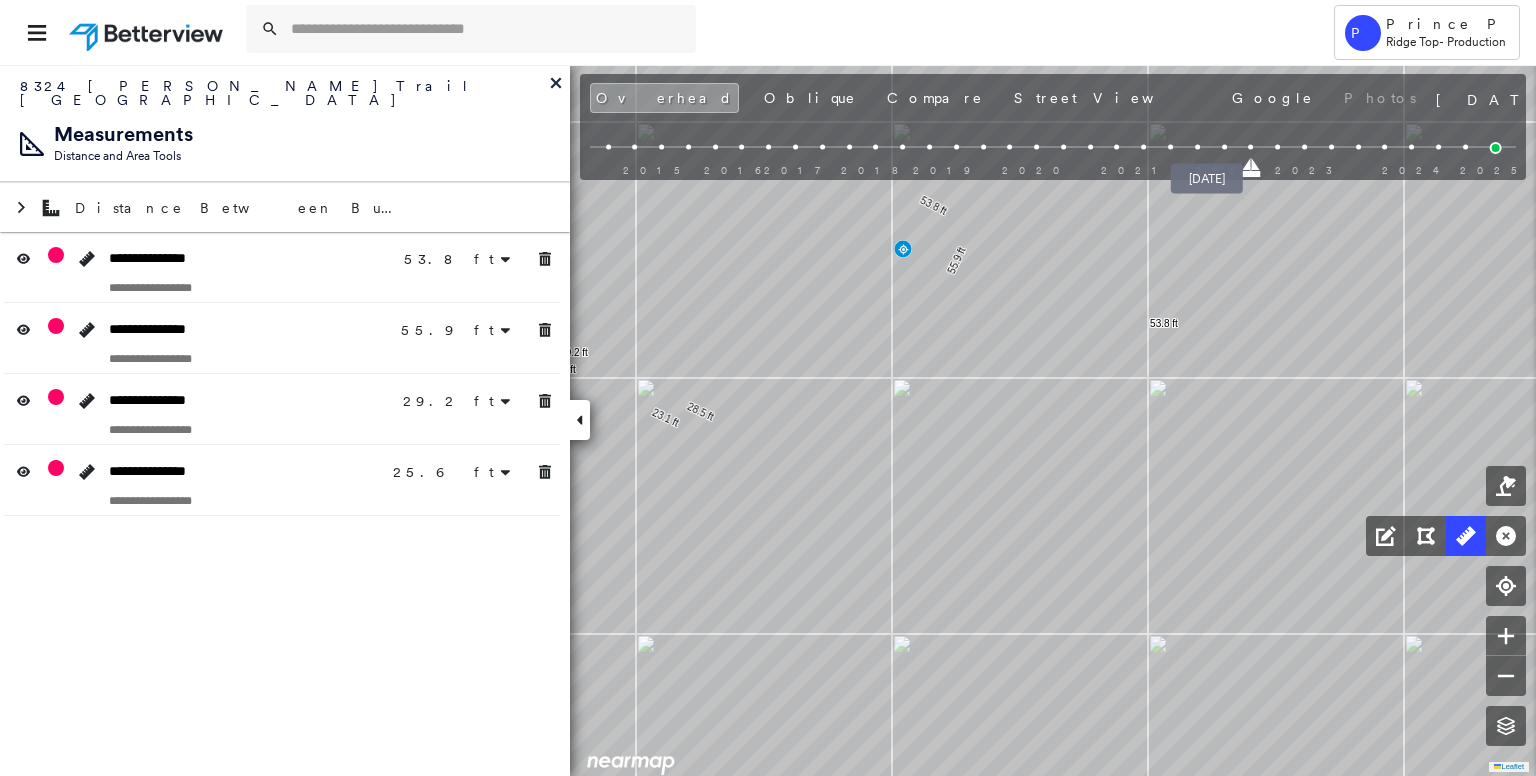 click at bounding box center [1224, 147] 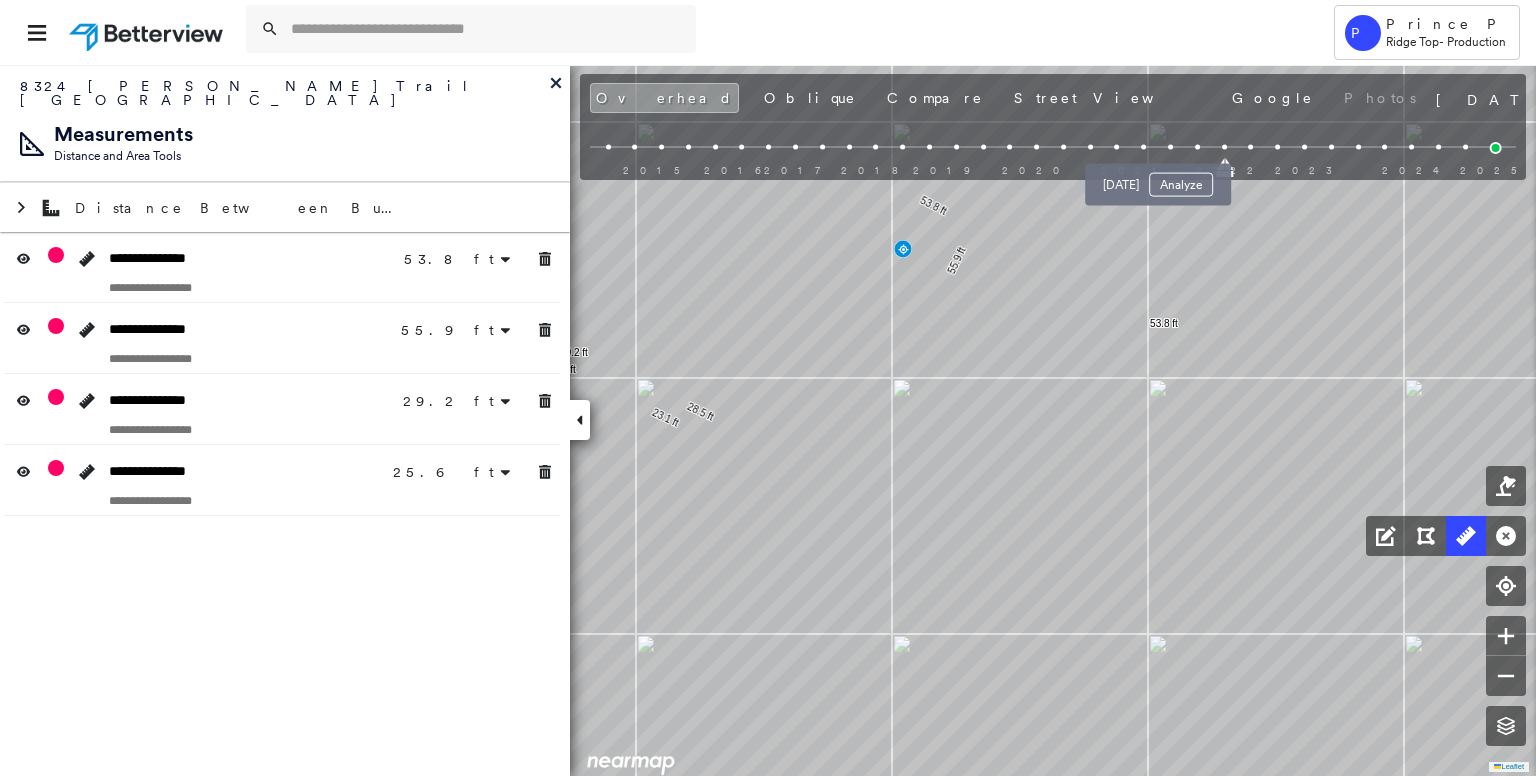 click at bounding box center (1170, 147) 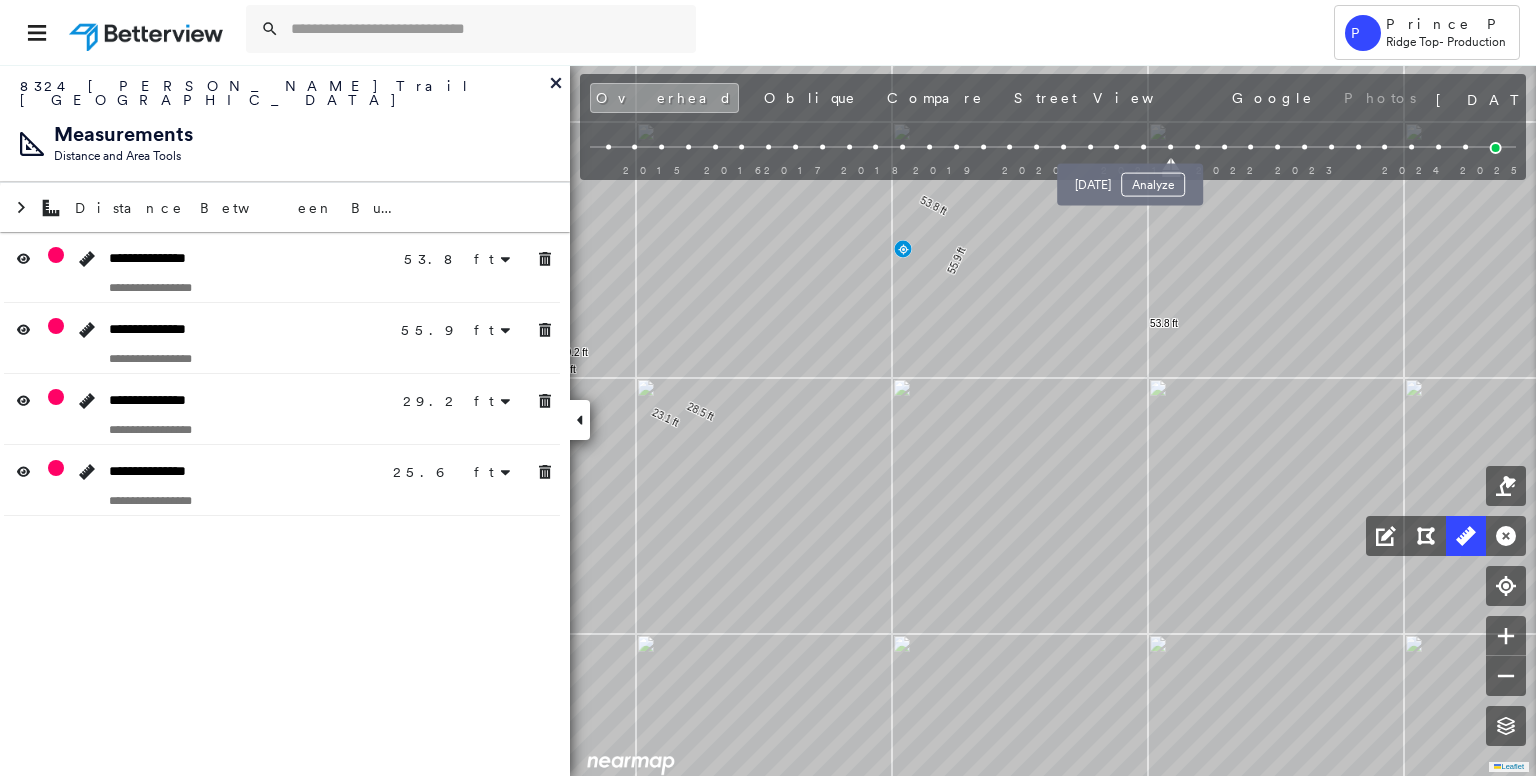 click at bounding box center (1143, 147) 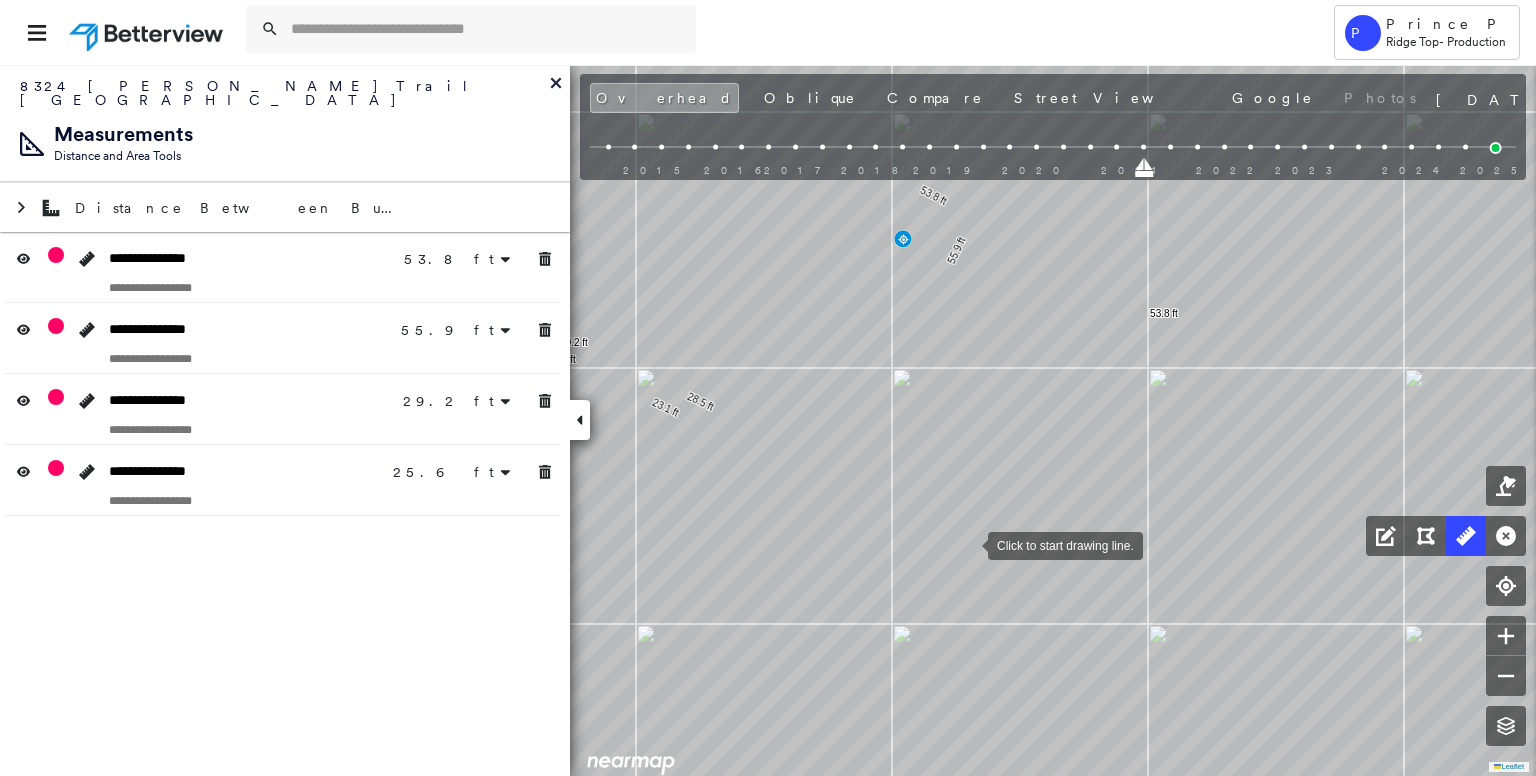drag, startPoint x: 968, startPoint y: 546, endPoint x: 983, endPoint y: 501, distance: 47.434166 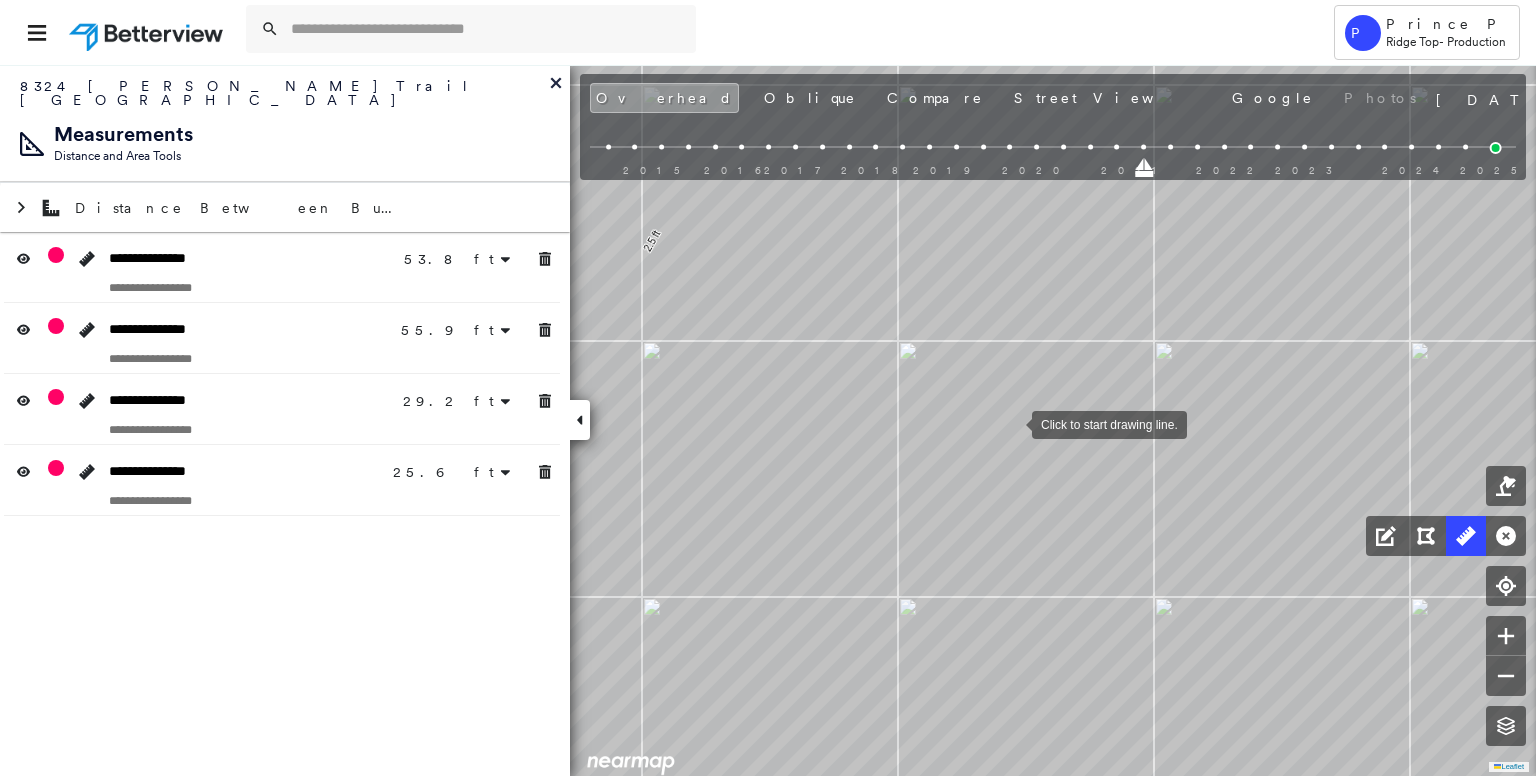 drag, startPoint x: 1003, startPoint y: 491, endPoint x: 1012, endPoint y: 423, distance: 68.593 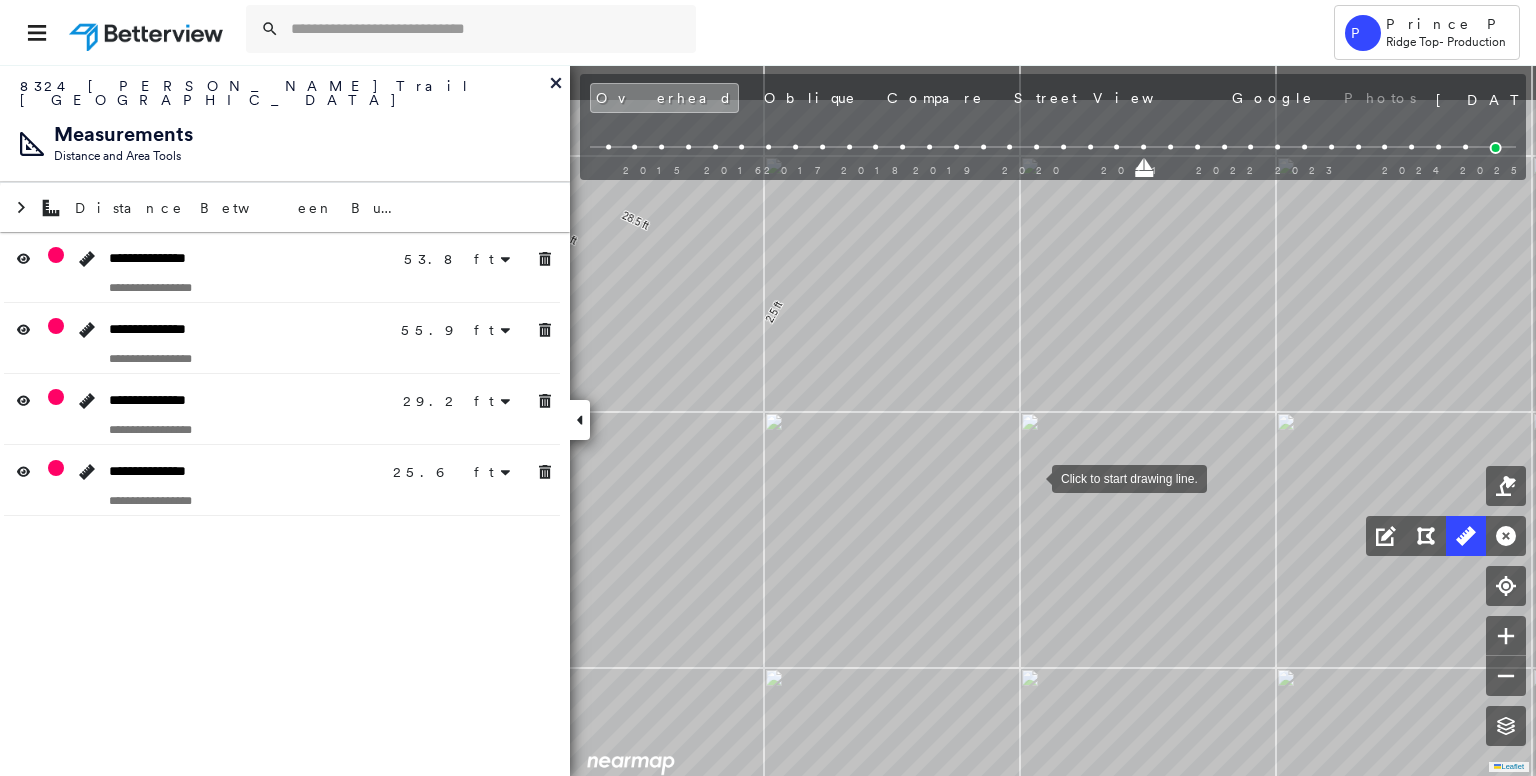 drag, startPoint x: 871, startPoint y: 369, endPoint x: 1032, endPoint y: 476, distance: 193.31322 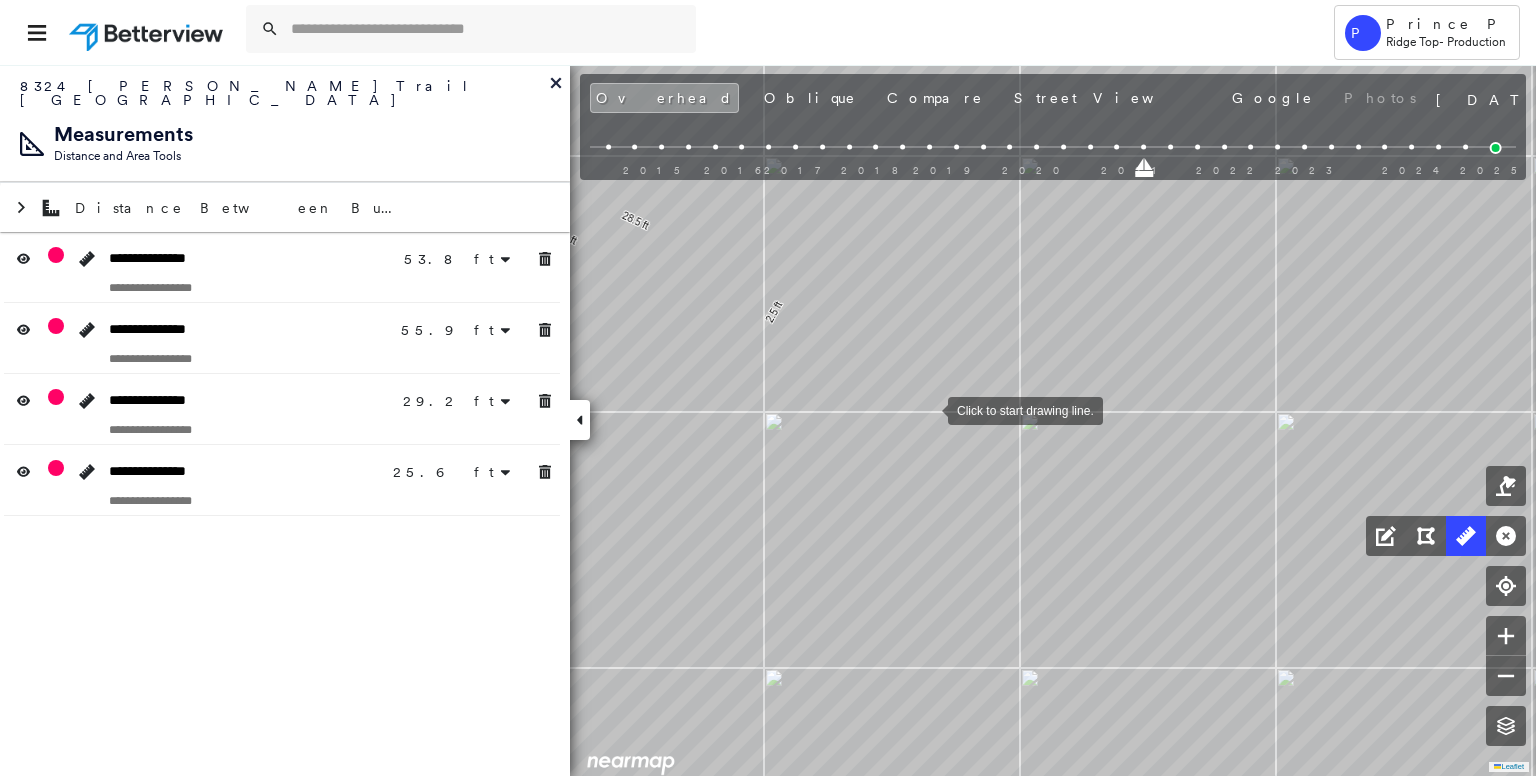 click at bounding box center [928, 409] 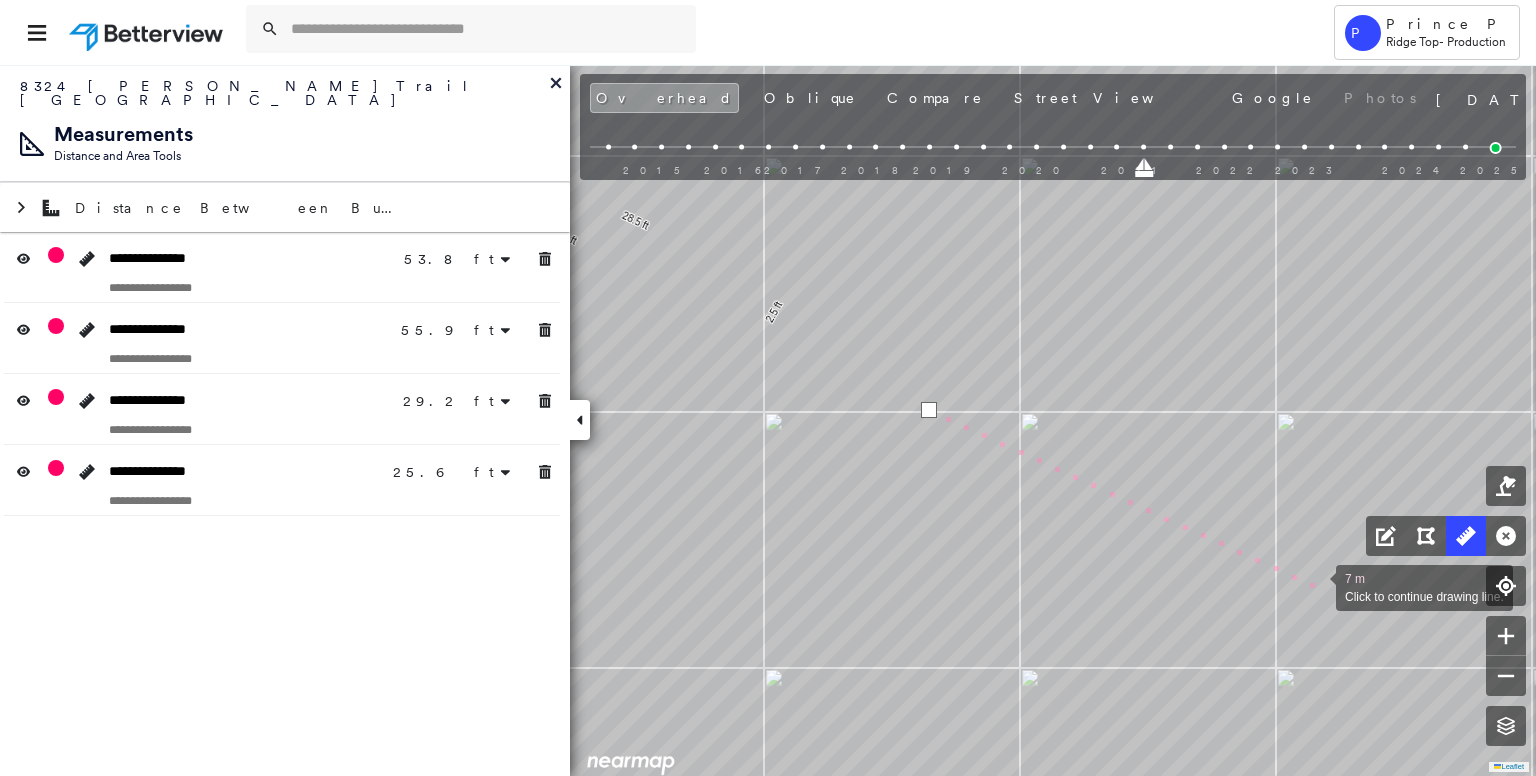 click at bounding box center [1316, 586] 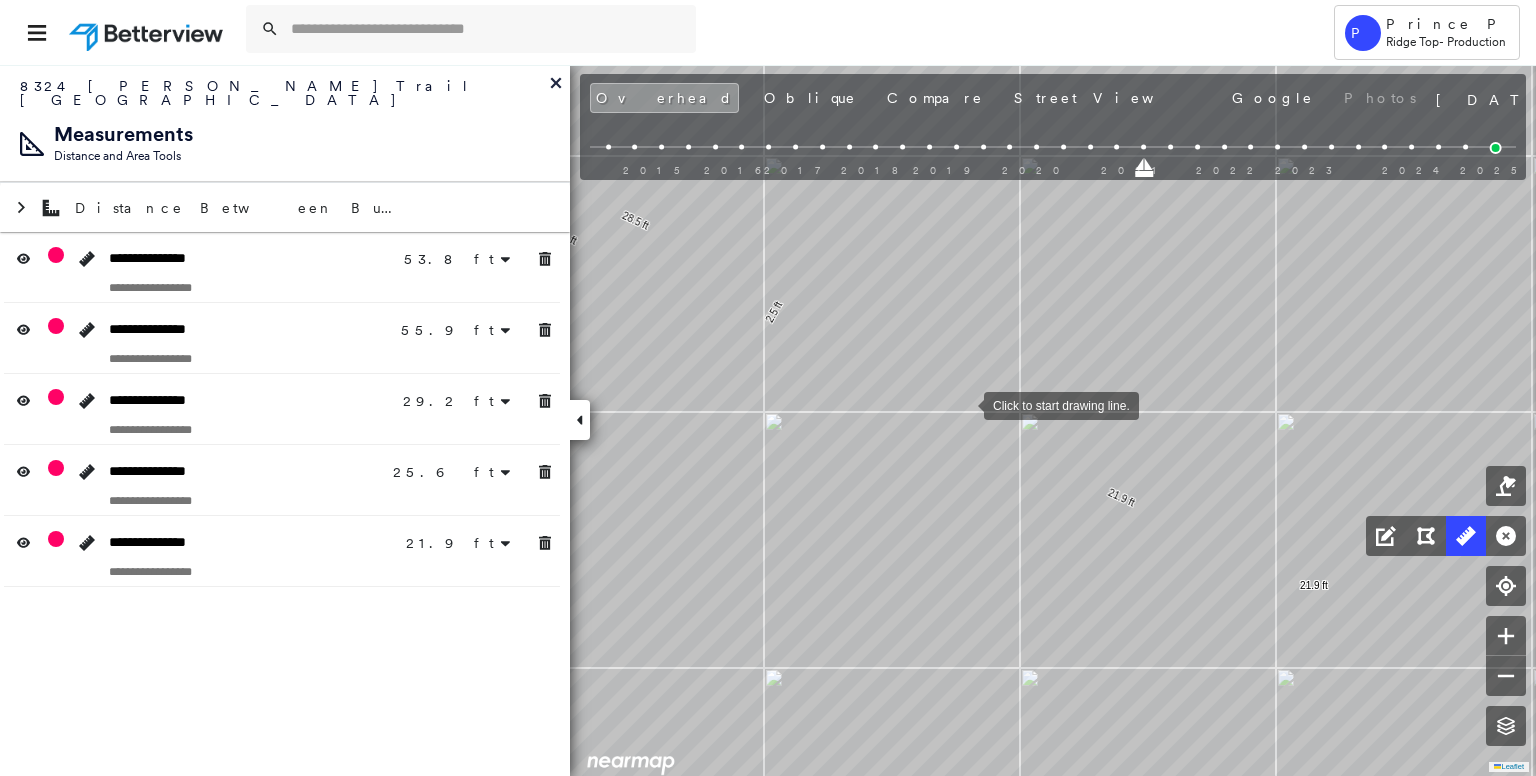 click at bounding box center (964, 404) 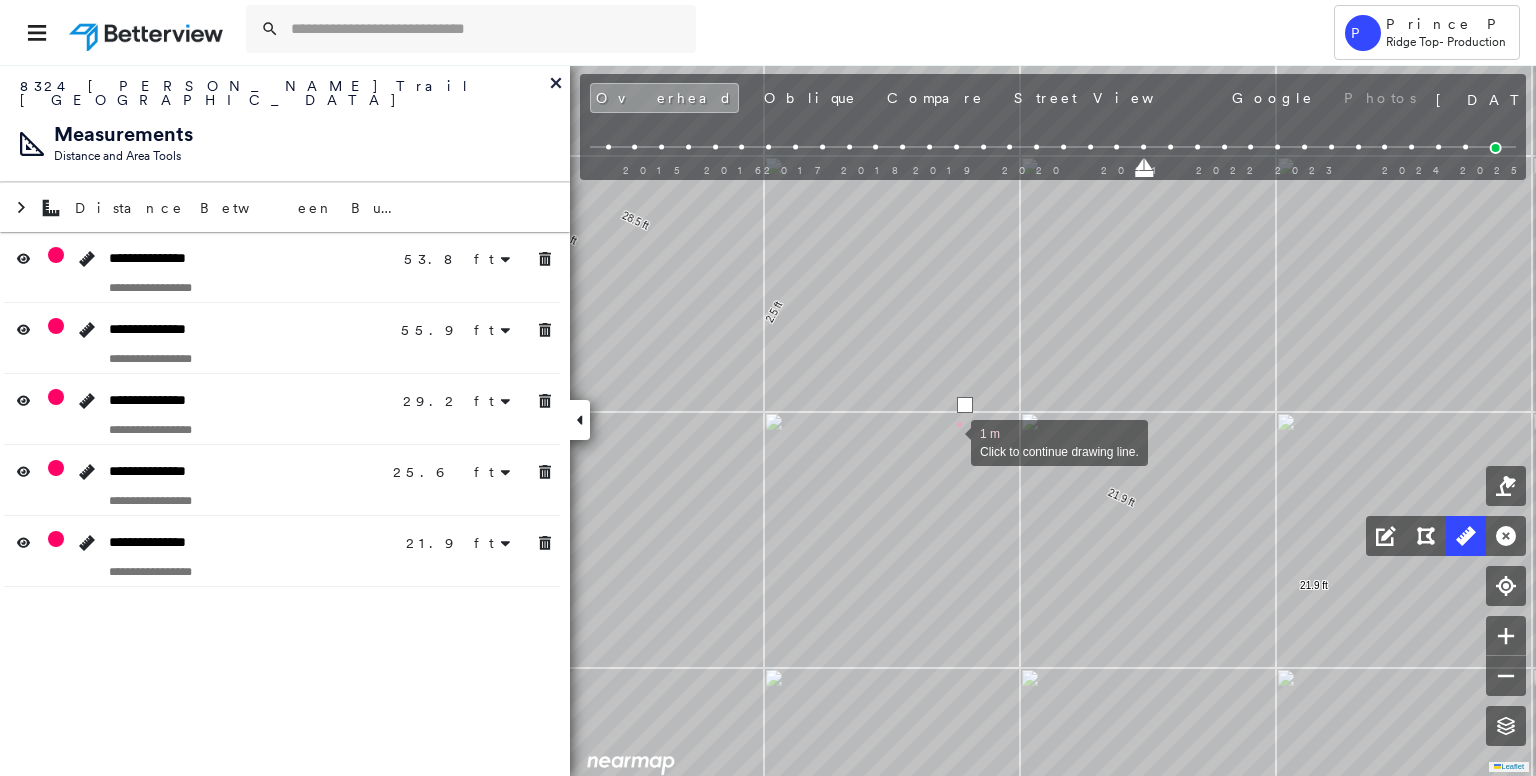 click at bounding box center (951, 441) 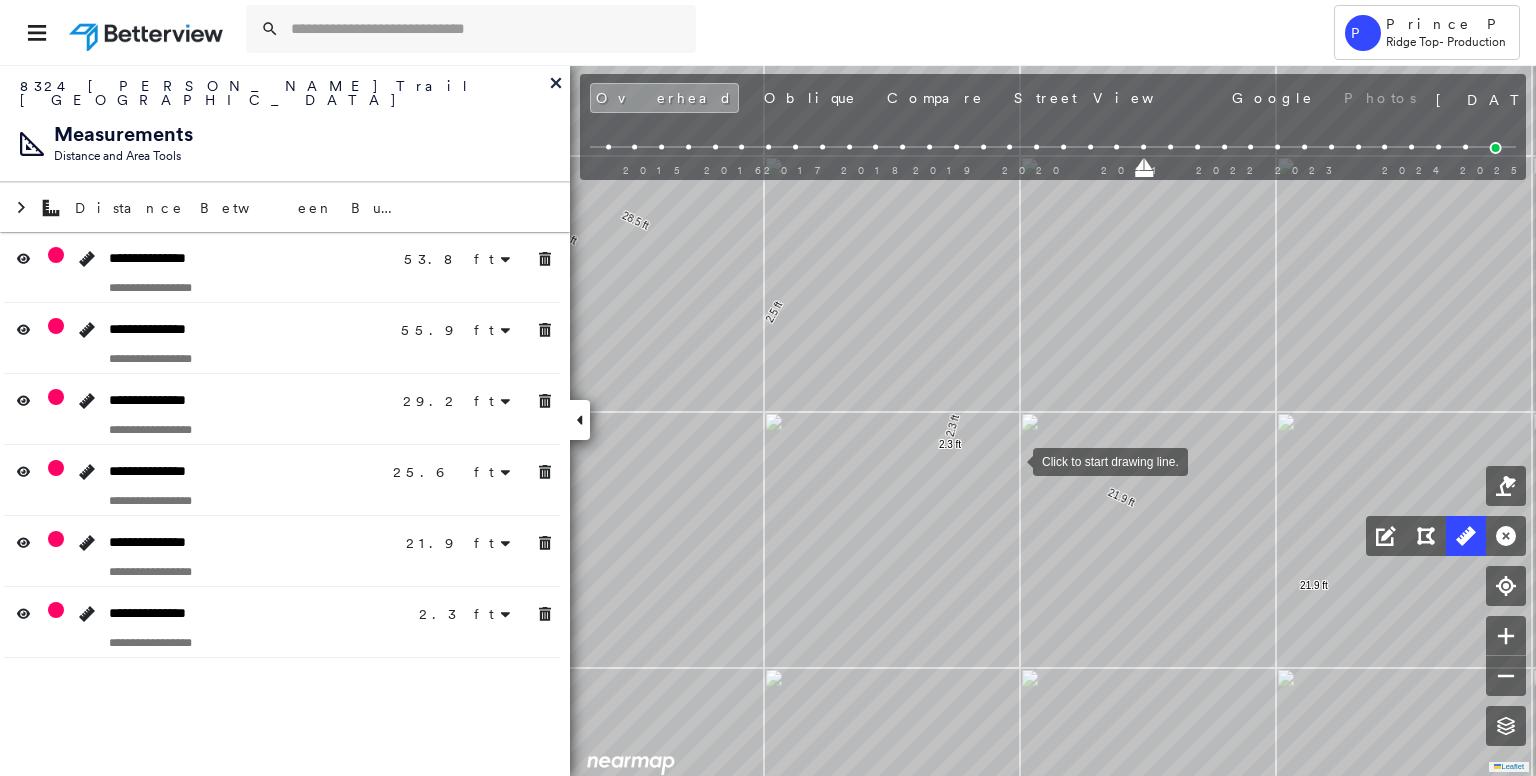 click at bounding box center (1013, 460) 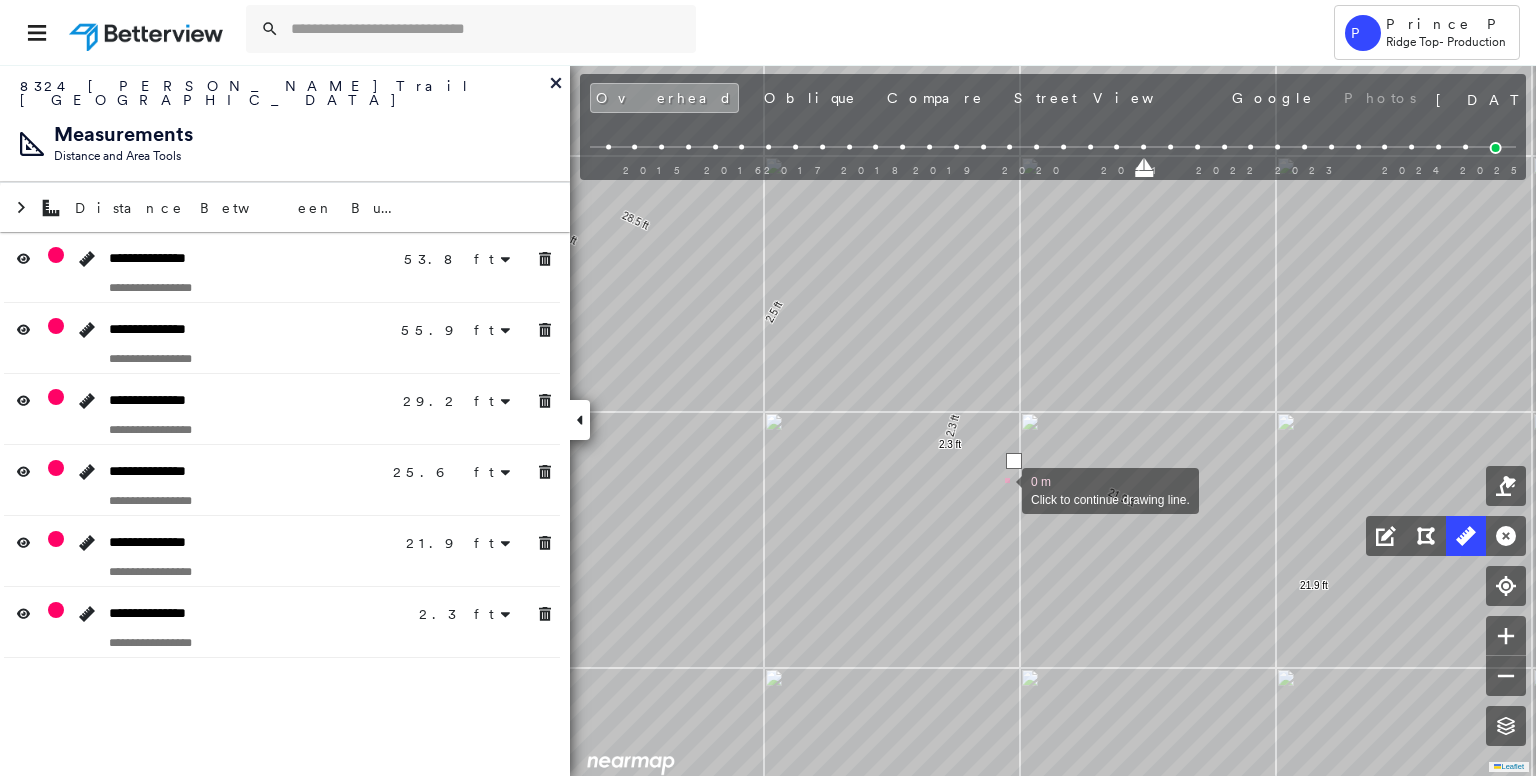 click at bounding box center (1002, 489) 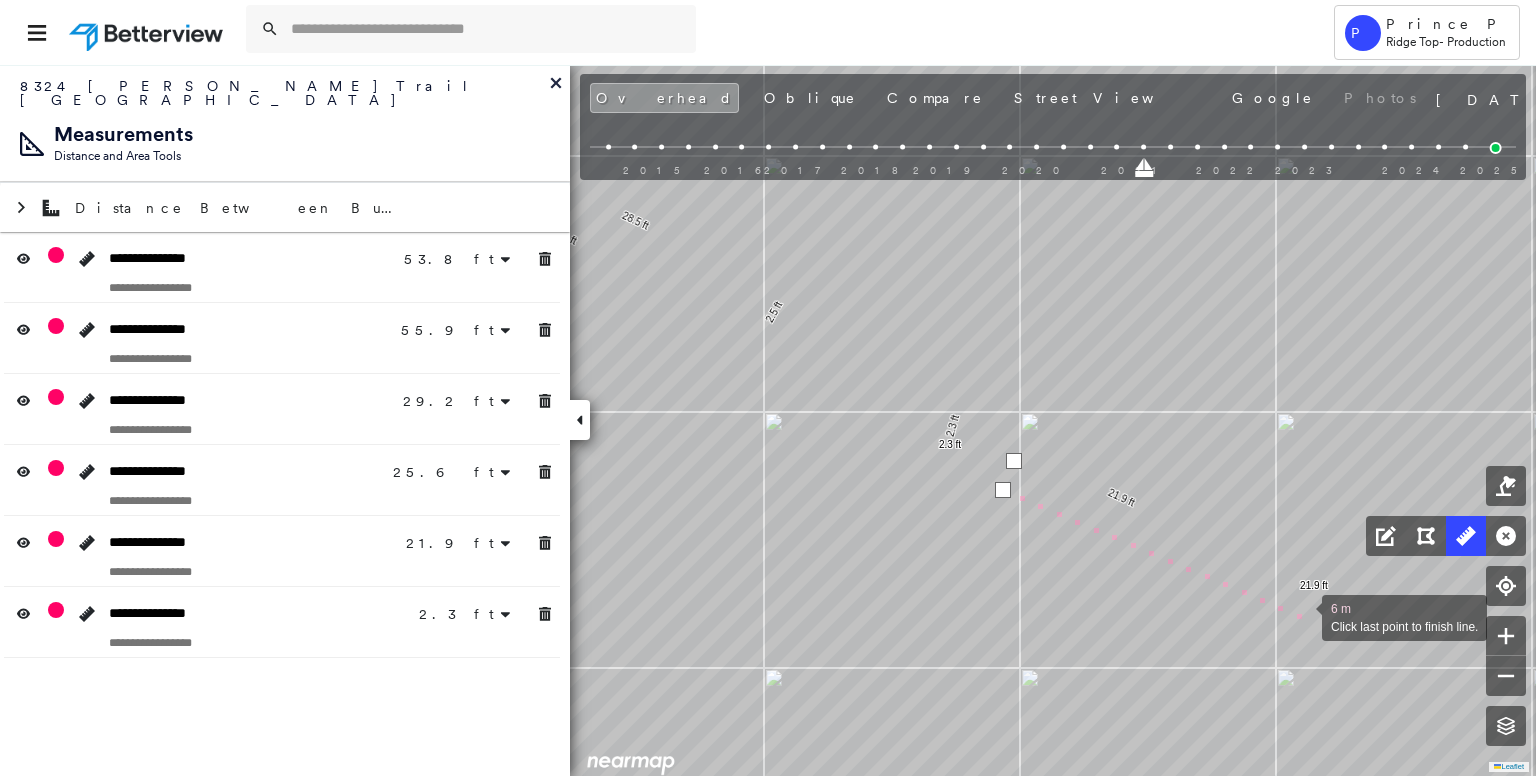 click at bounding box center (1302, 616) 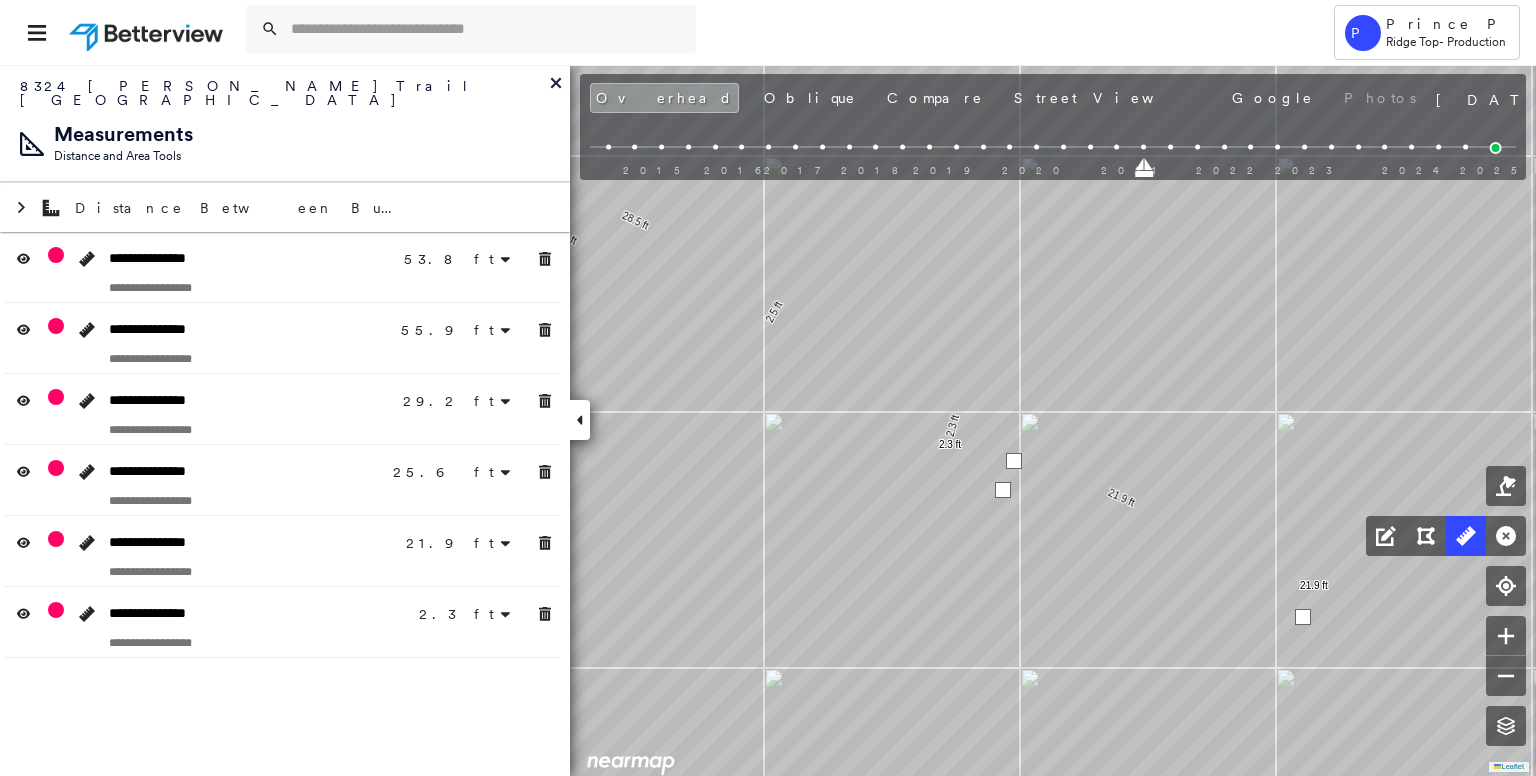 click at bounding box center [1303, 617] 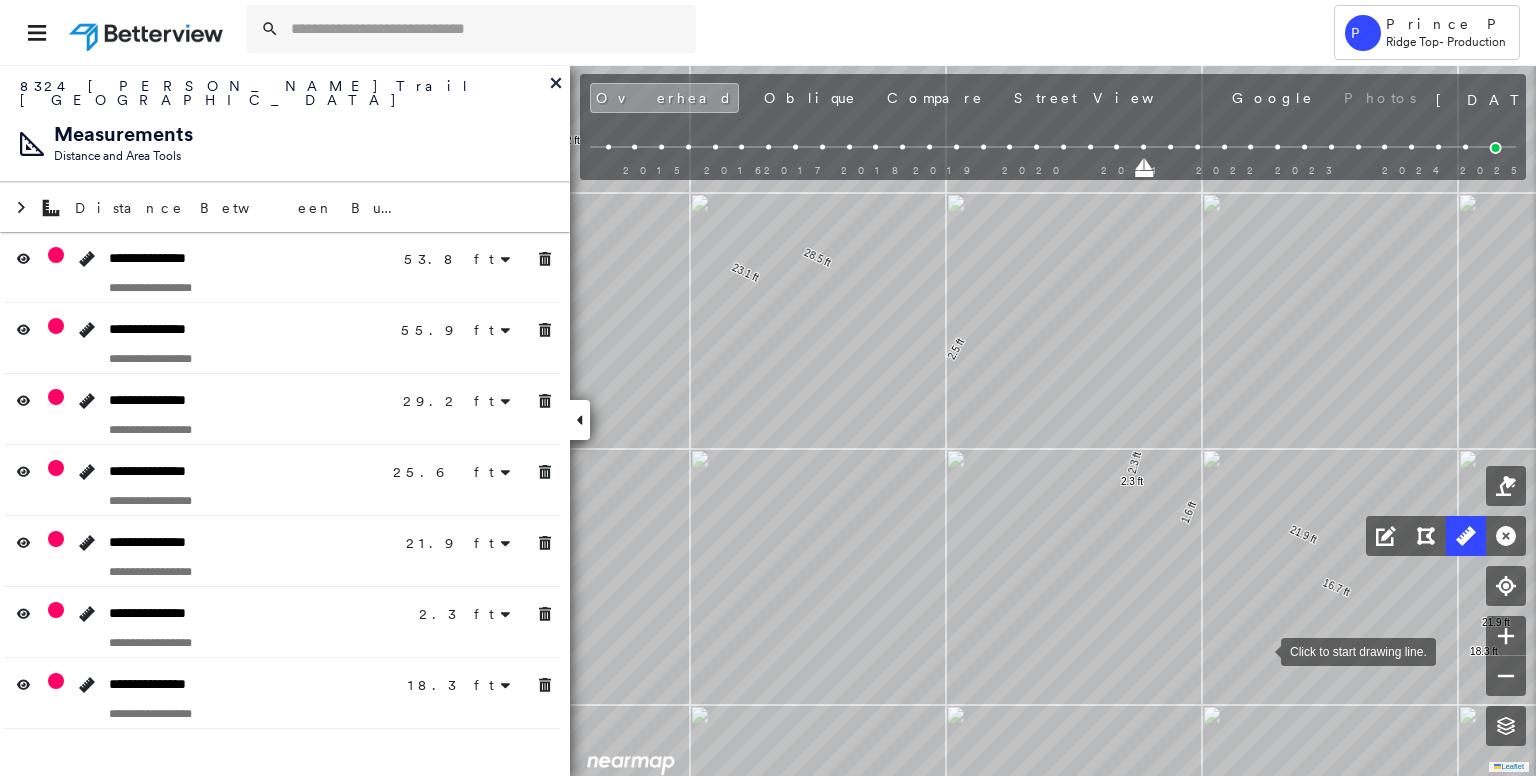 drag, startPoint x: 1180, startPoint y: 649, endPoint x: 1260, endPoint y: 649, distance: 80 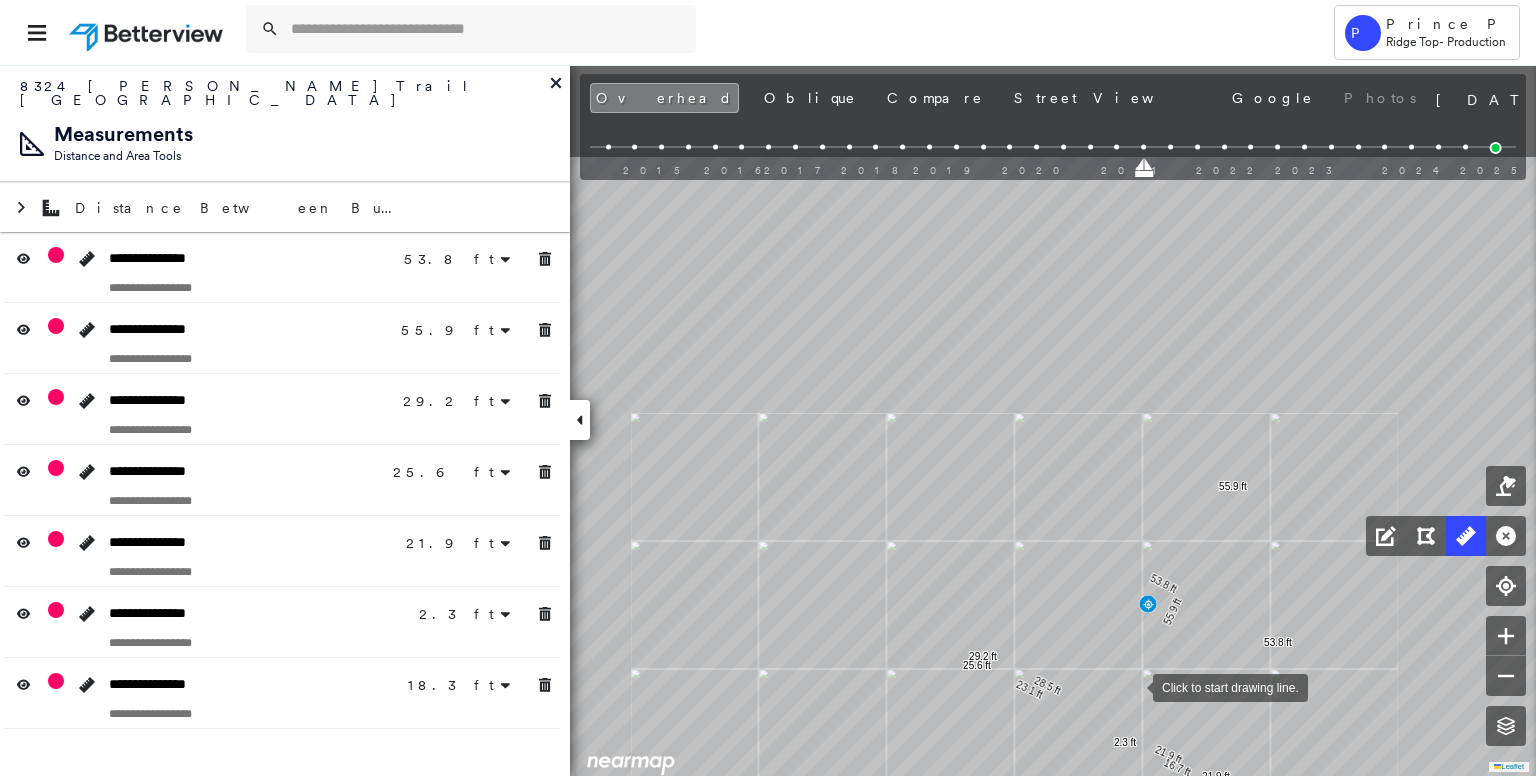 drag, startPoint x: 1140, startPoint y: 521, endPoint x: 1133, endPoint y: 685, distance: 164.14932 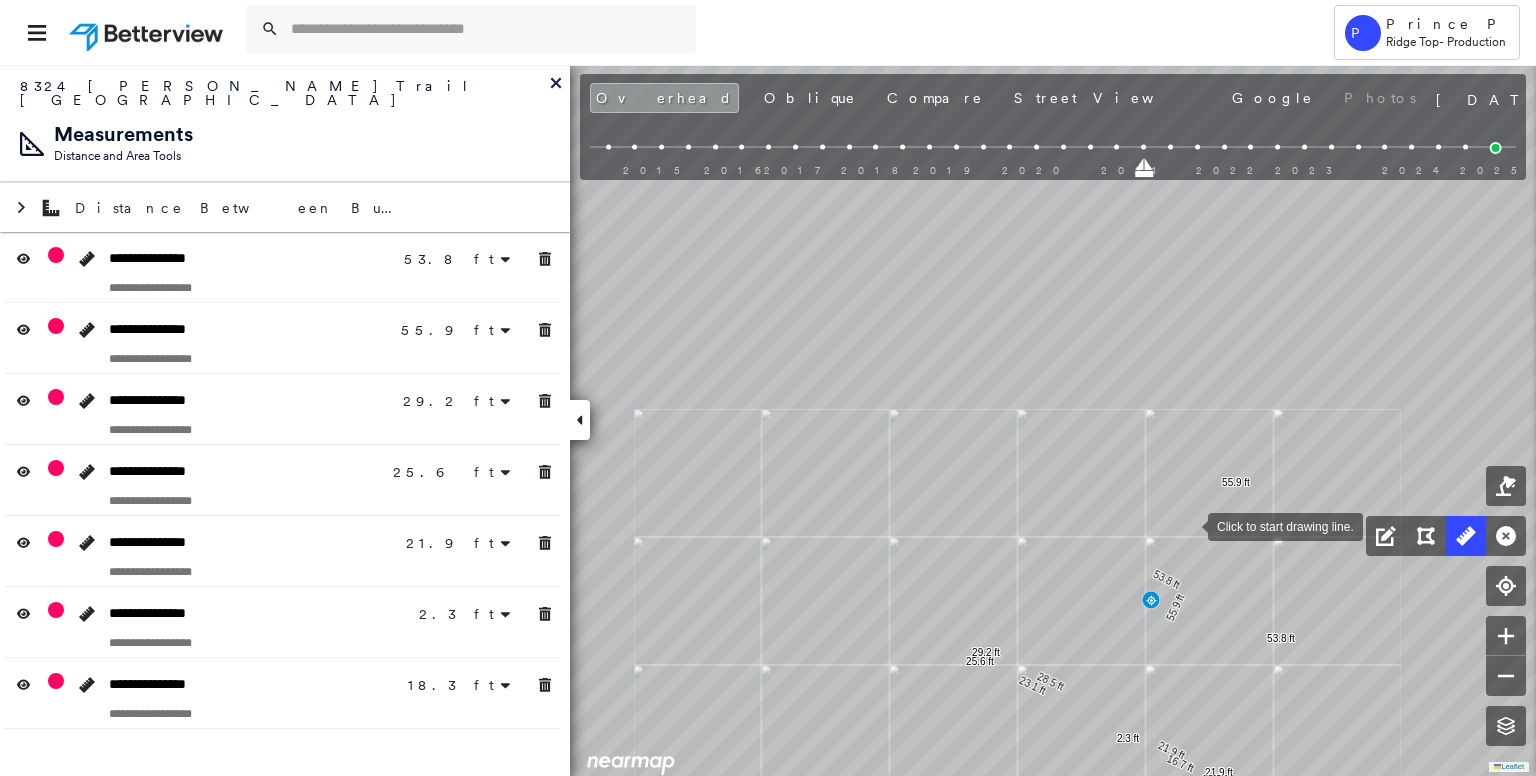 drag, startPoint x: 1192, startPoint y: 529, endPoint x: 1156, endPoint y: 440, distance: 96.00521 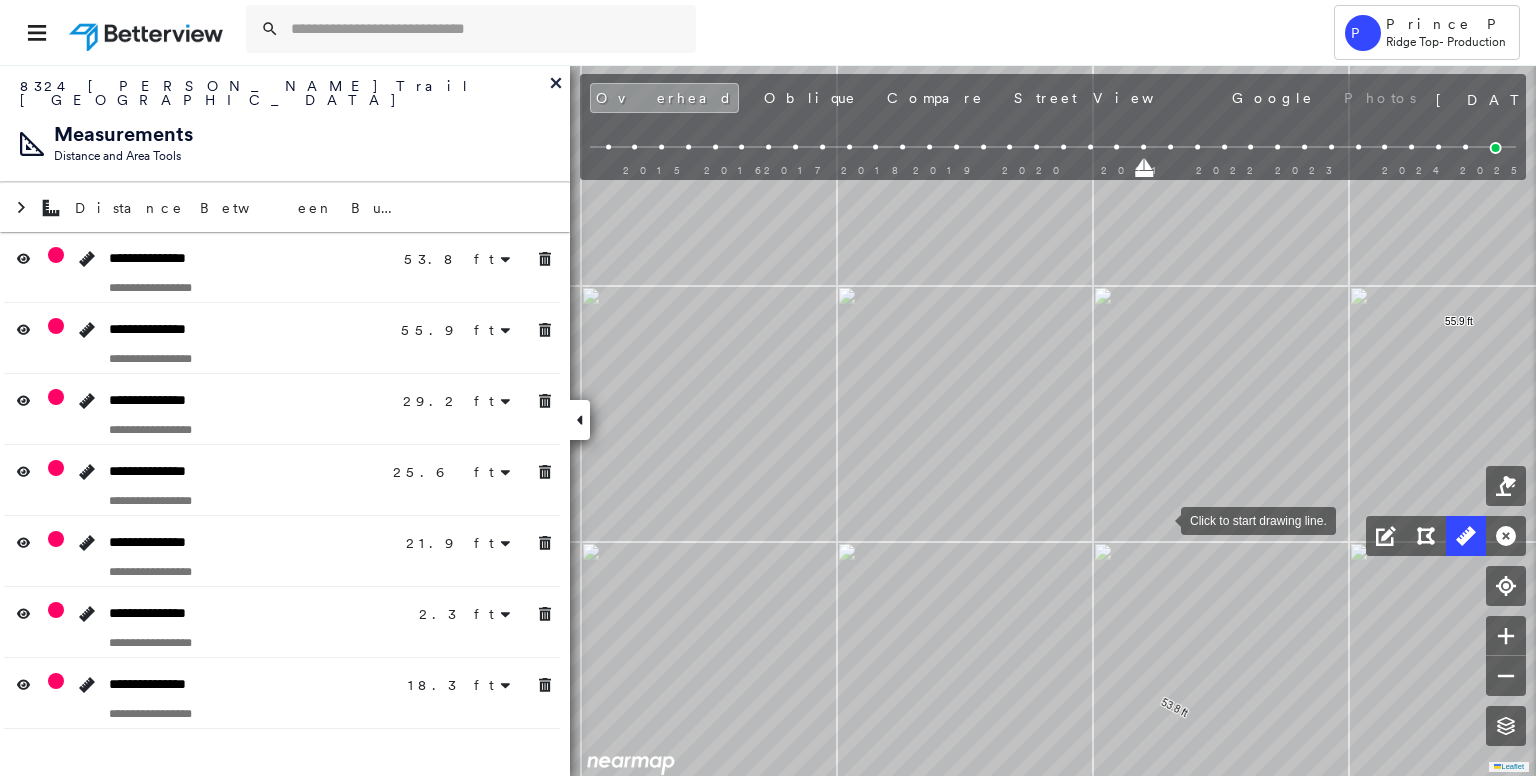 drag, startPoint x: 1147, startPoint y: 449, endPoint x: 1165, endPoint y: 541, distance: 93.74433 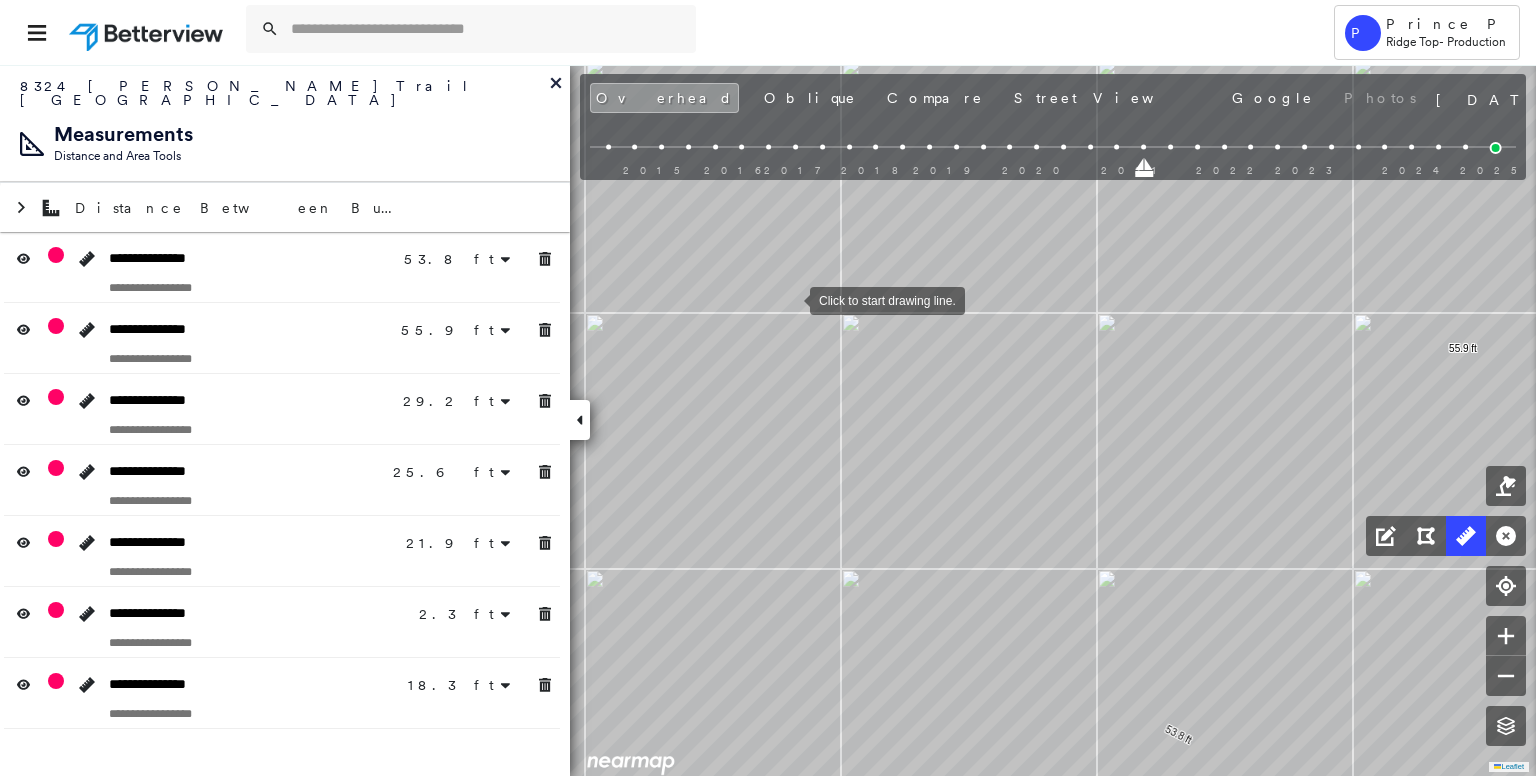 click at bounding box center [790, 299] 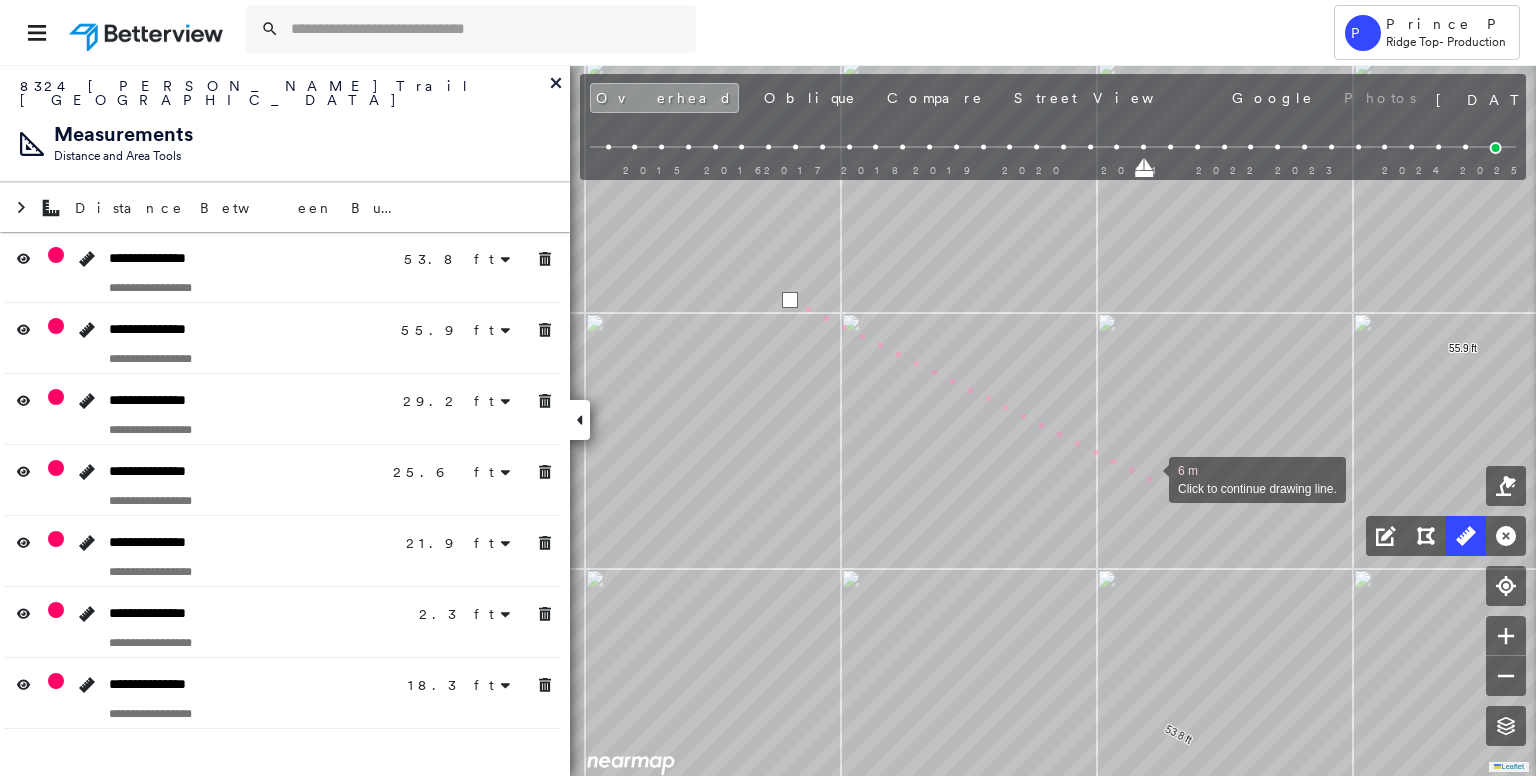 click at bounding box center (1149, 478) 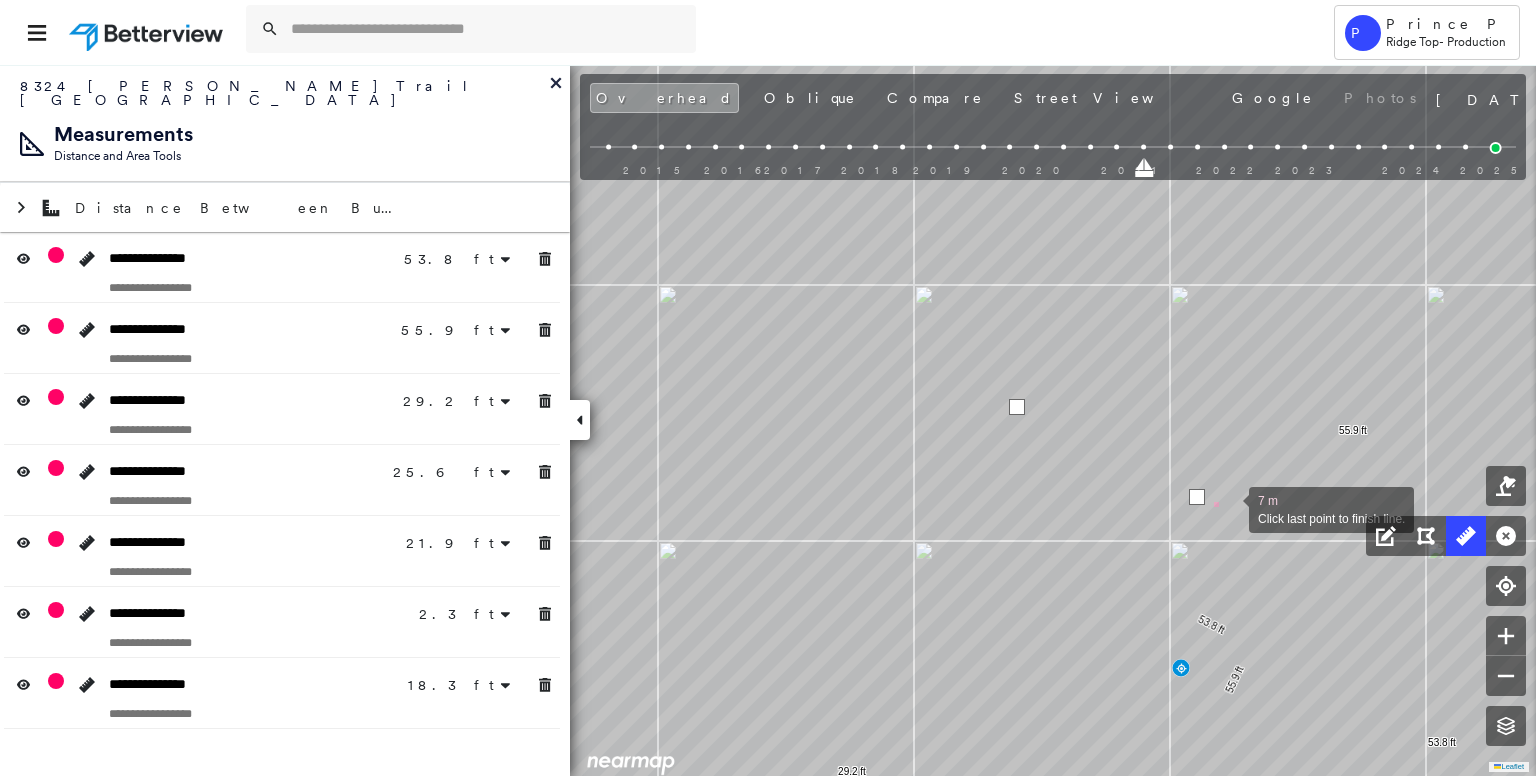 click at bounding box center (1229, 508) 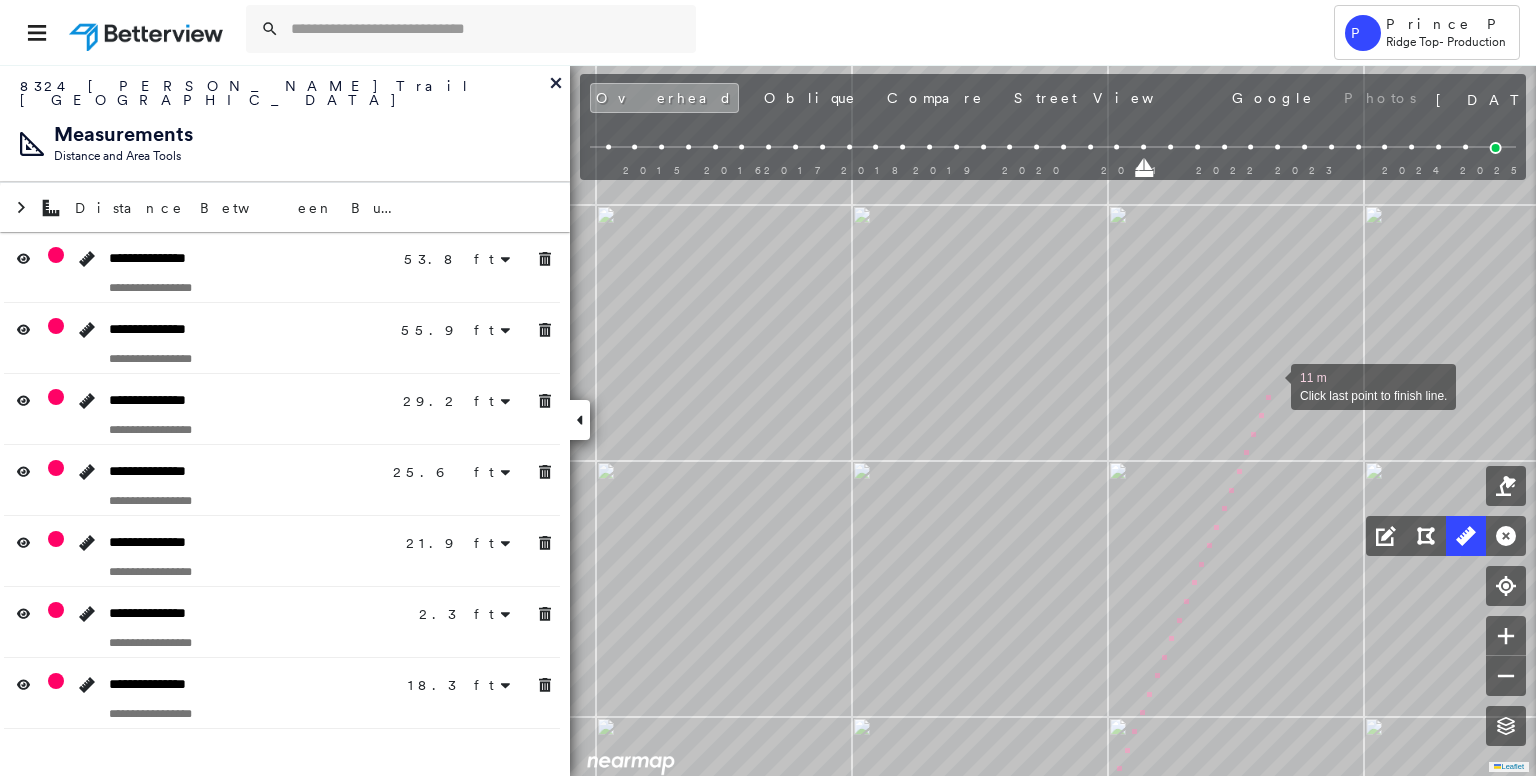 click at bounding box center [1271, 385] 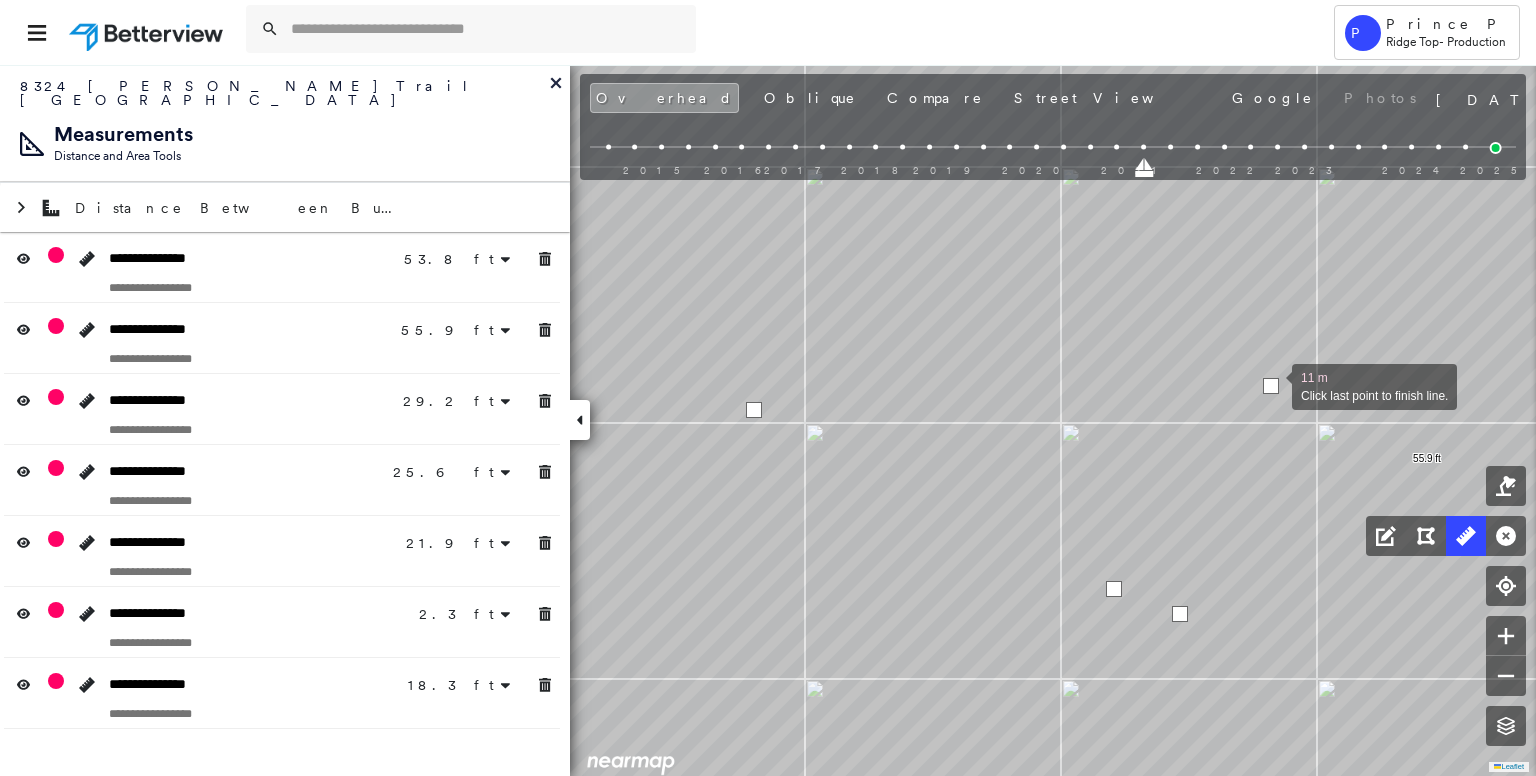 click at bounding box center (1271, 386) 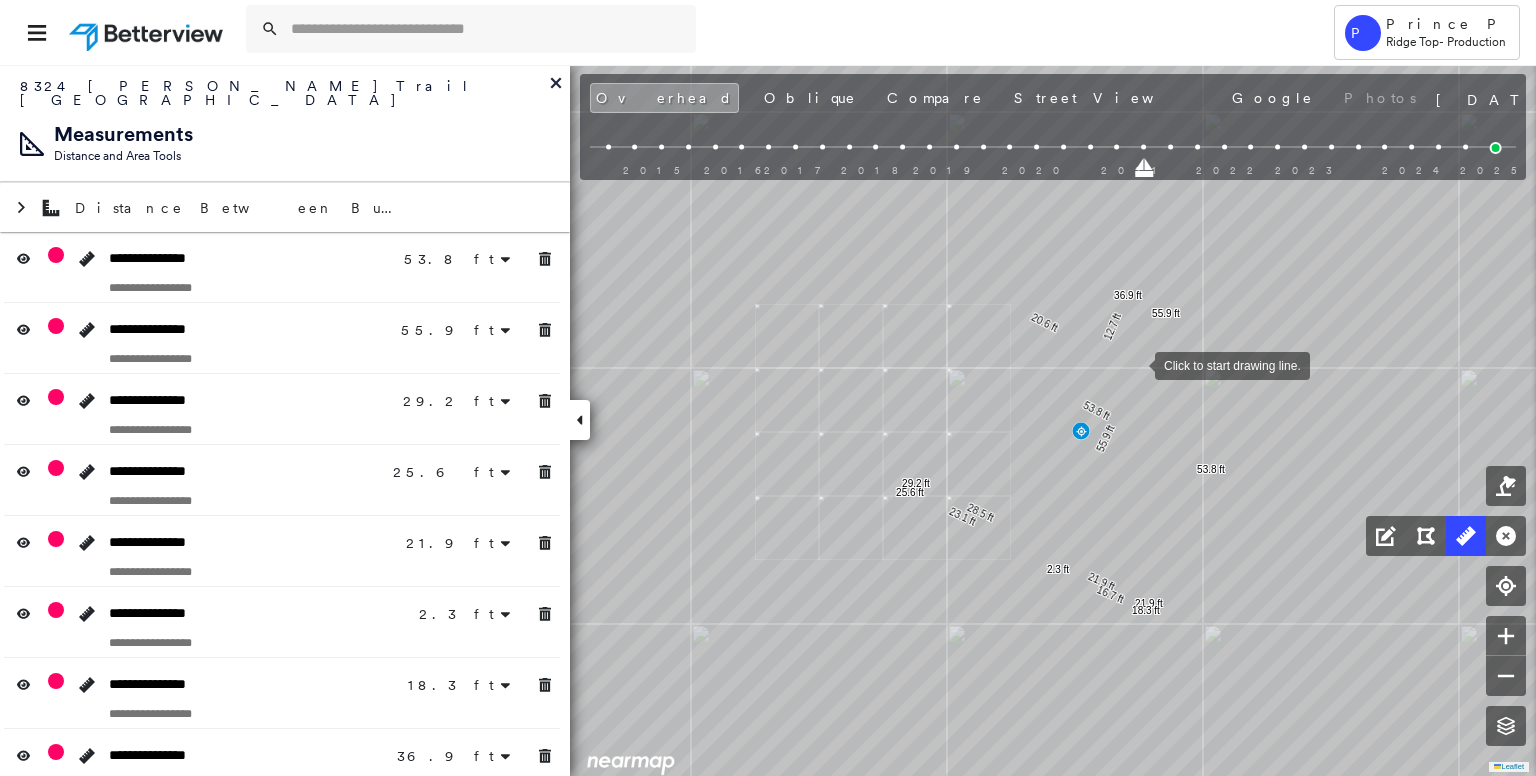 drag, startPoint x: 1135, startPoint y: 364, endPoint x: 1074, endPoint y: 477, distance: 128.41339 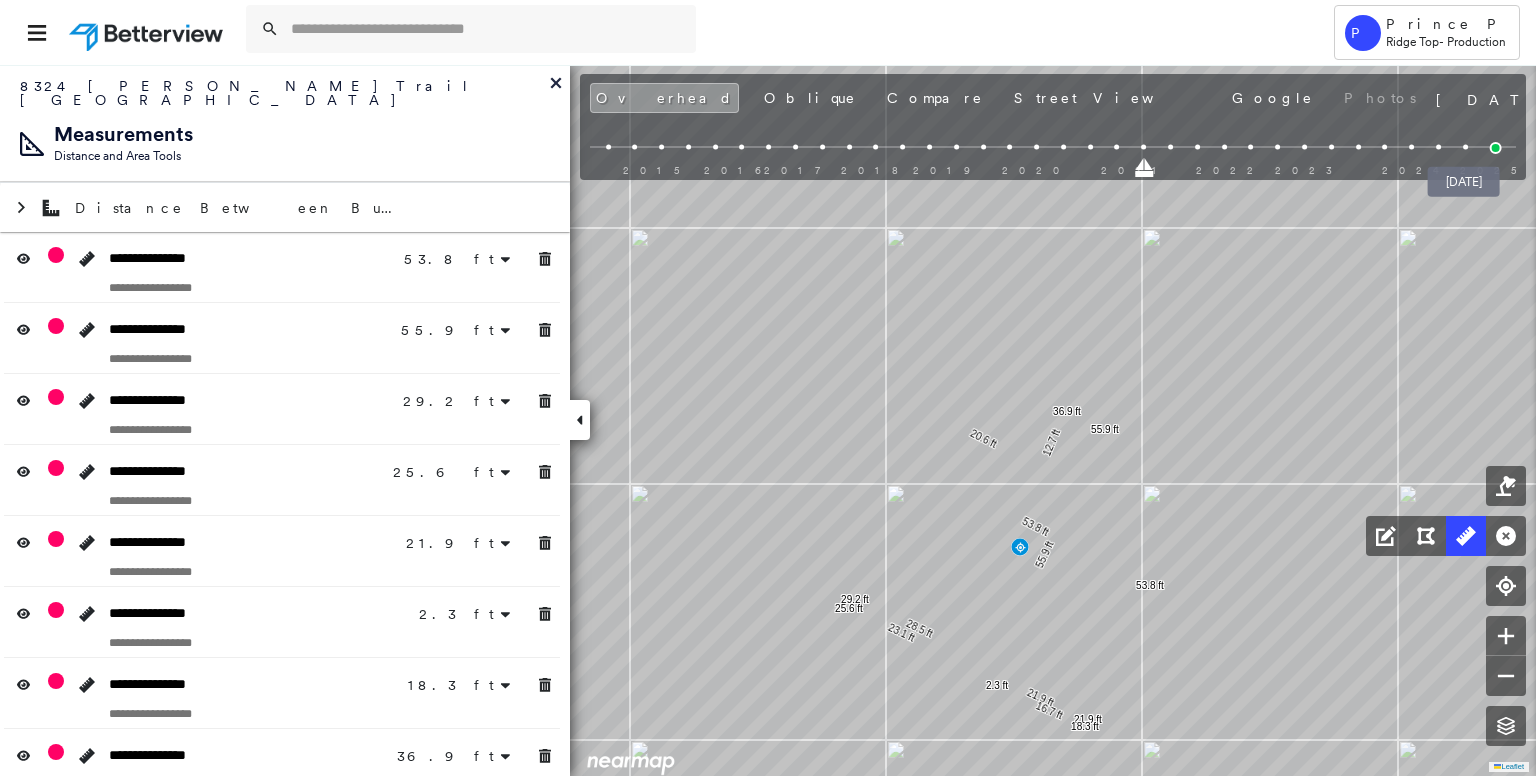 click at bounding box center [1496, 148] 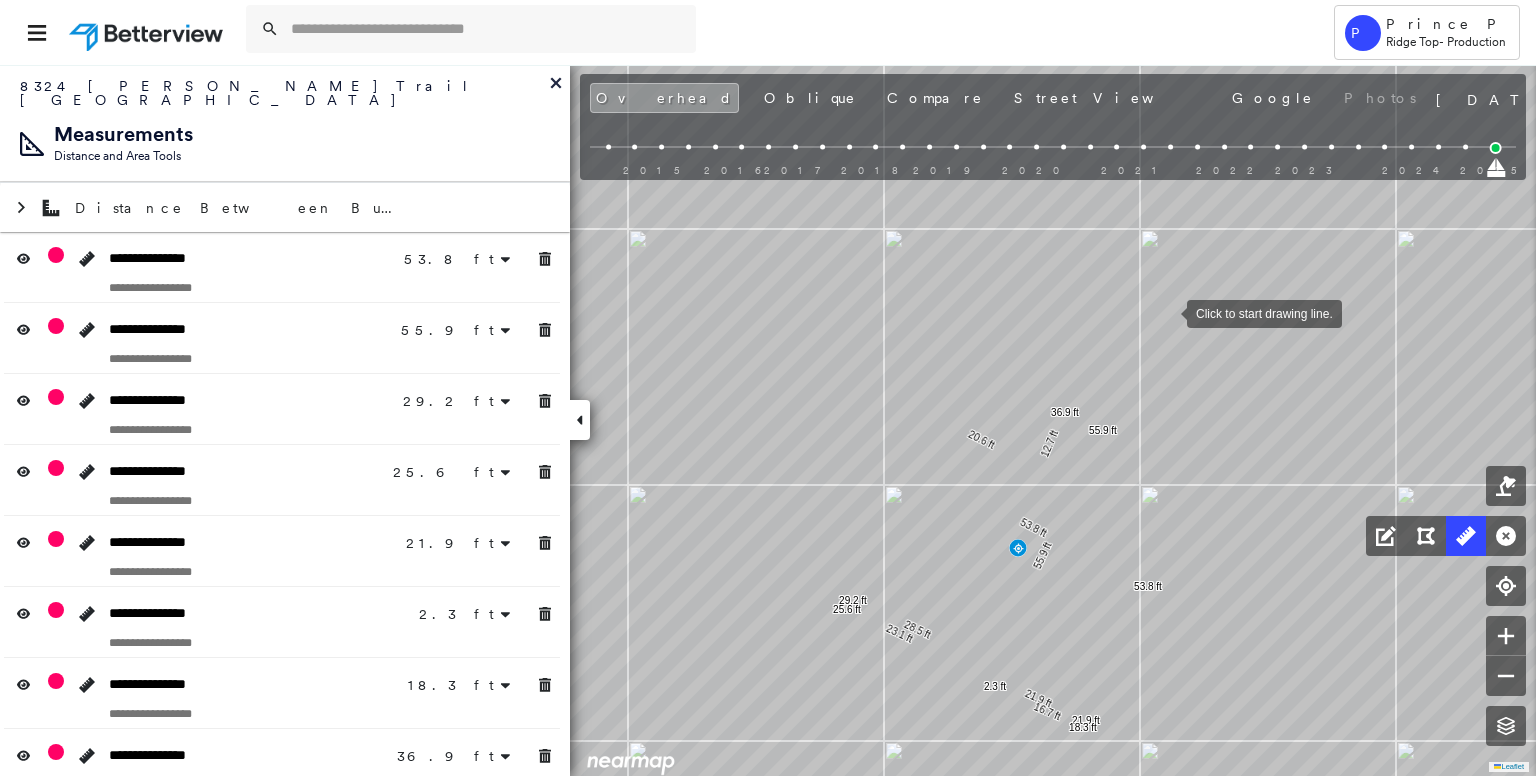 drag, startPoint x: 1169, startPoint y: 311, endPoint x: 1127, endPoint y: 370, distance: 72.42237 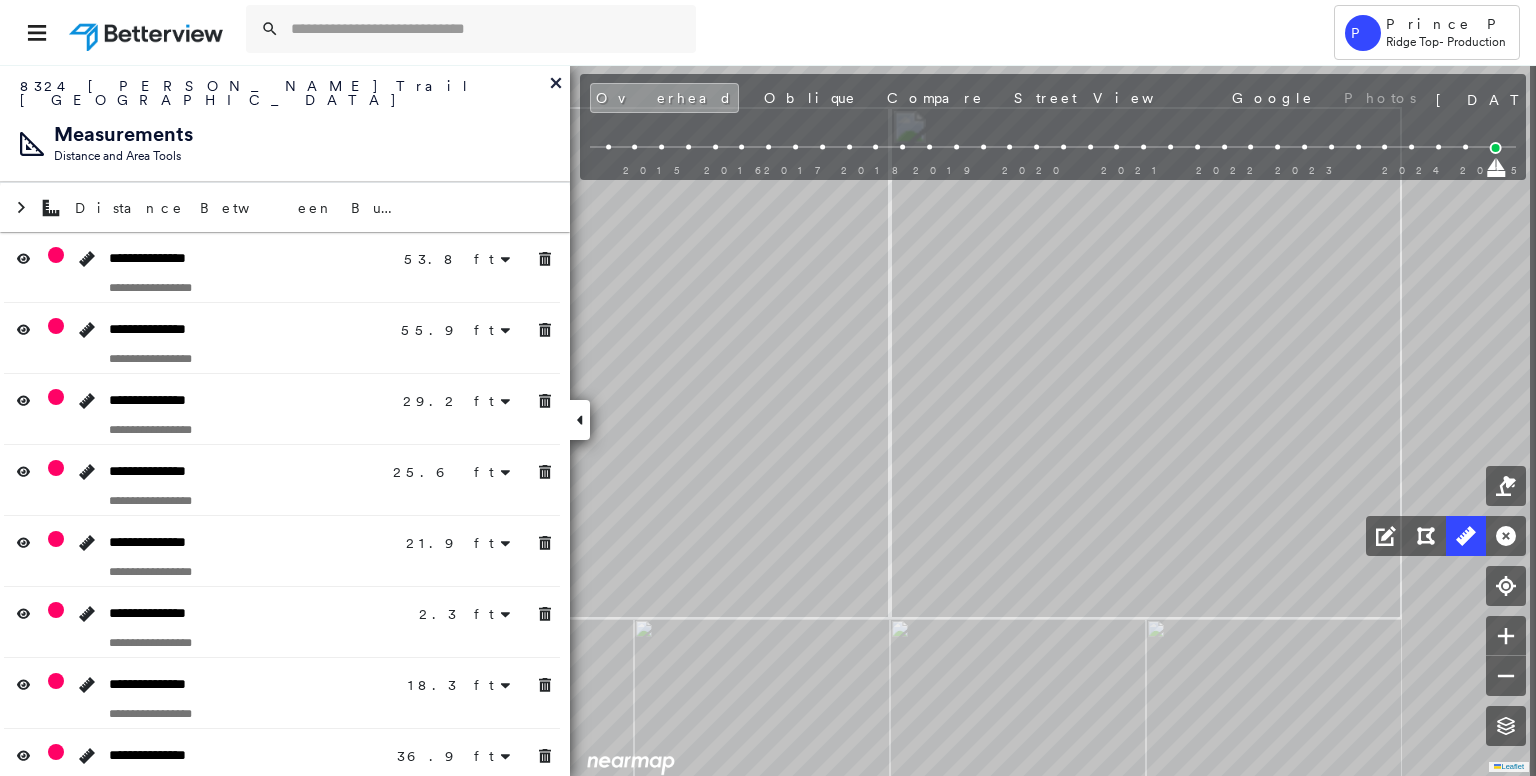 drag, startPoint x: 1280, startPoint y: 385, endPoint x: 1076, endPoint y: 392, distance: 204.12006 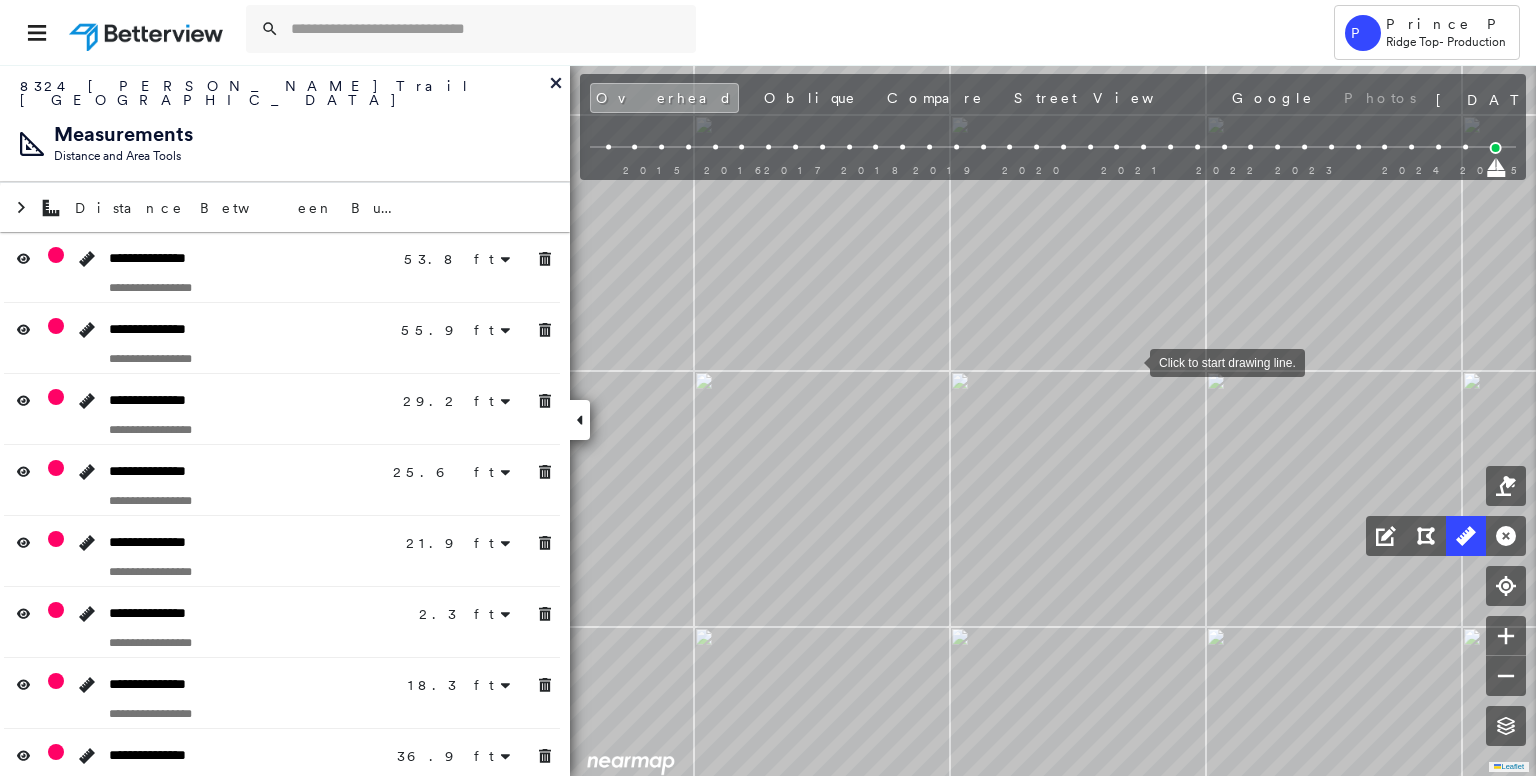 drag, startPoint x: 1130, startPoint y: 361, endPoint x: 1031, endPoint y: 384, distance: 101.636604 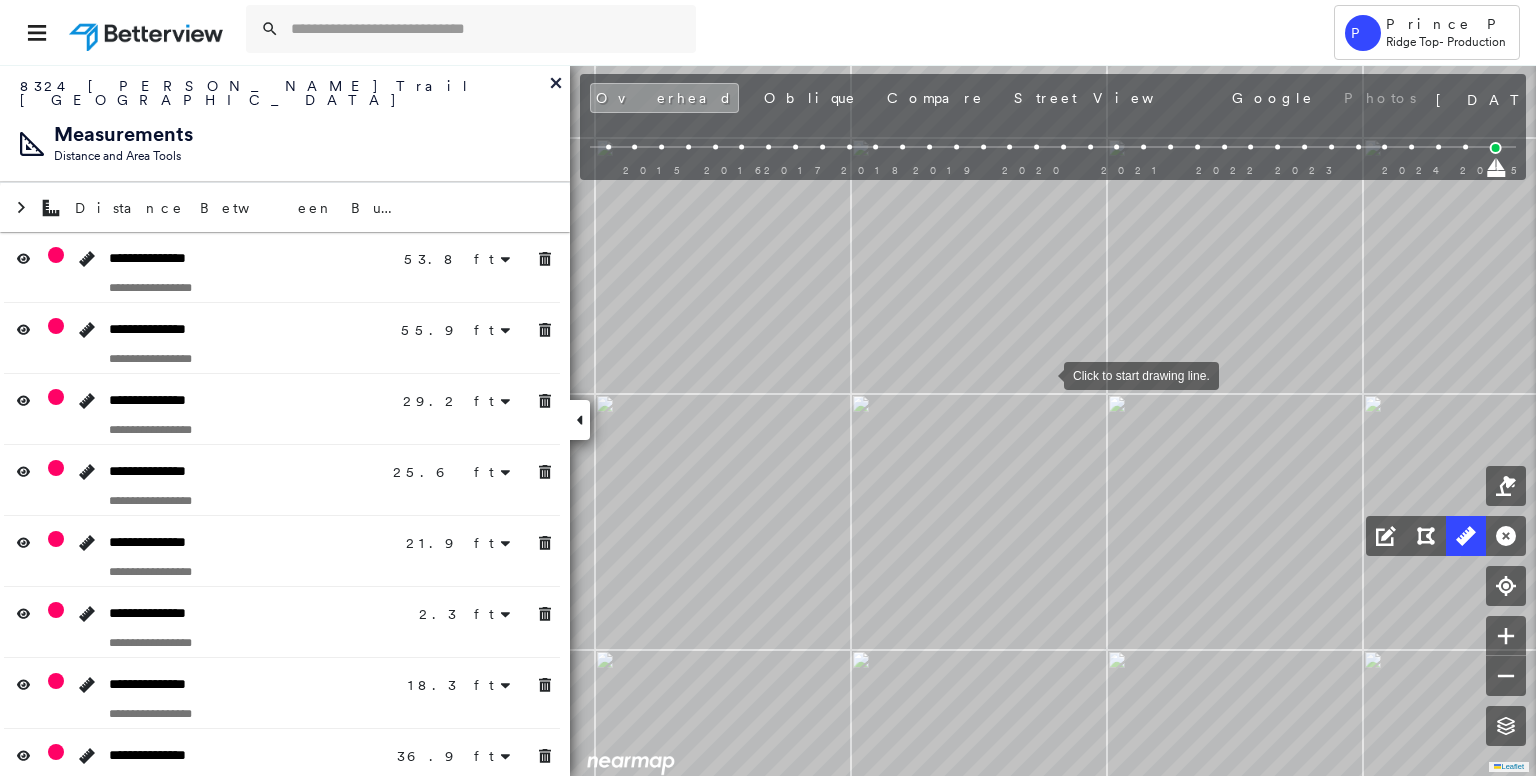 click at bounding box center (1044, 374) 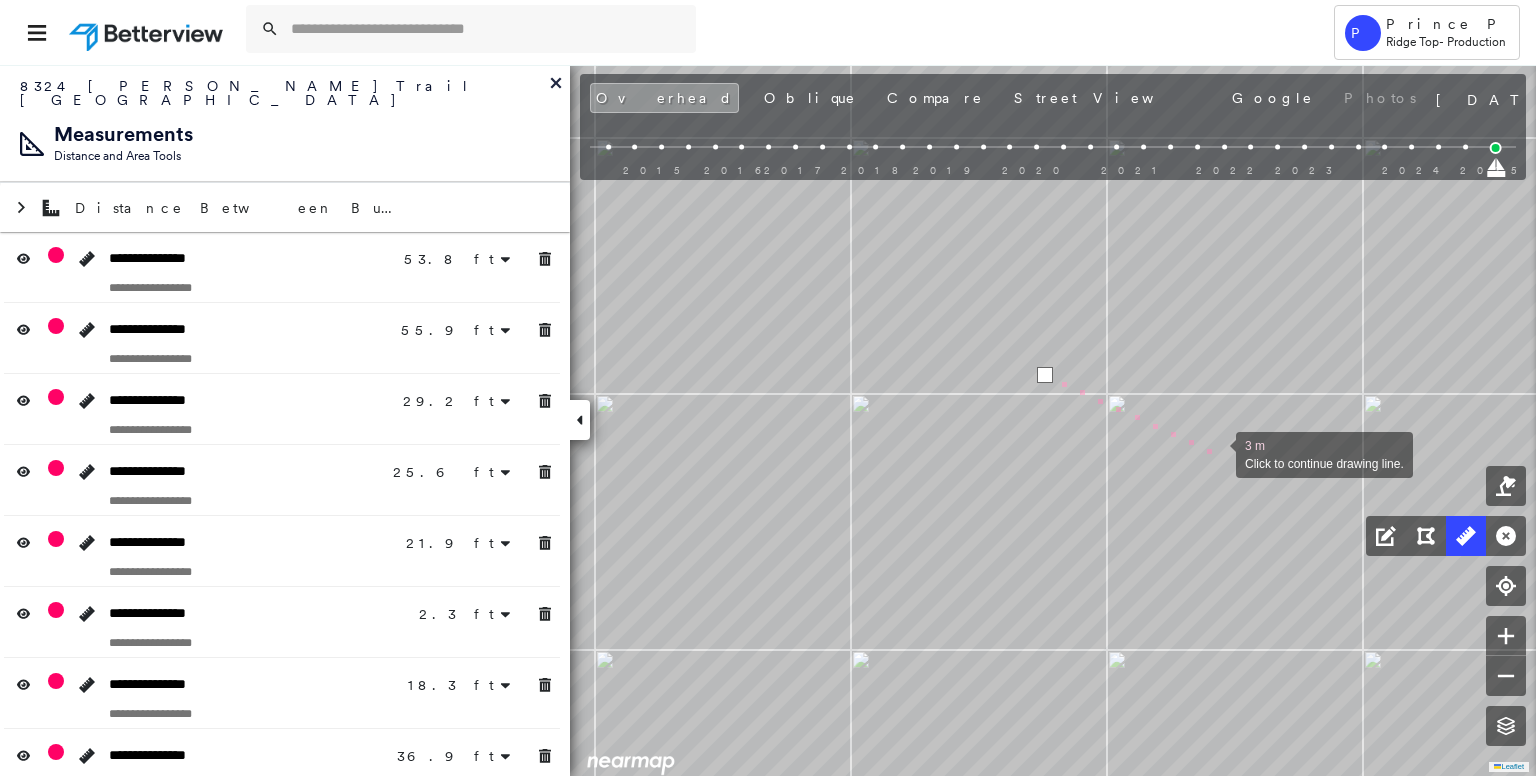 click at bounding box center (1216, 453) 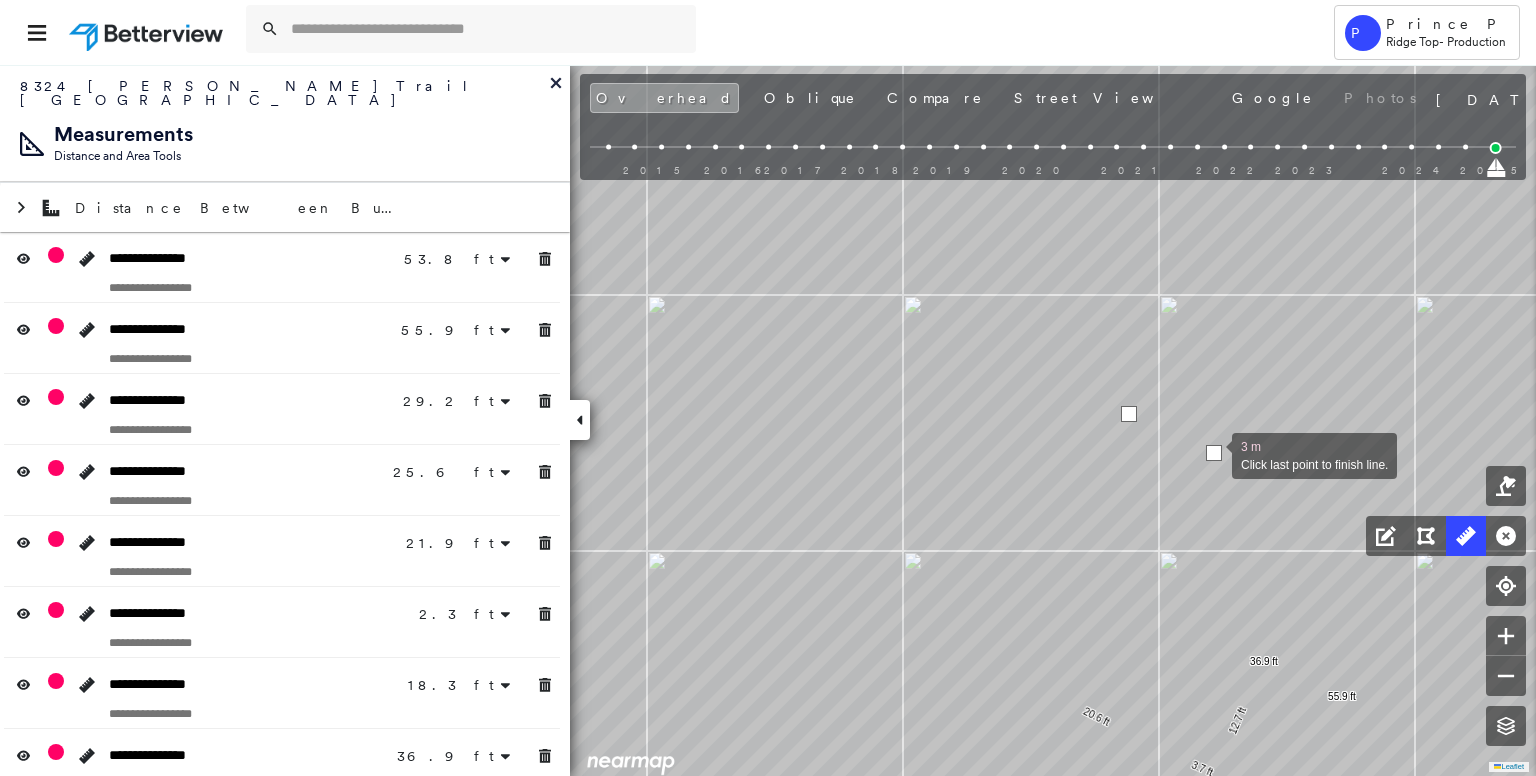 click at bounding box center [1214, 453] 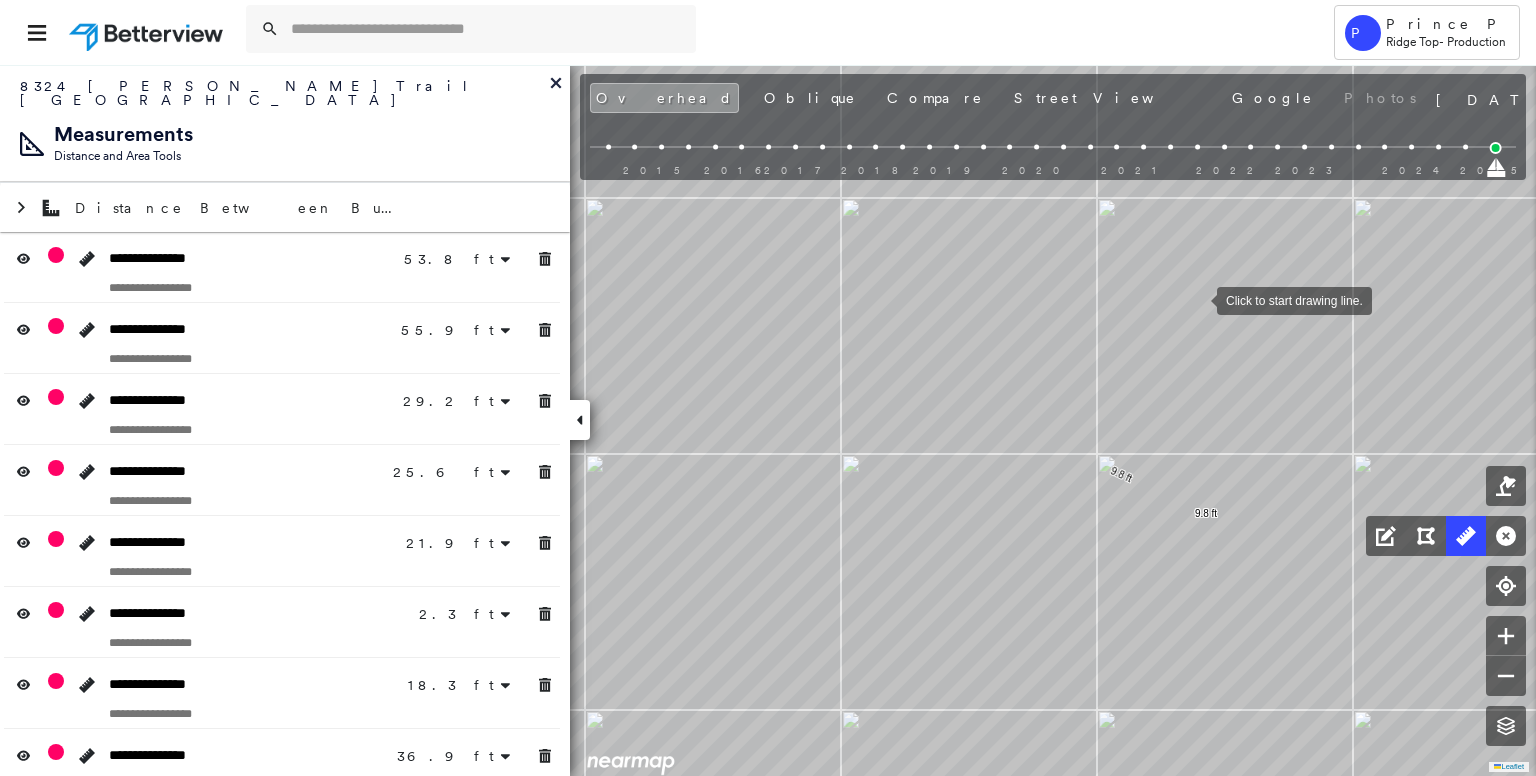 click at bounding box center [1197, 299] 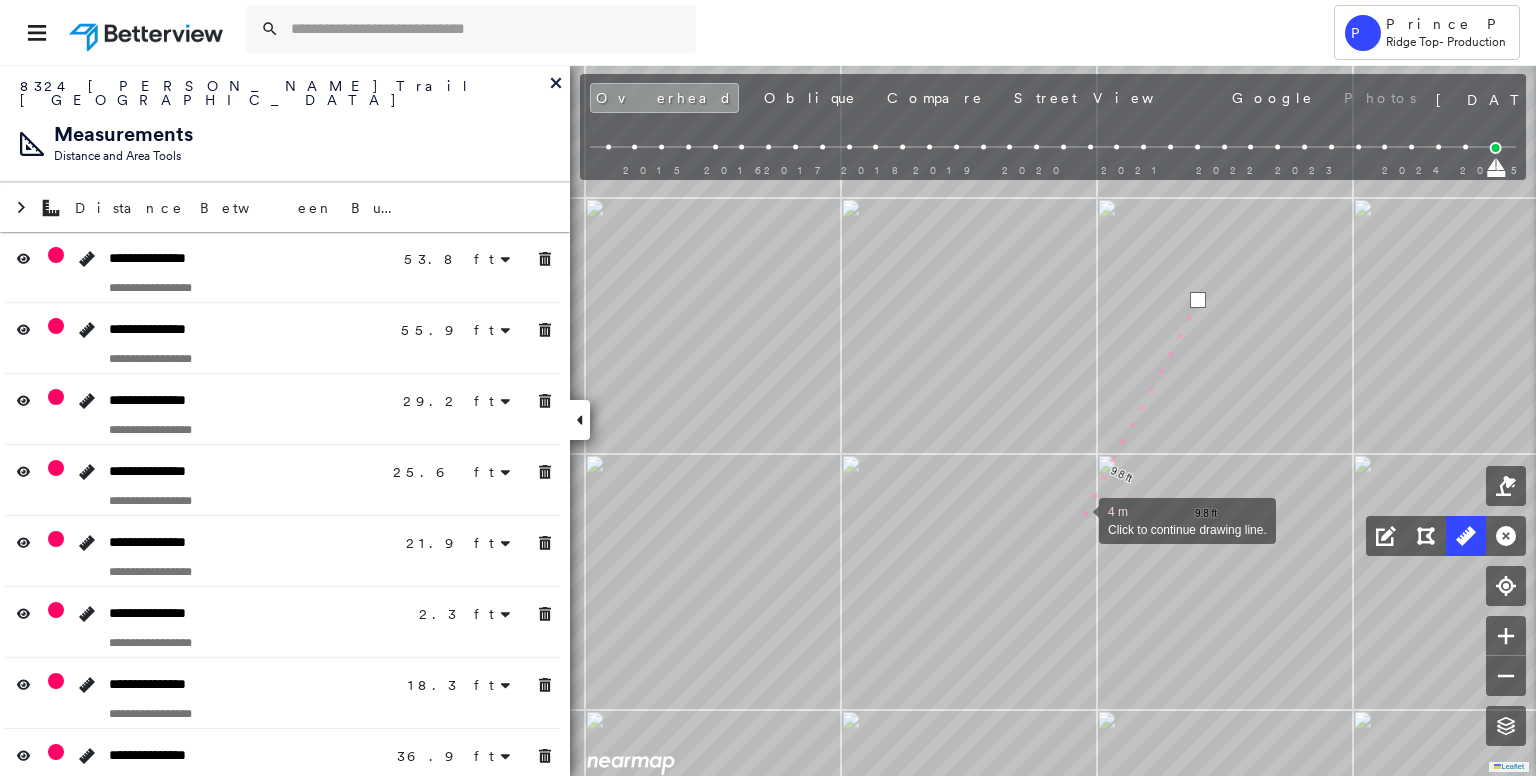 click at bounding box center [1079, 519] 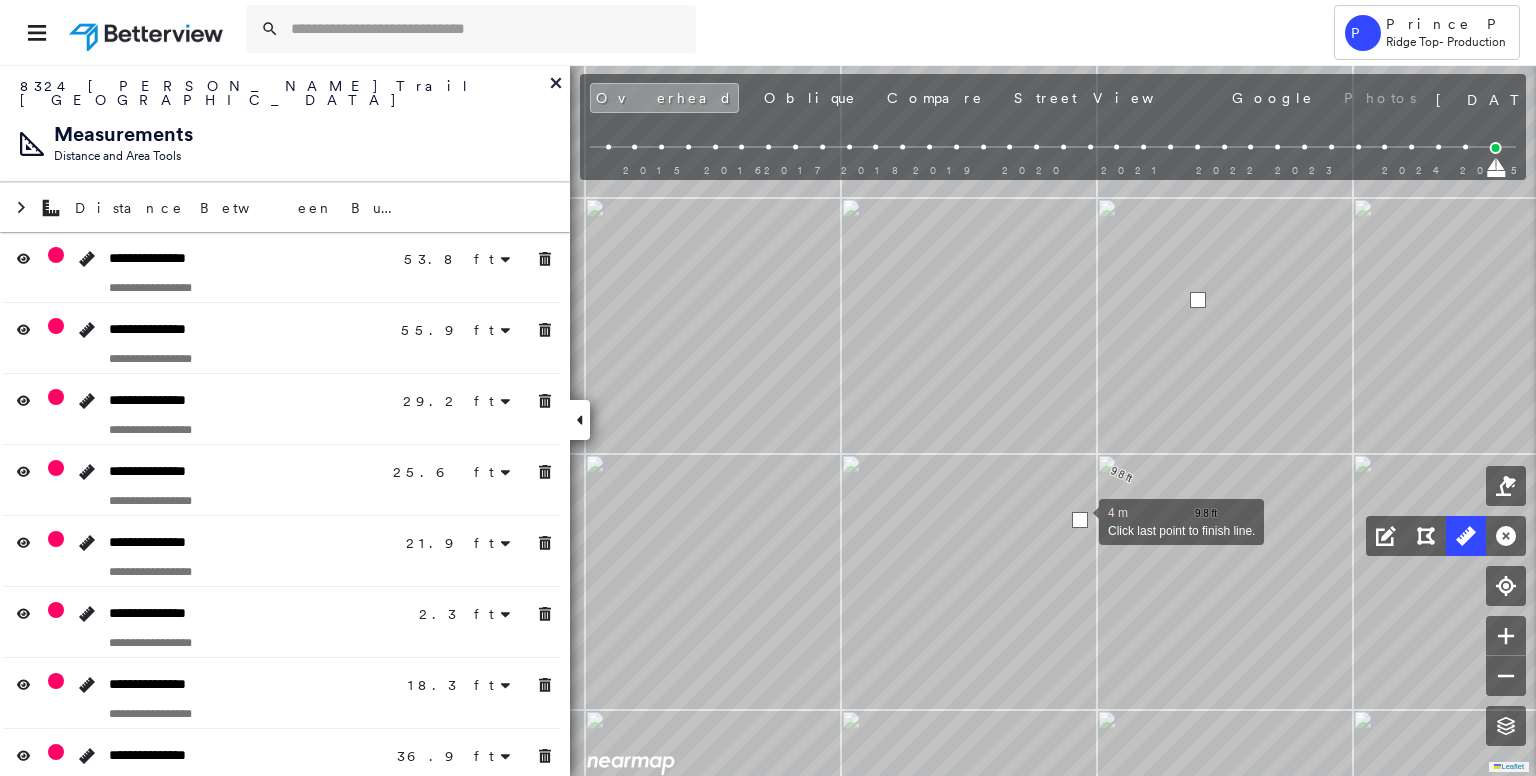 click at bounding box center (1080, 520) 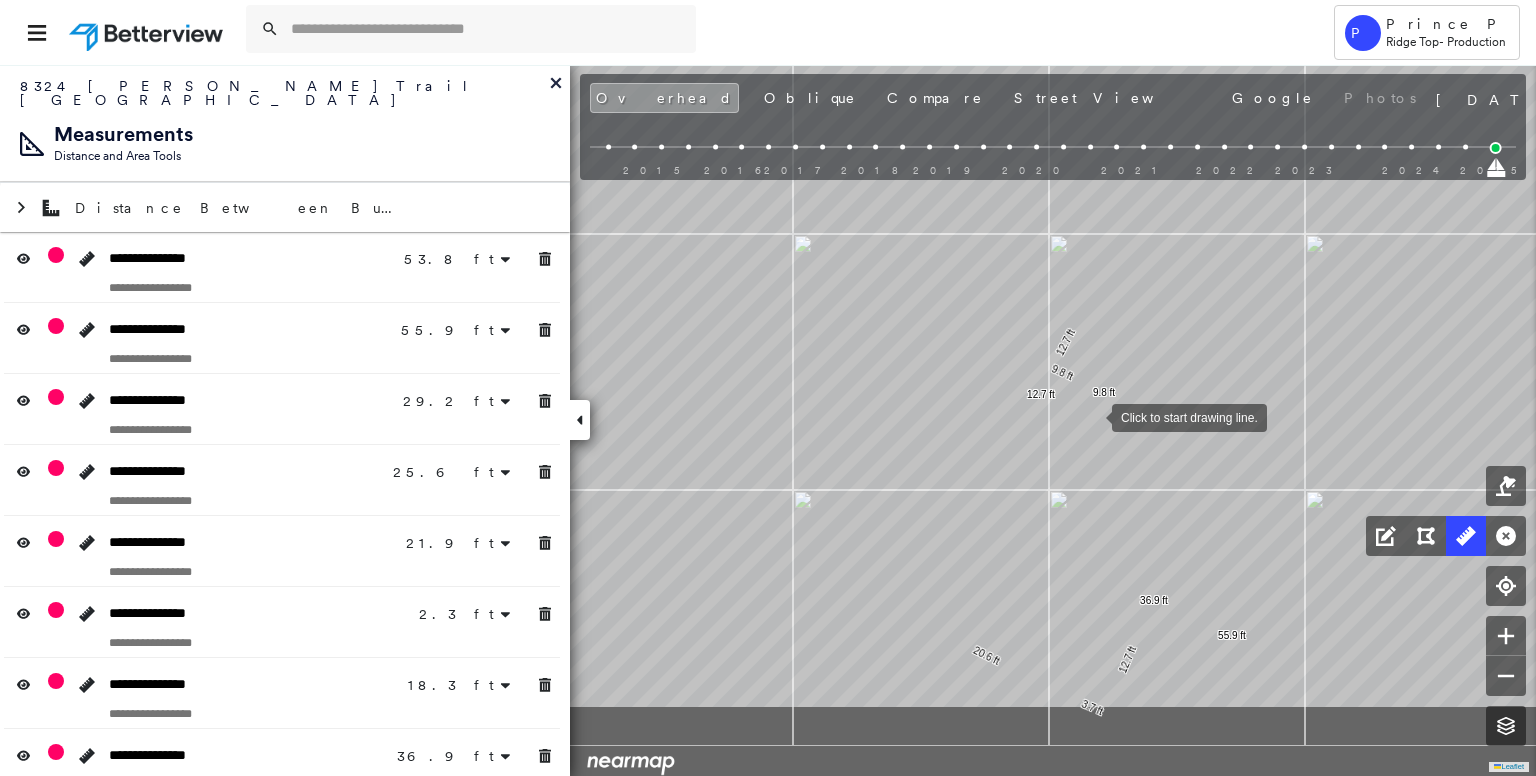 click on "53.8 ft 53.8 ft 55.9 ft 55.9 ft 28.5 ft 29.2 ft 23.1 ft 25.6 ft 21.9 ft 21.9 ft 2.3 ft 16.7 ft 18.3 ft 20.6 ft 3.7 ft 12.7 ft 36.9 ft 9.8 ft 9.8 ft 12.7 ft 12.7 ft Click to start drawing line." at bounding box center (-583, 277) 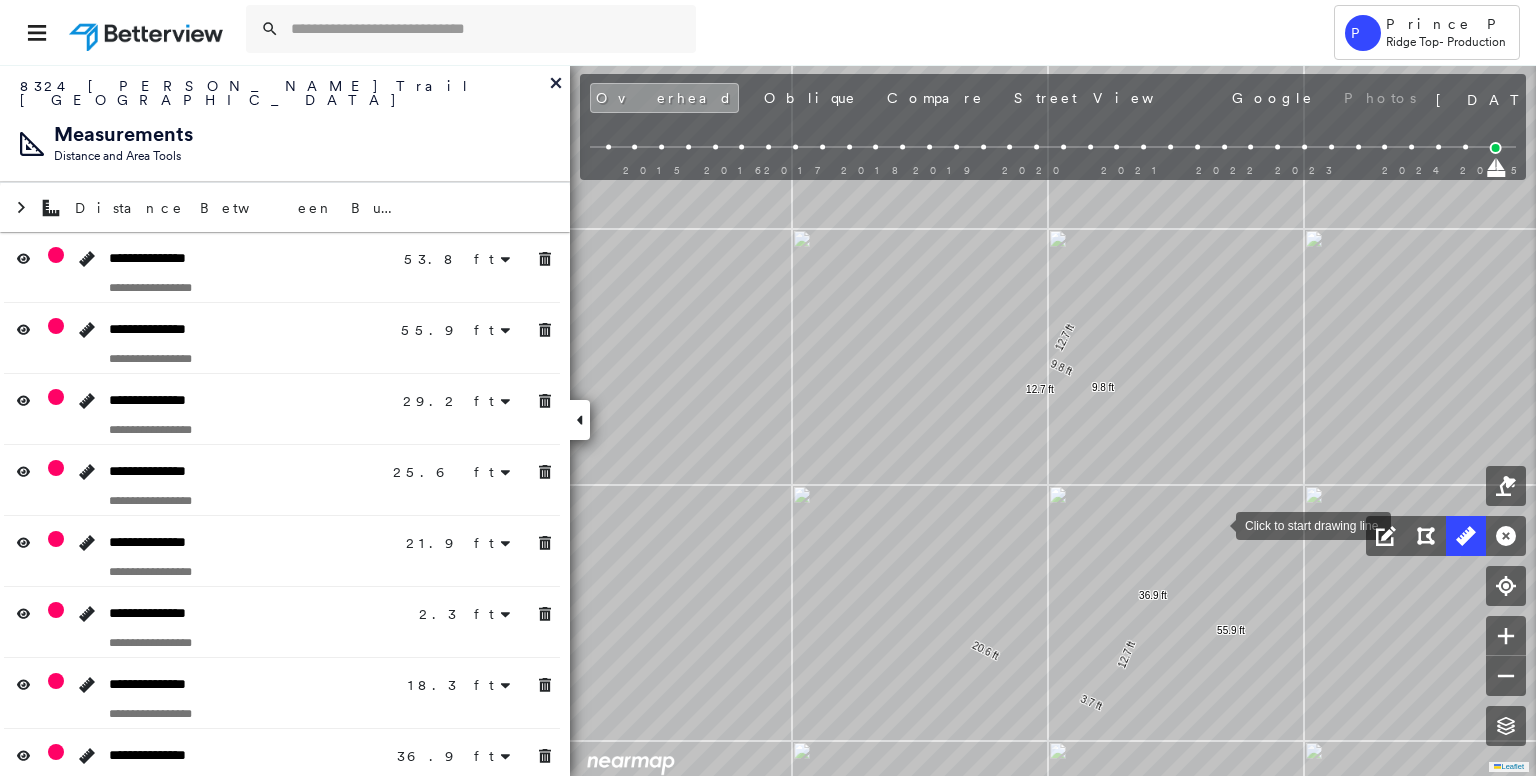 click at bounding box center [1216, 524] 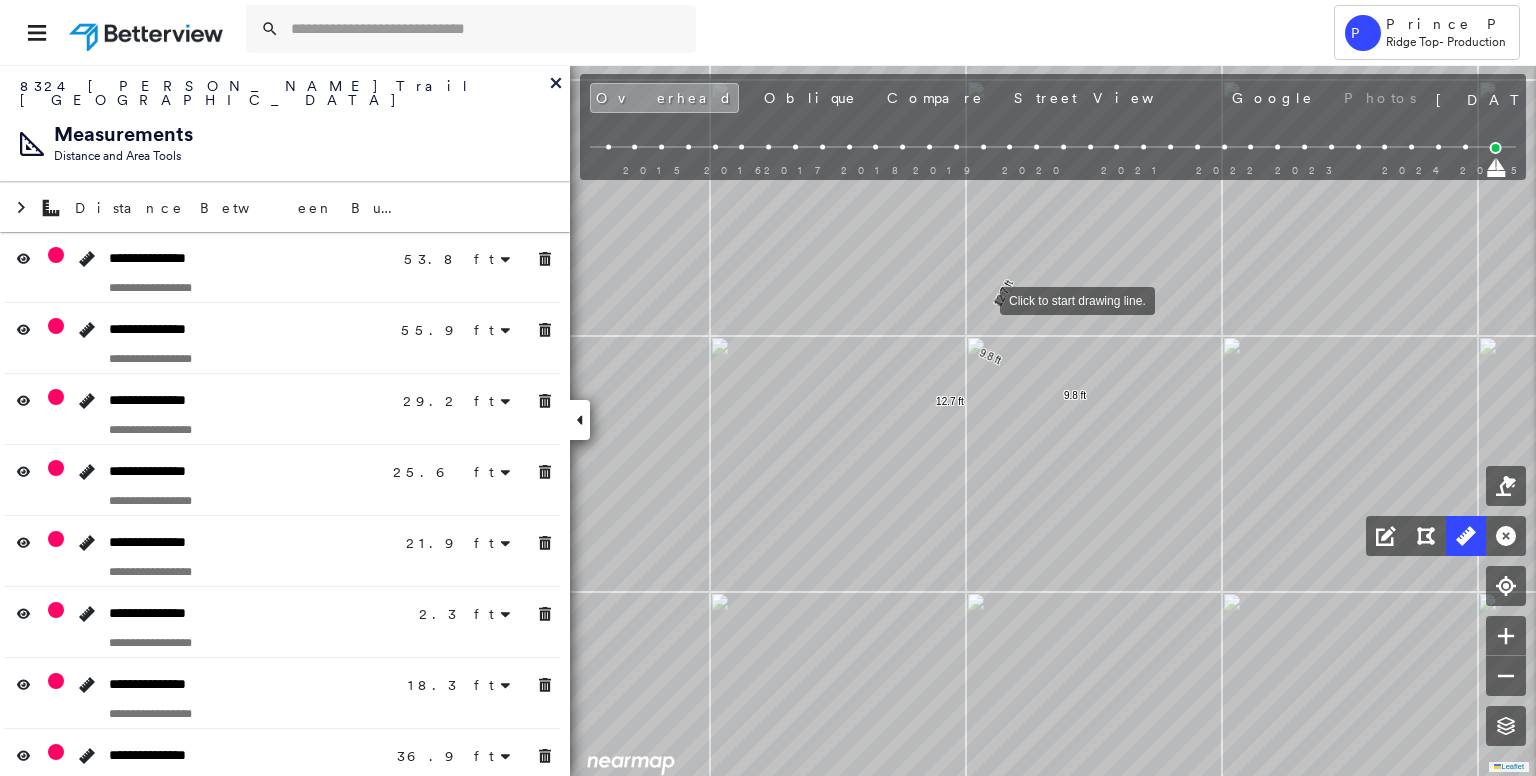 click at bounding box center (980, 299) 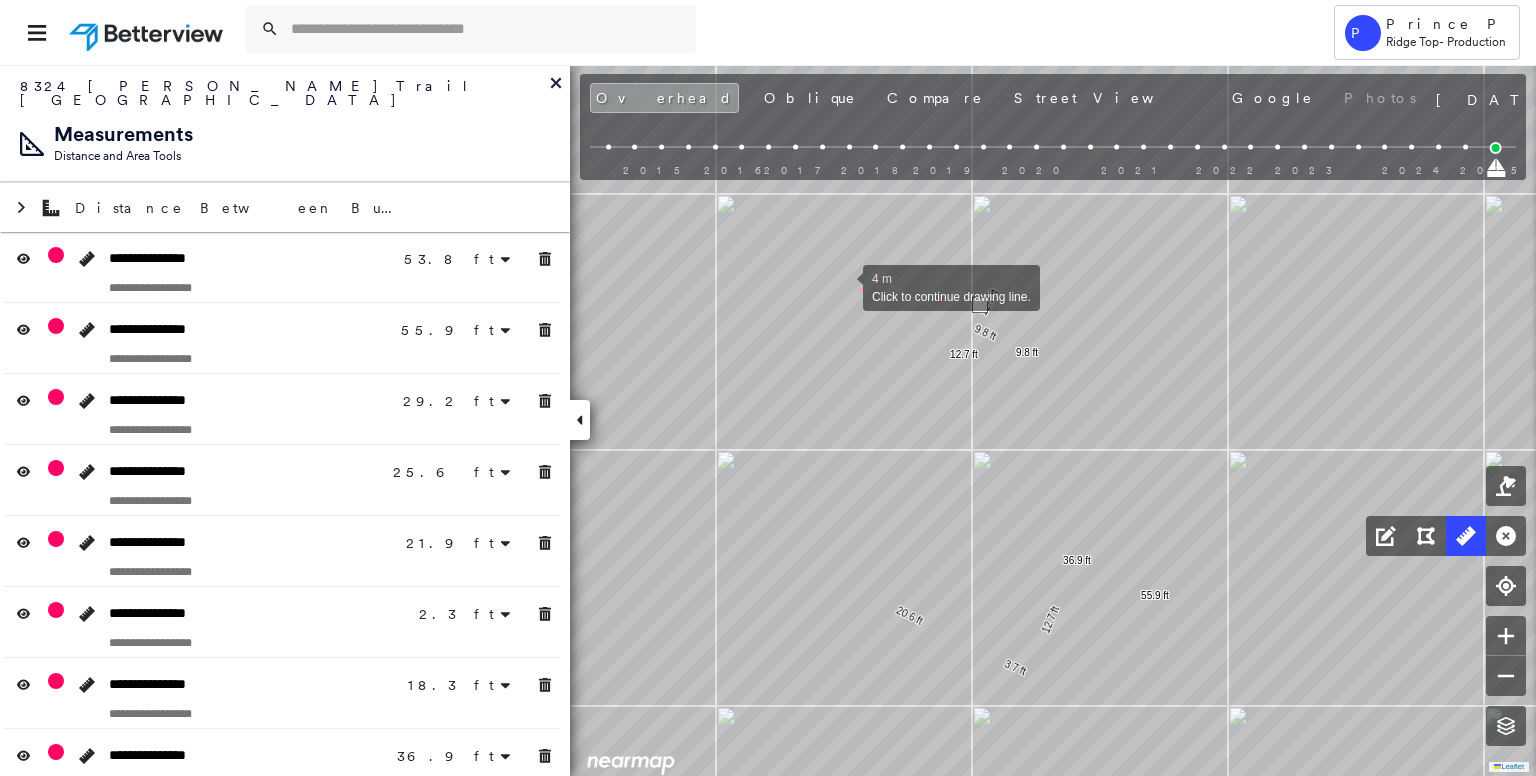 click at bounding box center [843, 286] 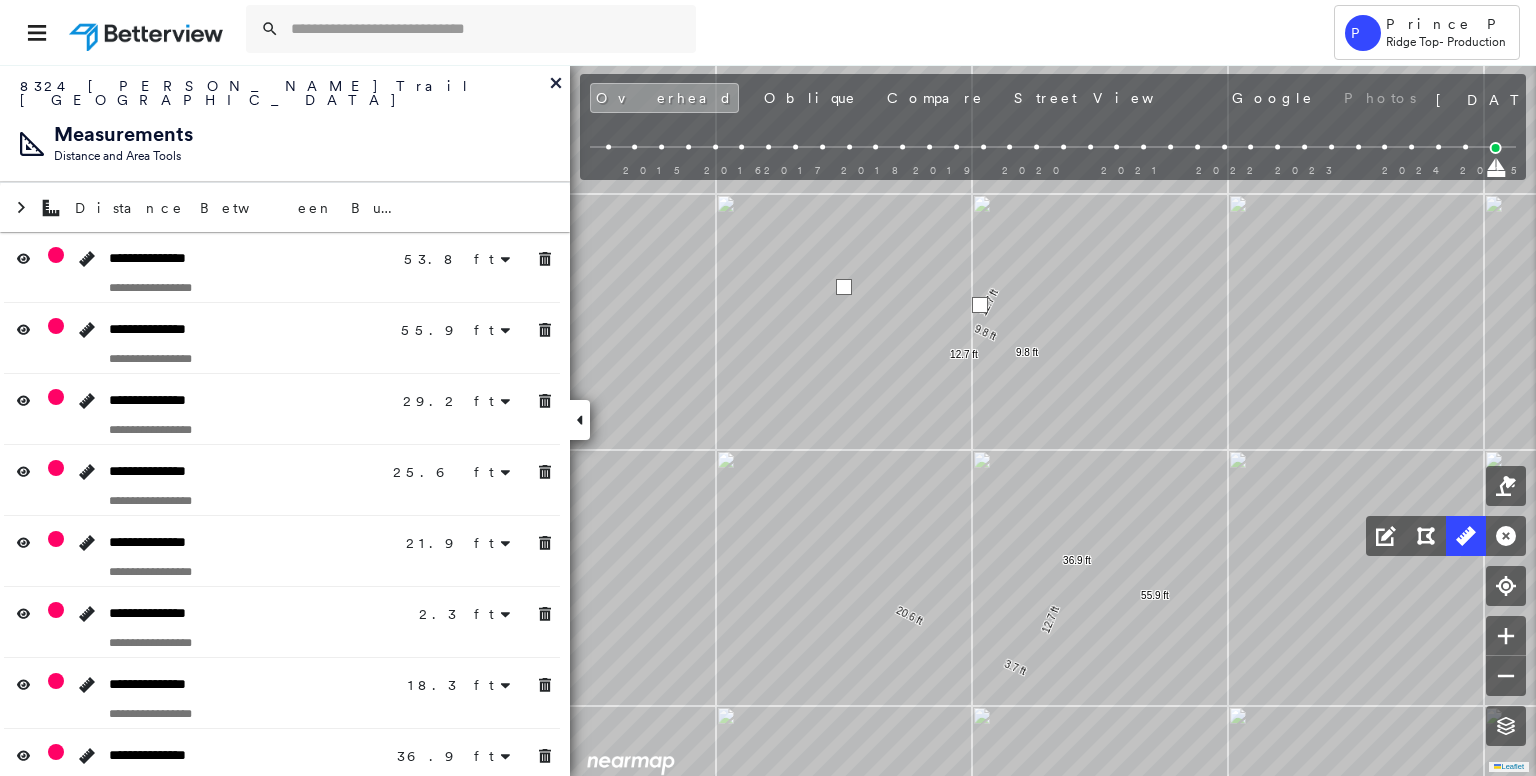 click at bounding box center (844, 287) 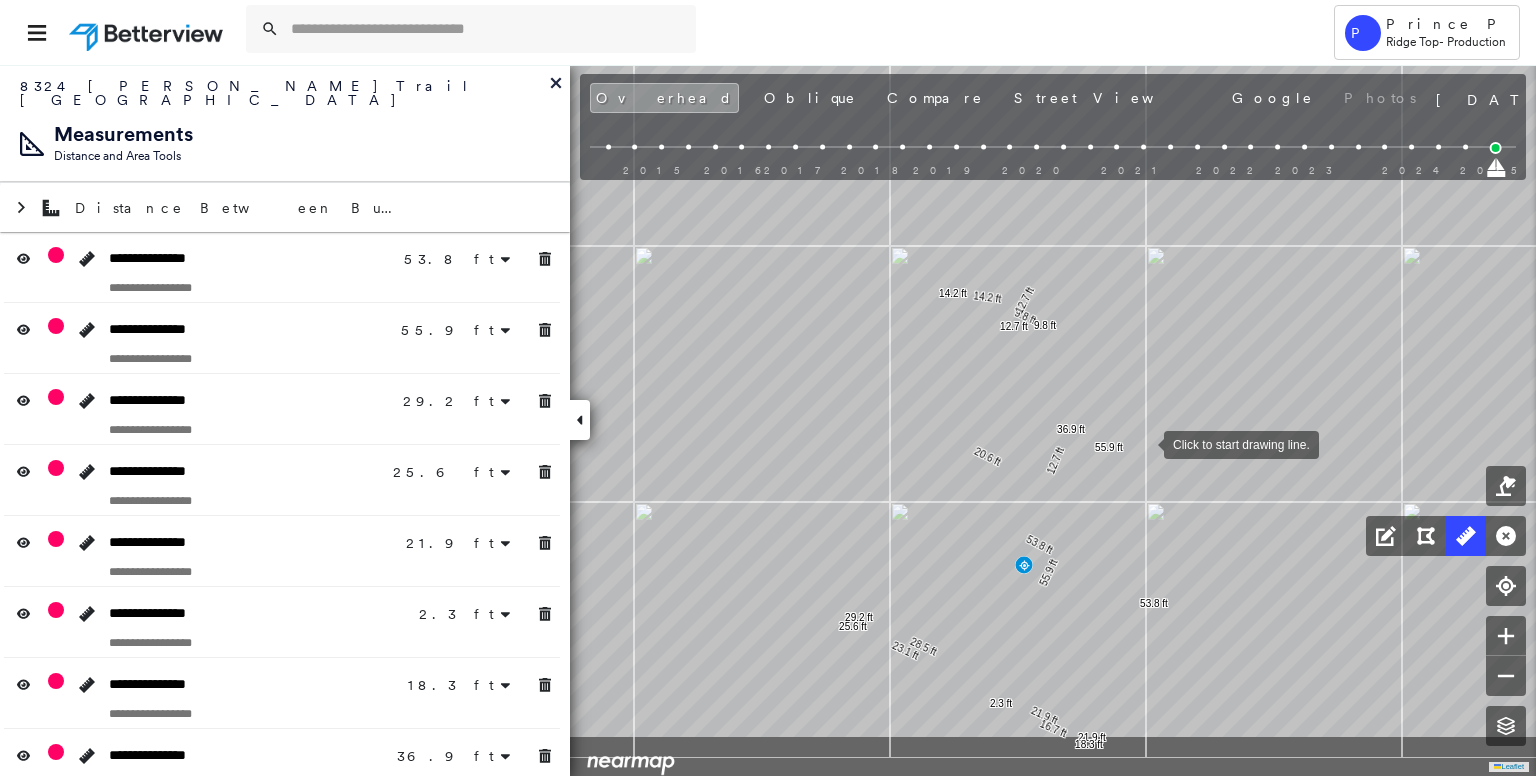 drag, startPoint x: 1192, startPoint y: 559, endPoint x: 1164, endPoint y: 409, distance: 152.59096 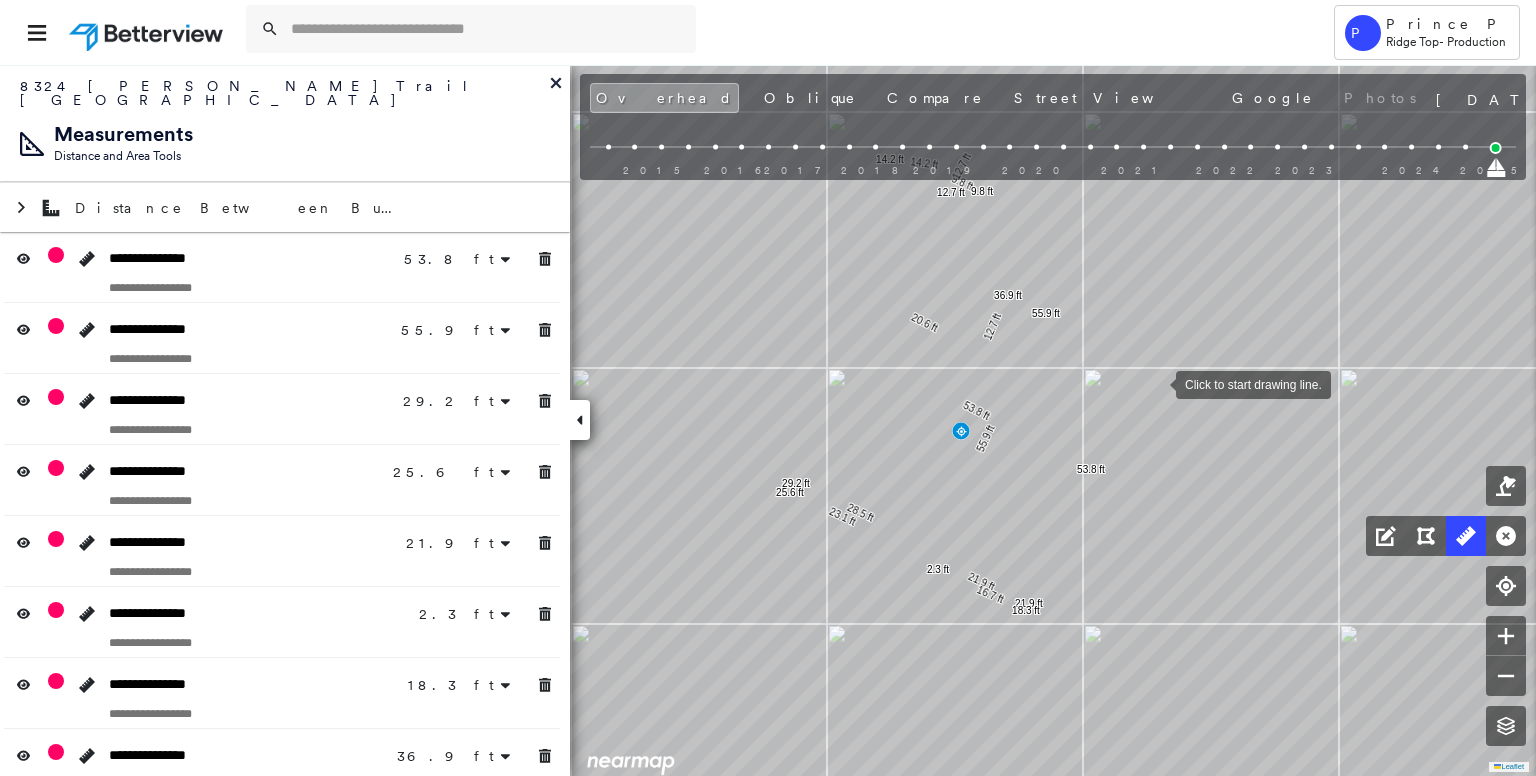 drag, startPoint x: 1162, startPoint y: 393, endPoint x: 1147, endPoint y: 370, distance: 27.45906 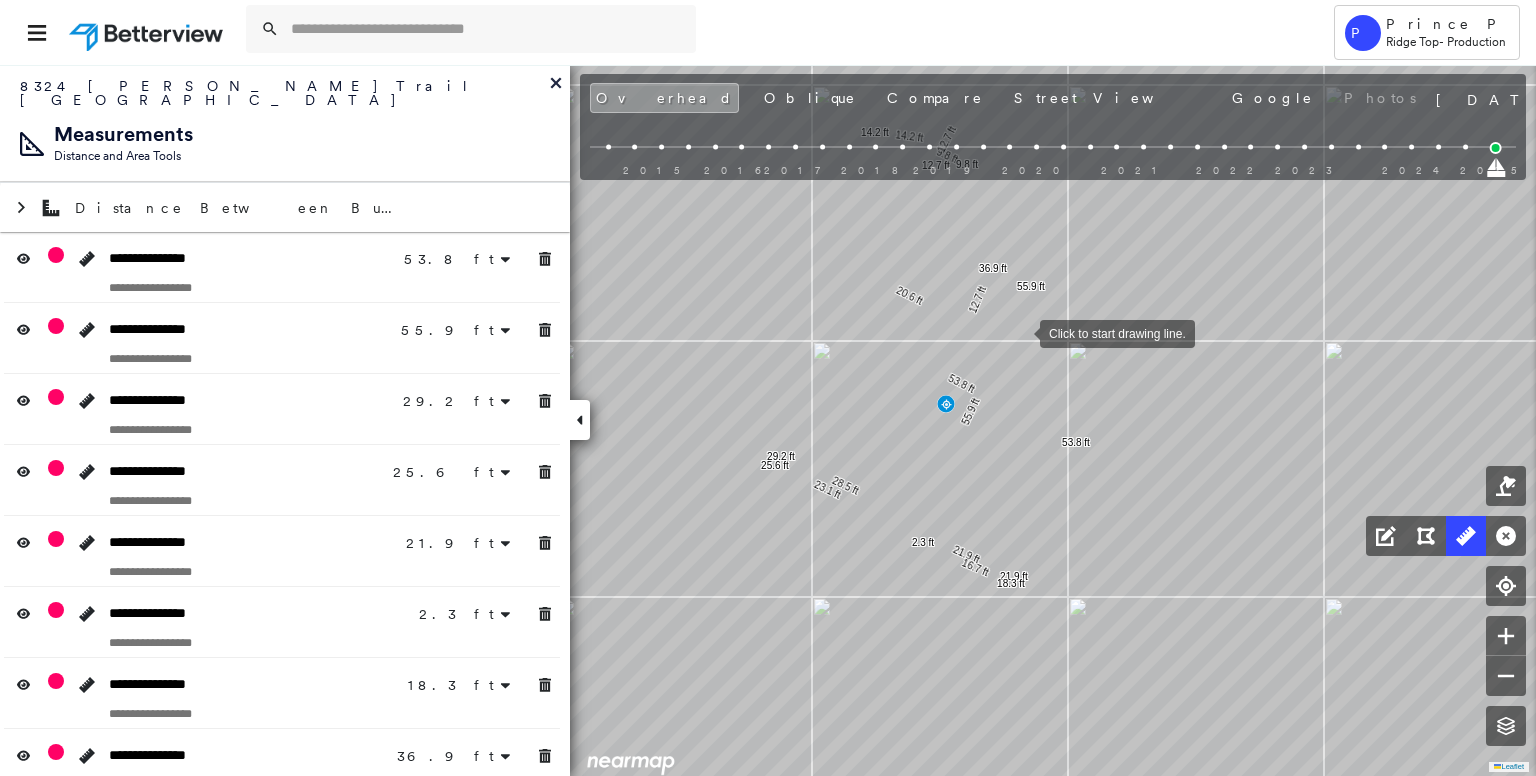 drag, startPoint x: 1020, startPoint y: 332, endPoint x: 984, endPoint y: 430, distance: 104.40307 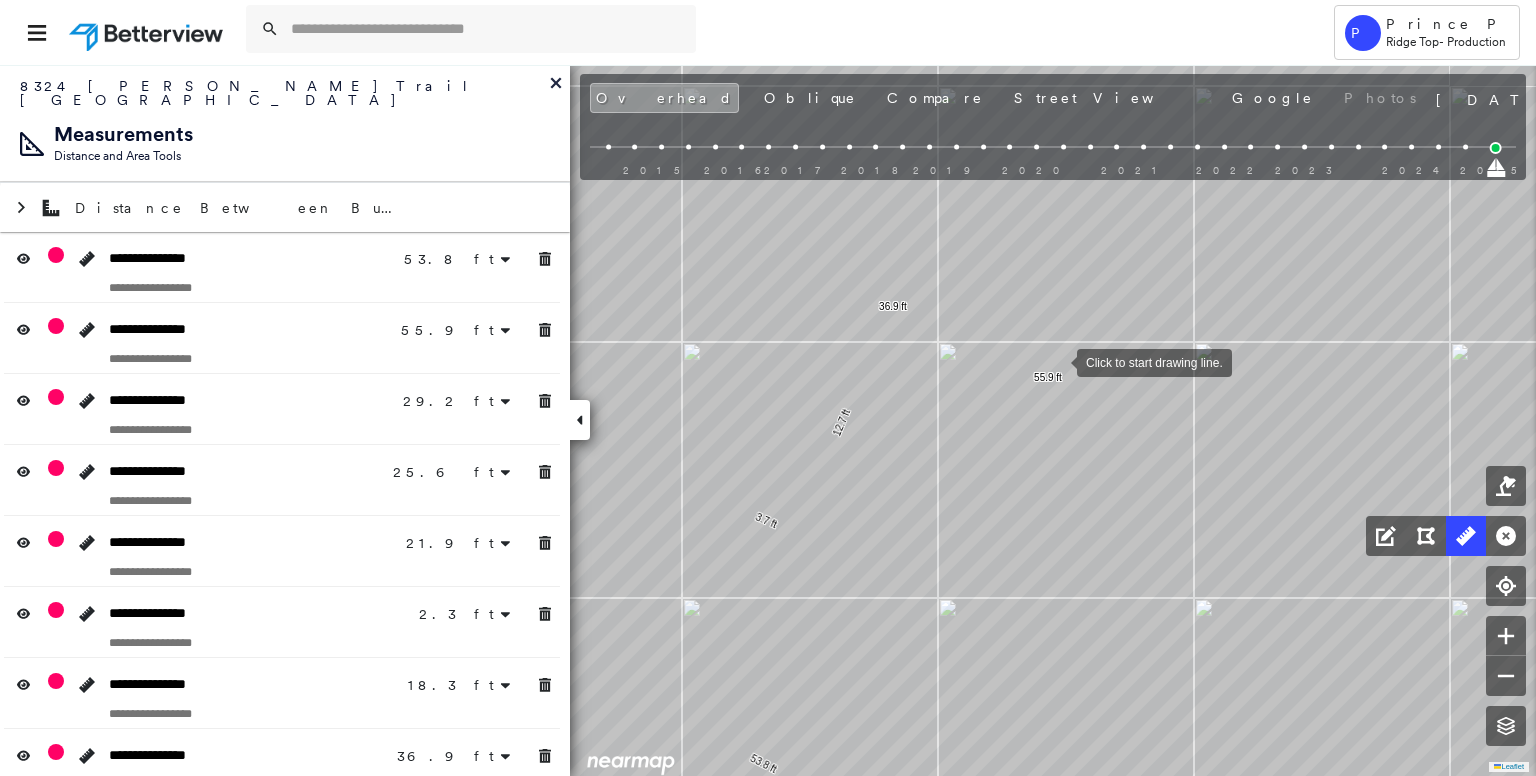 drag, startPoint x: 1065, startPoint y: 357, endPoint x: 1032, endPoint y: 381, distance: 40.804413 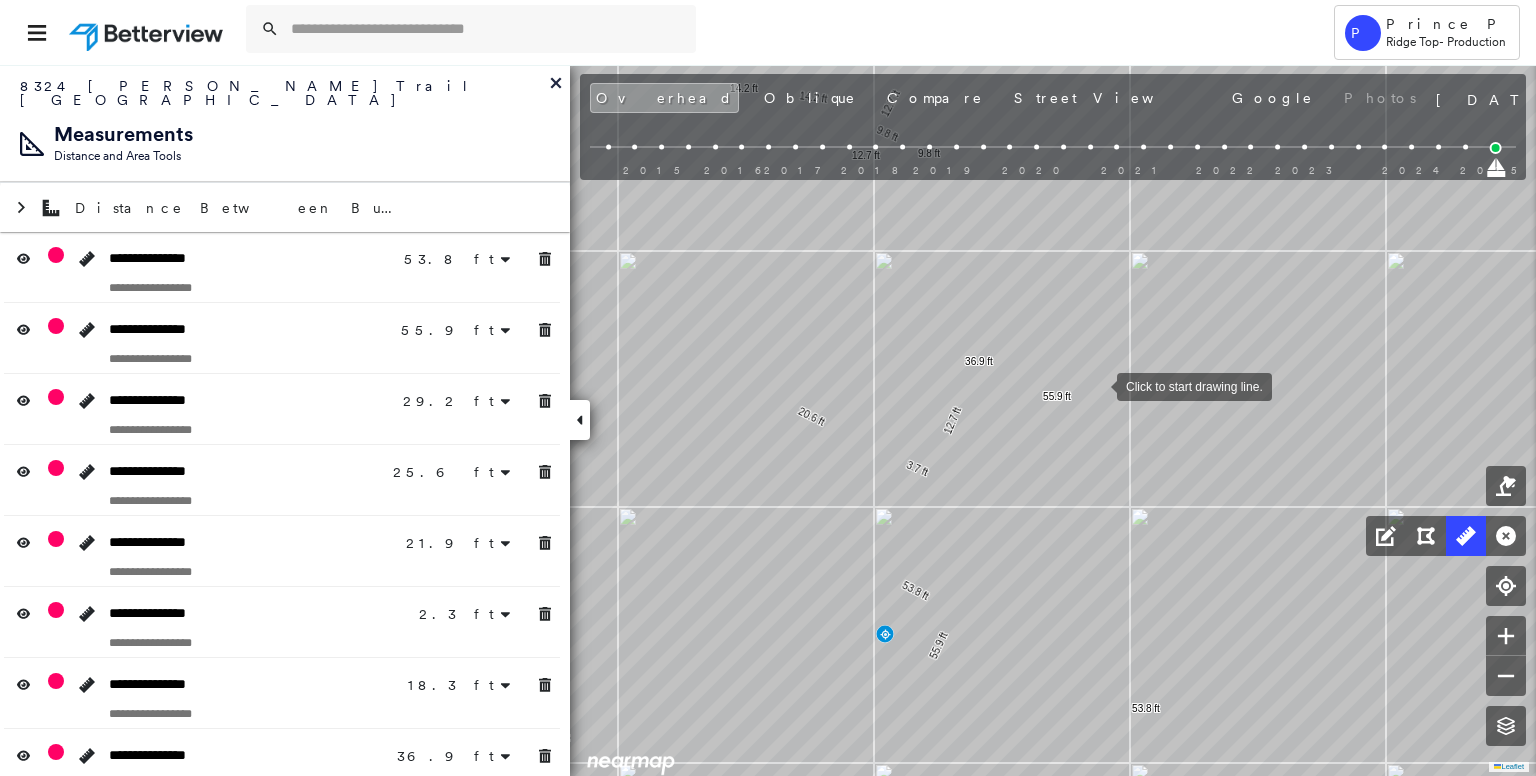 drag, startPoint x: 1100, startPoint y: 373, endPoint x: 1073, endPoint y: 417, distance: 51.62364 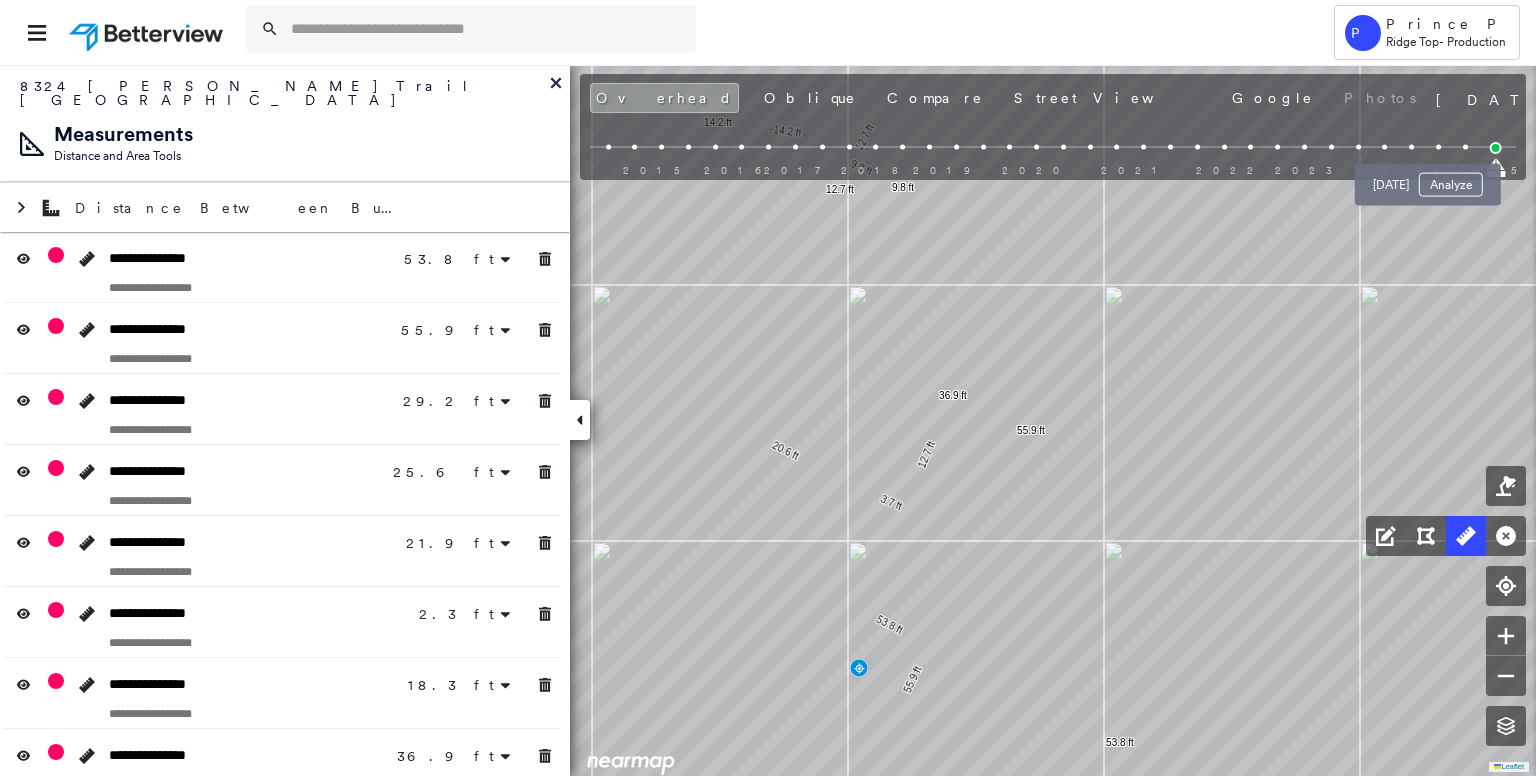 click at bounding box center (1465, 147) 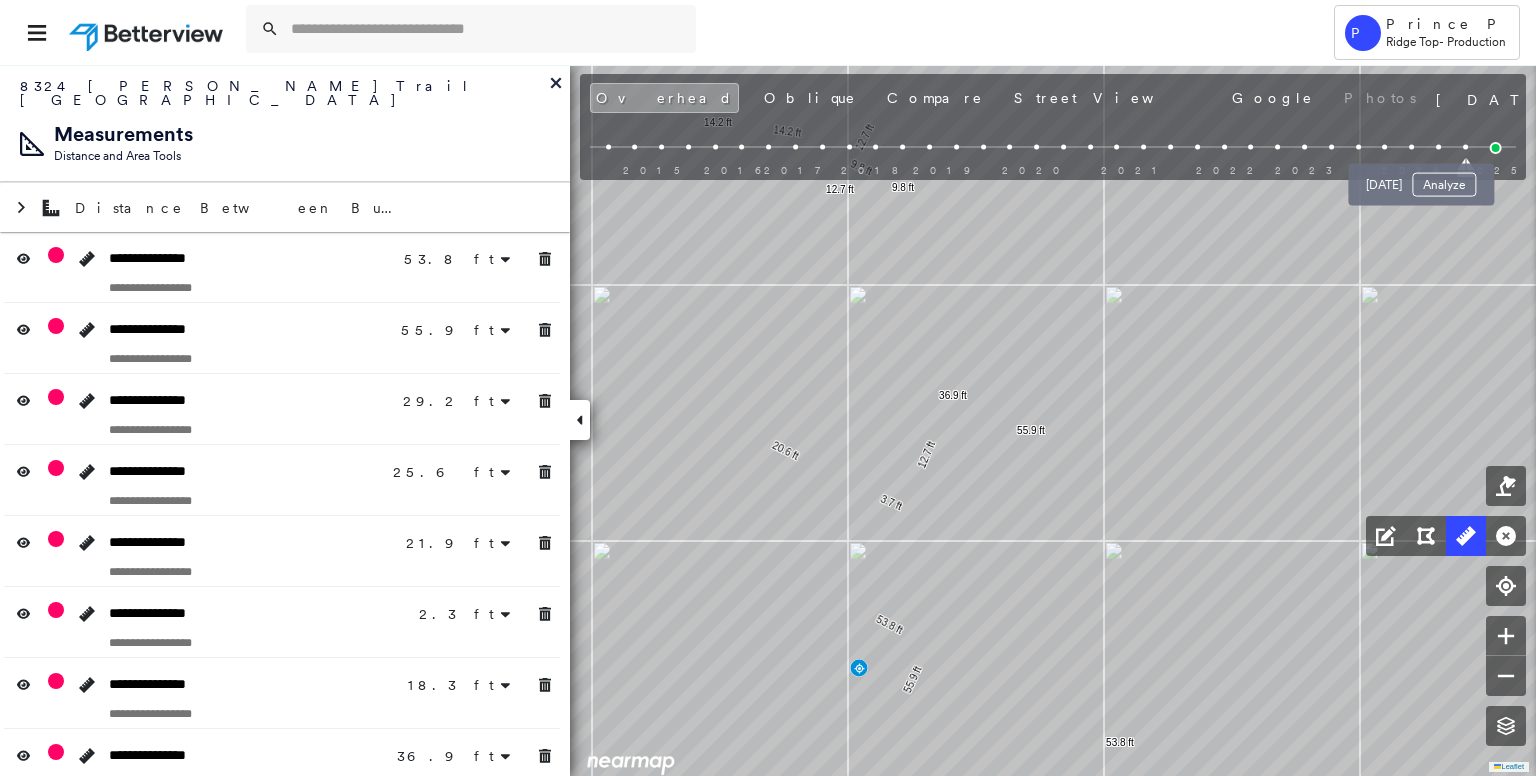 click at bounding box center (1438, 147) 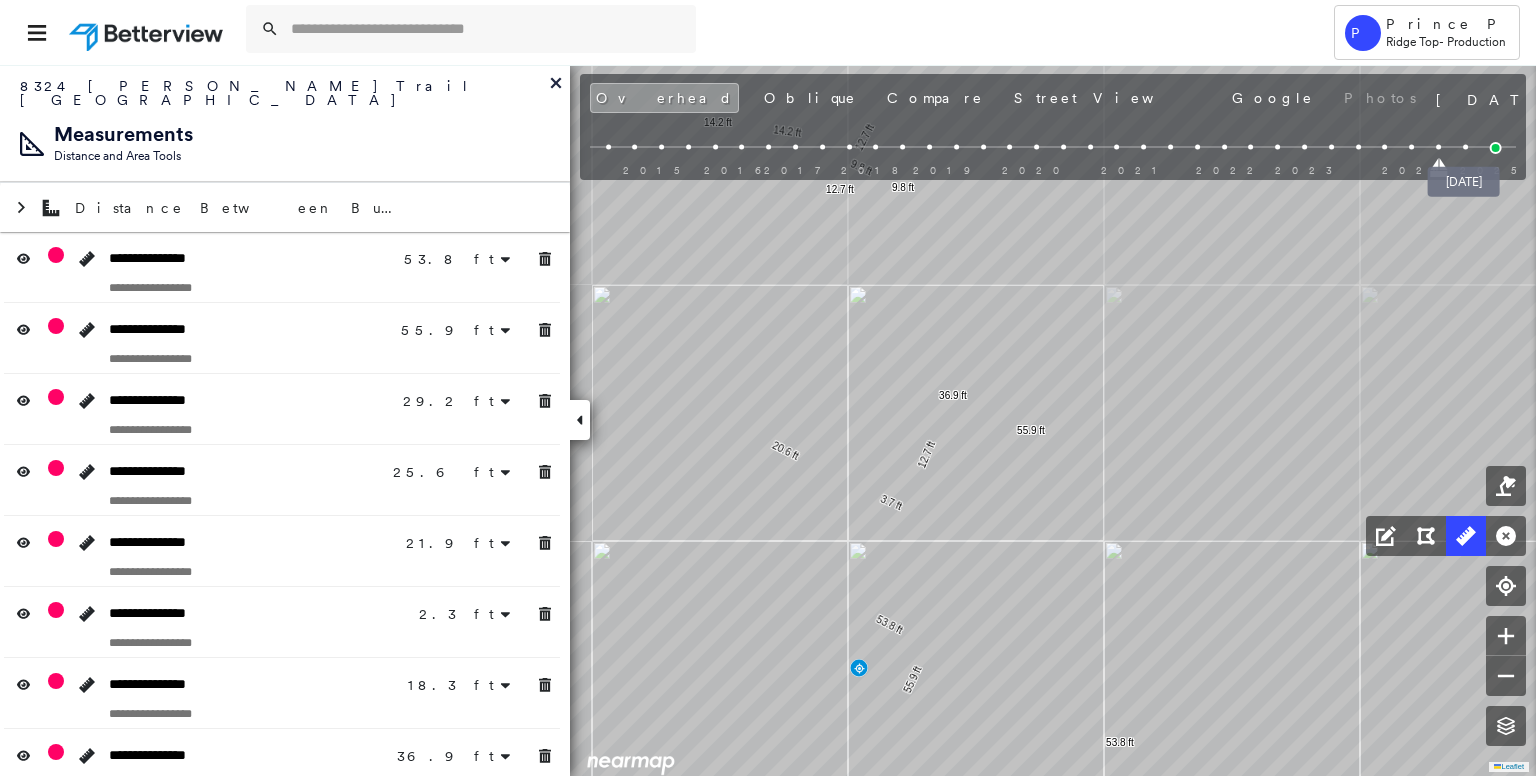 click at bounding box center (1496, 148) 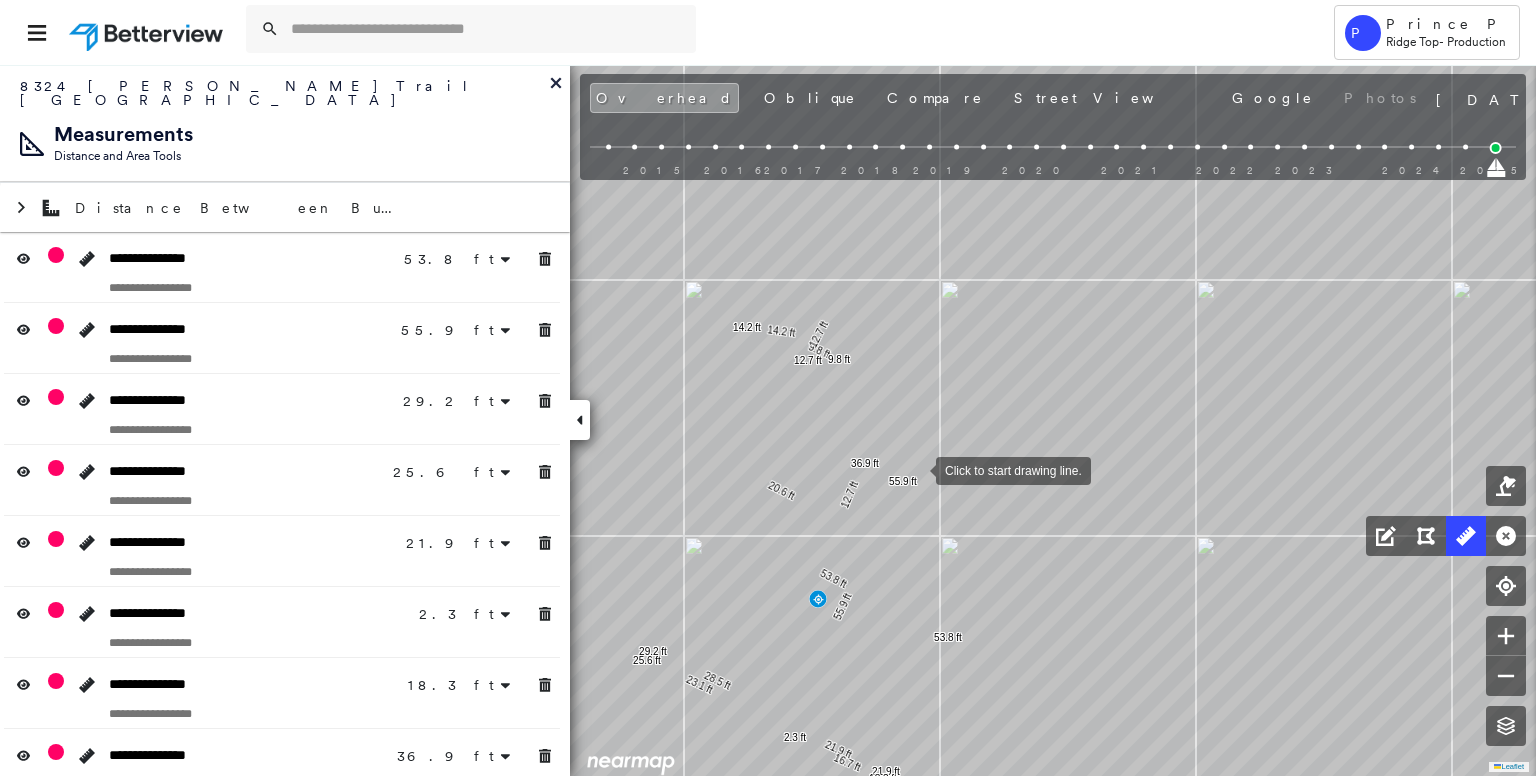 click at bounding box center (916, 469) 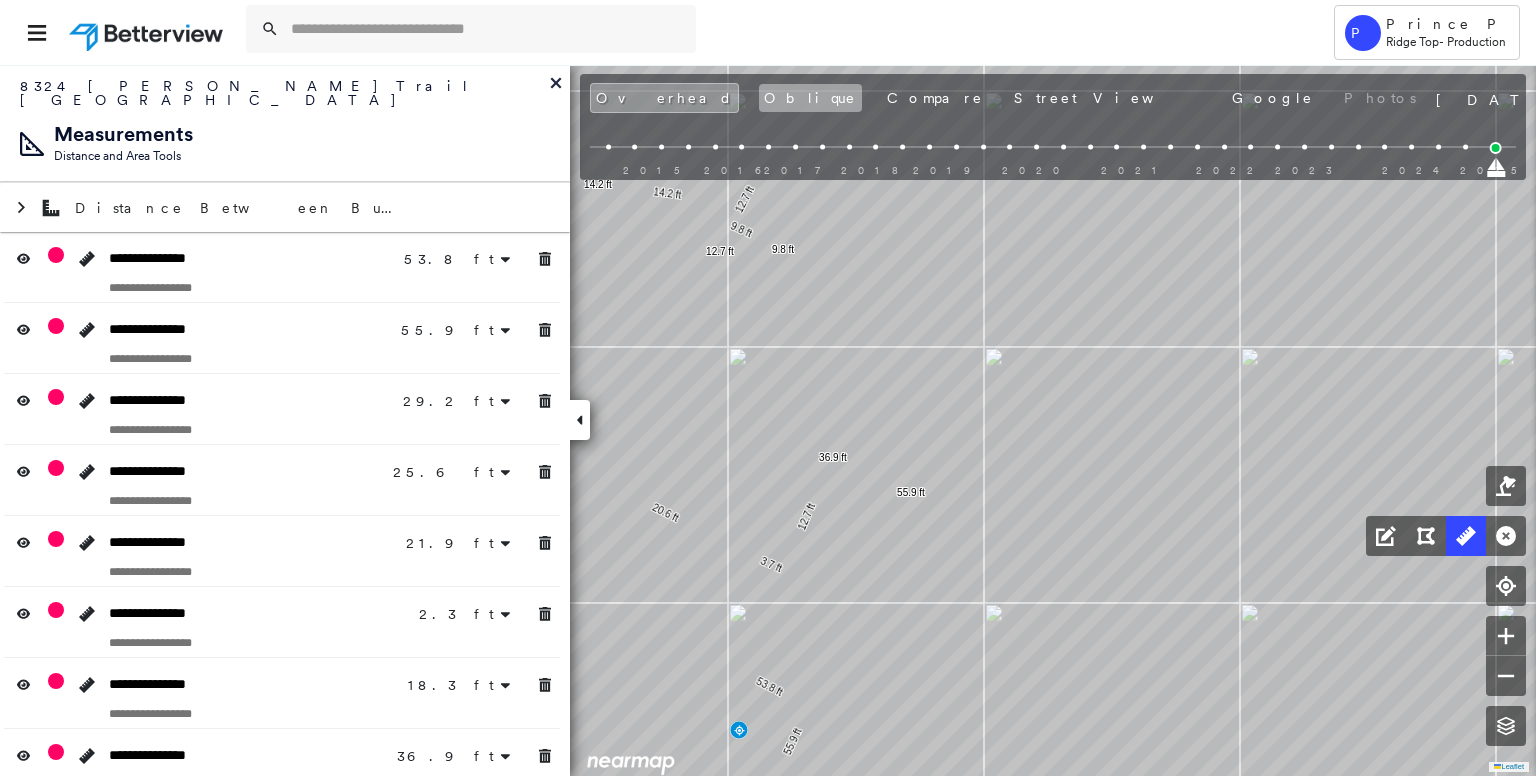 click on "Oblique" at bounding box center [810, 98] 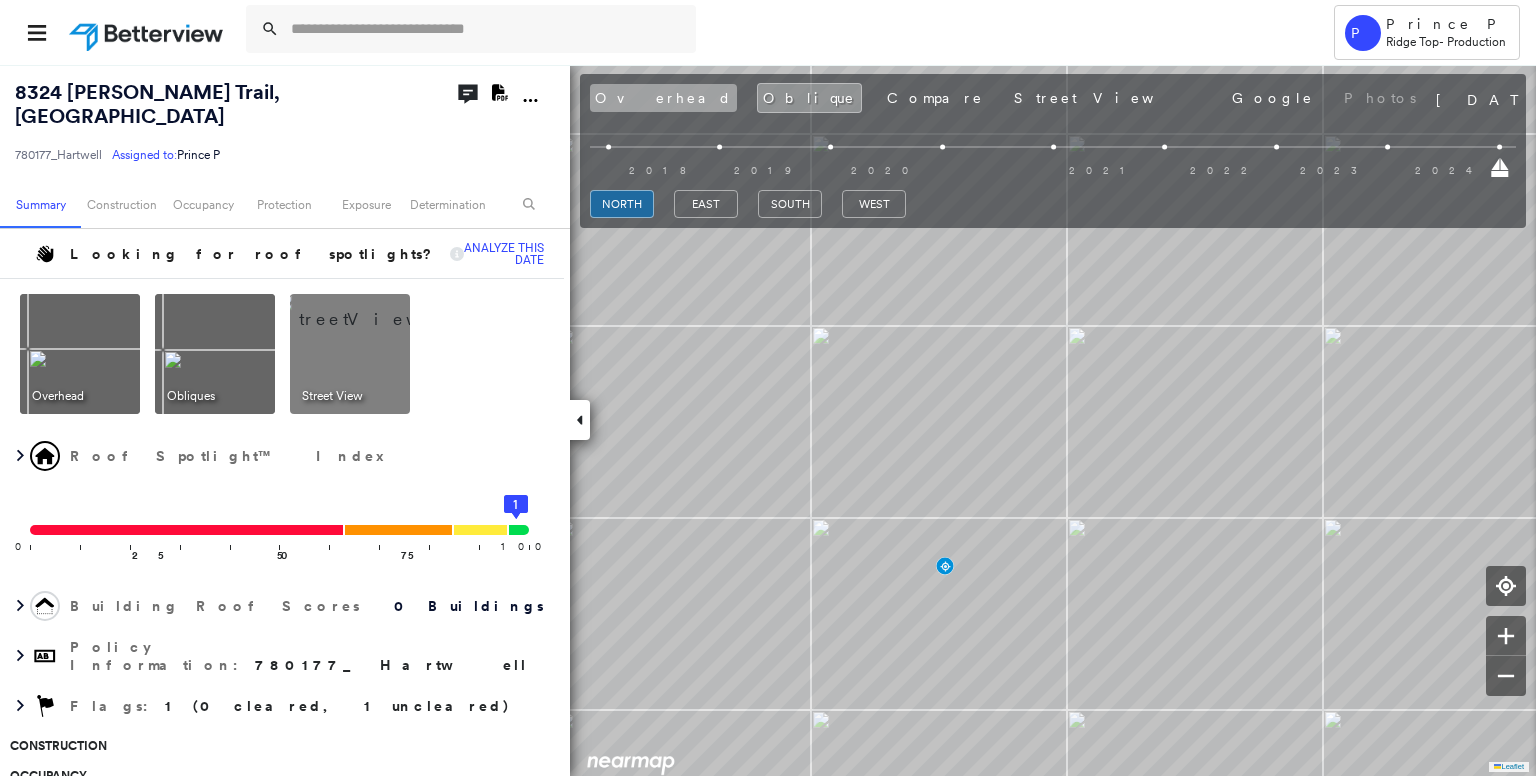 click on "Overhead" at bounding box center (663, 98) 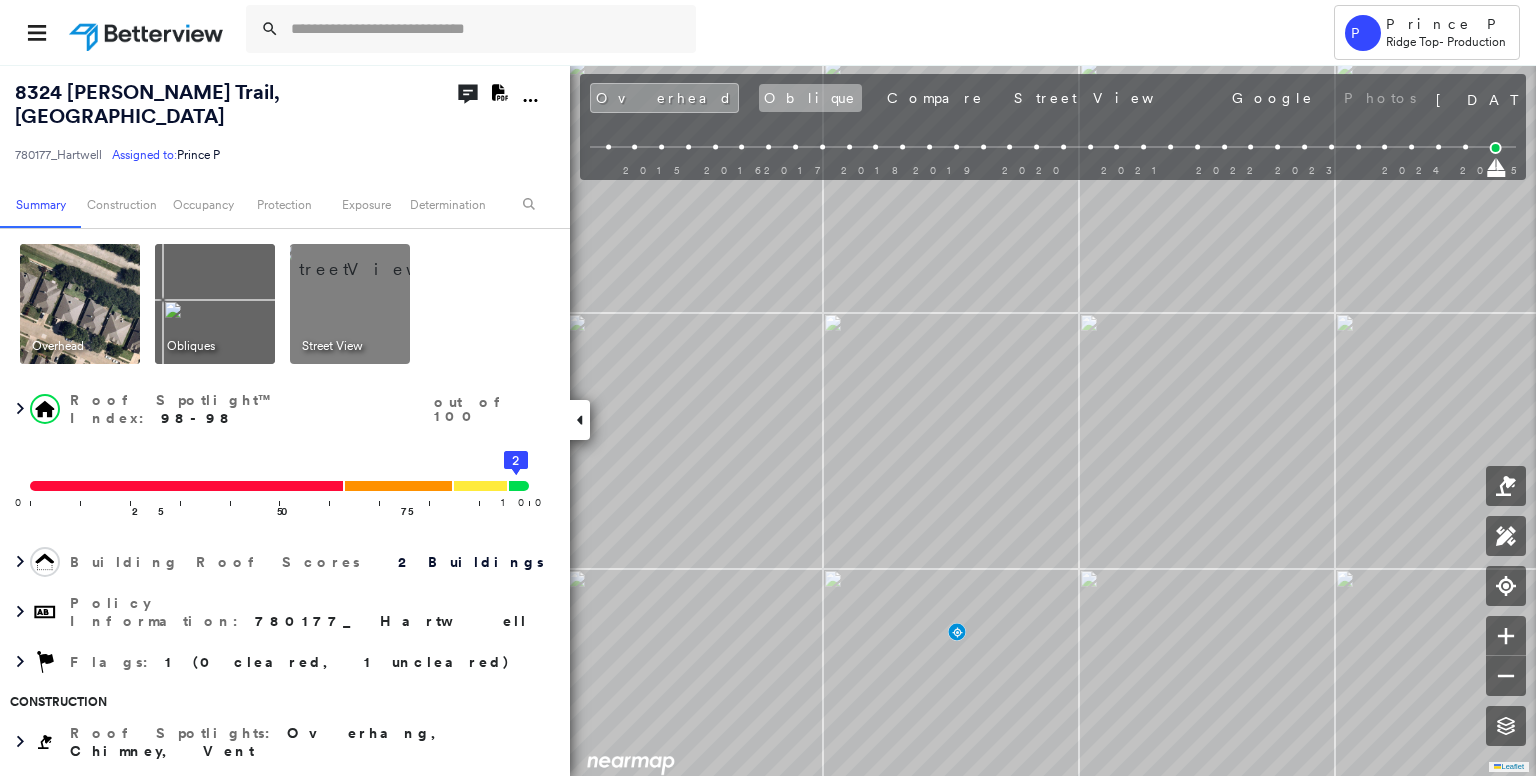 click on "Oblique" at bounding box center [810, 98] 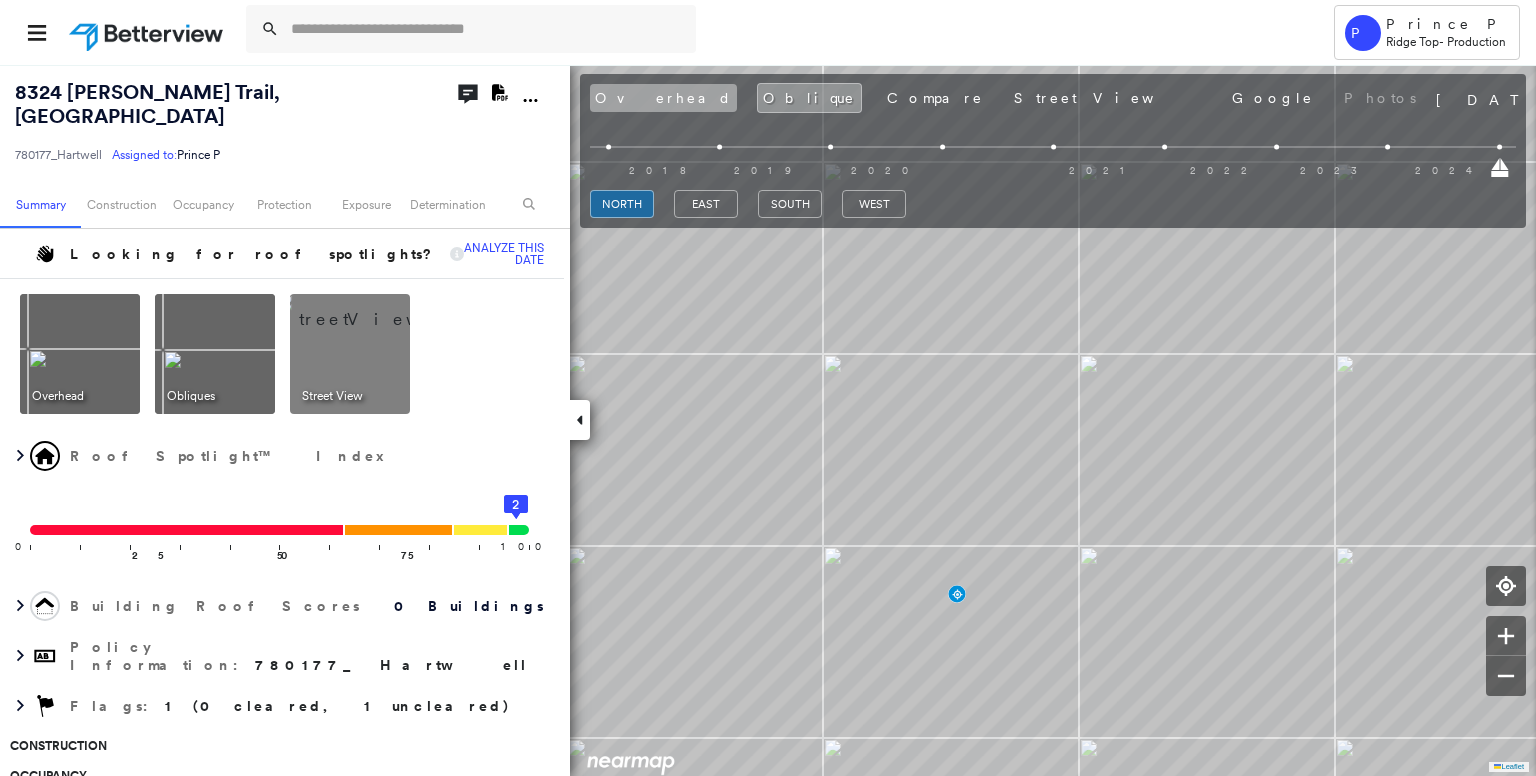 click on "Overhead" at bounding box center [663, 98] 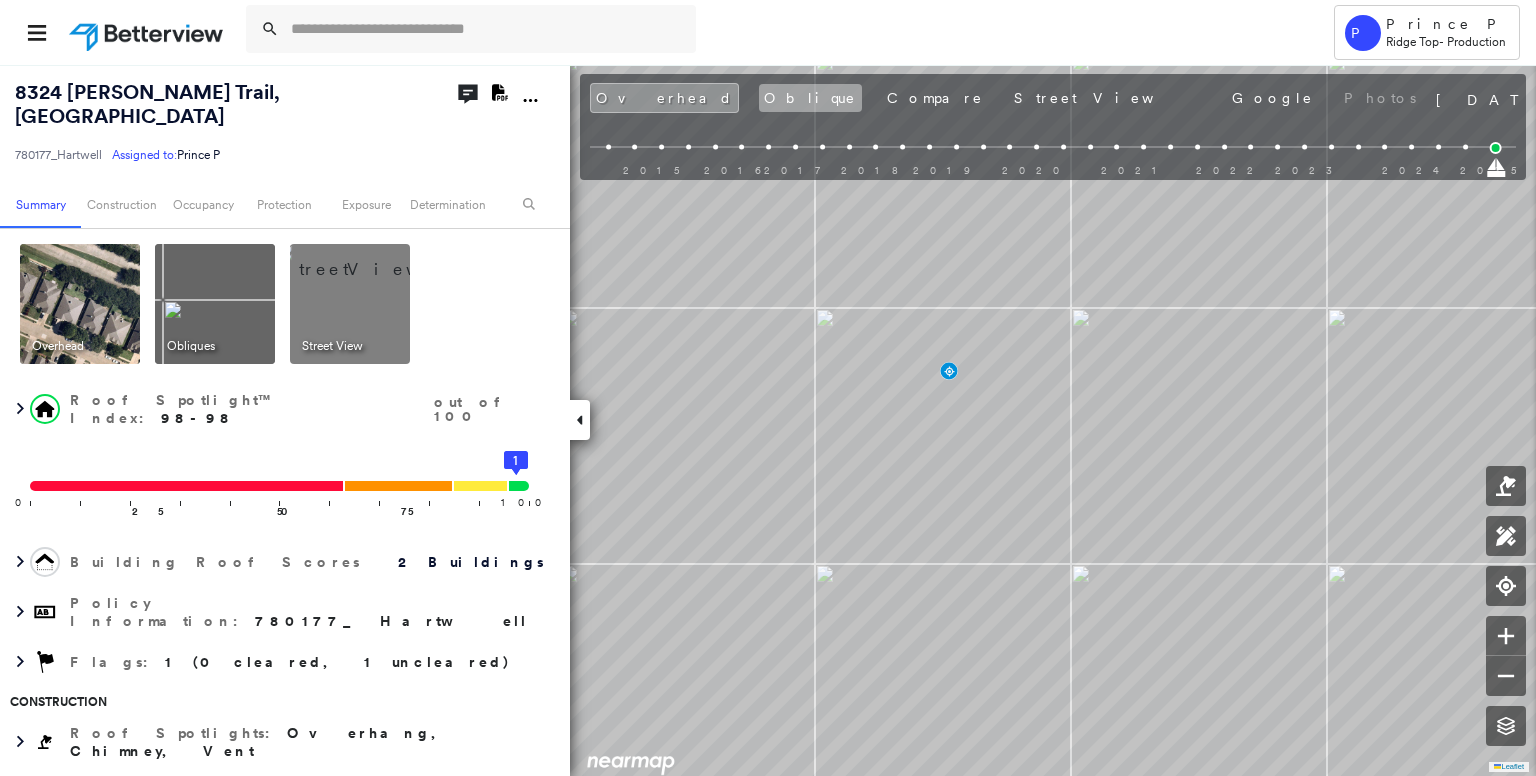 click on "Oblique" at bounding box center (810, 98) 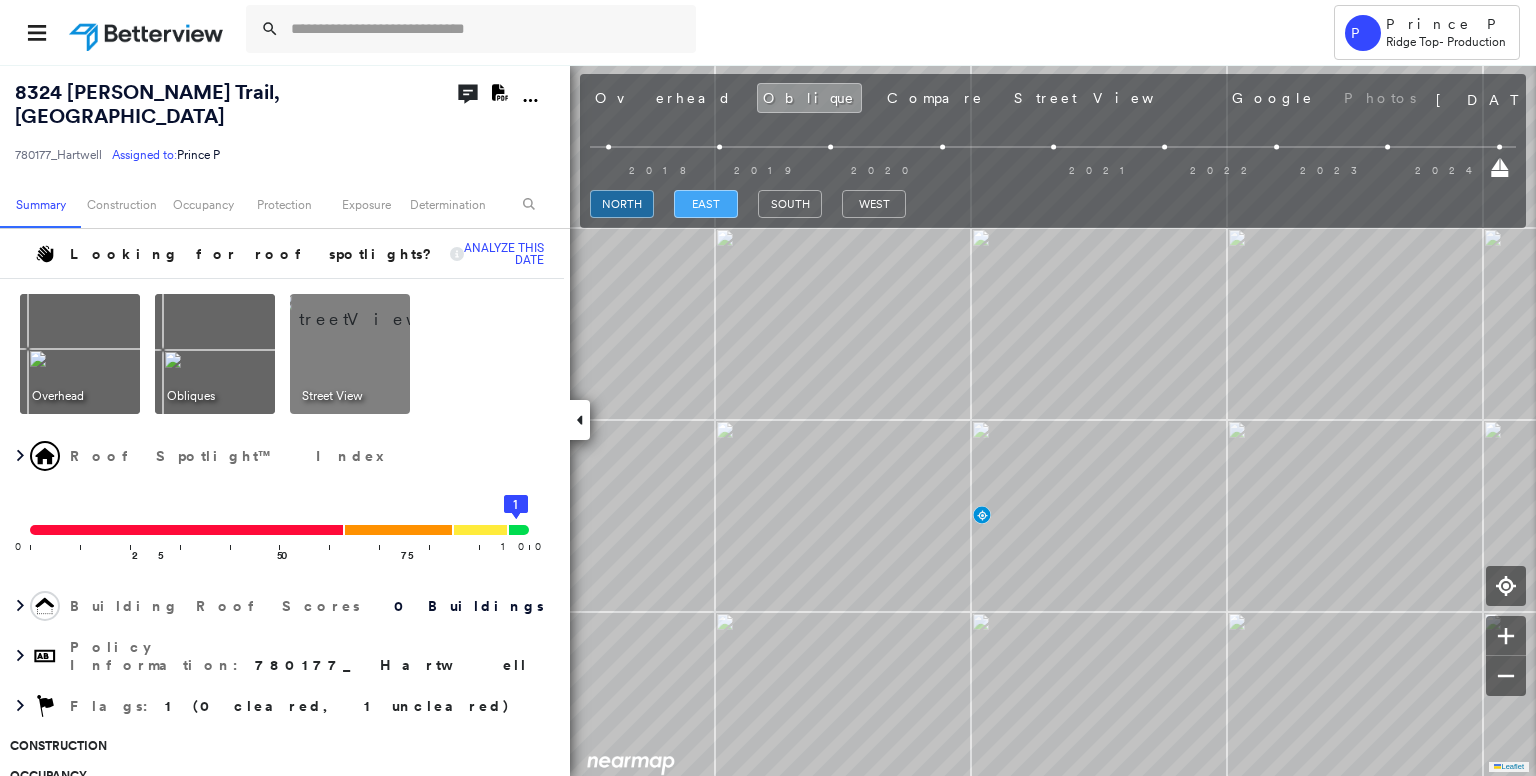 click on "east" at bounding box center (706, 204) 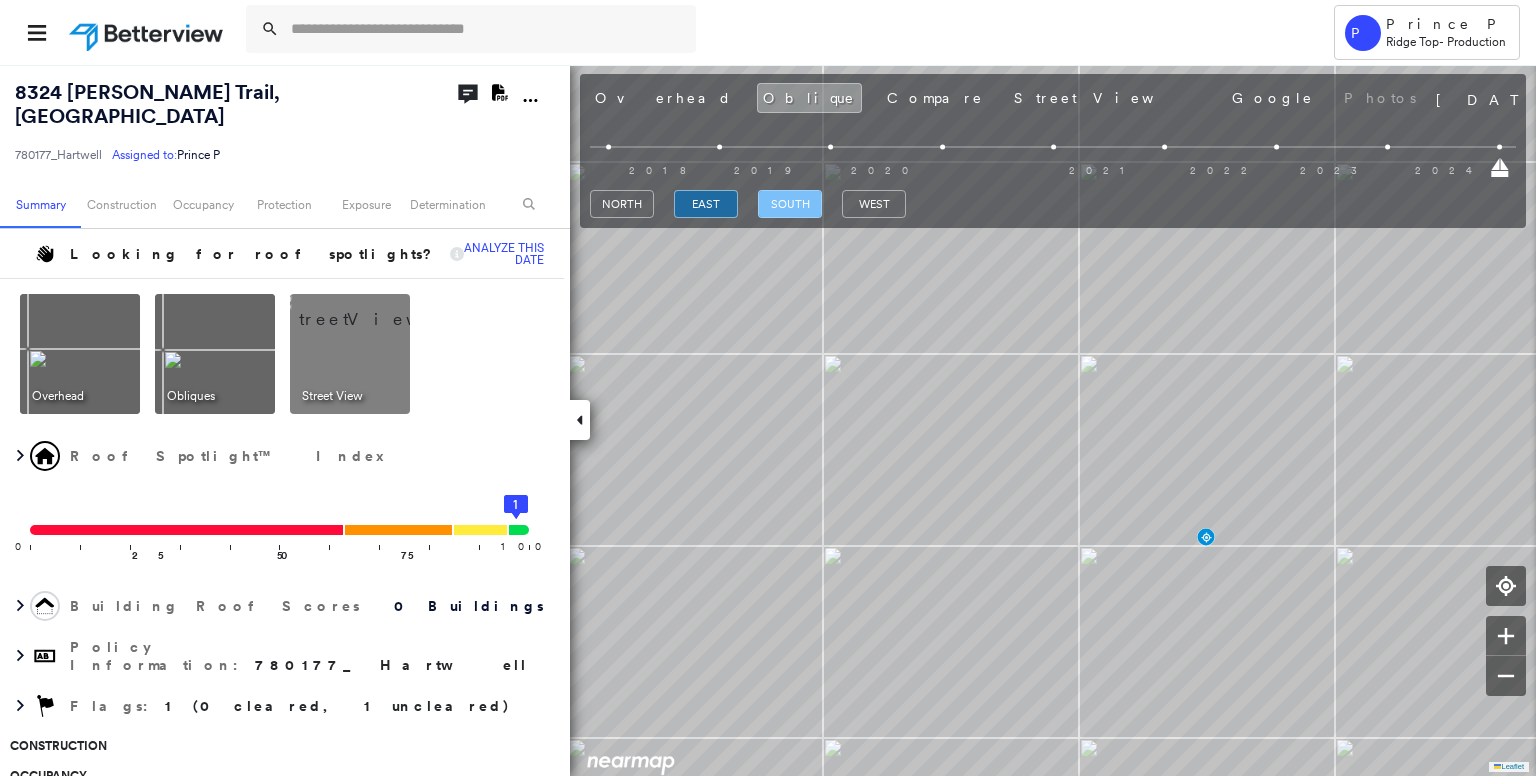 click on "south" at bounding box center [790, 204] 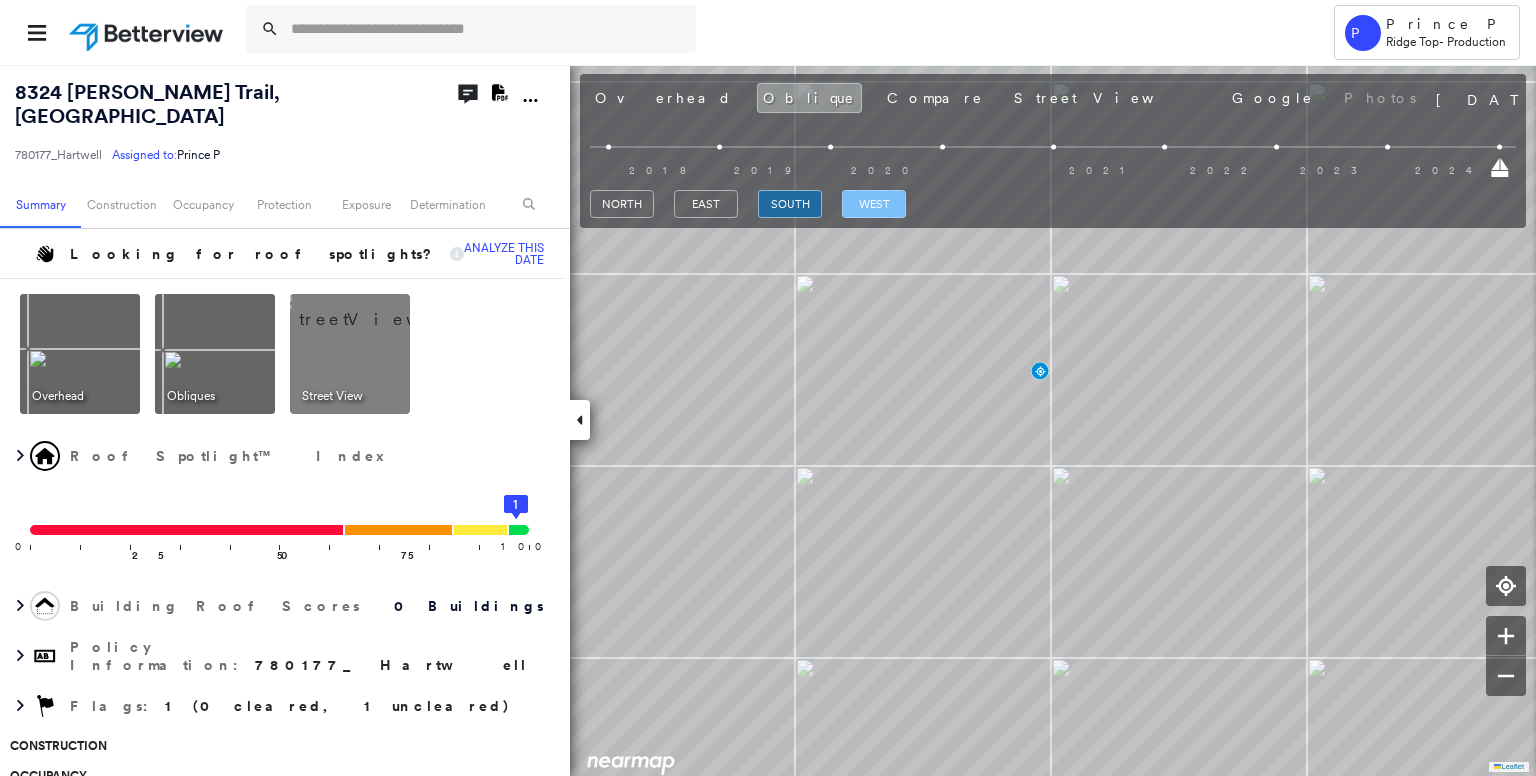 click on "west" at bounding box center (874, 204) 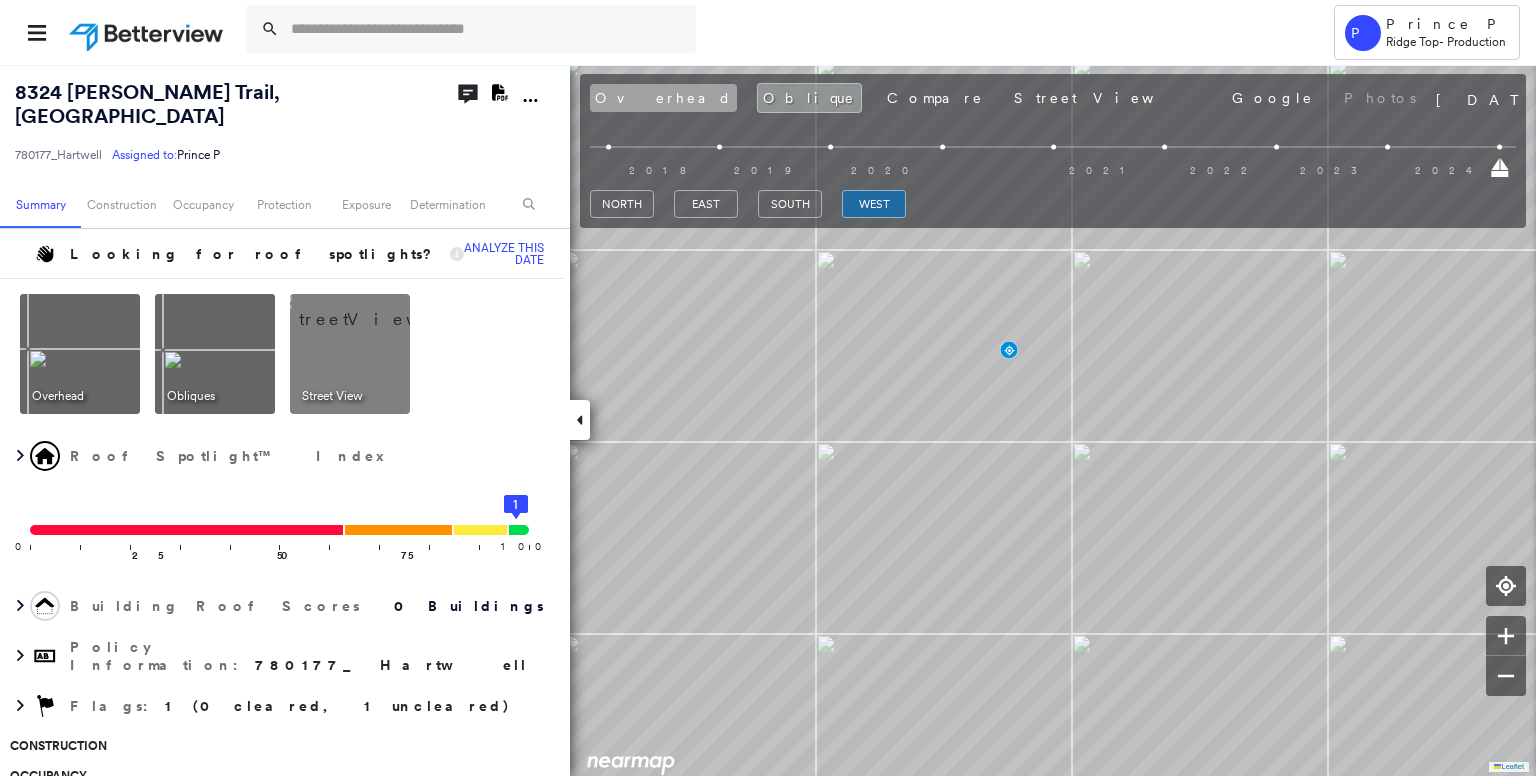 click on "Overhead" at bounding box center (663, 98) 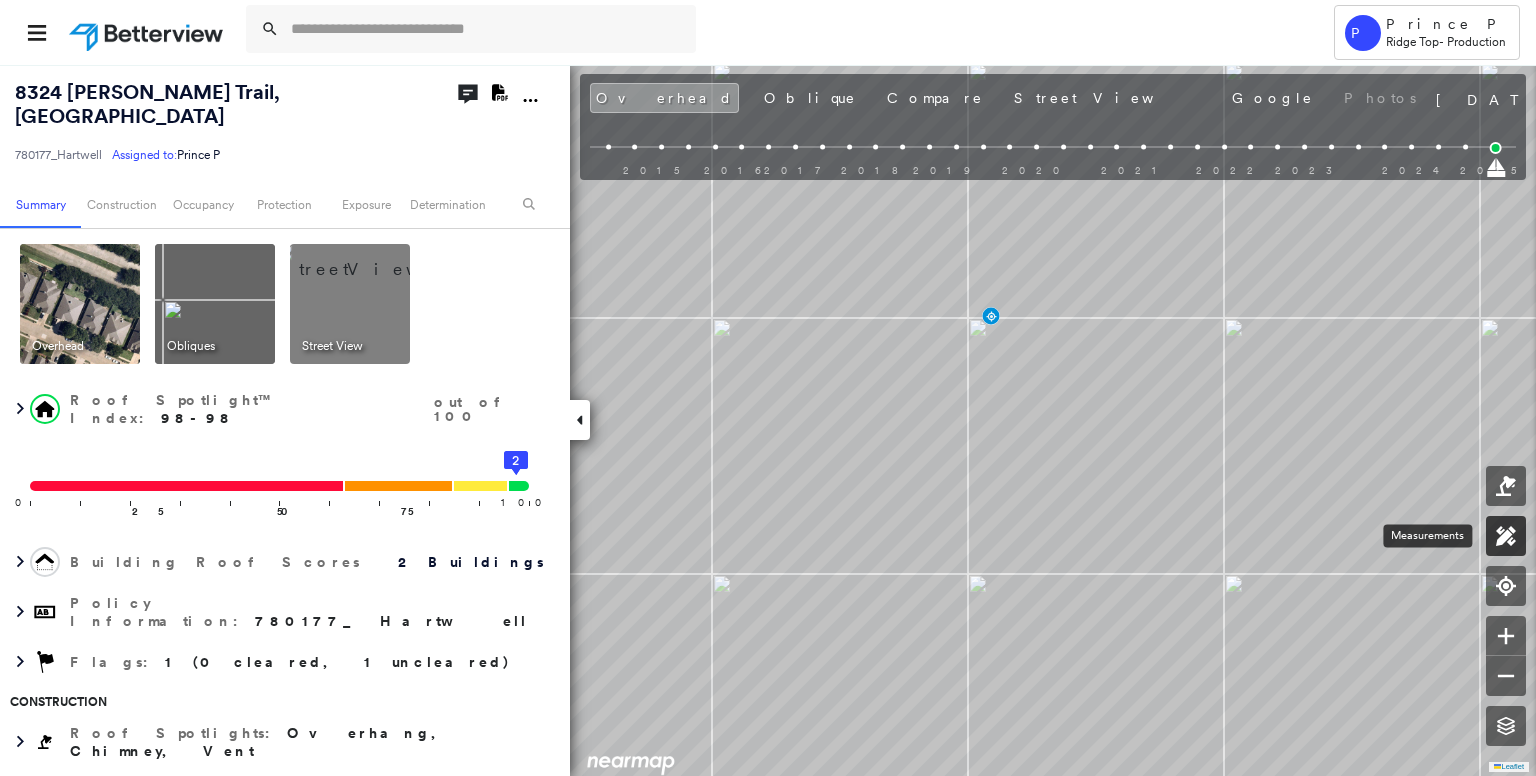 click 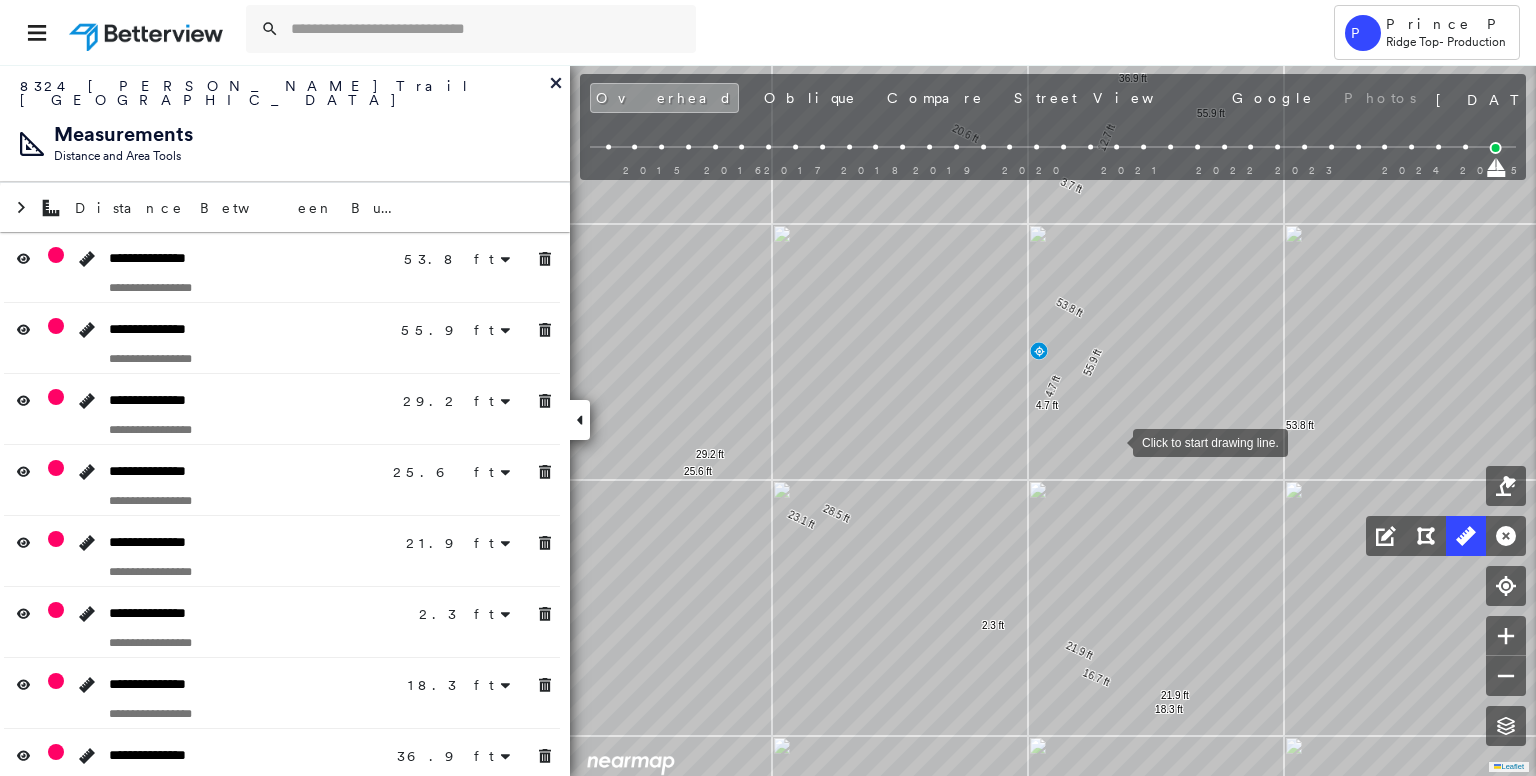 drag, startPoint x: 1094, startPoint y: 457, endPoint x: 1112, endPoint y: 441, distance: 24.083189 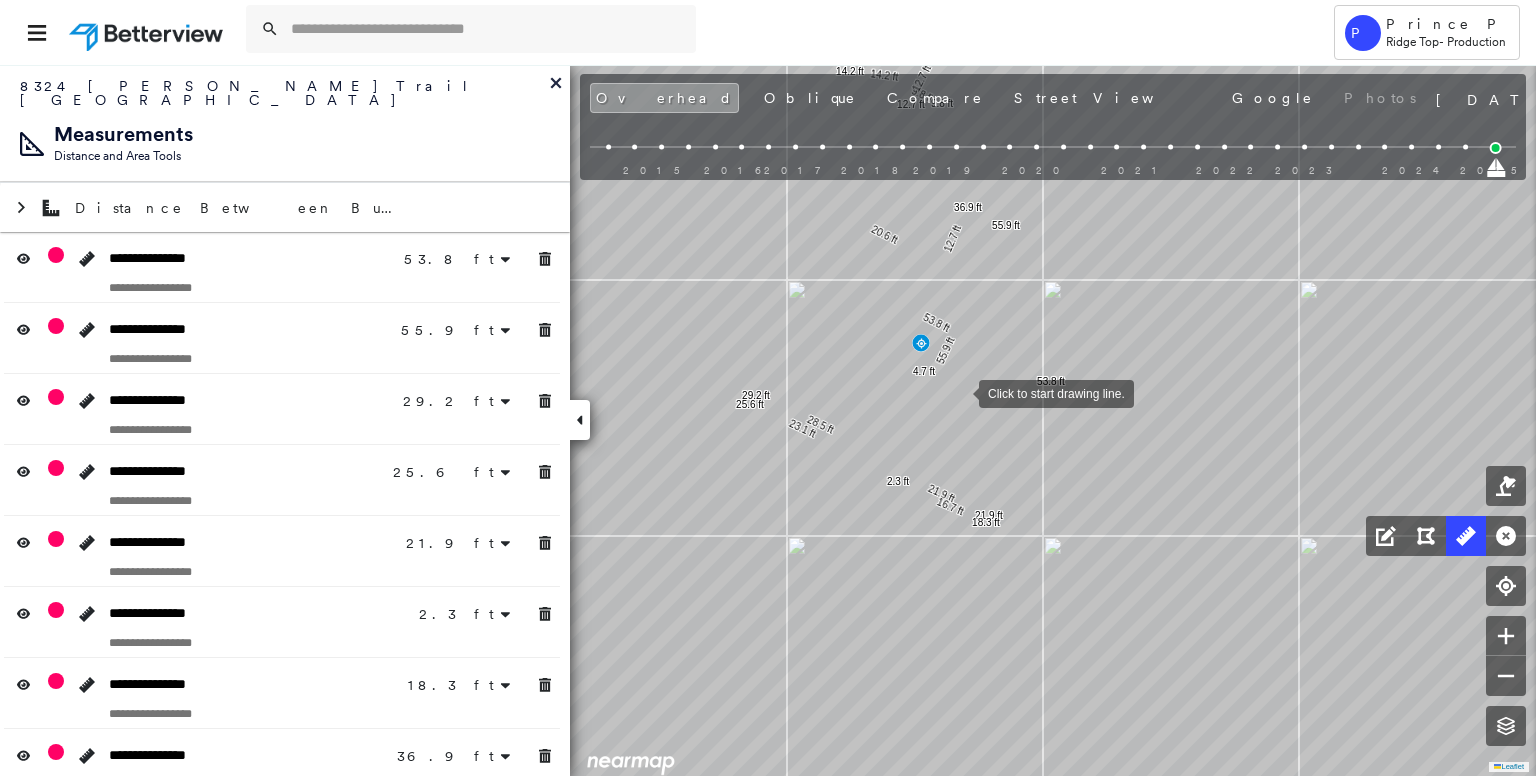 drag, startPoint x: 1028, startPoint y: 377, endPoint x: 960, endPoint y: 392, distance: 69.63476 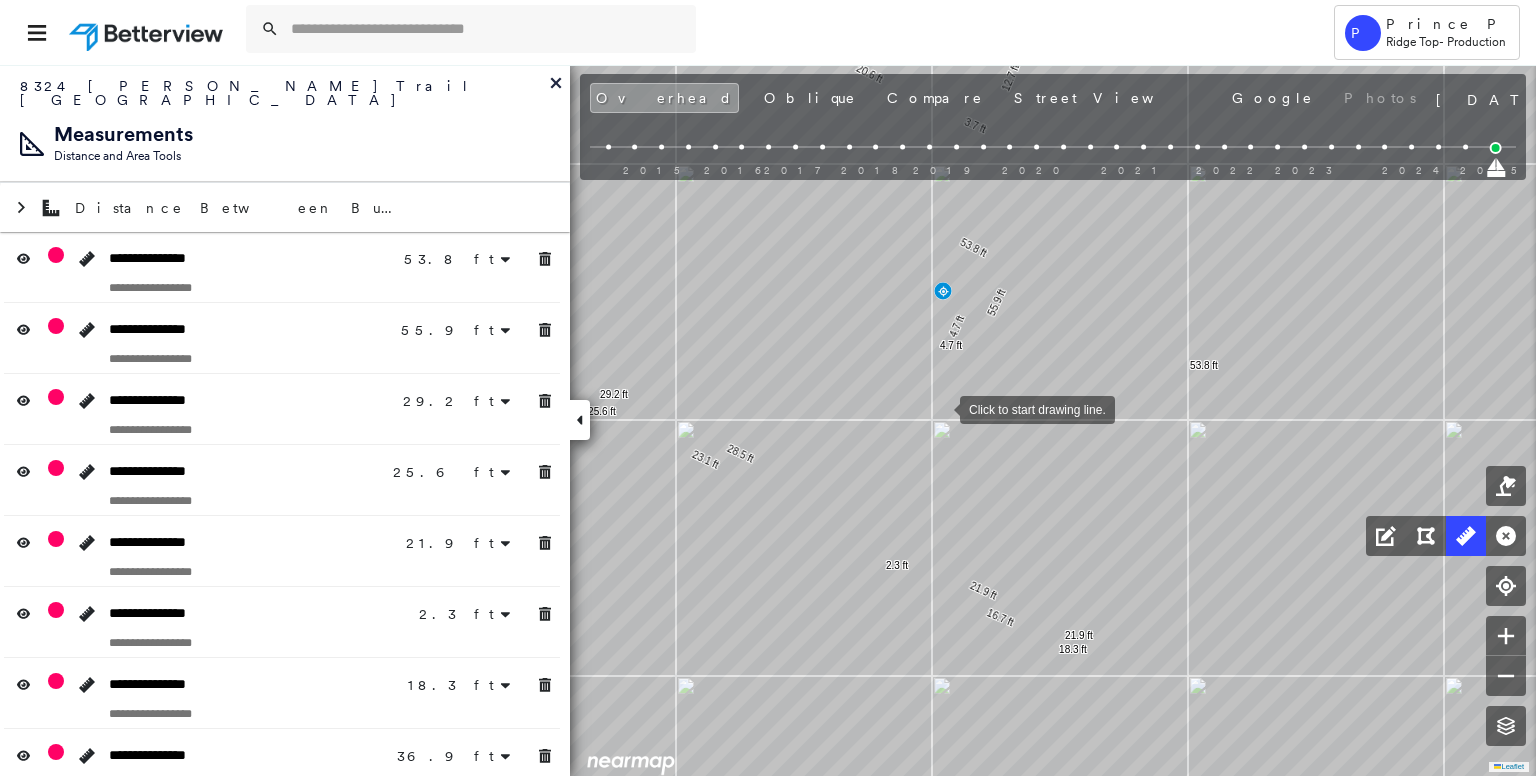 drag, startPoint x: 908, startPoint y: 416, endPoint x: 940, endPoint y: 409, distance: 32.75668 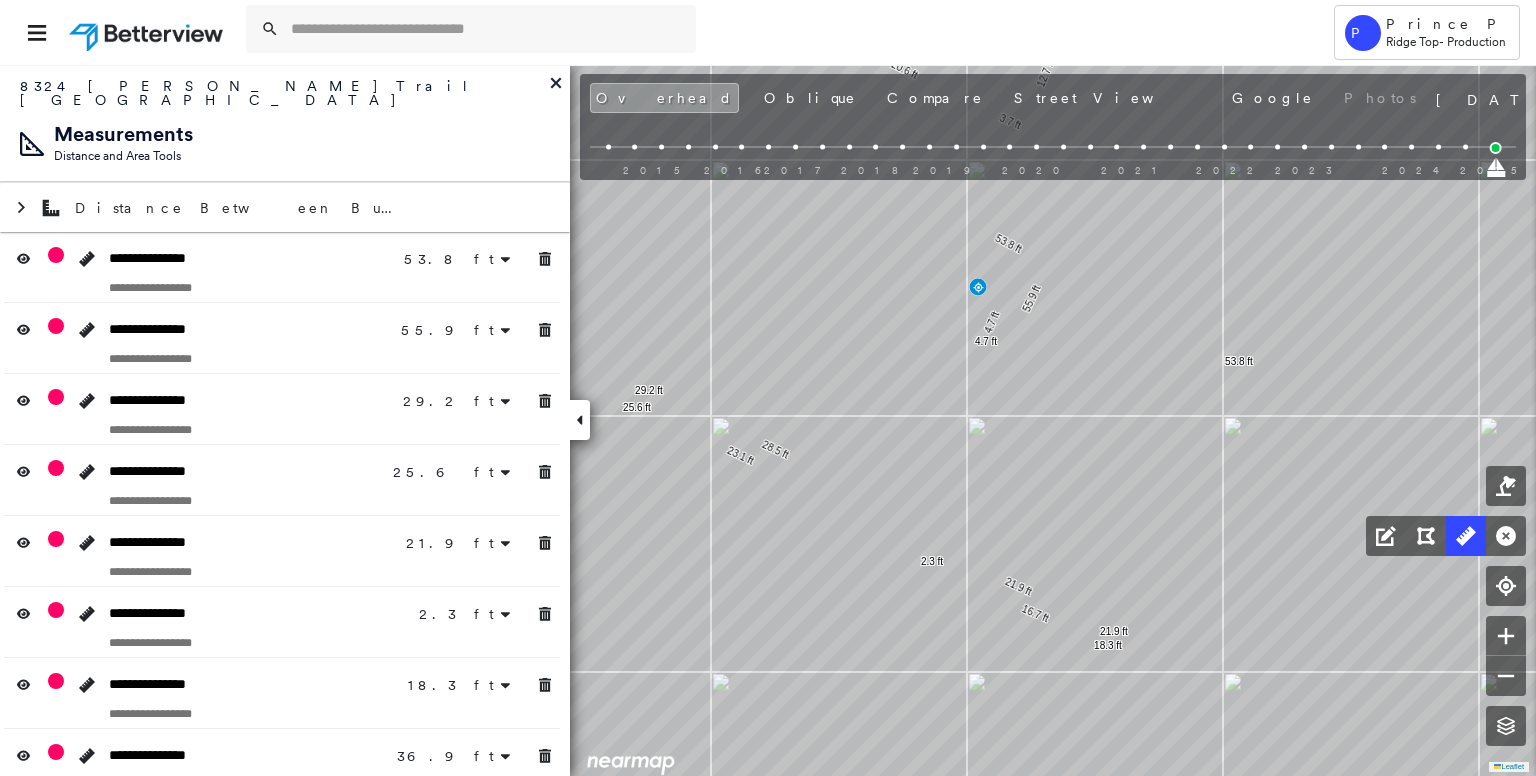scroll, scrollTop: 0, scrollLeft: 0, axis: both 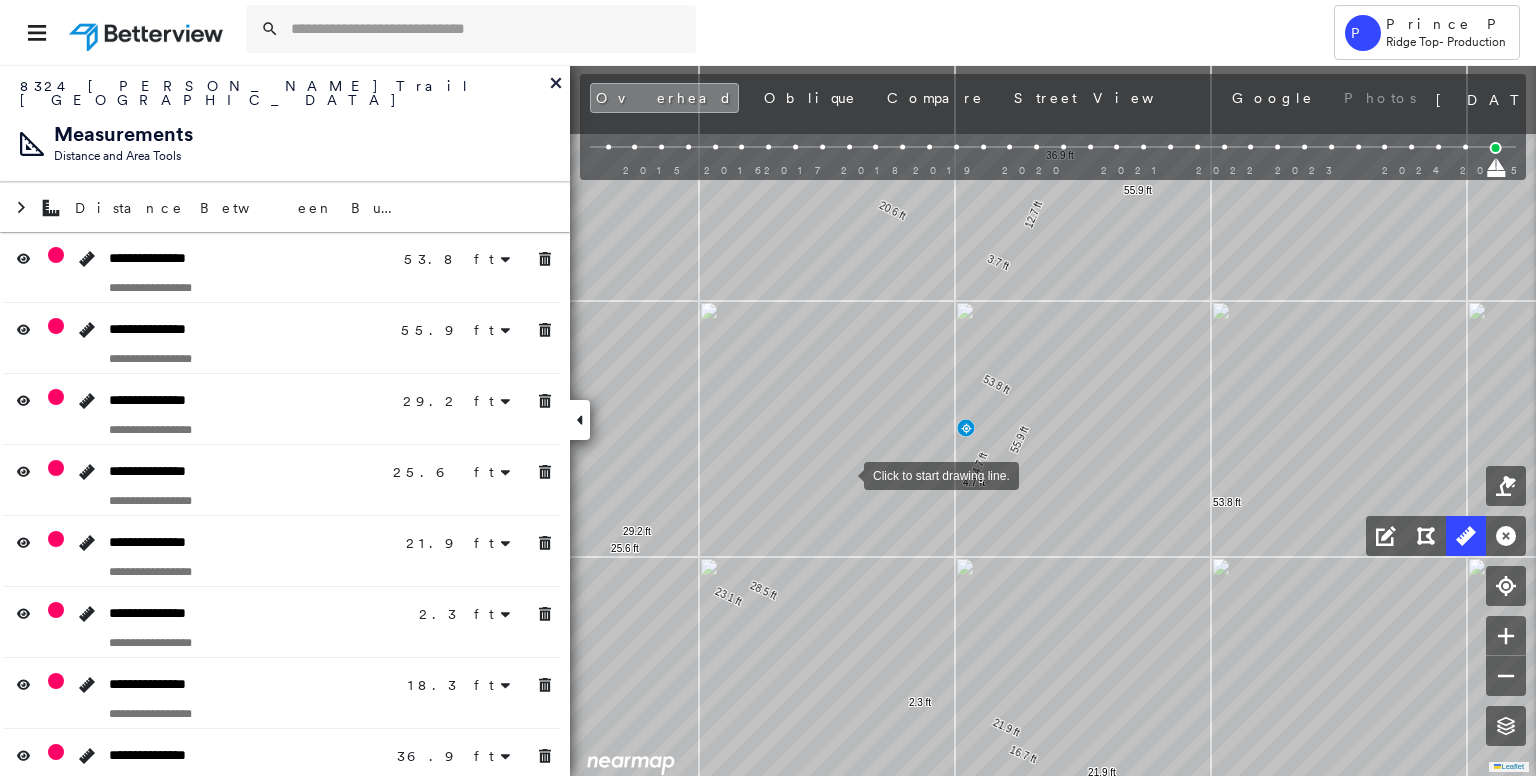 drag, startPoint x: 858, startPoint y: 325, endPoint x: 834, endPoint y: 548, distance: 224.28777 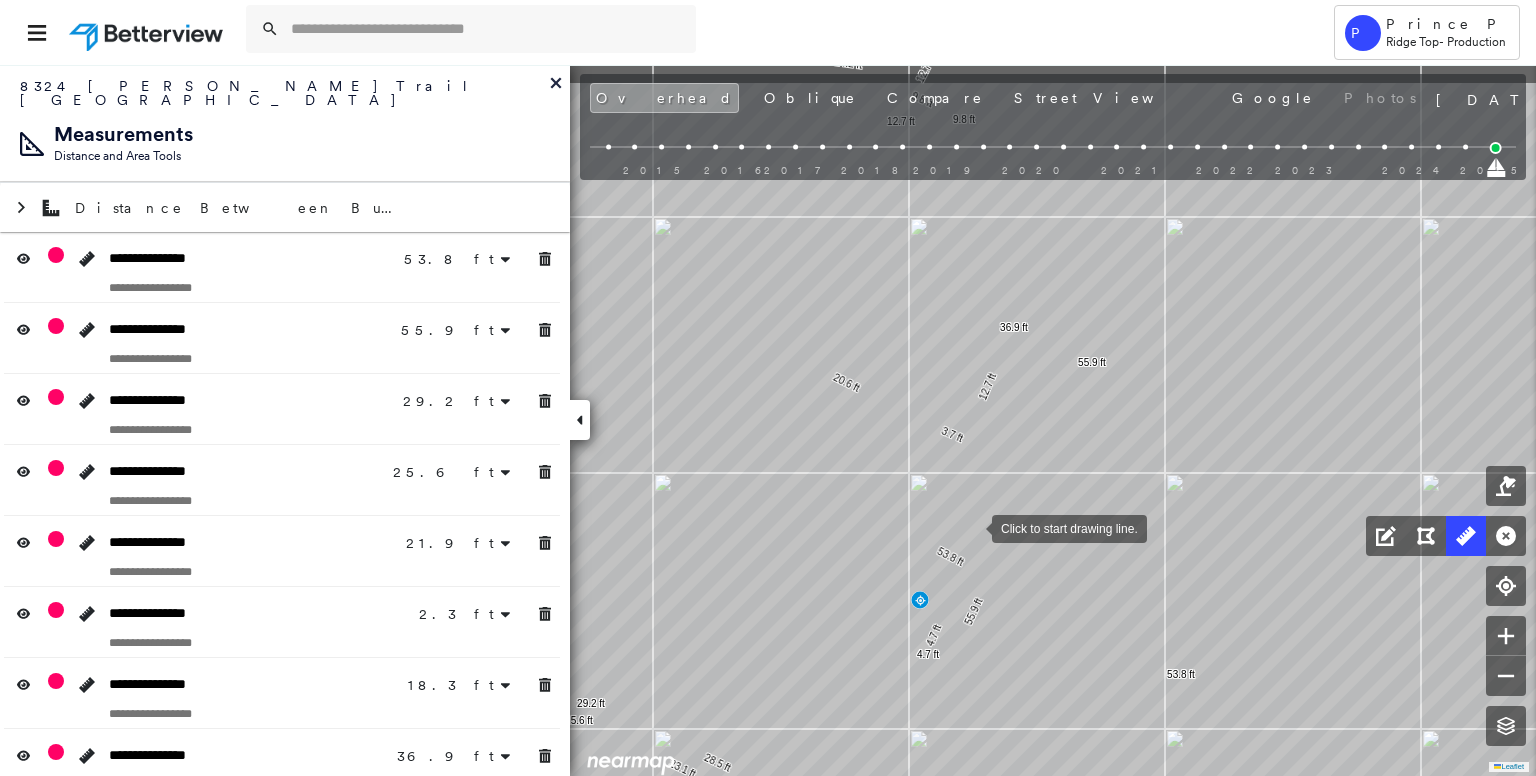 drag, startPoint x: 1006, startPoint y: 434, endPoint x: 971, endPoint y: 530, distance: 102.18121 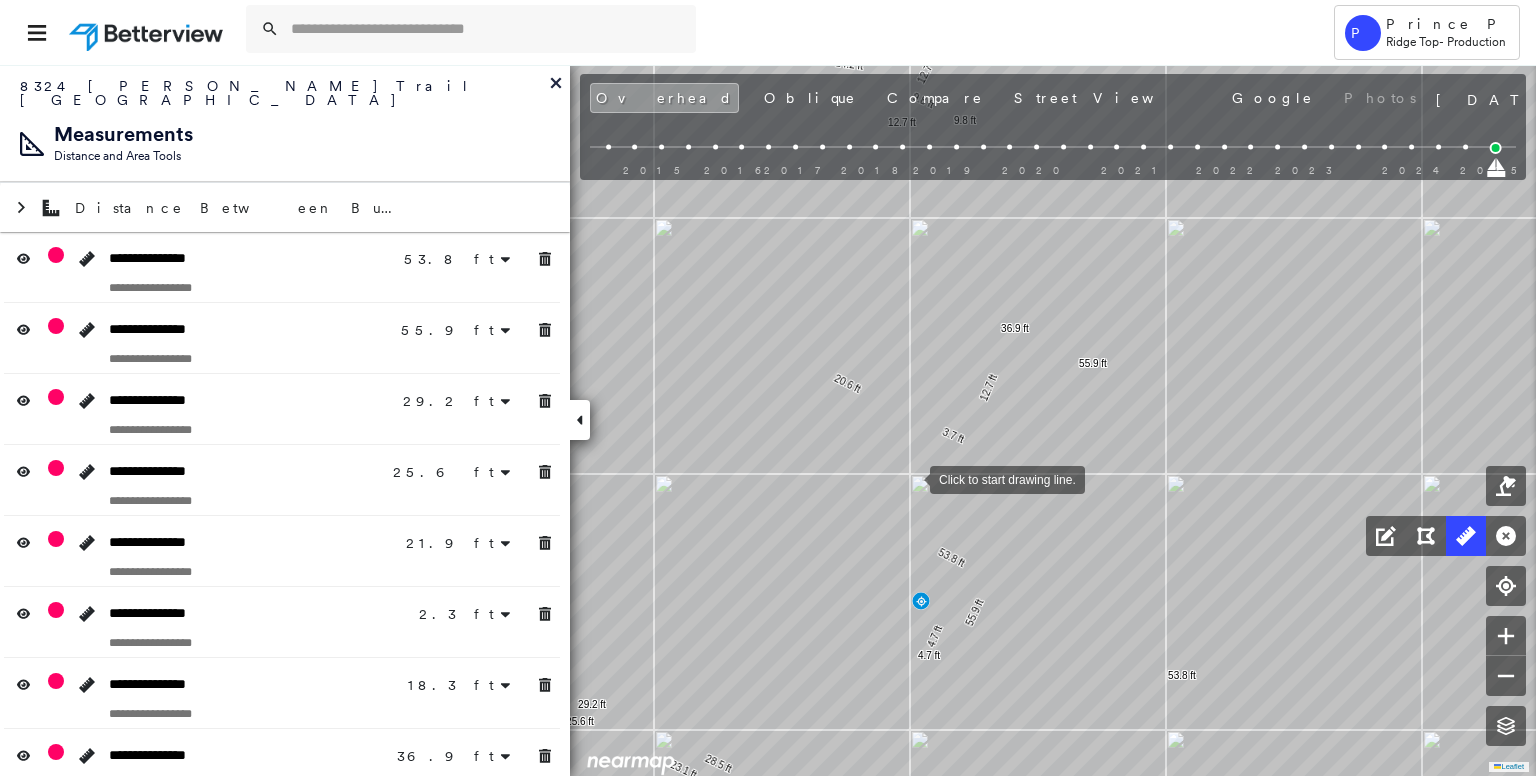 drag, startPoint x: 908, startPoint y: 486, endPoint x: 916, endPoint y: 366, distance: 120.26637 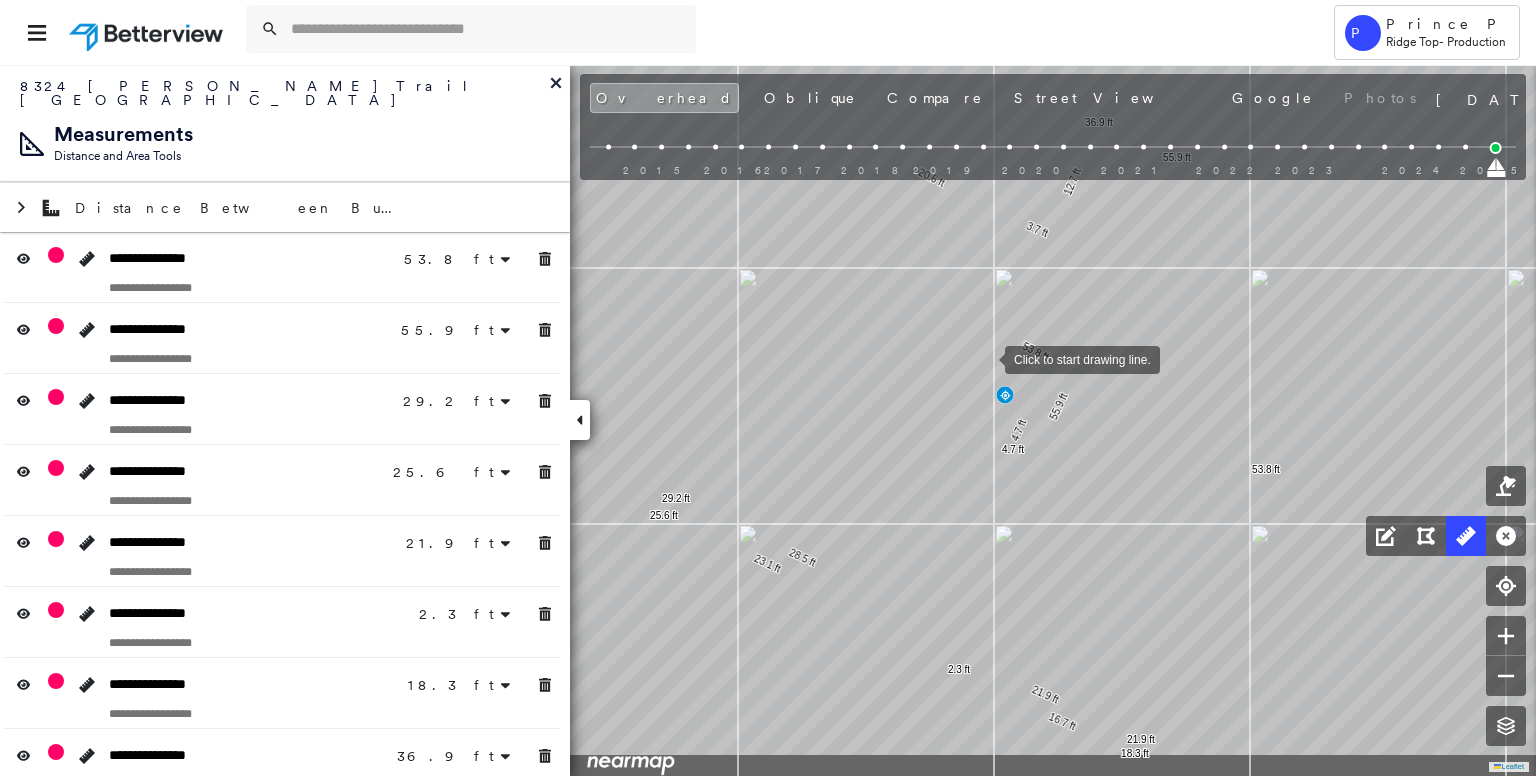 drag, startPoint x: 904, startPoint y: 453, endPoint x: 994, endPoint y: 358, distance: 130.86252 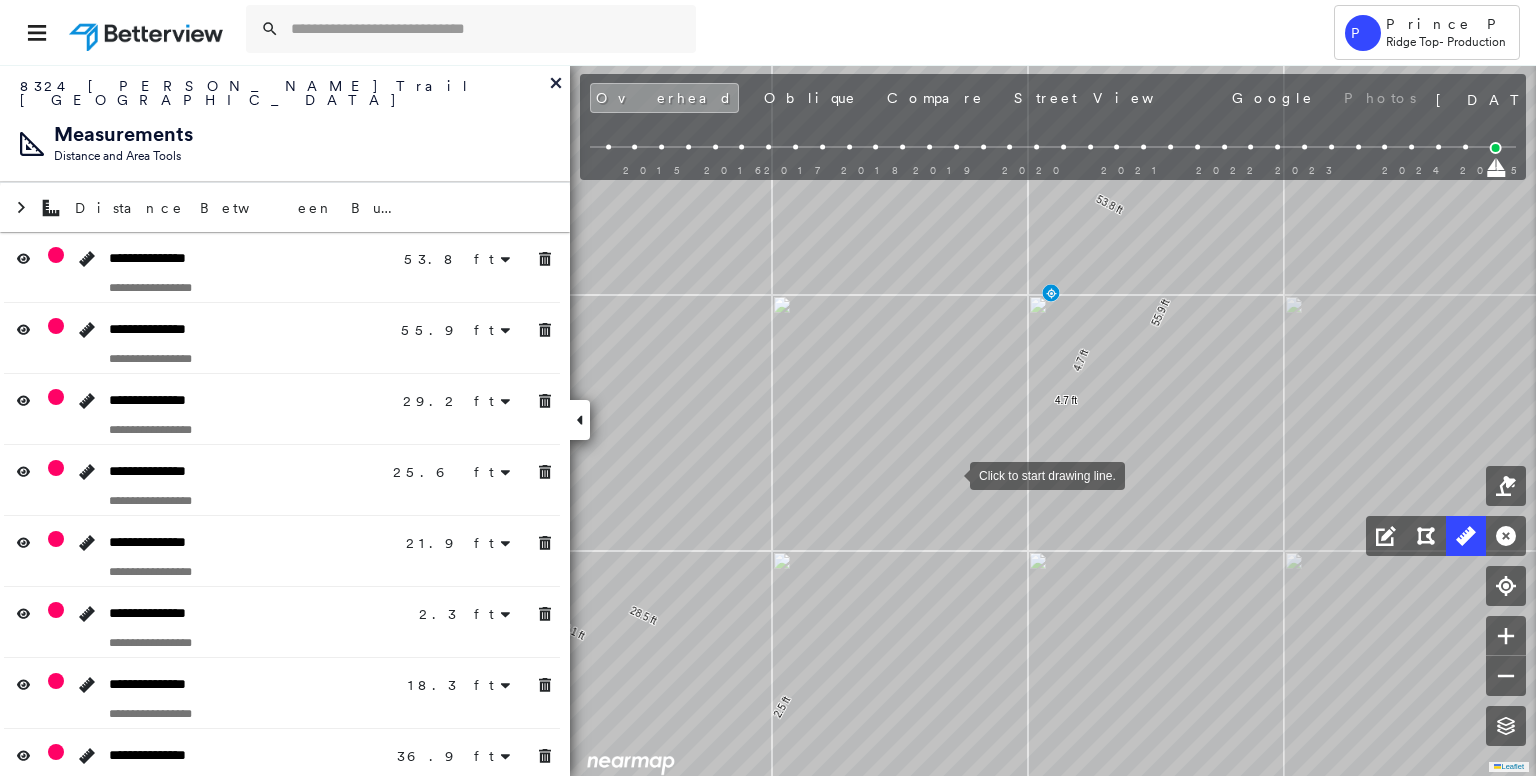 drag, startPoint x: 939, startPoint y: 485, endPoint x: 1046, endPoint y: 401, distance: 136.03308 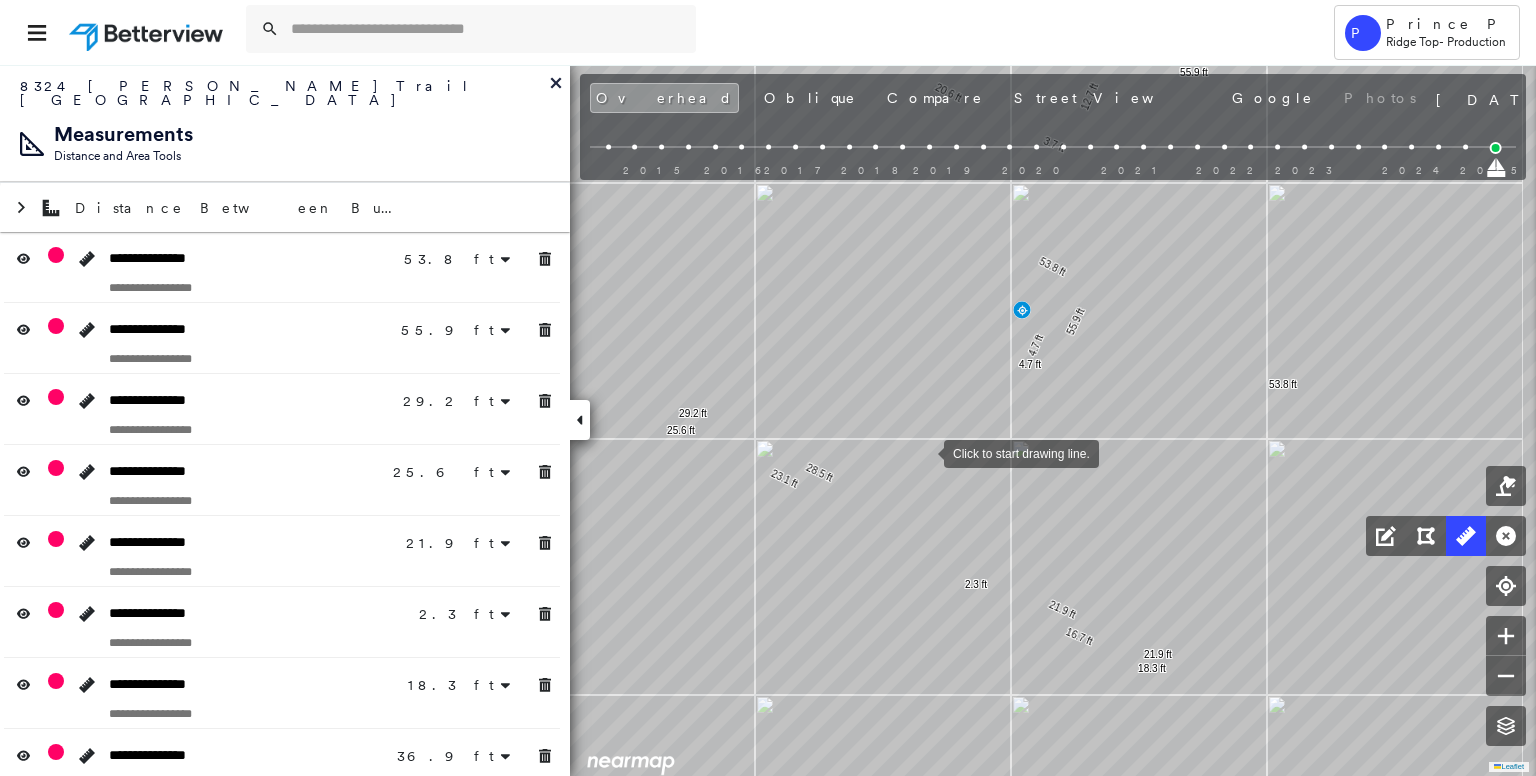 drag, startPoint x: 988, startPoint y: 463, endPoint x: 924, endPoint y: 452, distance: 64.93843 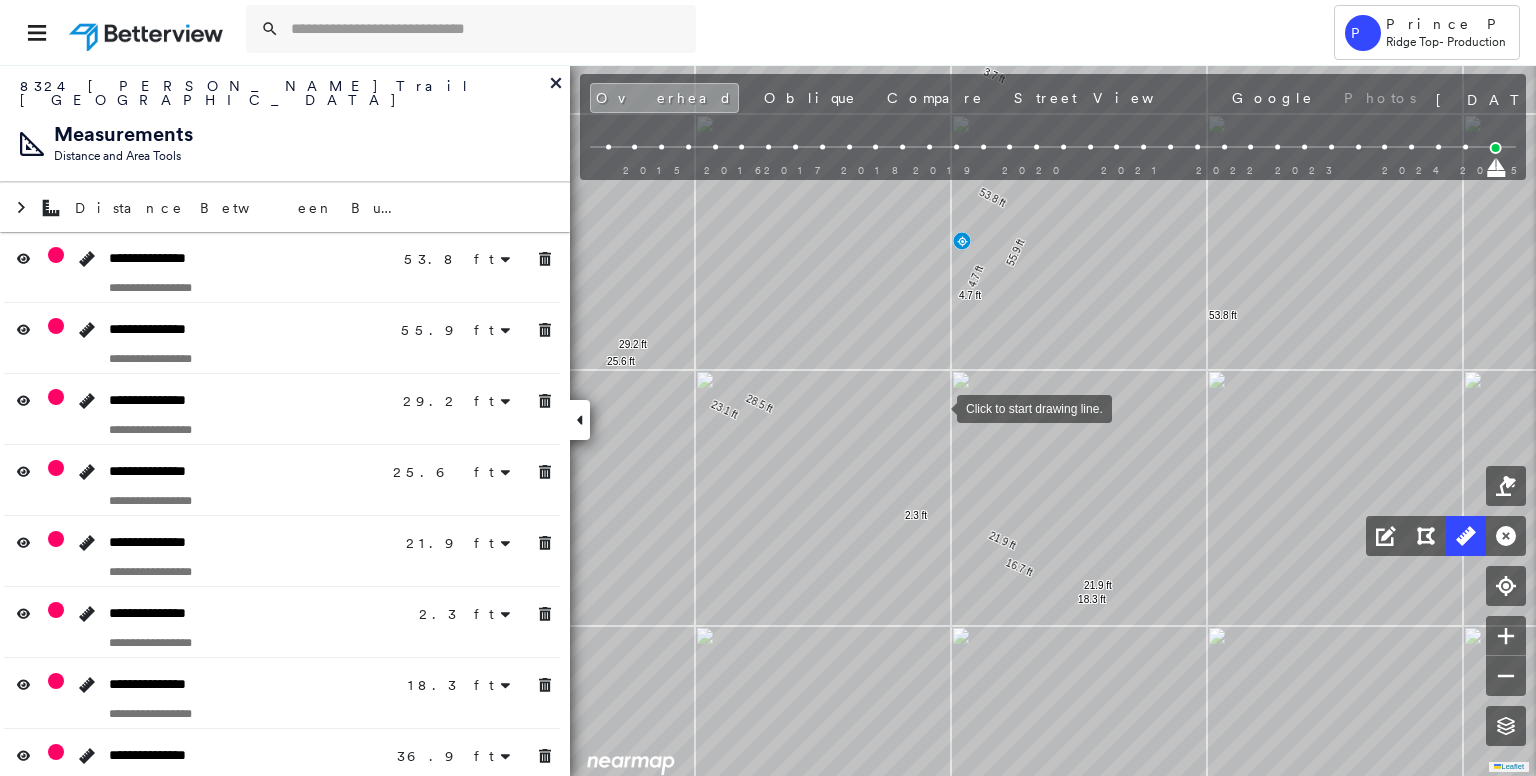 drag, startPoint x: 996, startPoint y: 477, endPoint x: 938, endPoint y: 408, distance: 90.13878 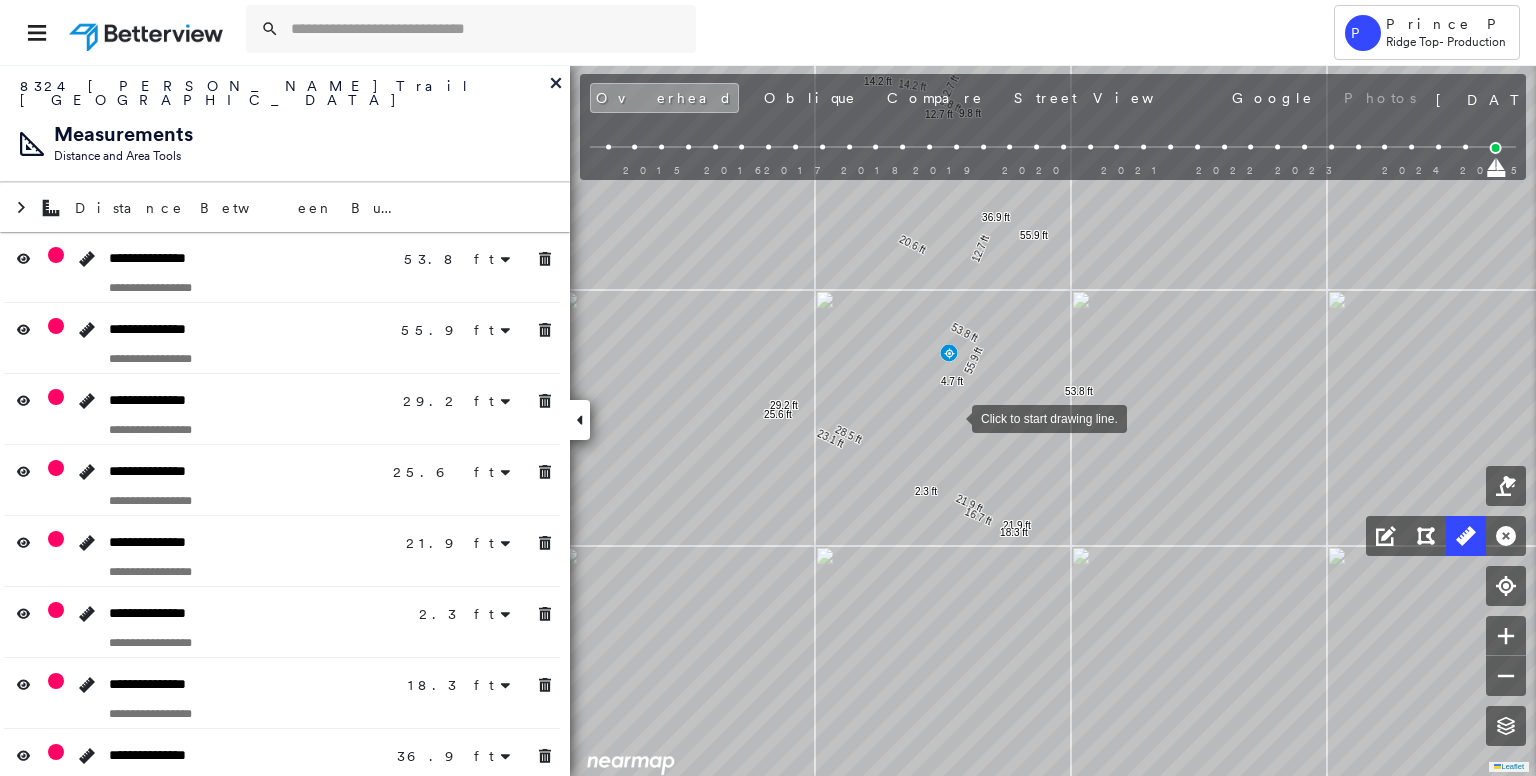 drag, startPoint x: 940, startPoint y: 360, endPoint x: 952, endPoint y: 415, distance: 56.293873 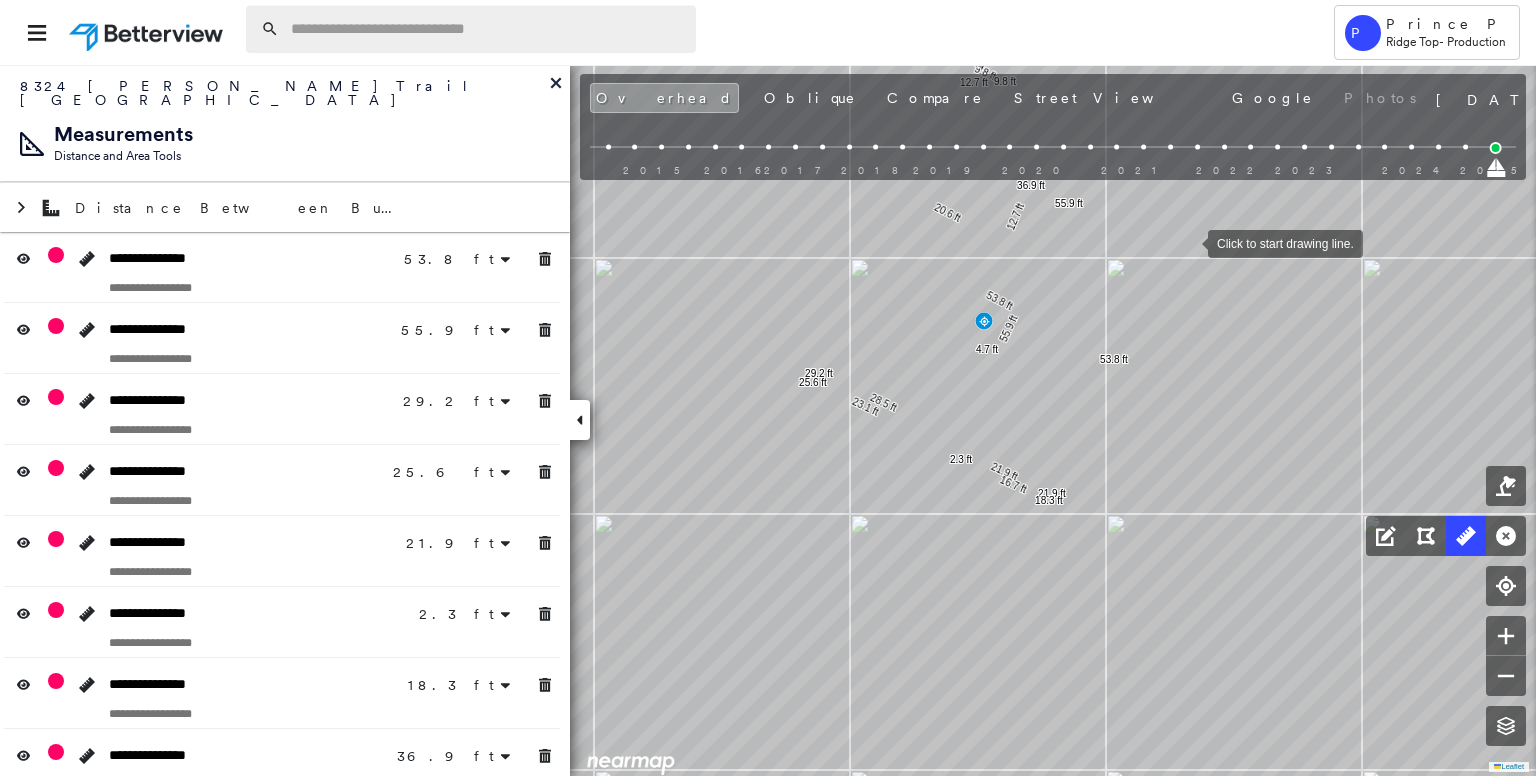 click at bounding box center (487, 29) 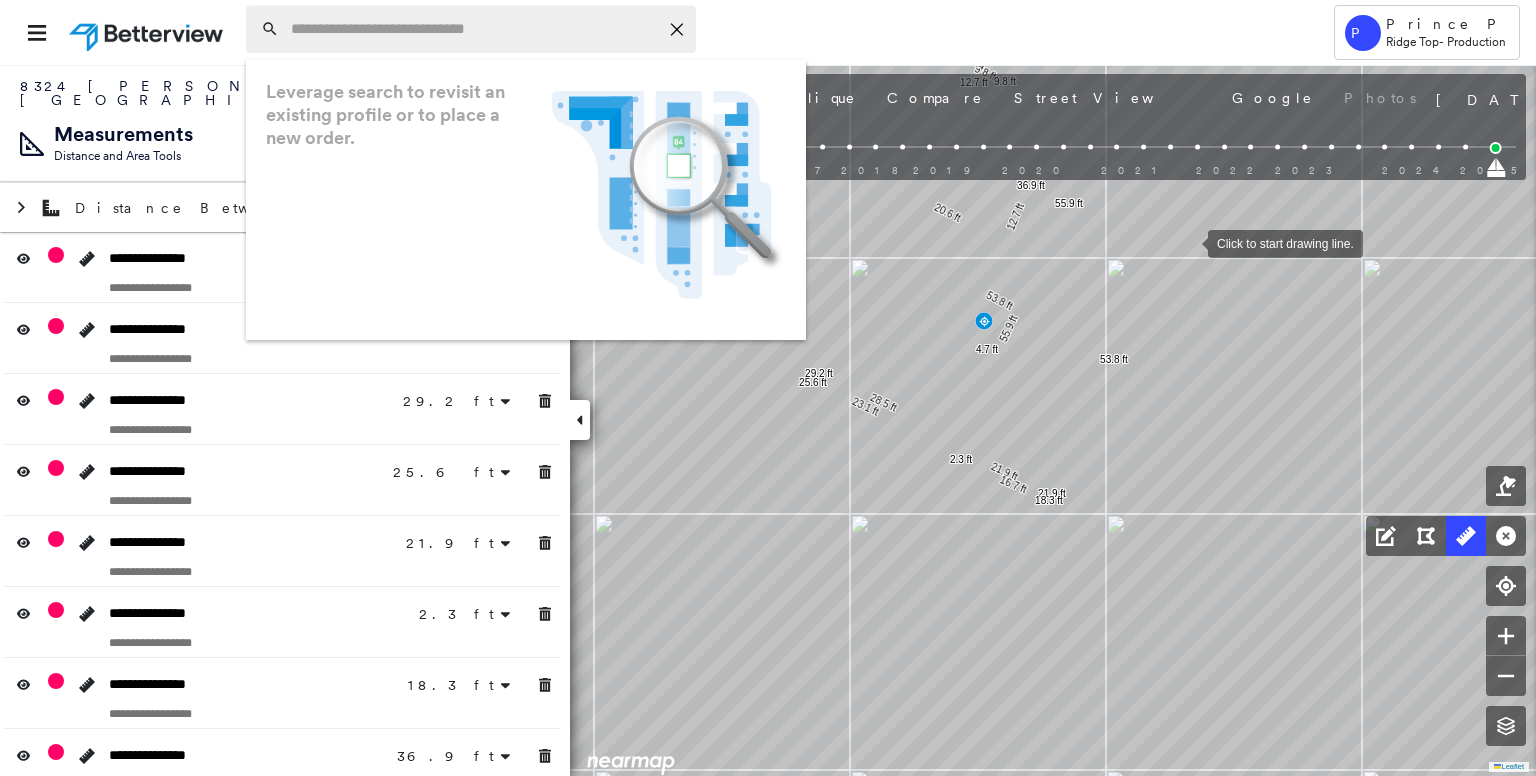 paste on "**********" 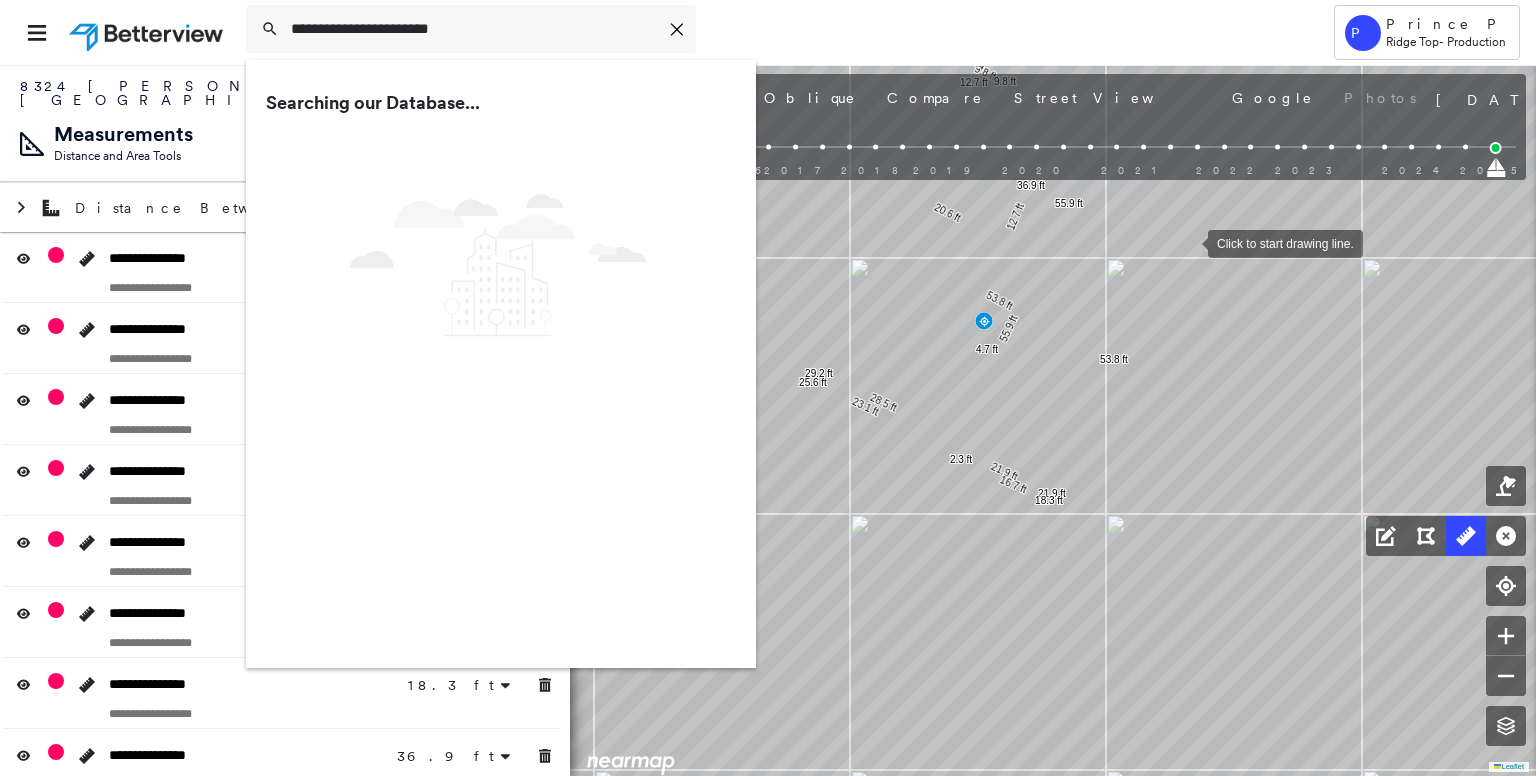 type on "**********" 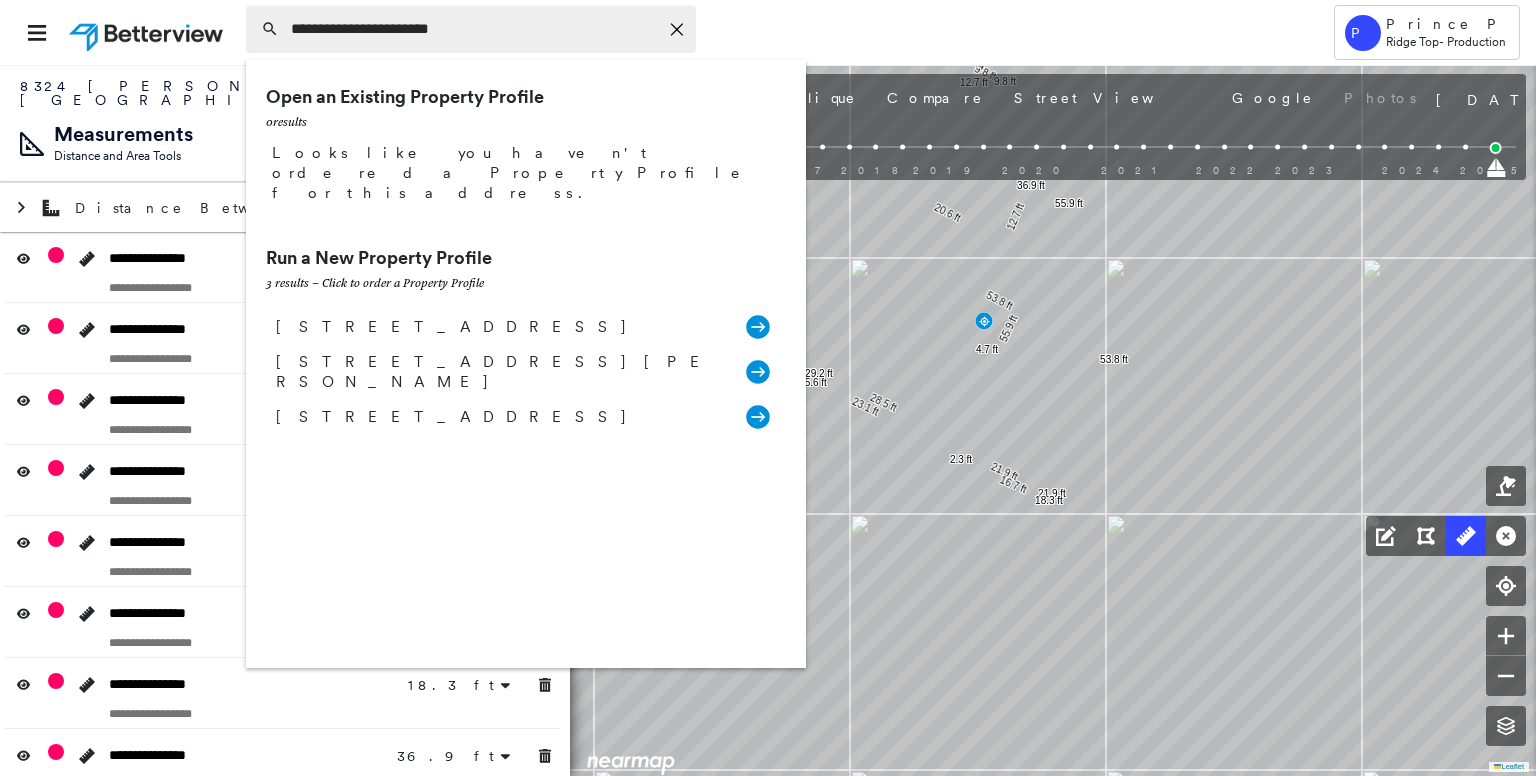 click on "**********" at bounding box center (471, 29) 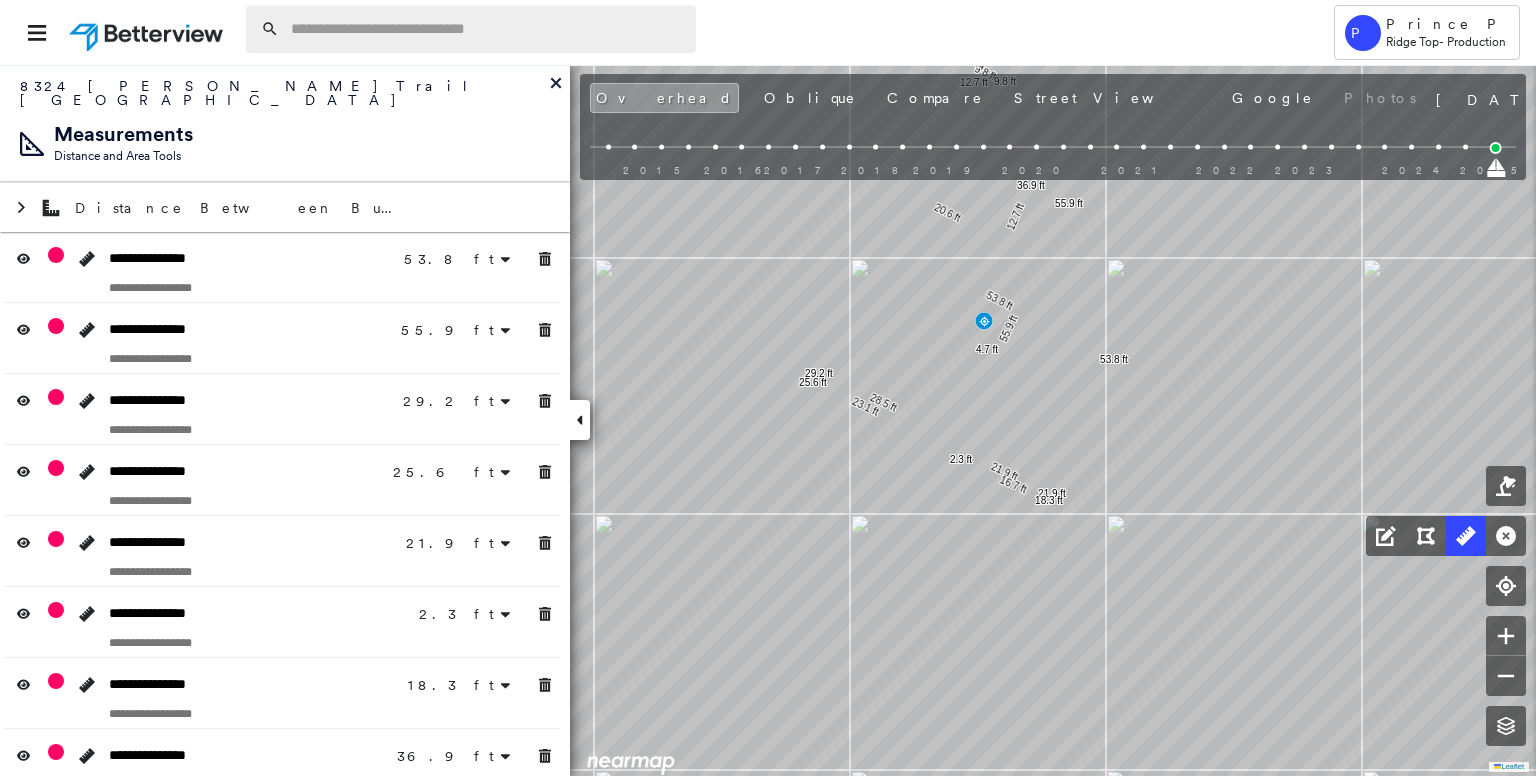 click at bounding box center (487, 29) 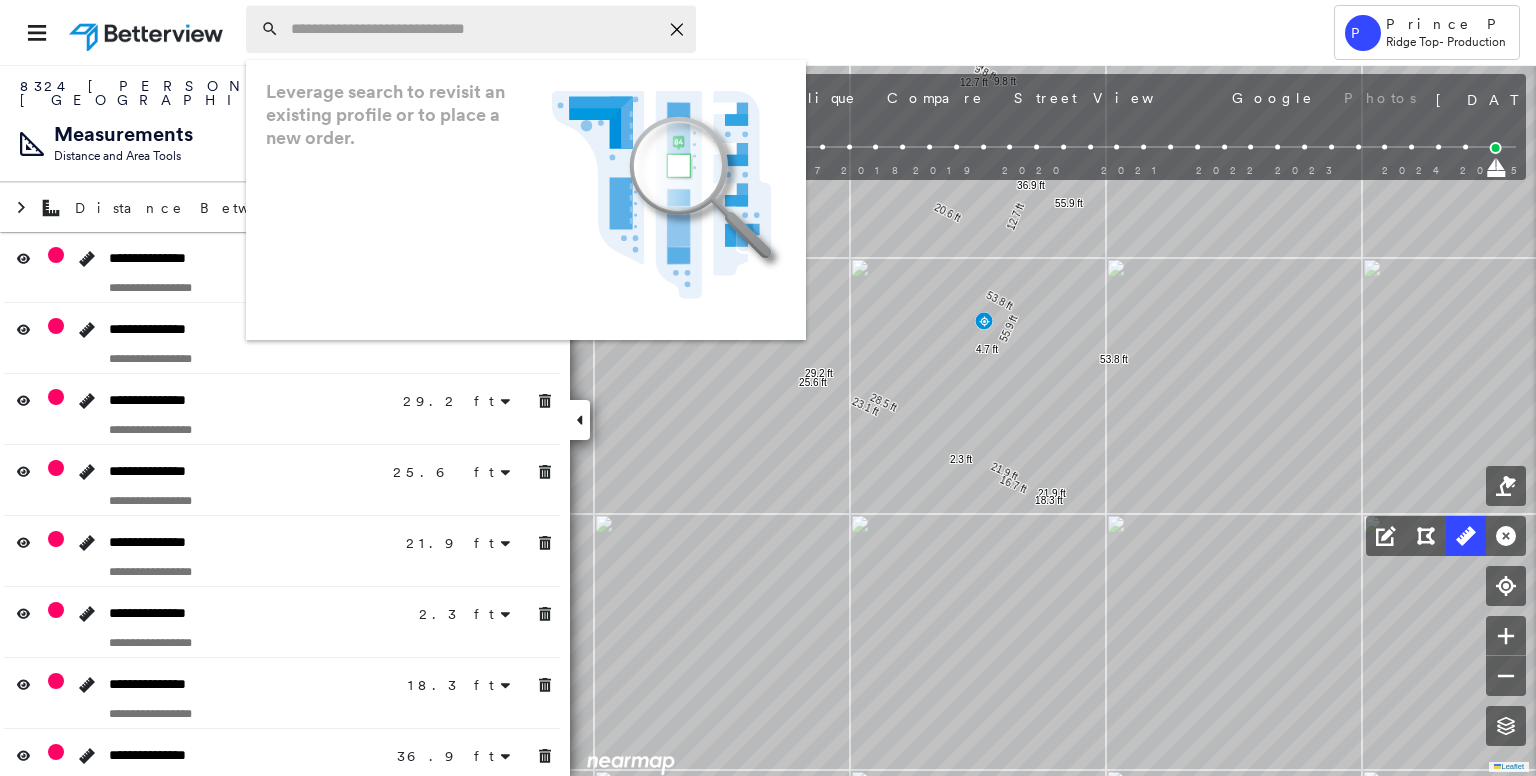 paste on "**********" 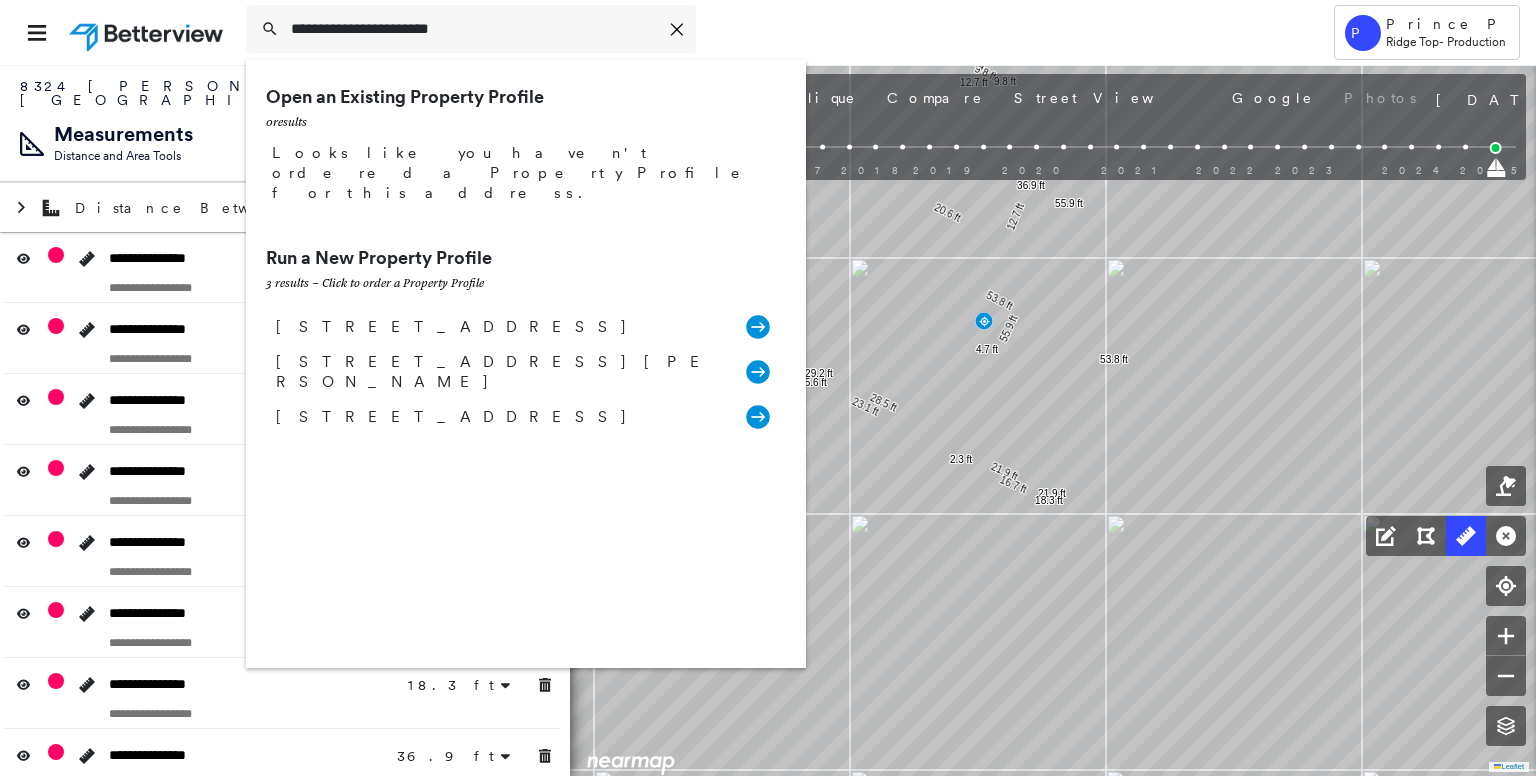 type on "**********" 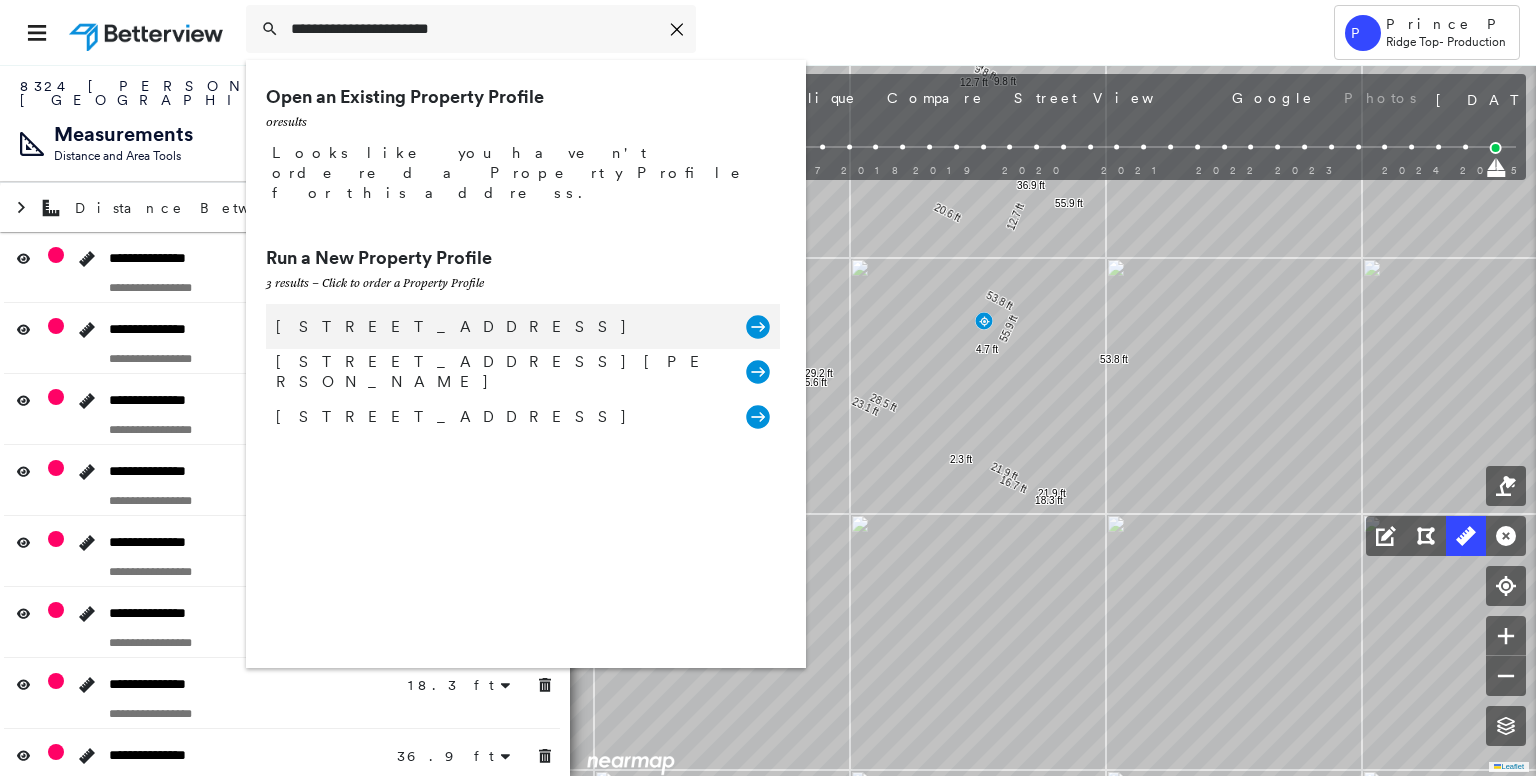 click 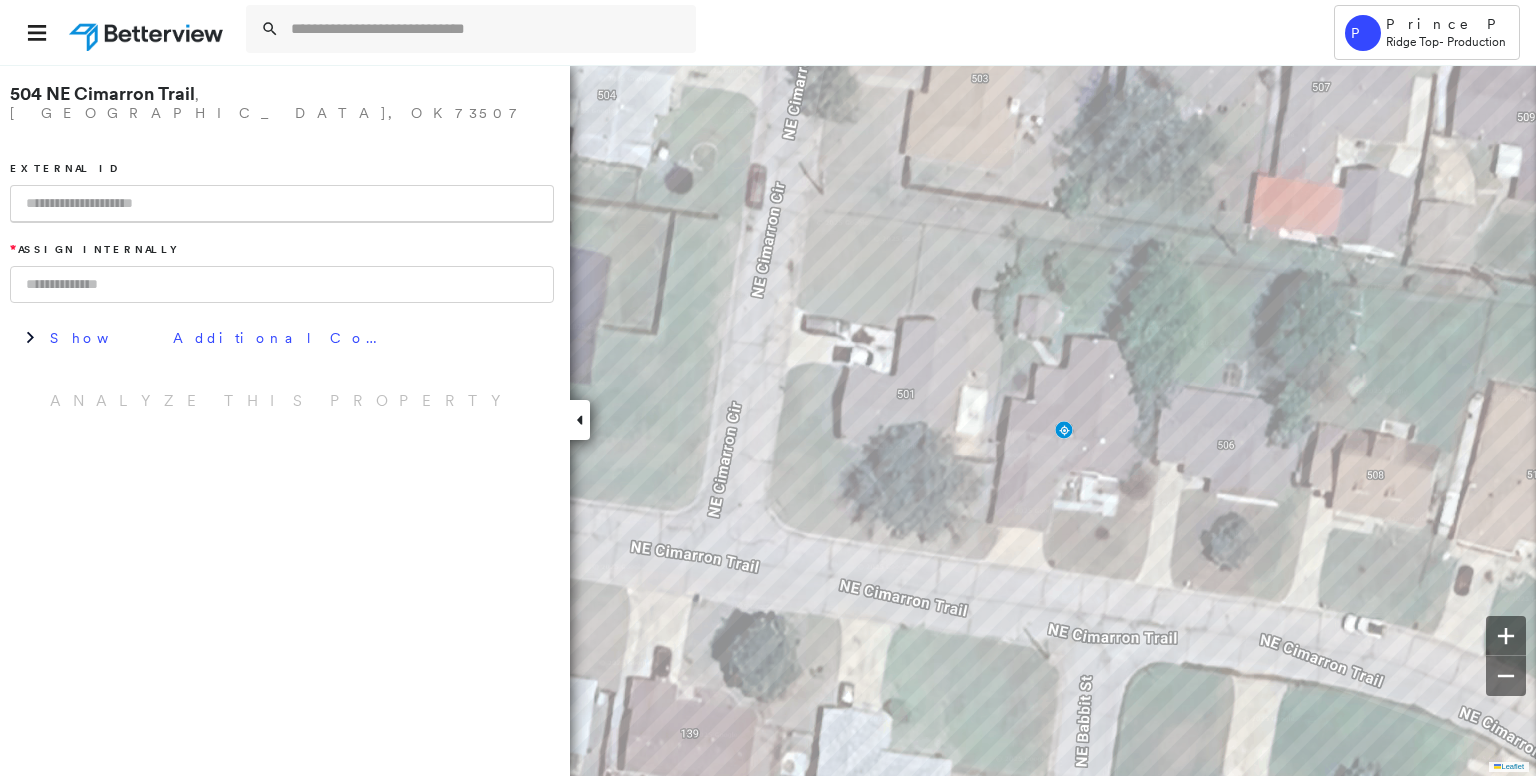 click at bounding box center (282, 204) 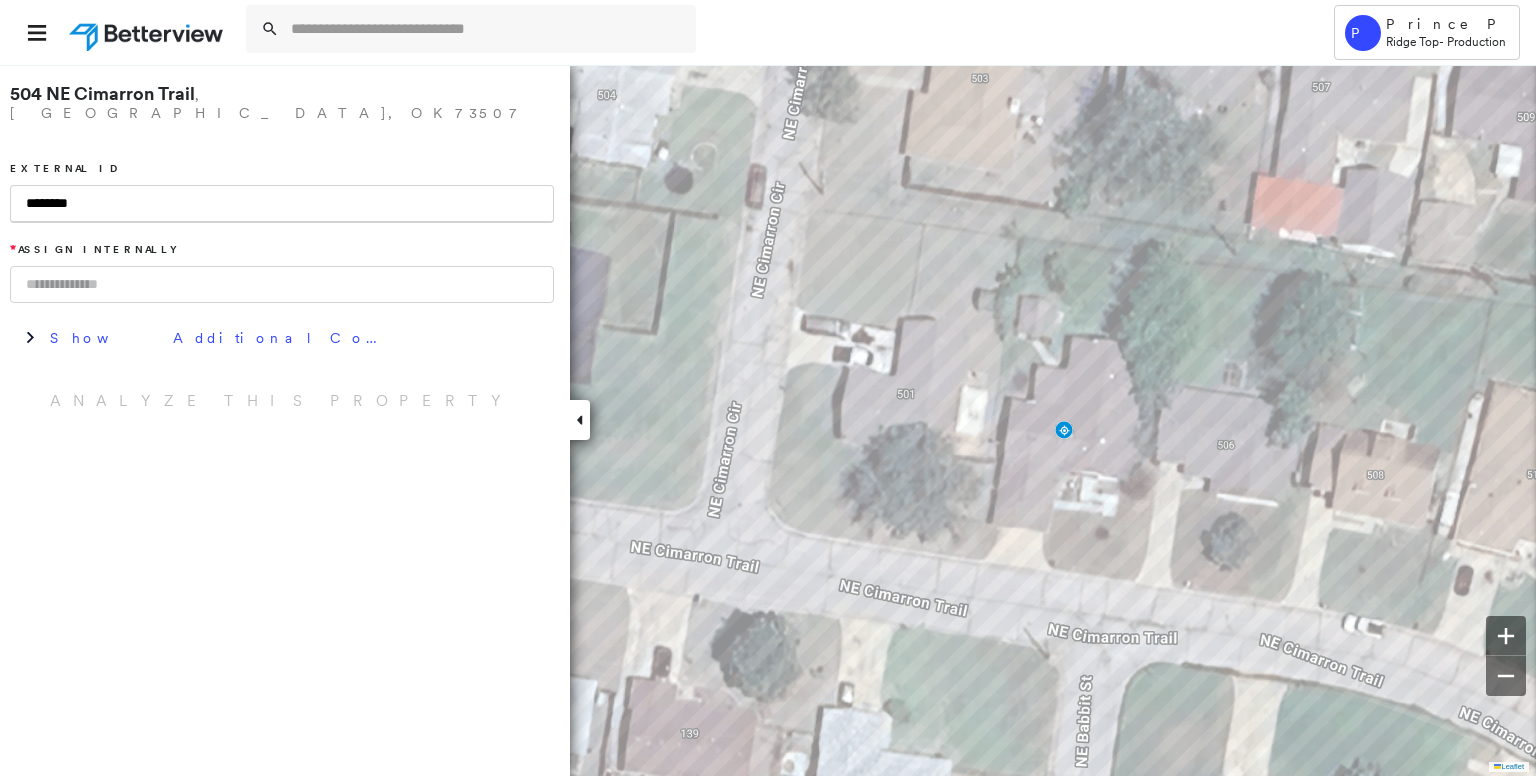 type on "********" 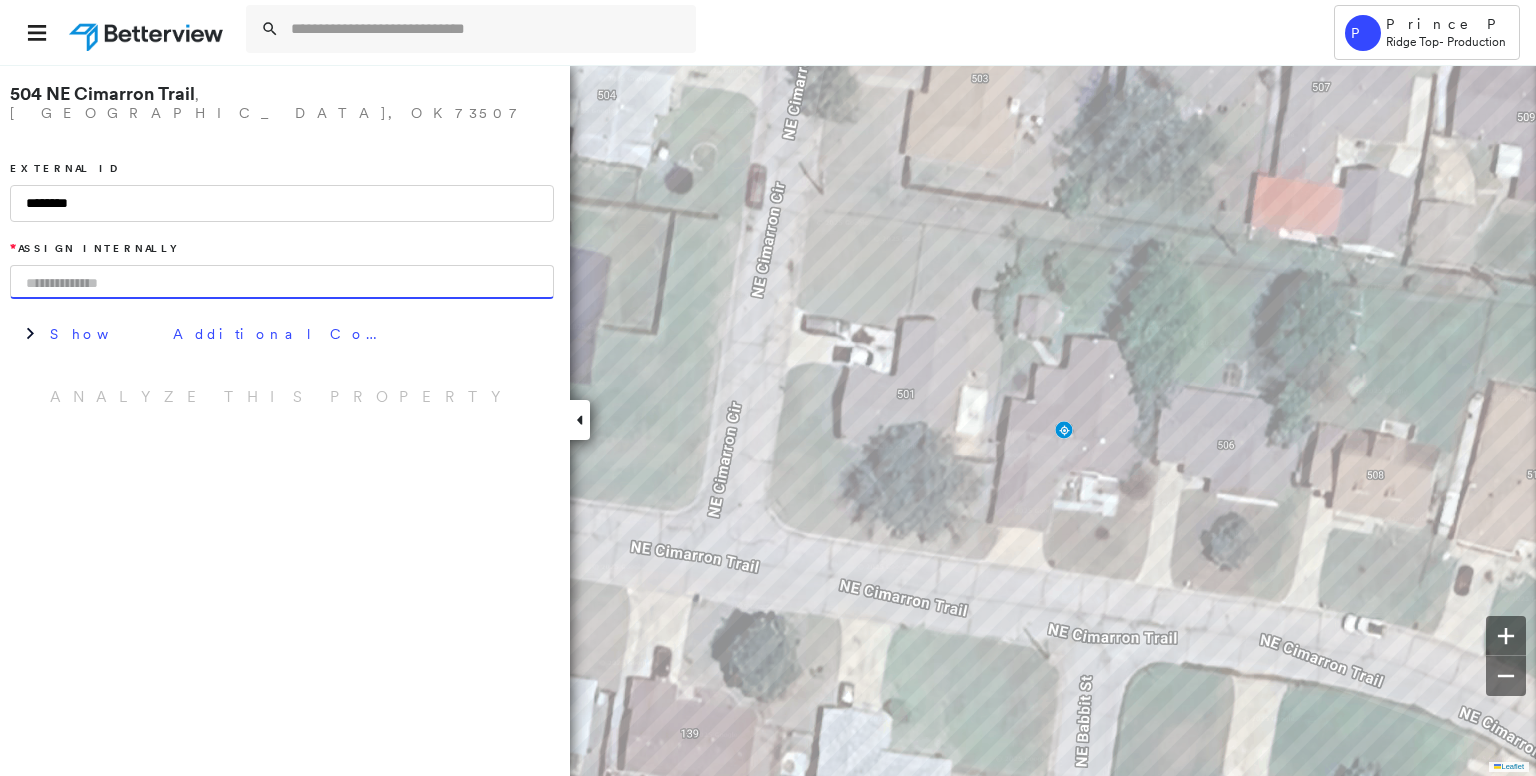 click at bounding box center [282, 282] 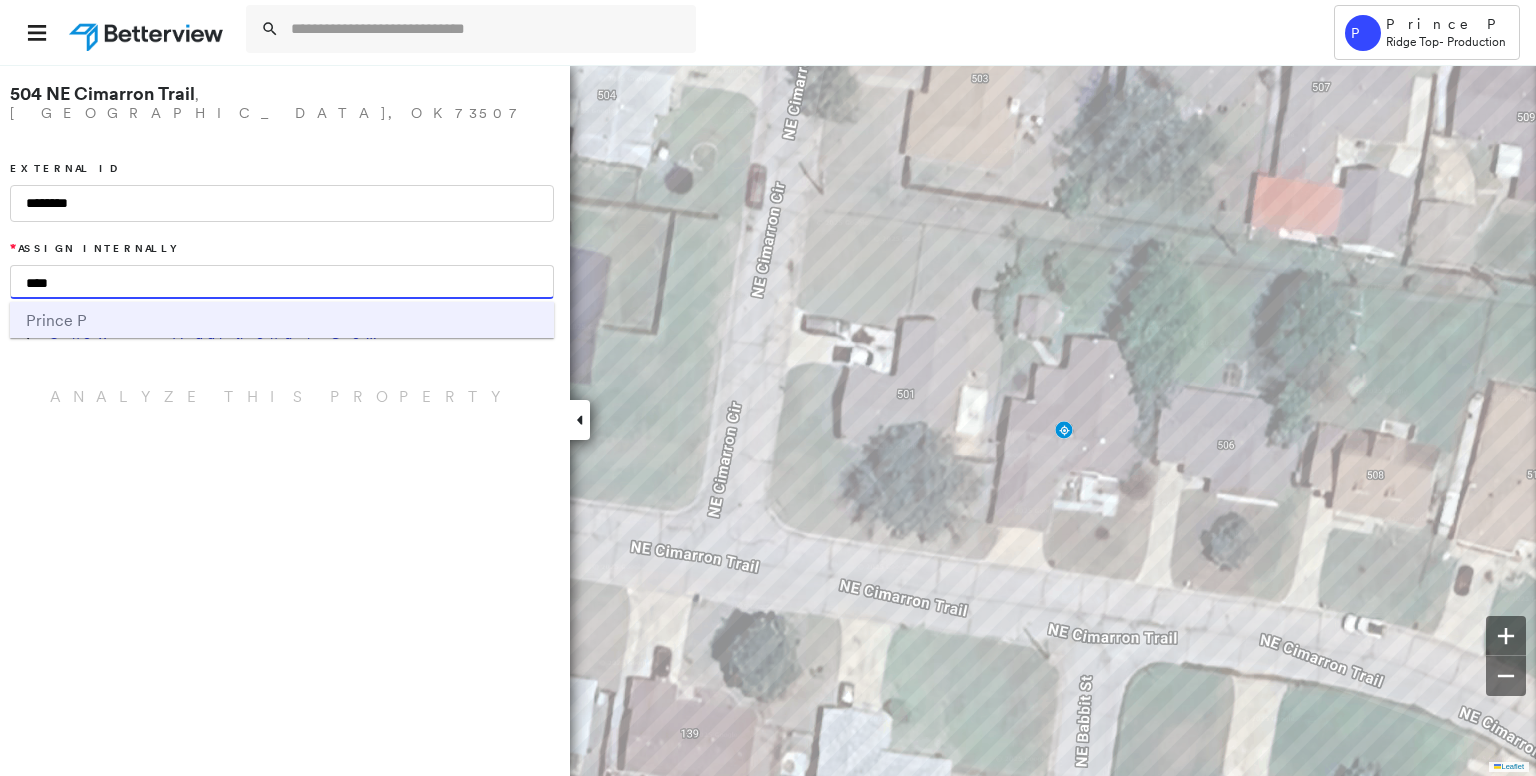 type on "****" 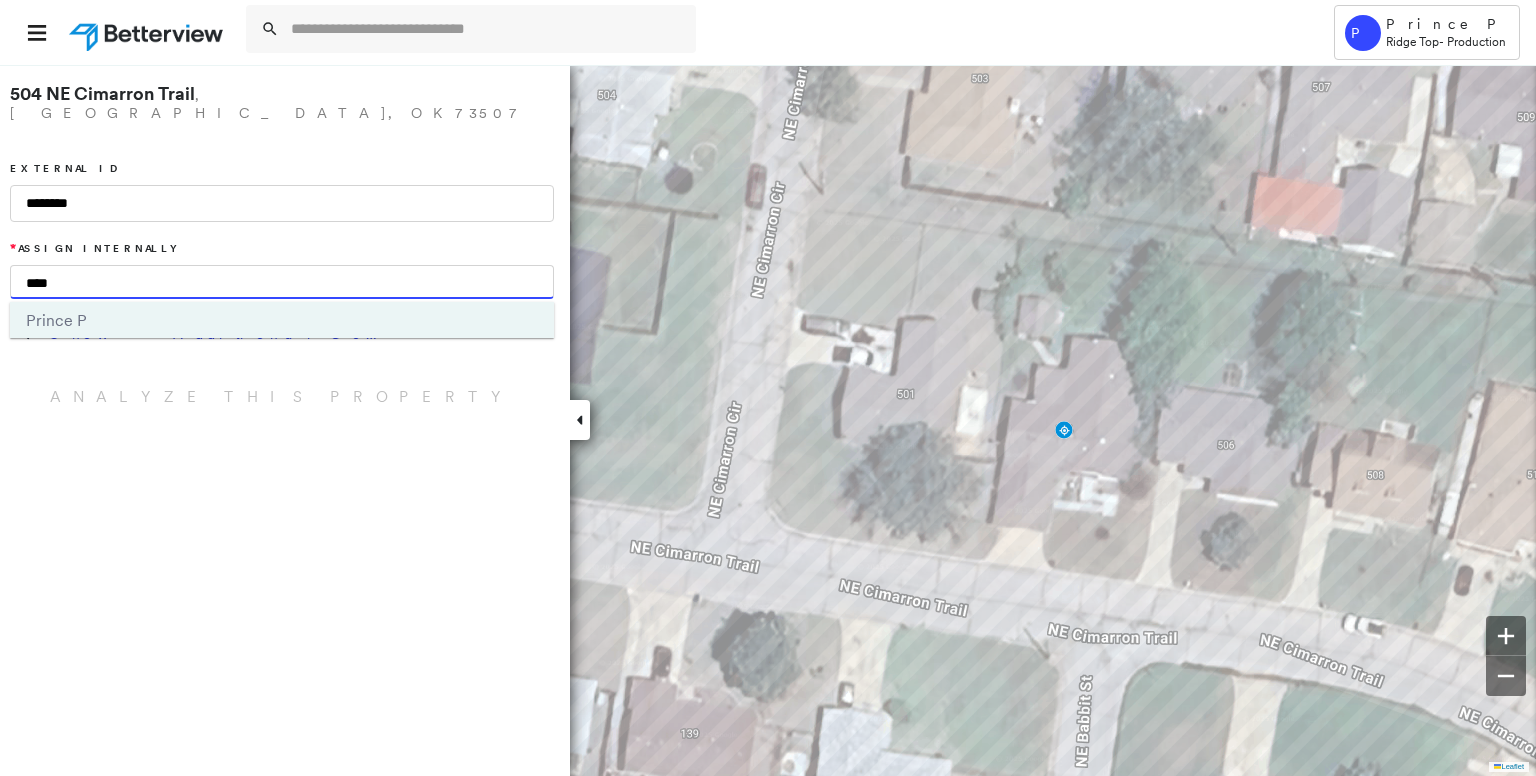 click on "Prin ce P" at bounding box center [282, 320] 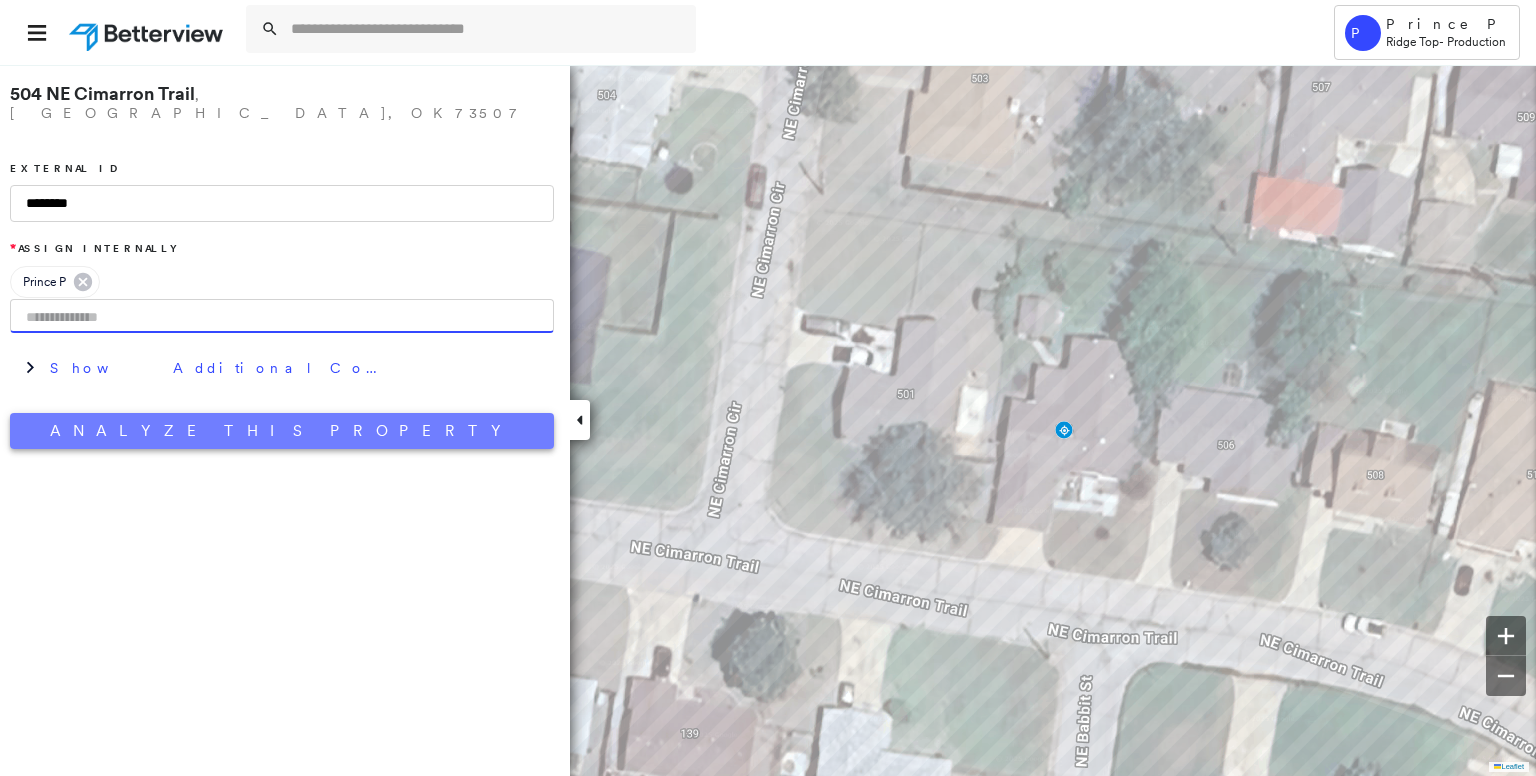 click on "Analyze This Property" at bounding box center [282, 431] 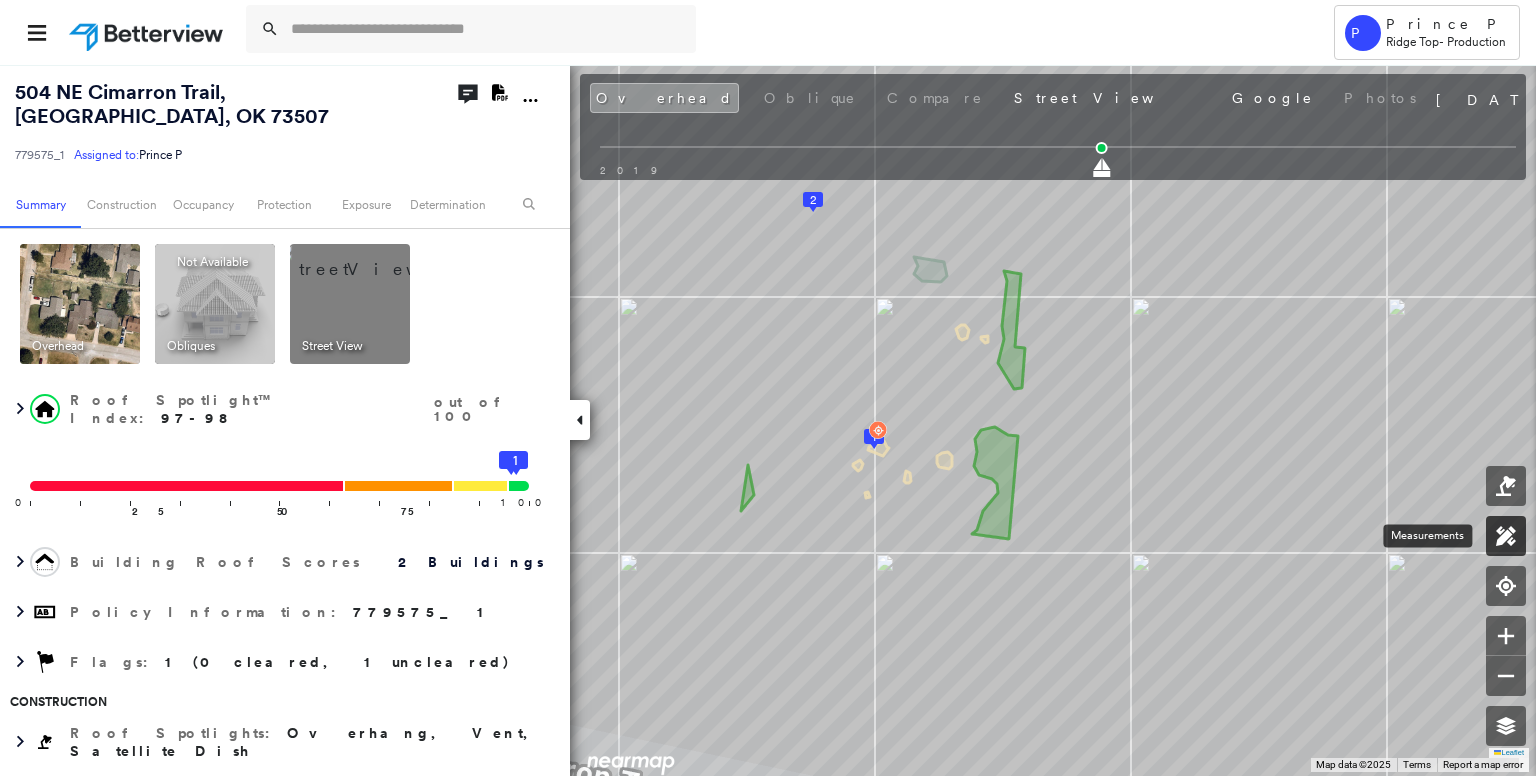 click at bounding box center [1506, 536] 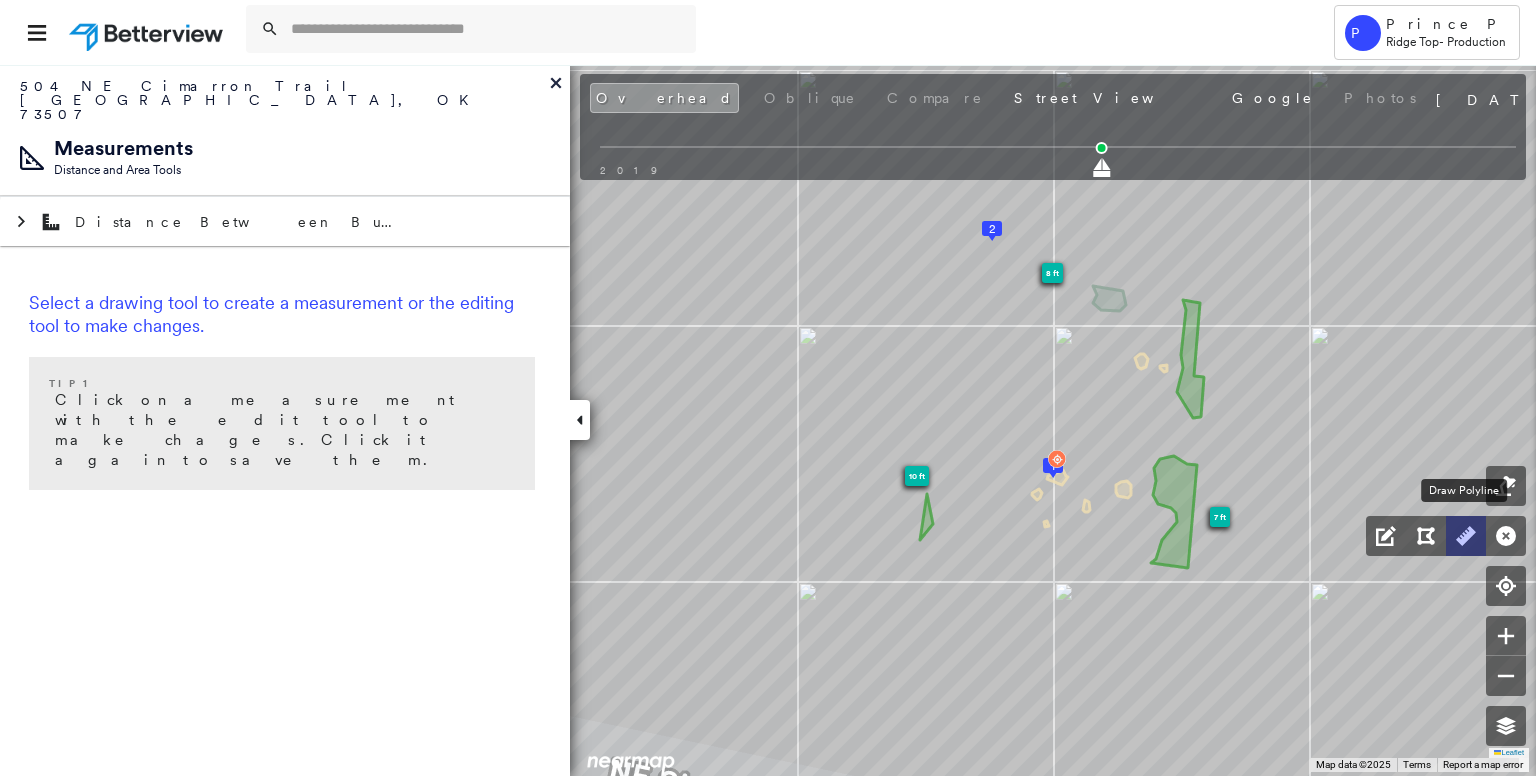 click at bounding box center (1466, 536) 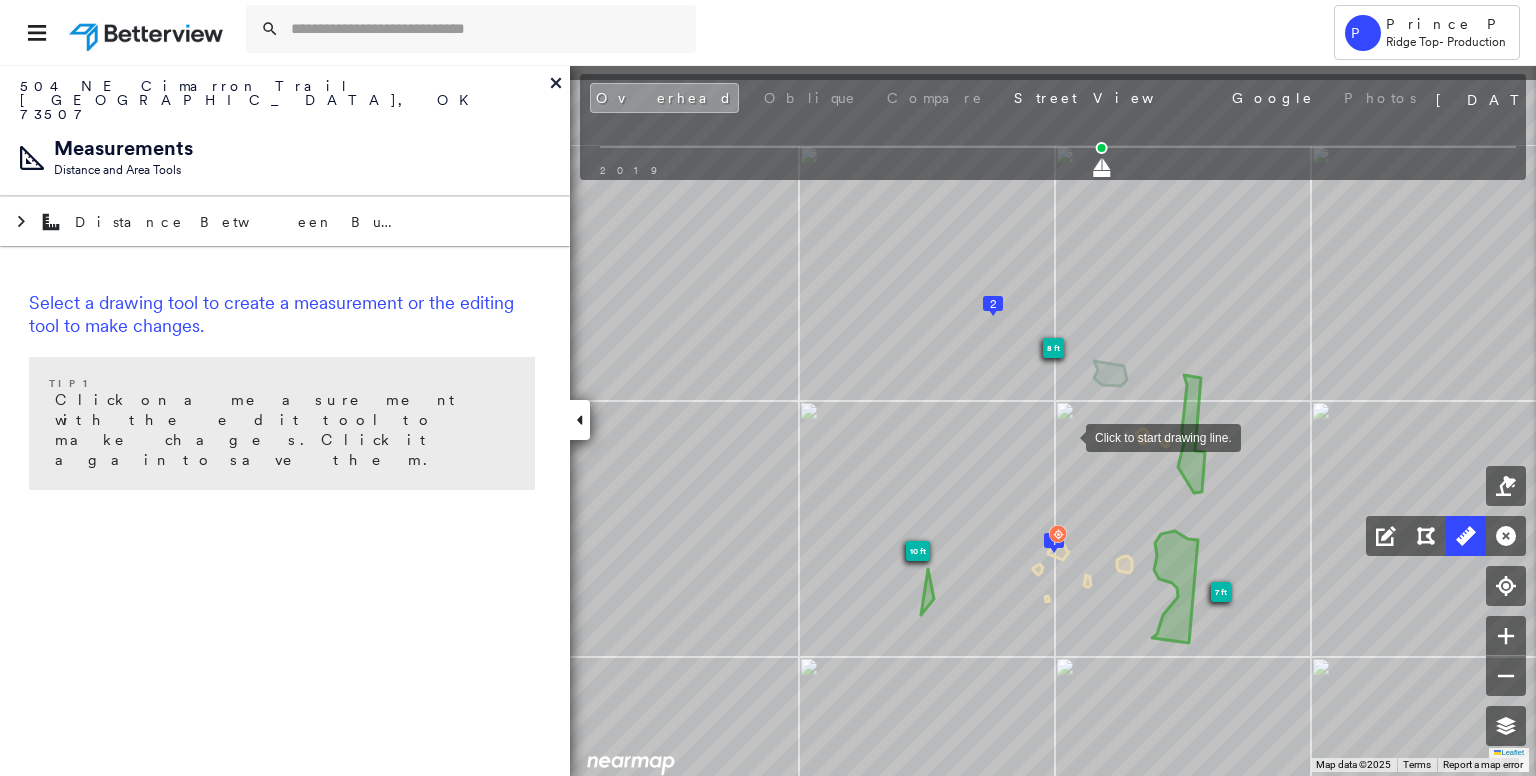 drag, startPoint x: 1072, startPoint y: 348, endPoint x: 1066, endPoint y: 435, distance: 87.20665 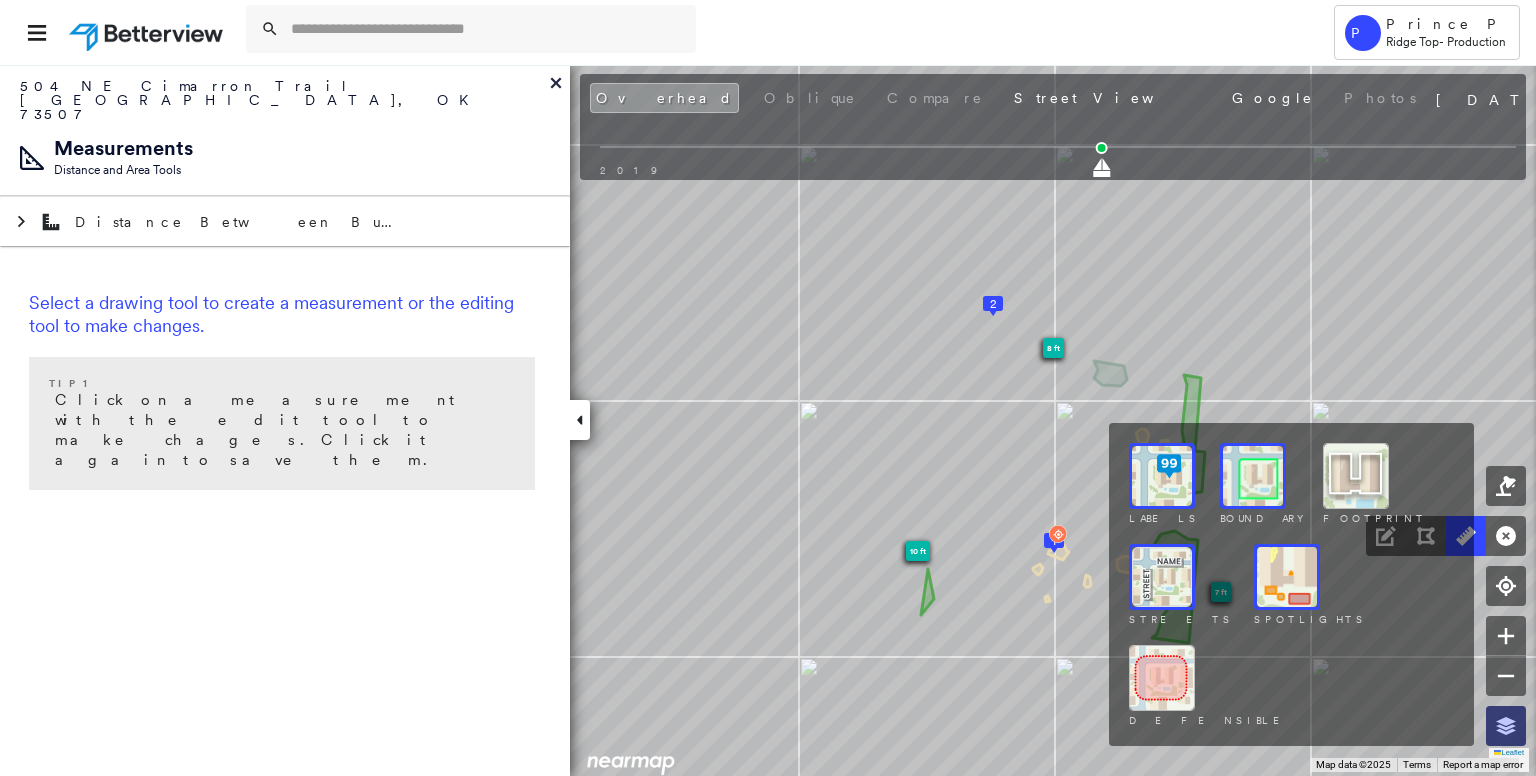 click at bounding box center (1506, 726) 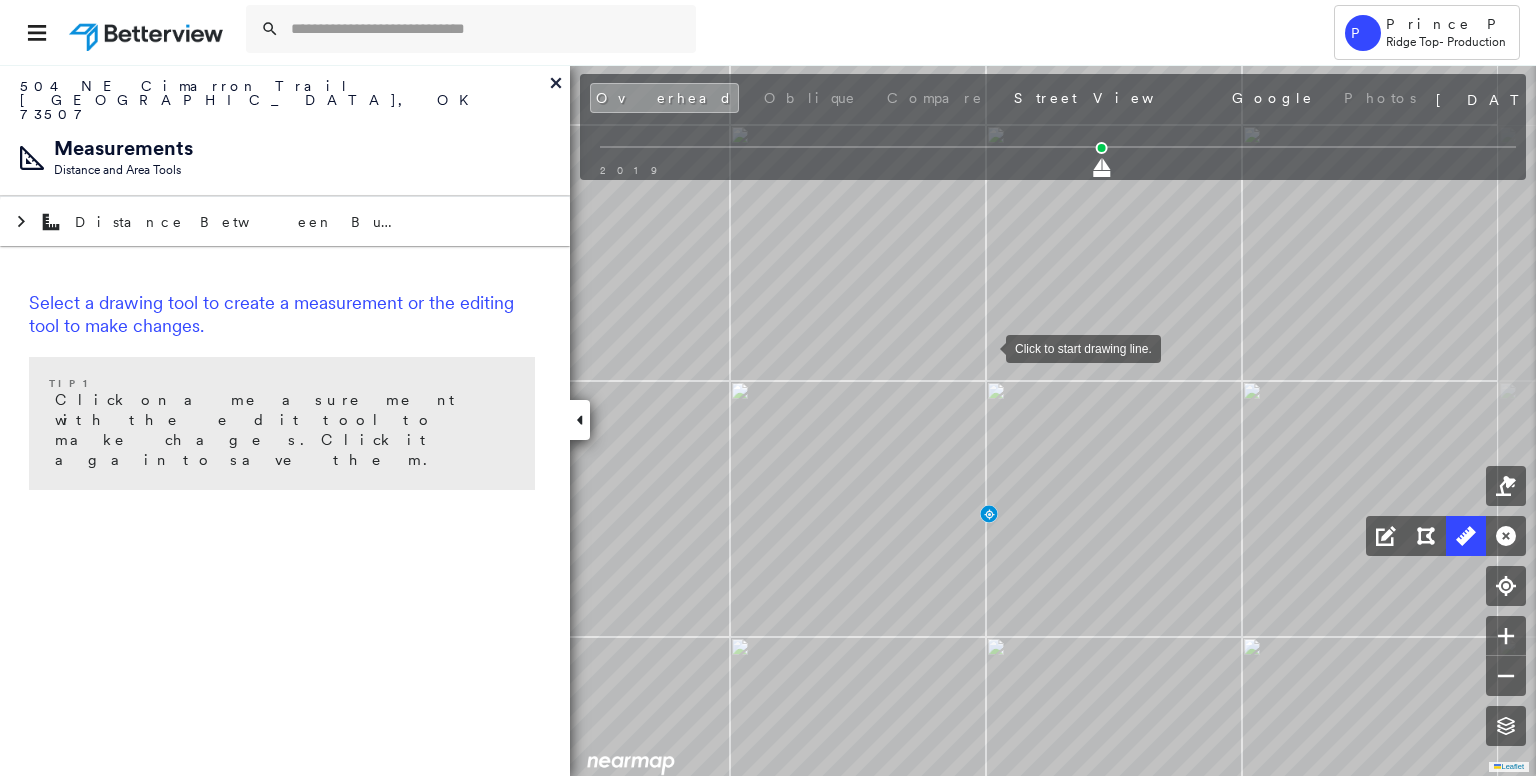 drag, startPoint x: 1052, startPoint y: 367, endPoint x: 986, endPoint y: 346, distance: 69.260376 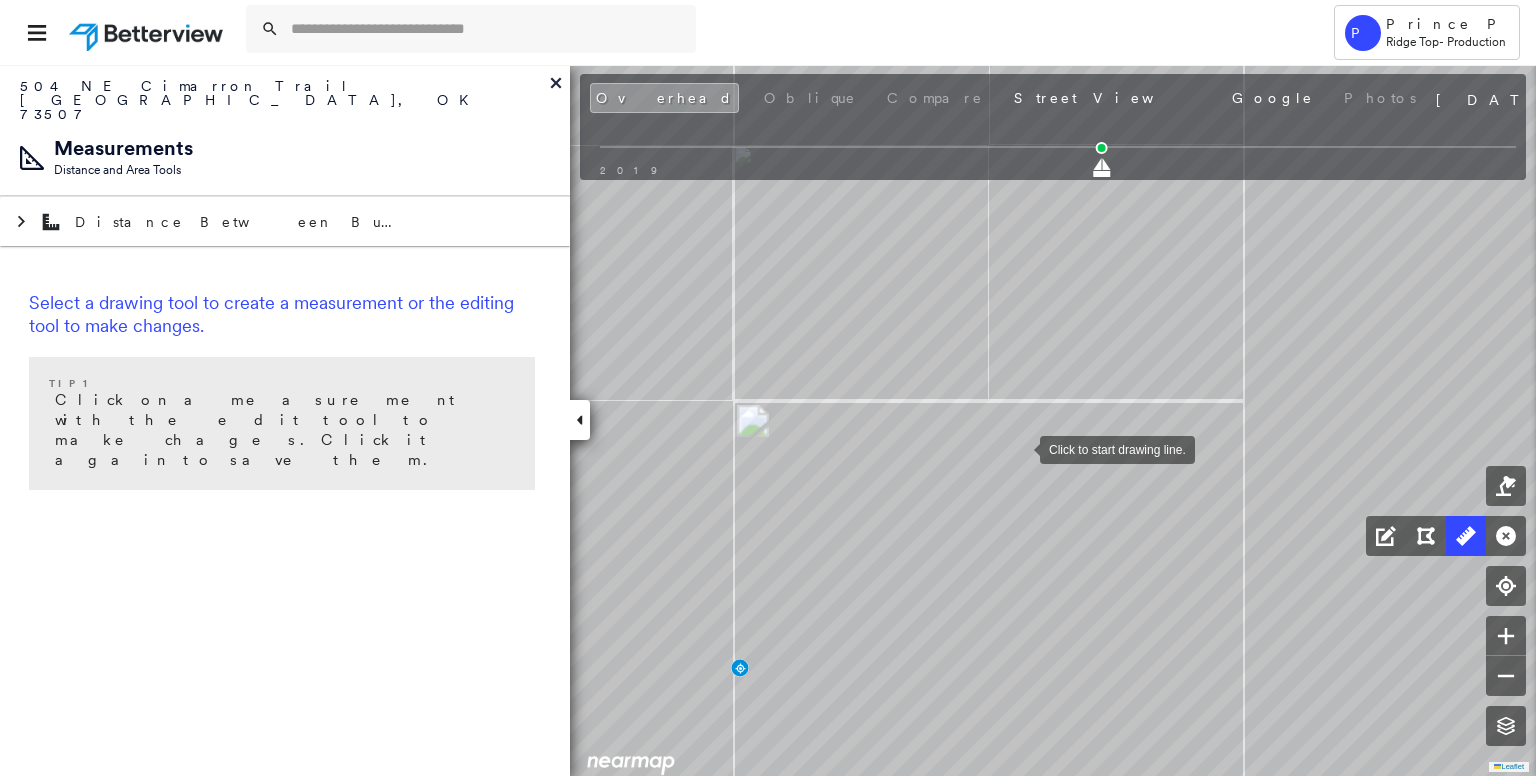 click at bounding box center [1020, 448] 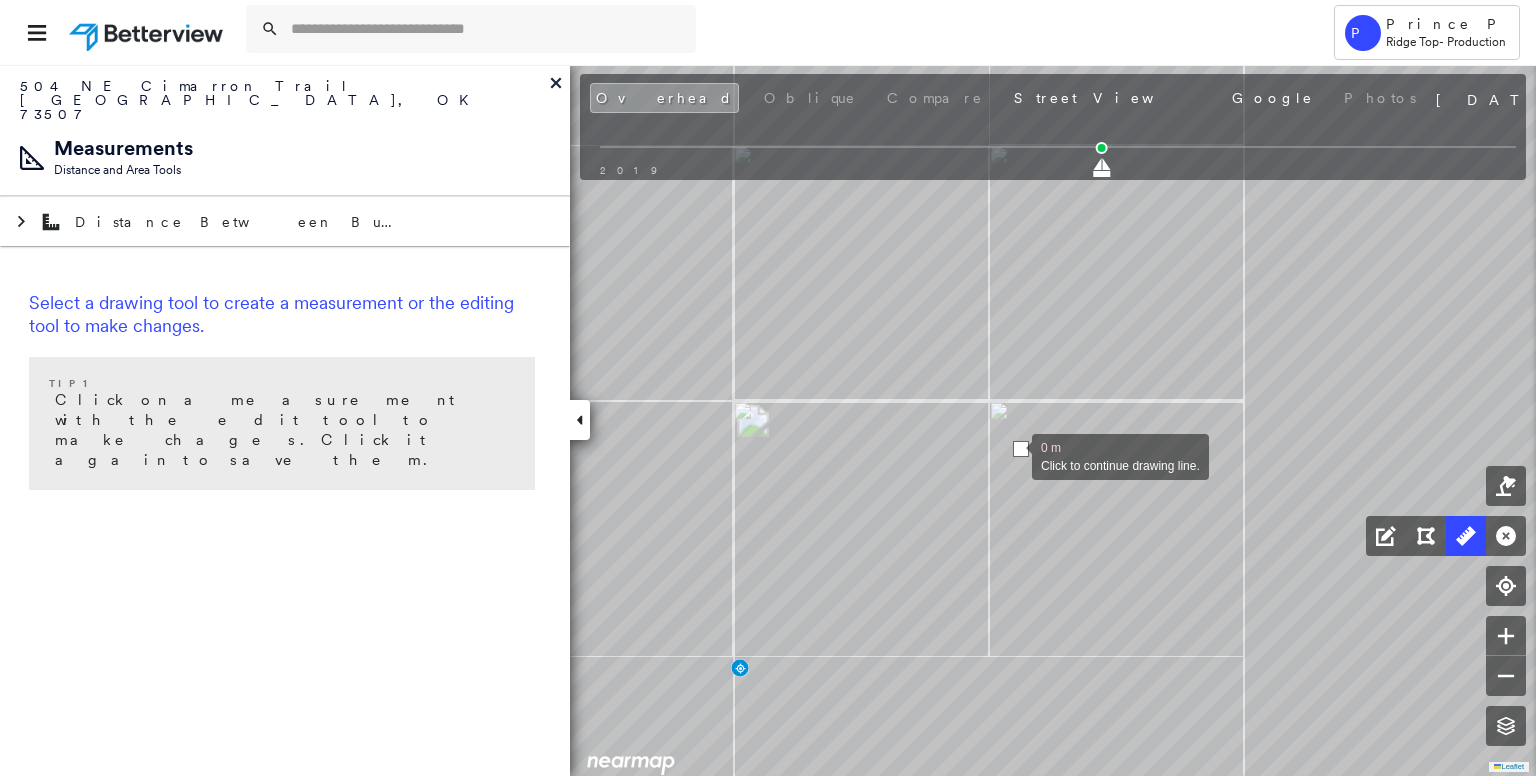 click at bounding box center [1012, 455] 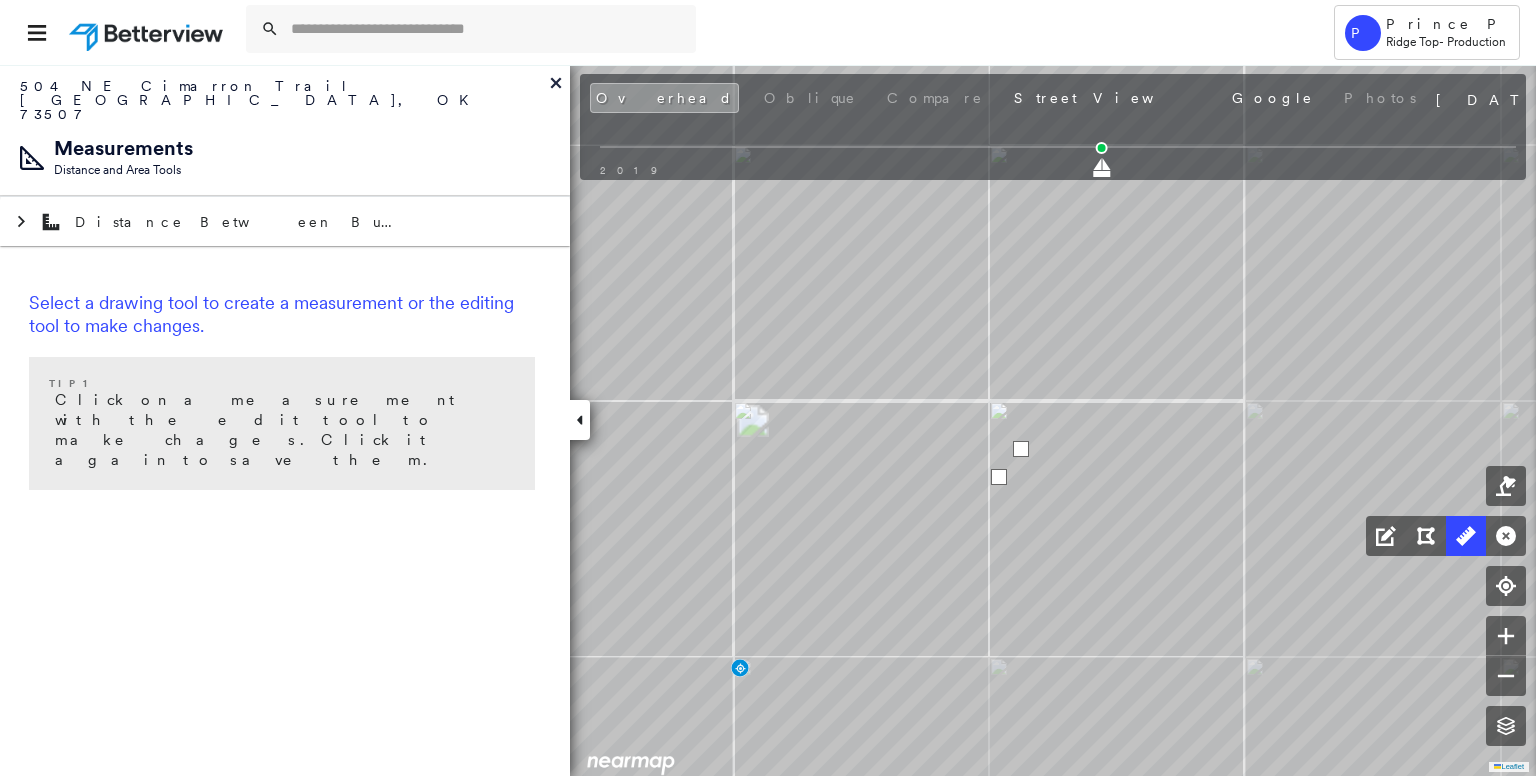 click at bounding box center [999, 477] 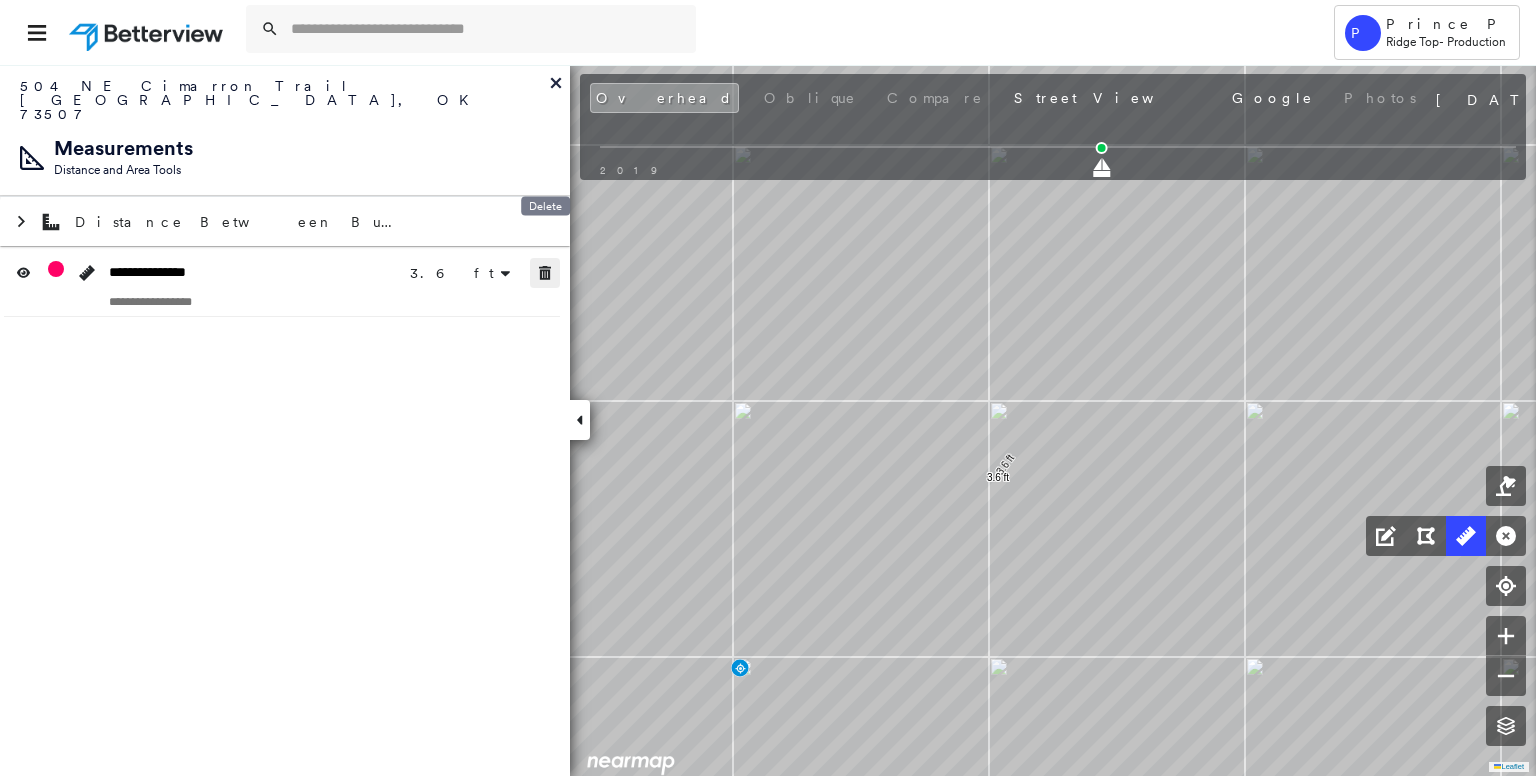 click 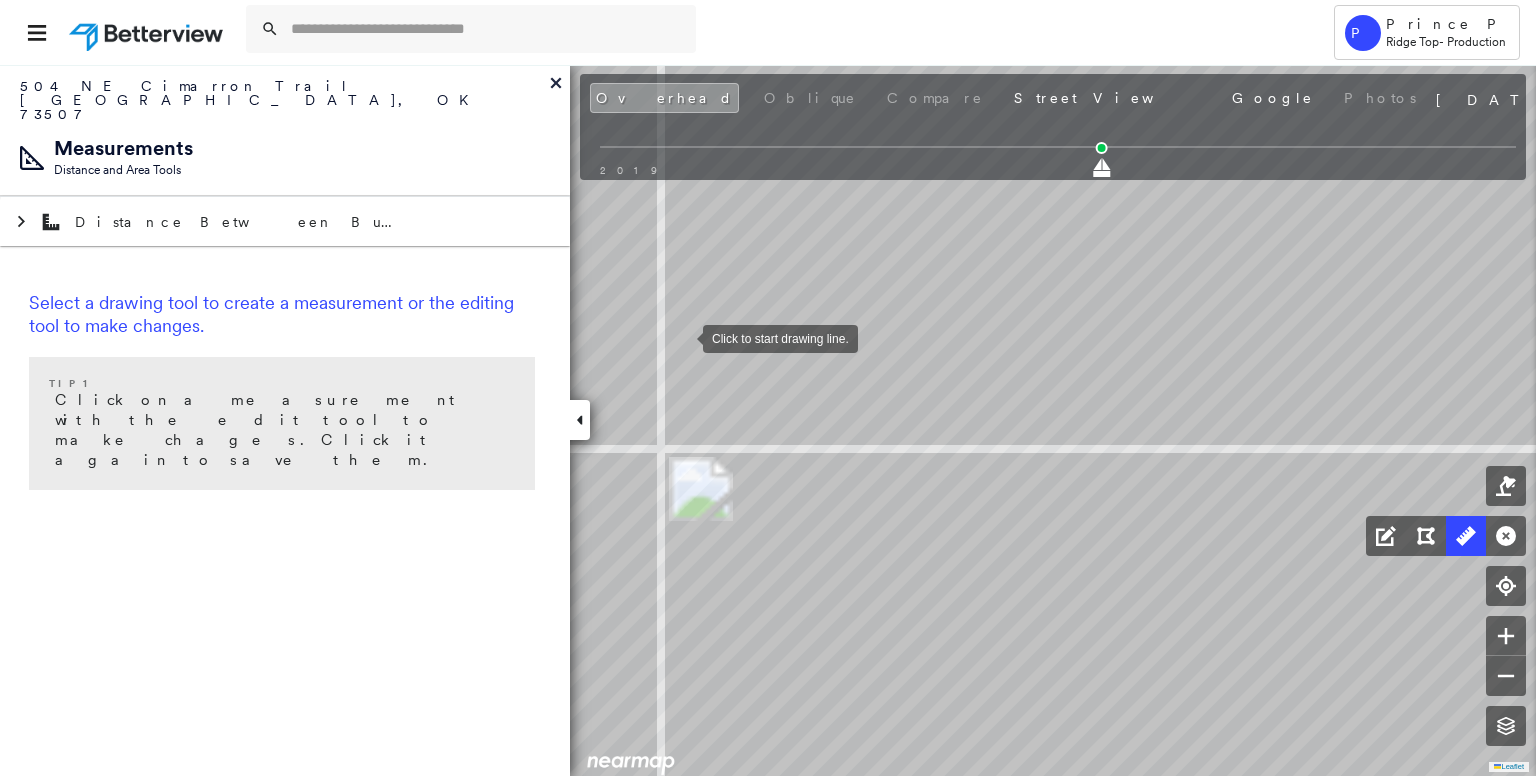click at bounding box center [683, 337] 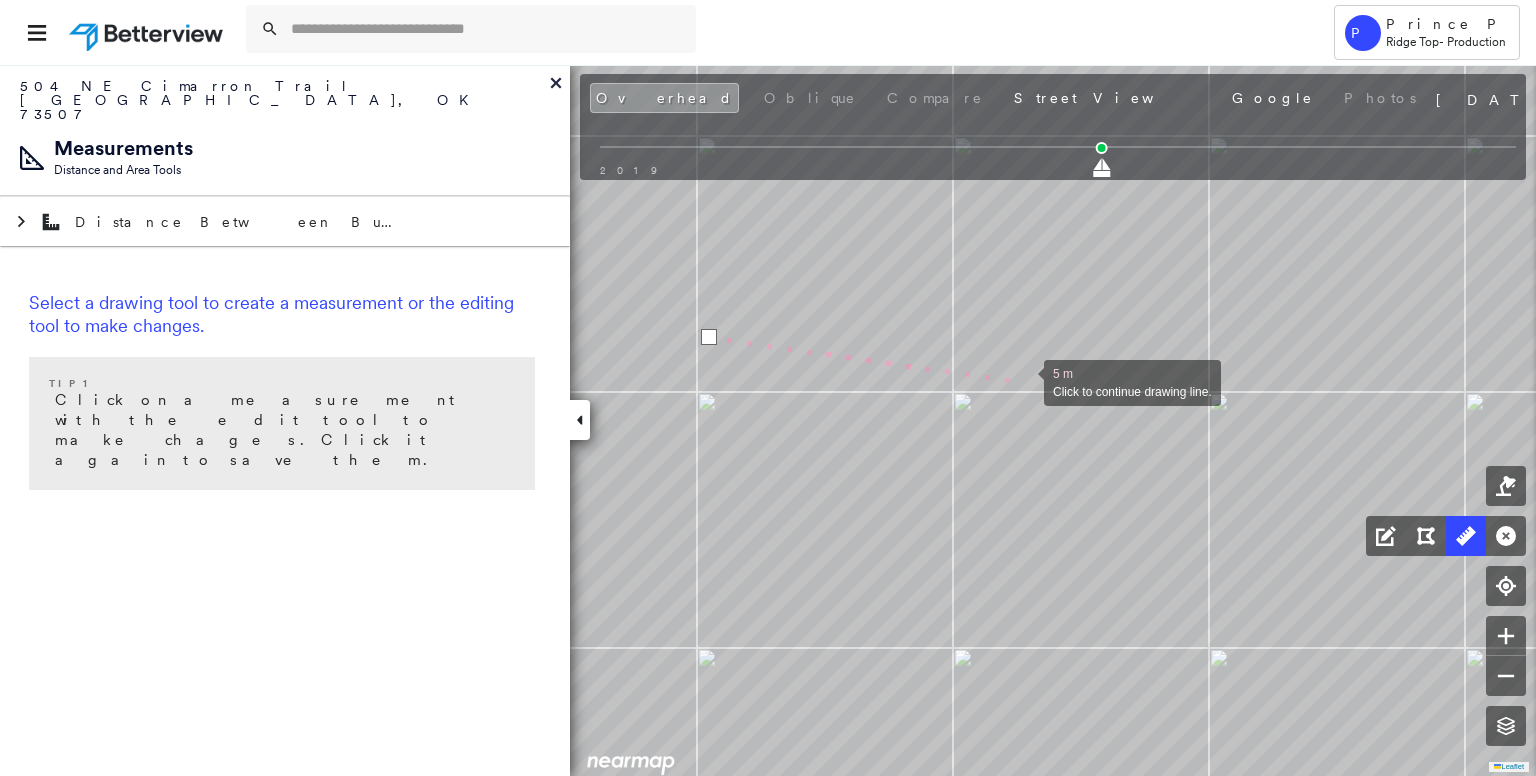 click at bounding box center (1024, 381) 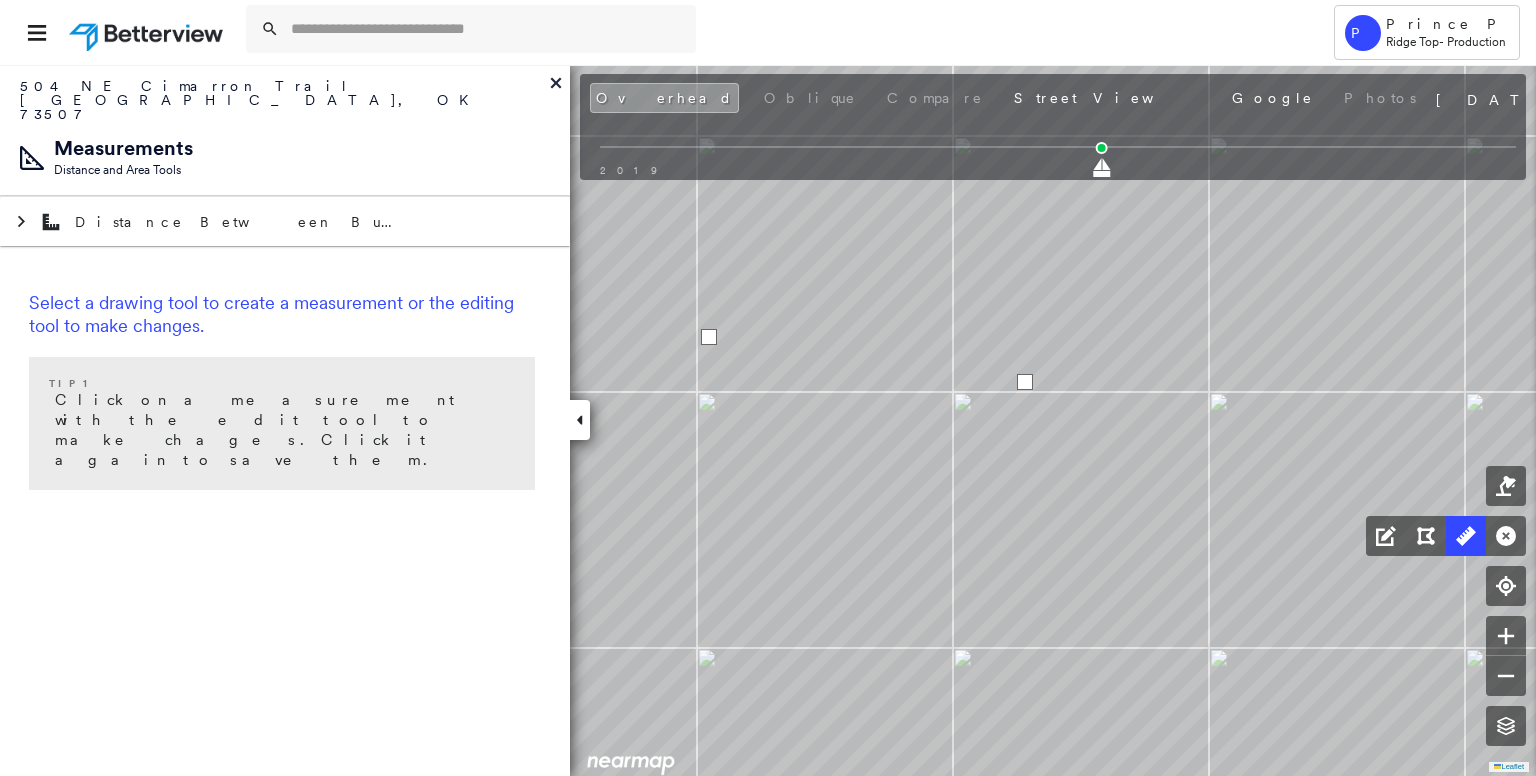 click at bounding box center [1025, 382] 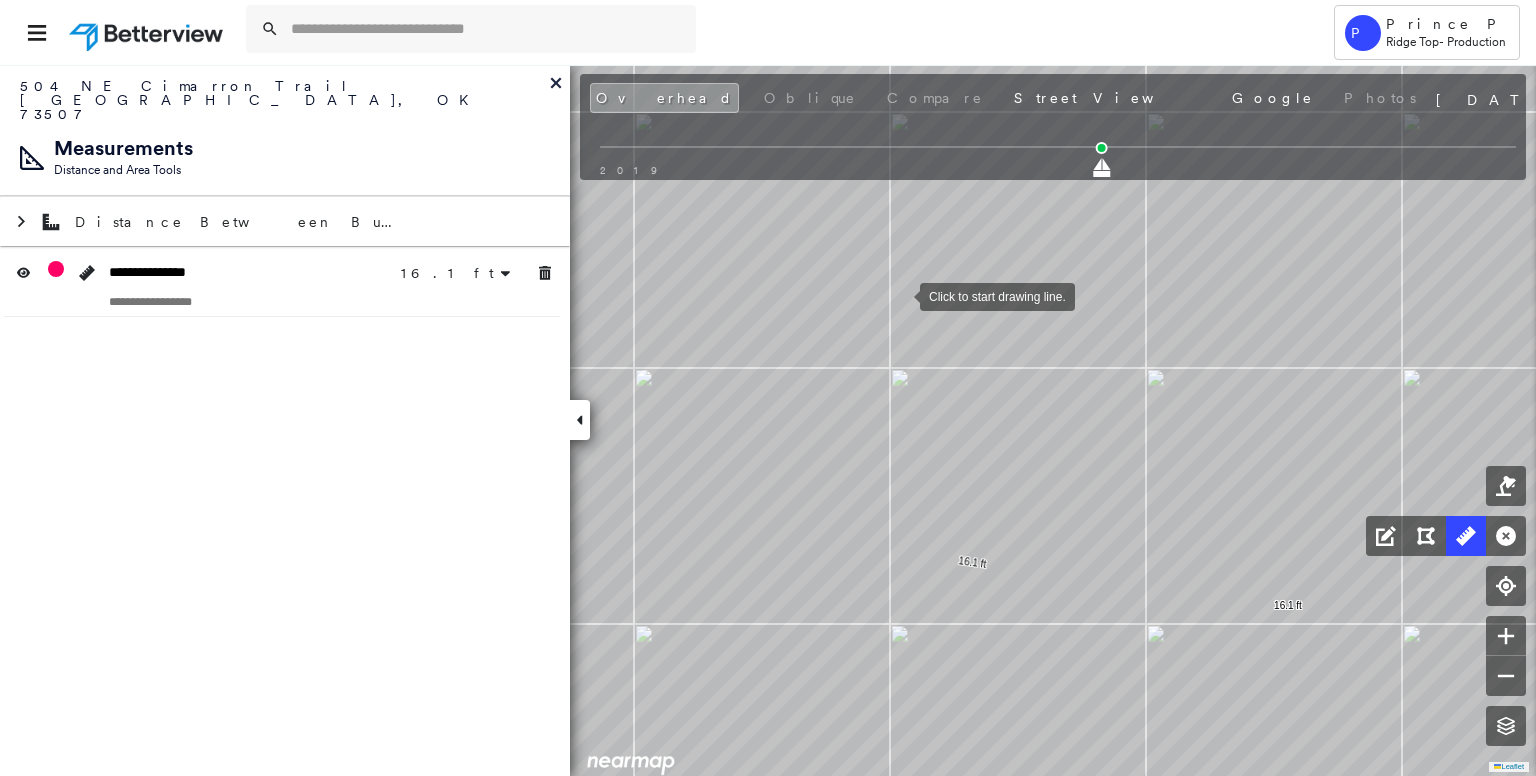 click at bounding box center (900, 295) 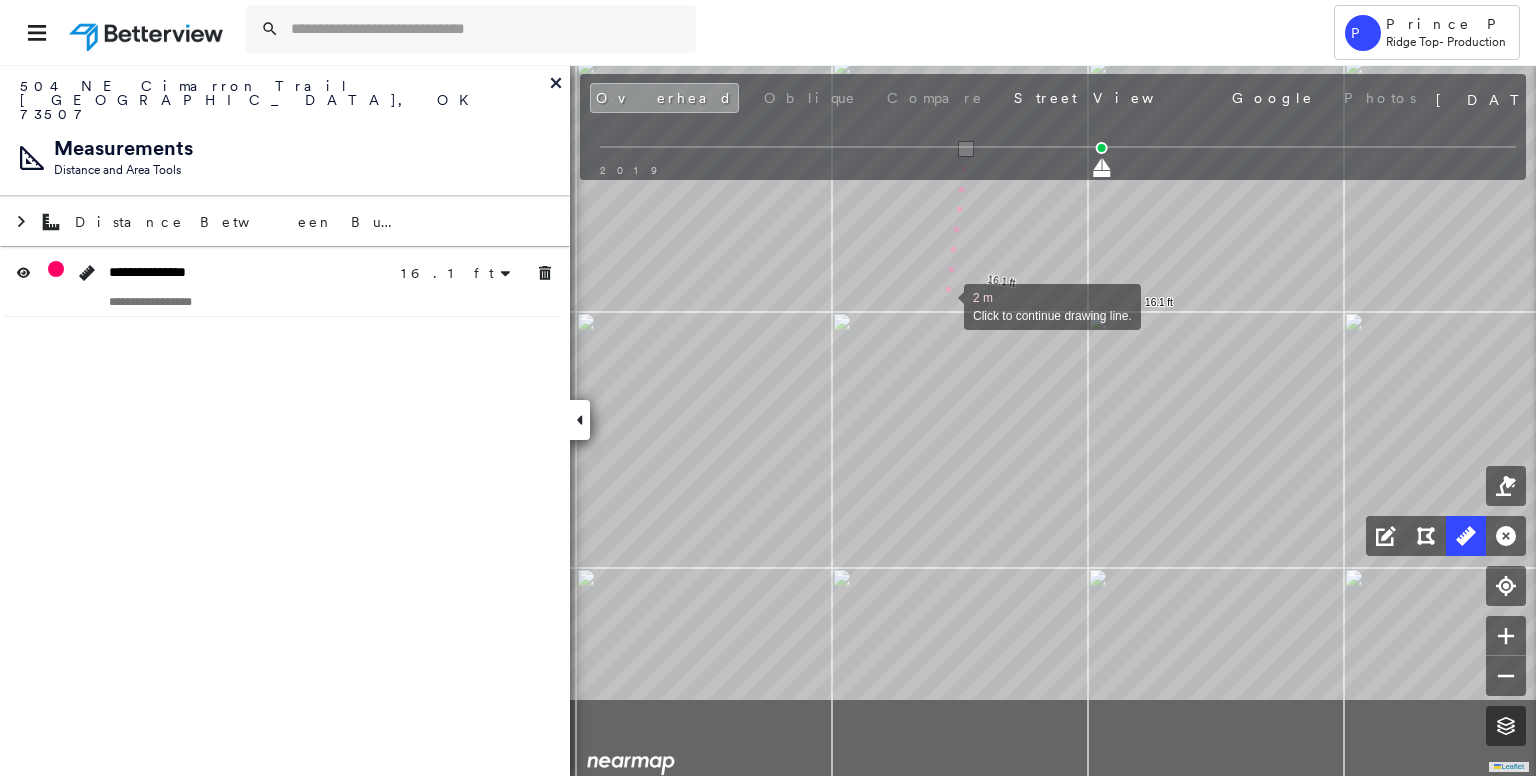 drag, startPoint x: 876, startPoint y: 459, endPoint x: 950, endPoint y: 284, distance: 190.00262 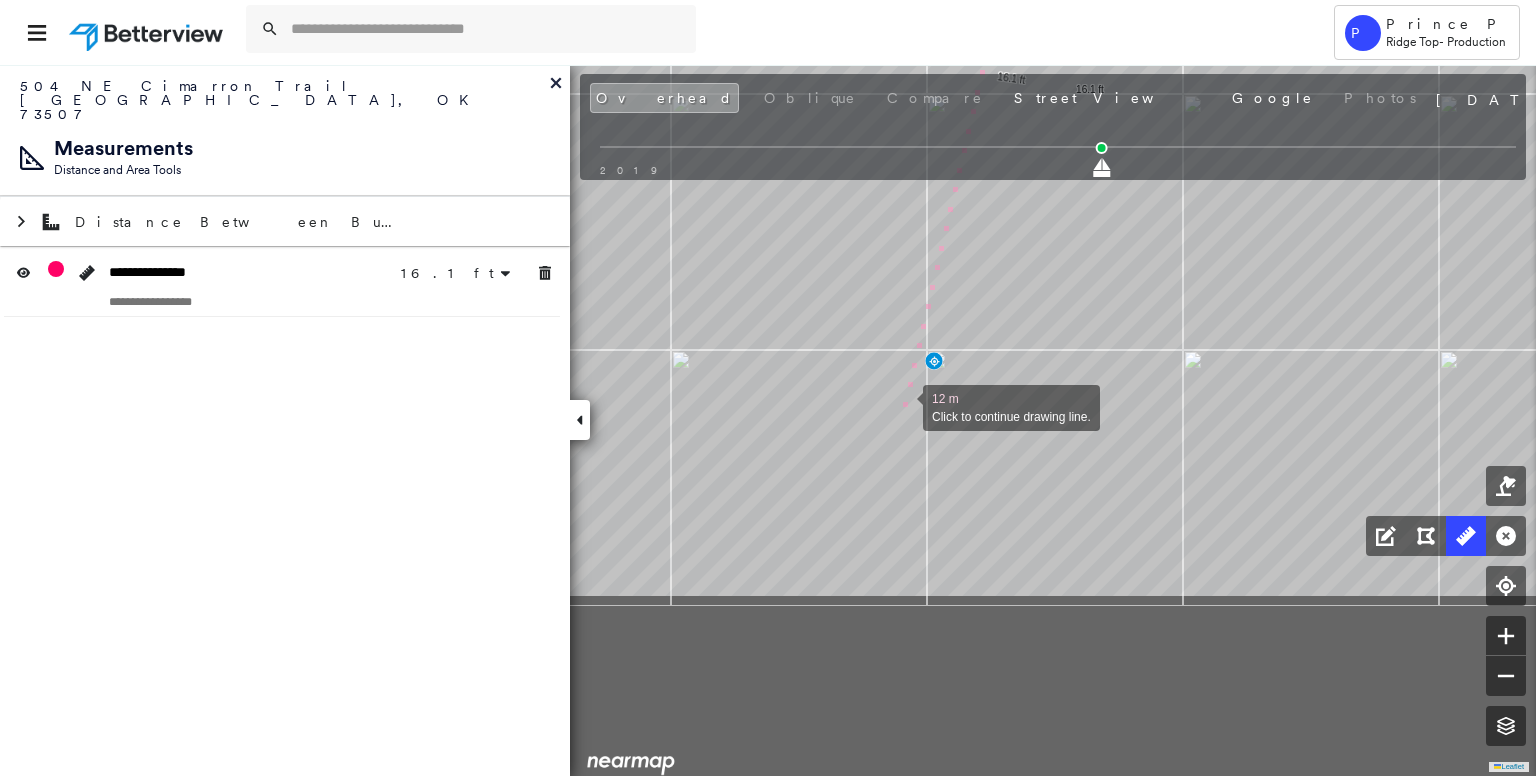 drag, startPoint x: 849, startPoint y: 656, endPoint x: 908, endPoint y: 388, distance: 274.41757 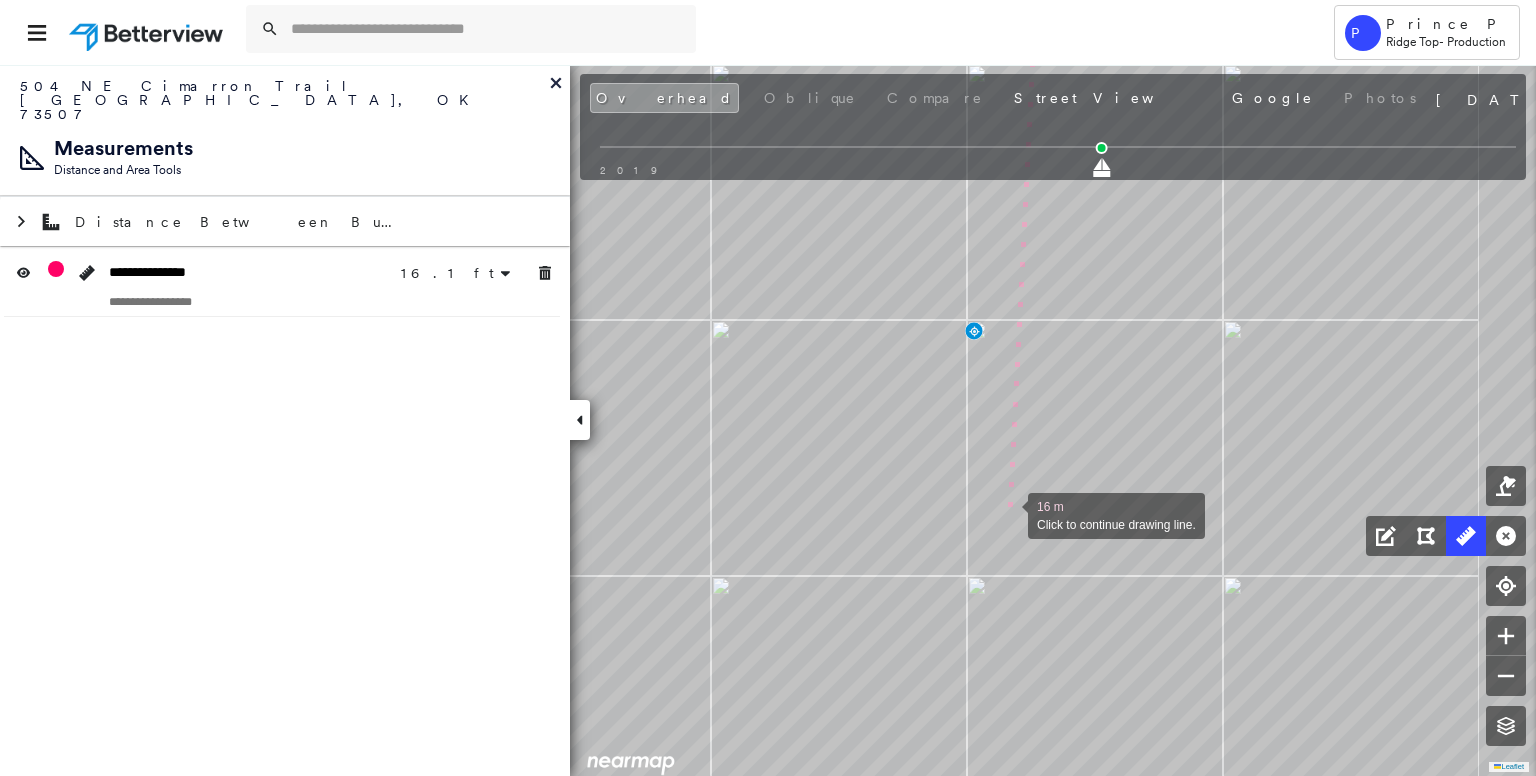 drag, startPoint x: 1095, startPoint y: 533, endPoint x: 1040, endPoint y: 509, distance: 60.00833 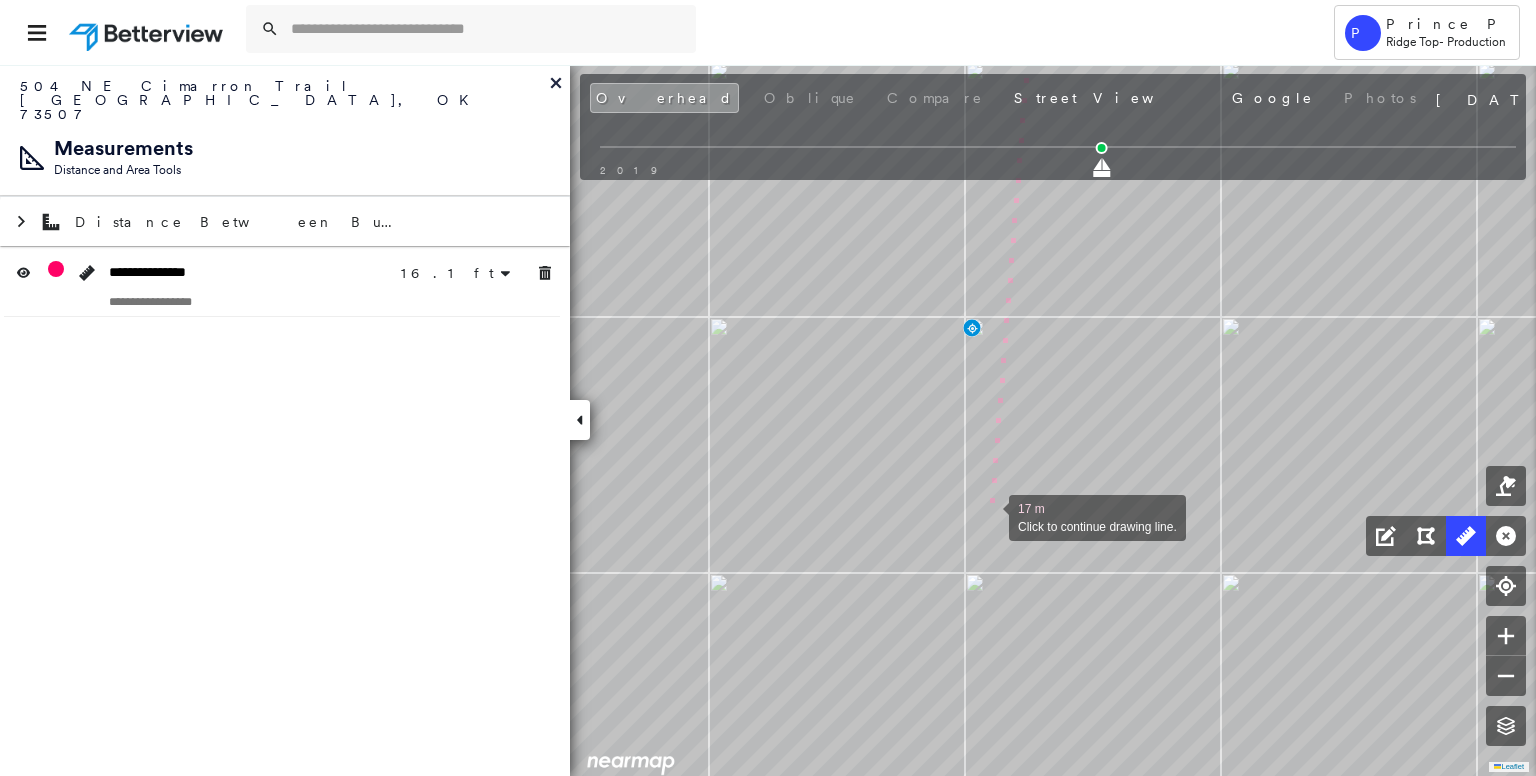 click at bounding box center [989, 516] 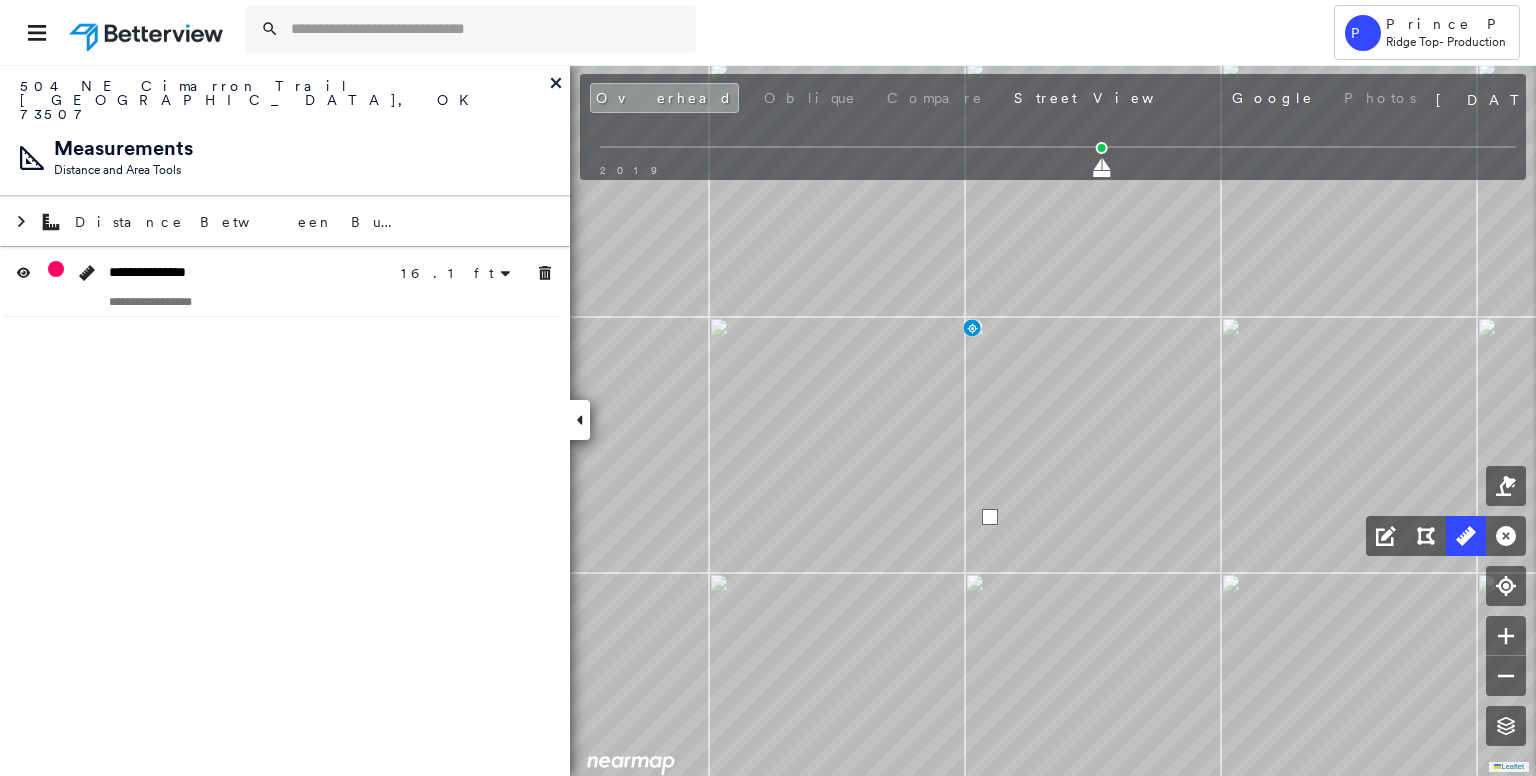 click at bounding box center (990, 517) 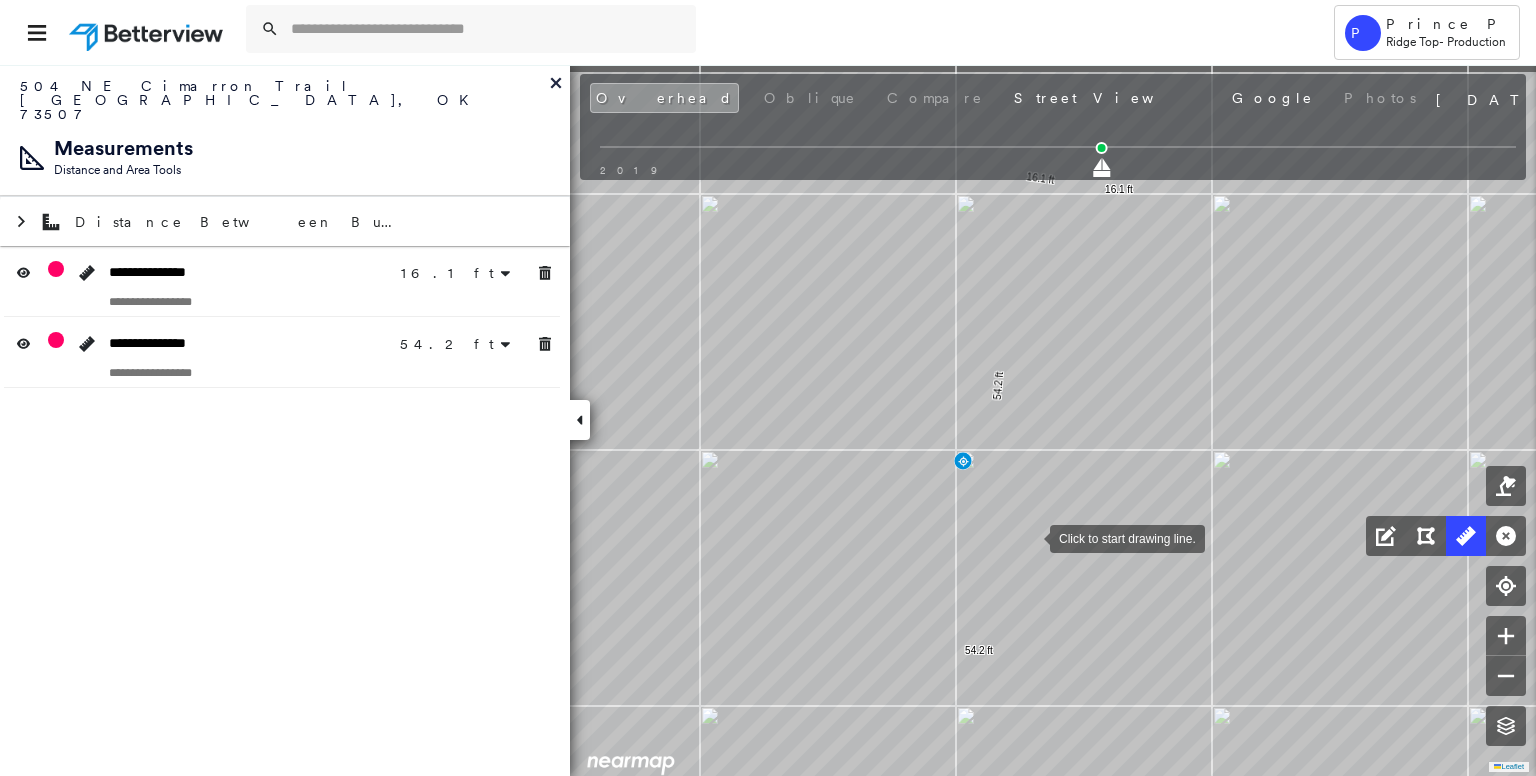 drag, startPoint x: 1010, startPoint y: 457, endPoint x: 1032, endPoint y: 544, distance: 89.73851 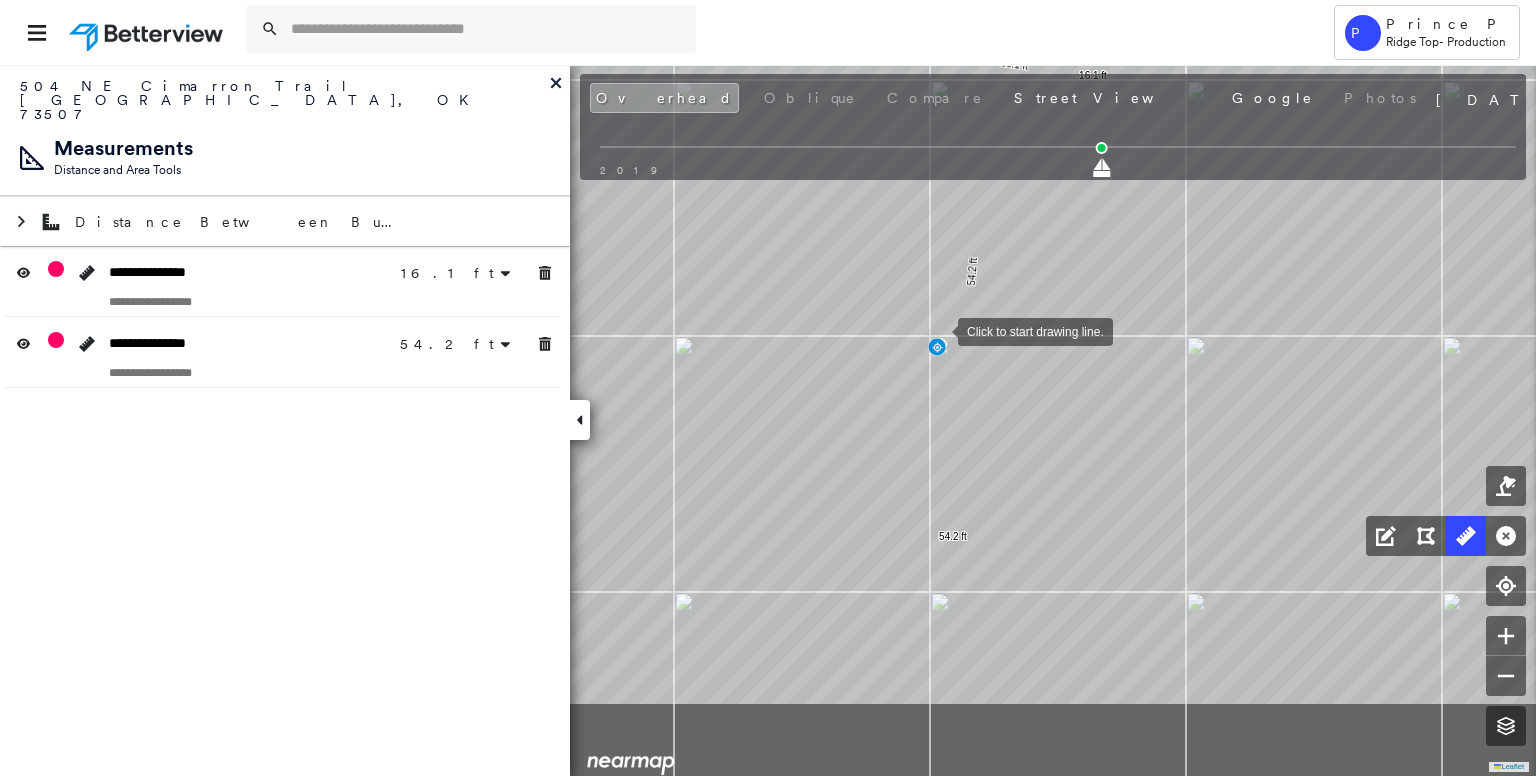 drag, startPoint x: 993, startPoint y: 474, endPoint x: 937, endPoint y: 328, distance: 156.37135 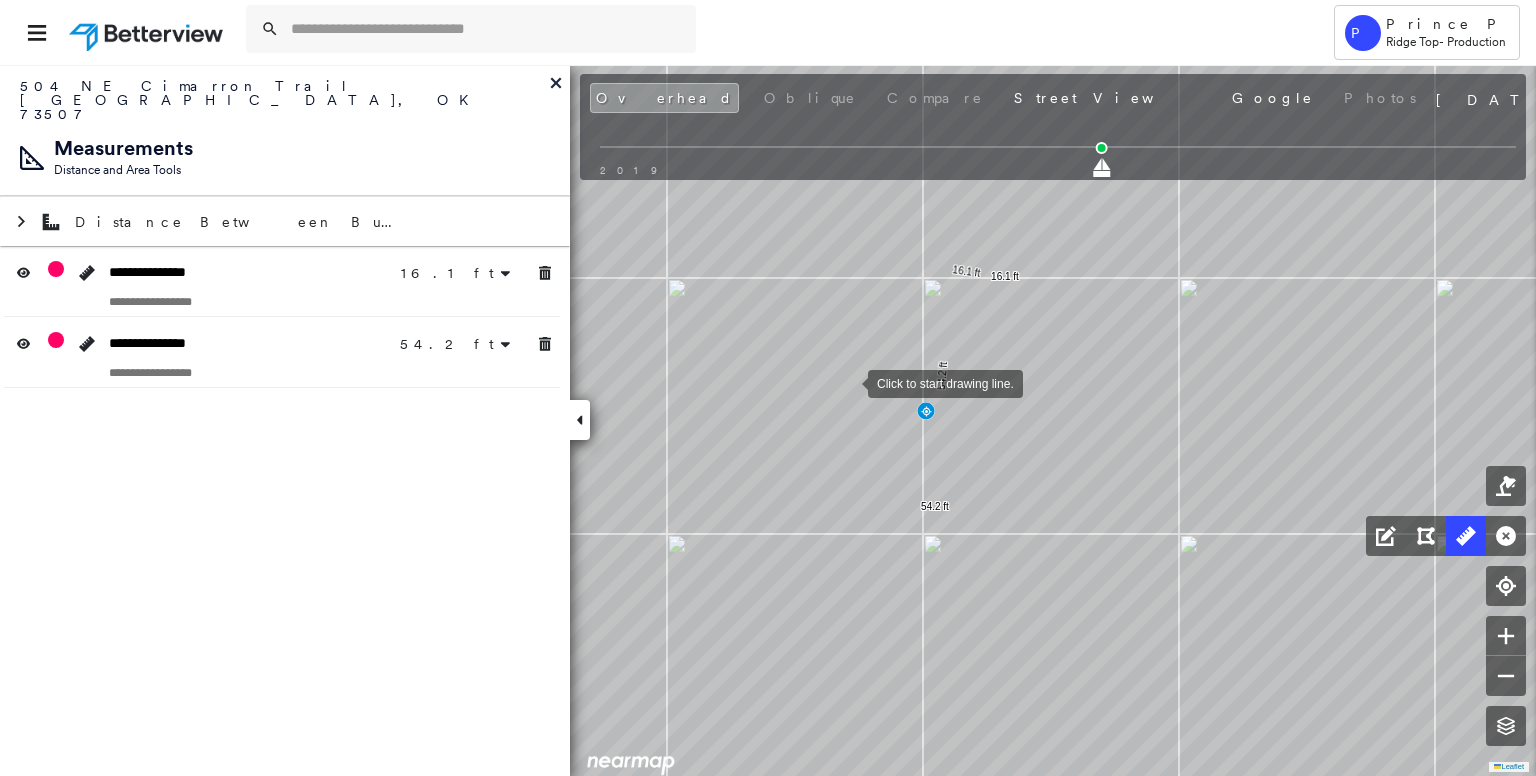 drag, startPoint x: 816, startPoint y: 331, endPoint x: 850, endPoint y: 391, distance: 68.96376 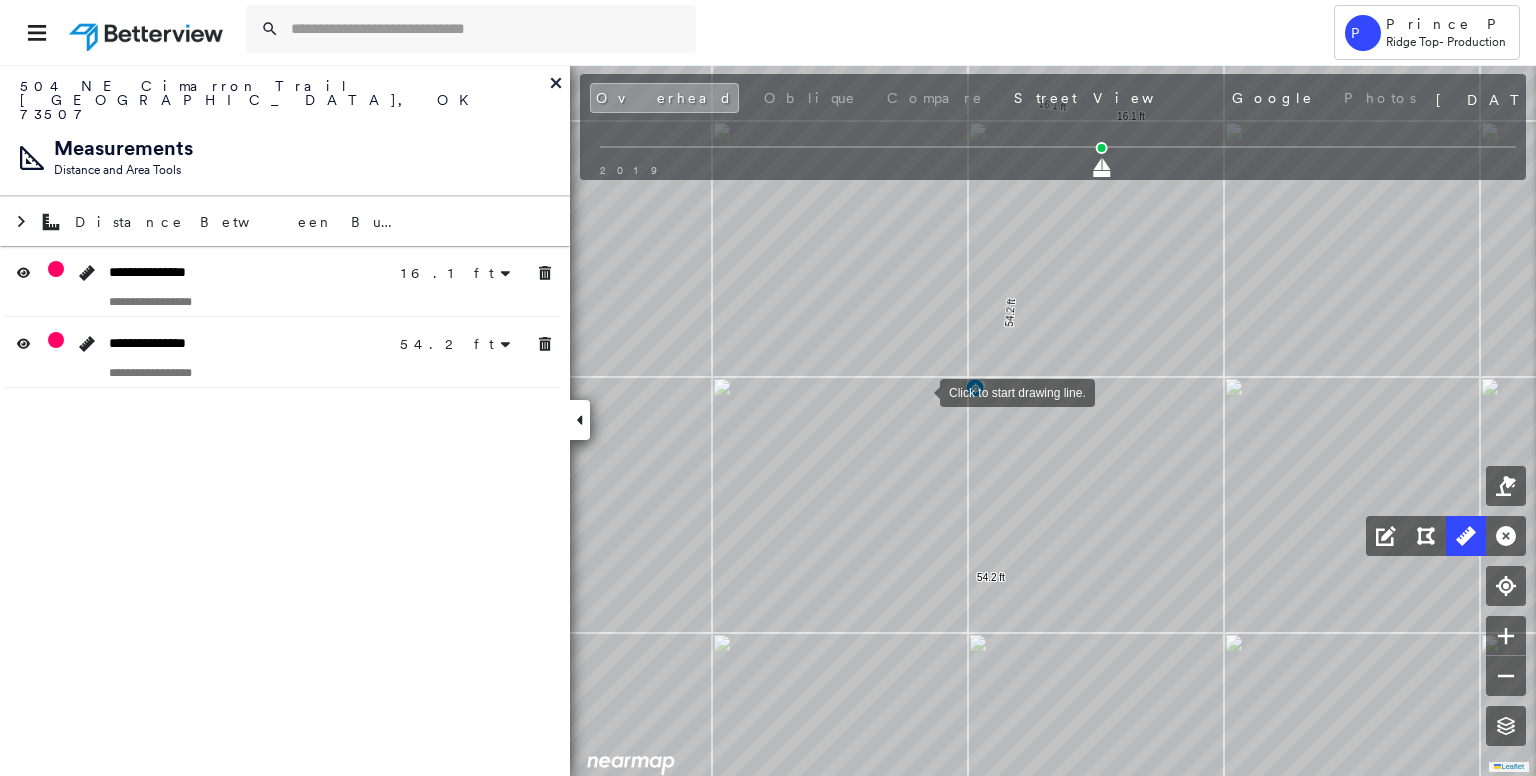 drag, startPoint x: 902, startPoint y: 456, endPoint x: 925, endPoint y: 376, distance: 83.240616 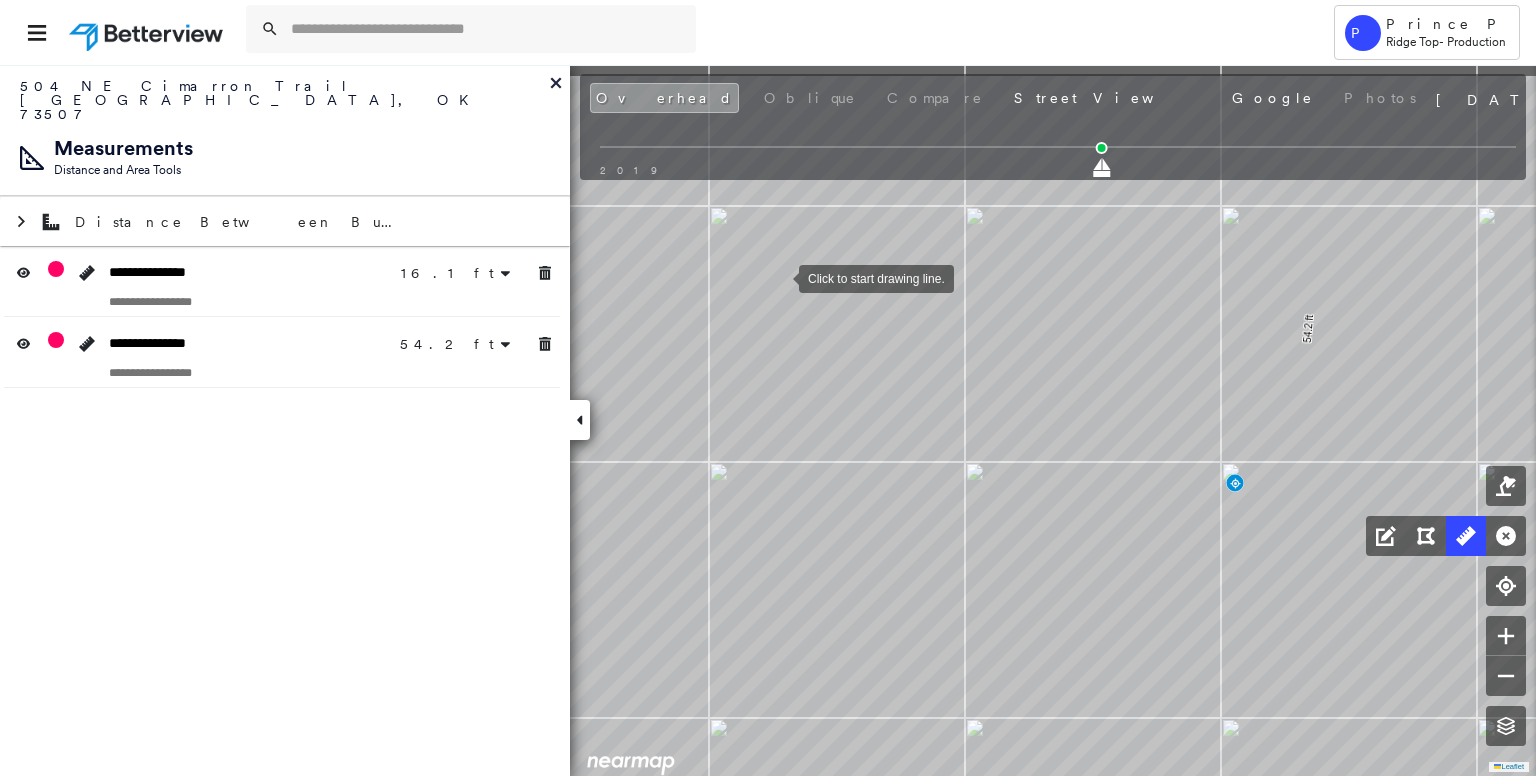 drag, startPoint x: 777, startPoint y: 218, endPoint x: 779, endPoint y: 279, distance: 61.03278 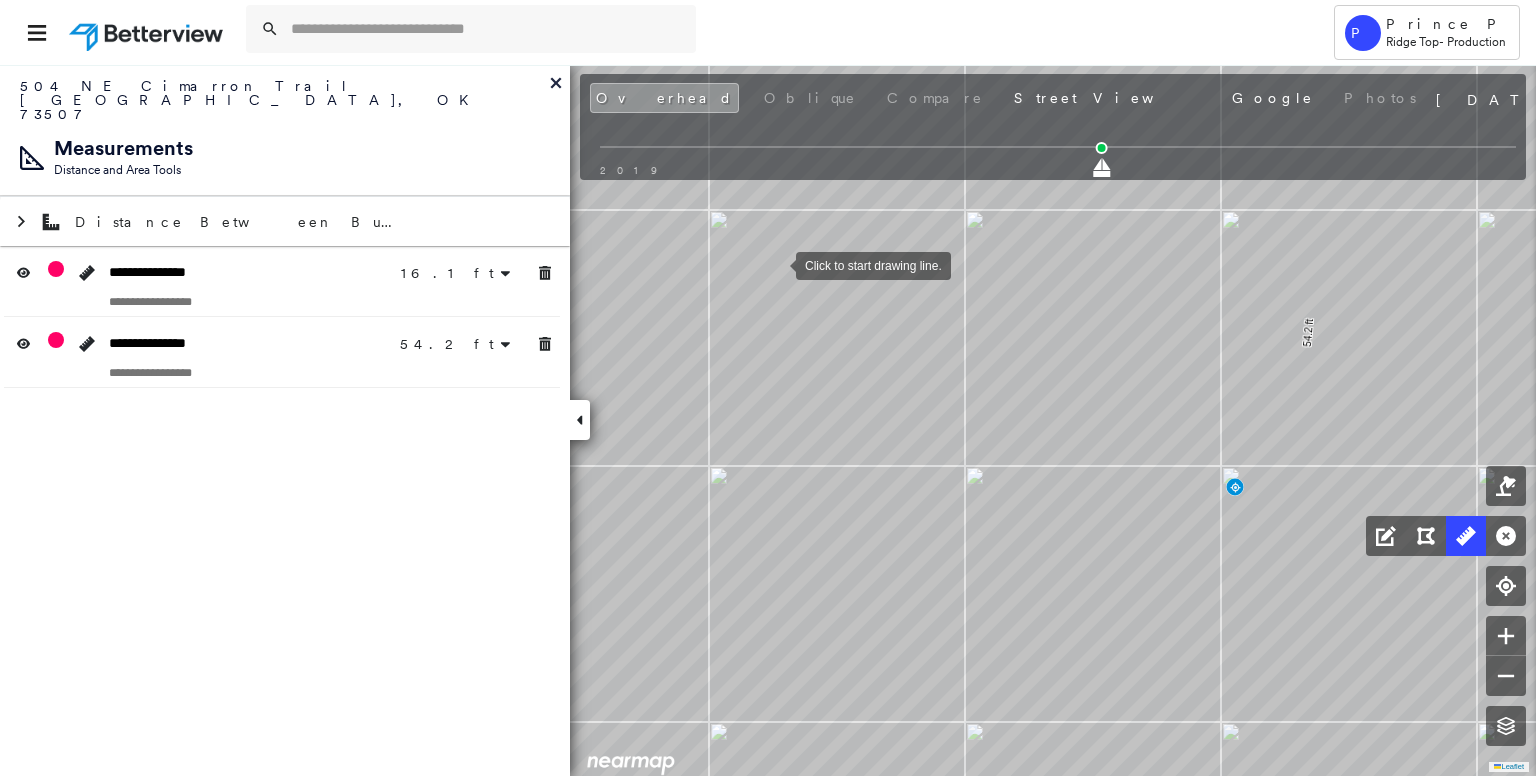 click at bounding box center (776, 264) 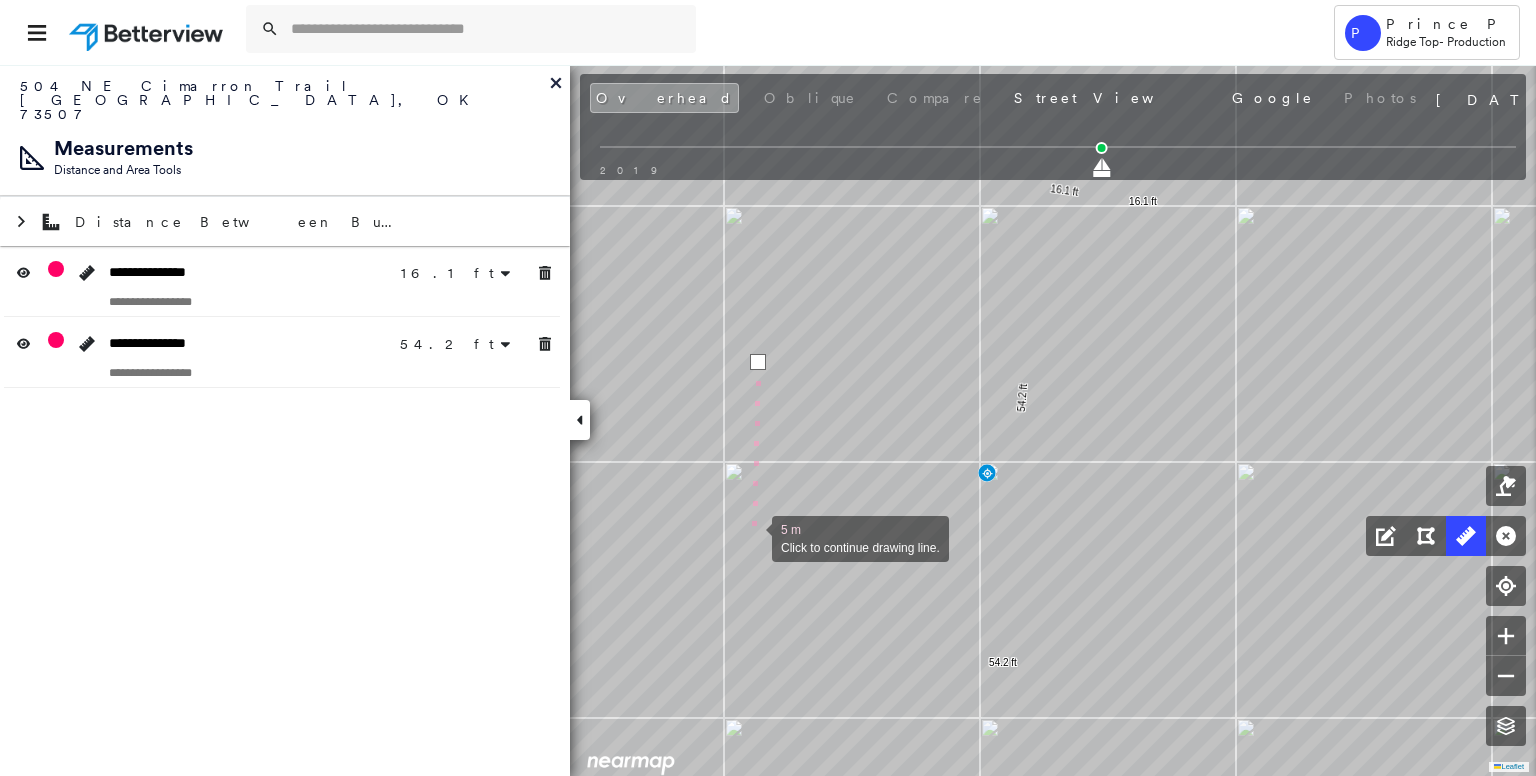 drag, startPoint x: 752, startPoint y: 563, endPoint x: 783, endPoint y: 460, distance: 107.563934 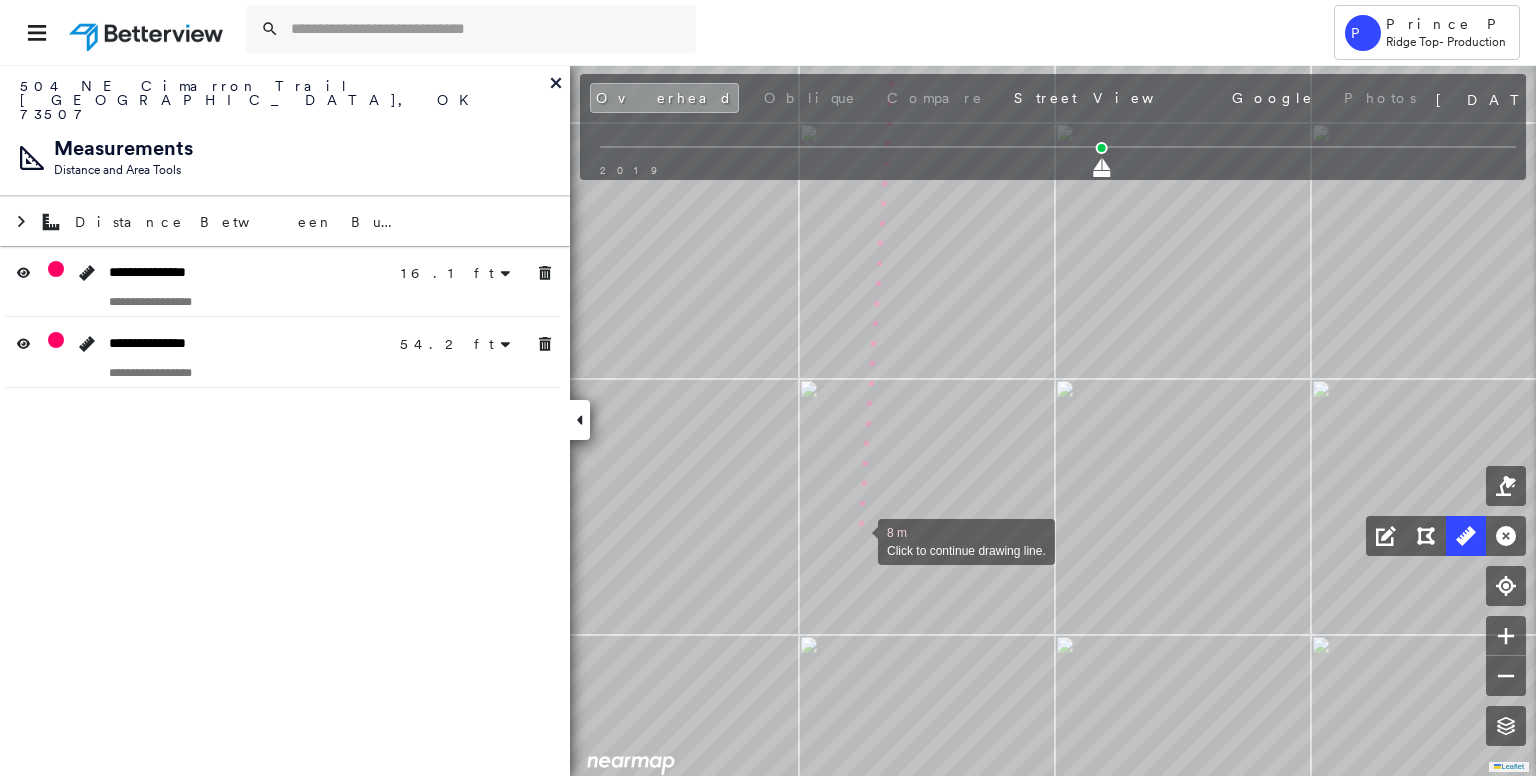 click at bounding box center (858, 540) 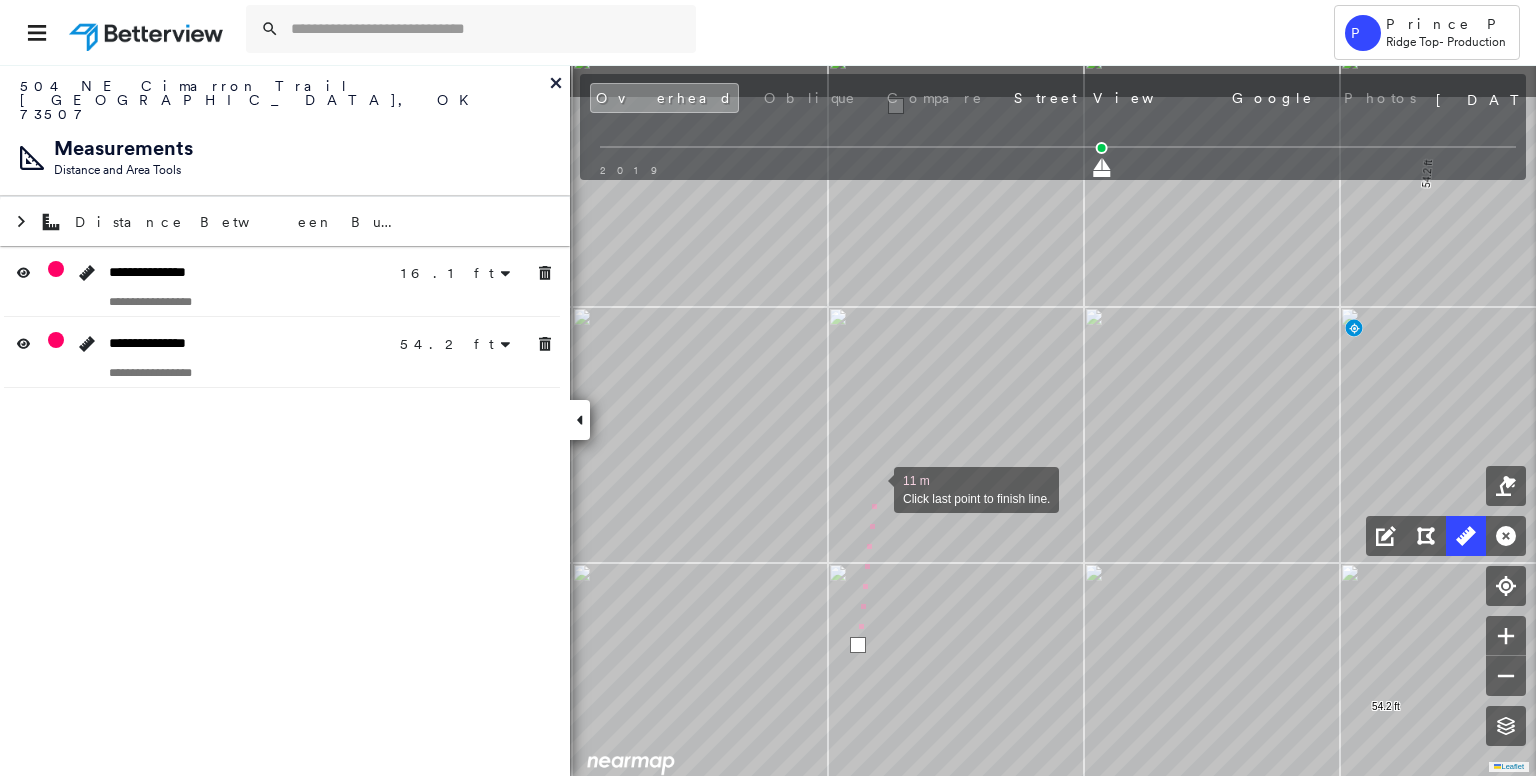 drag, startPoint x: 874, startPoint y: 436, endPoint x: 874, endPoint y: 487, distance: 51 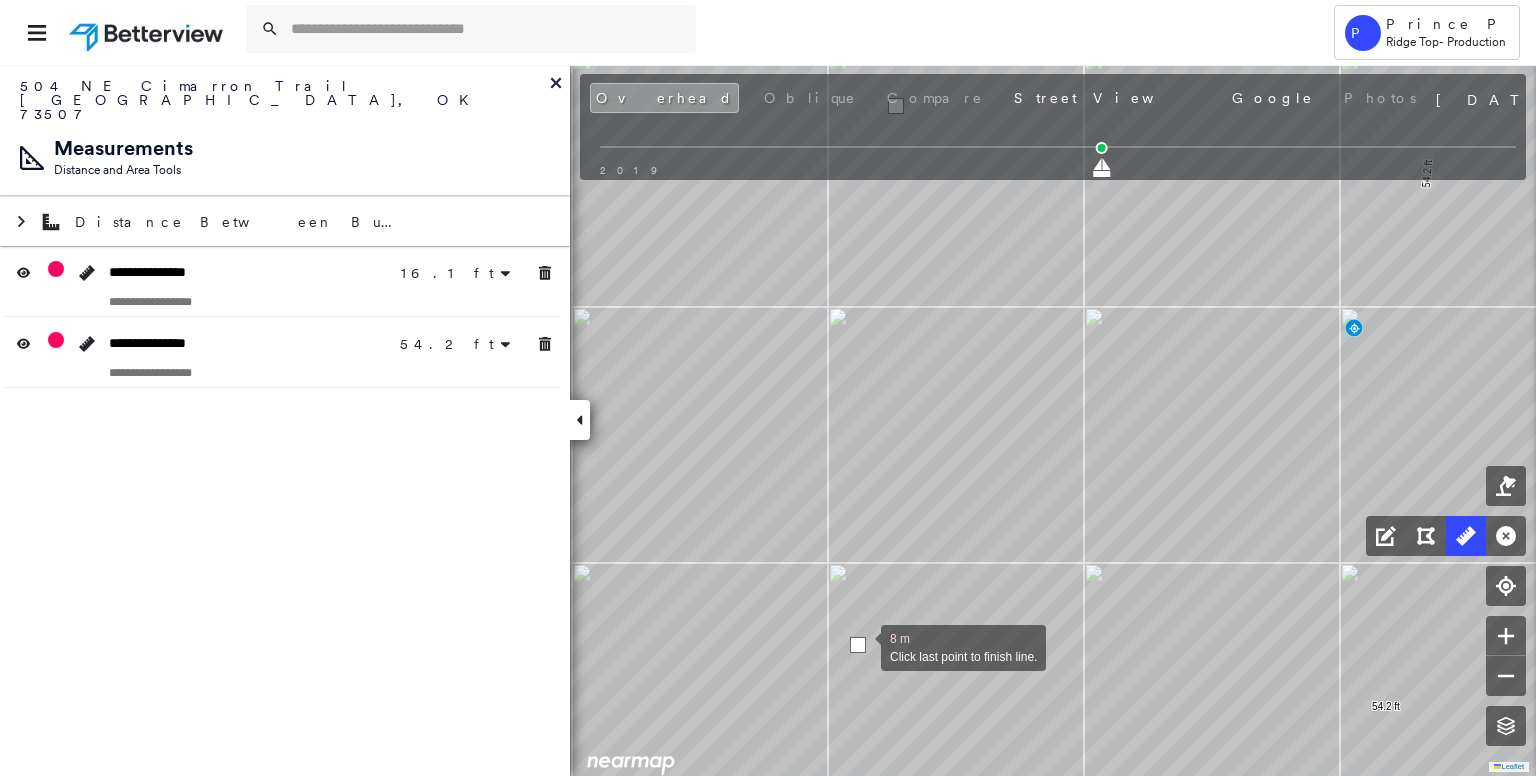 click at bounding box center [858, 645] 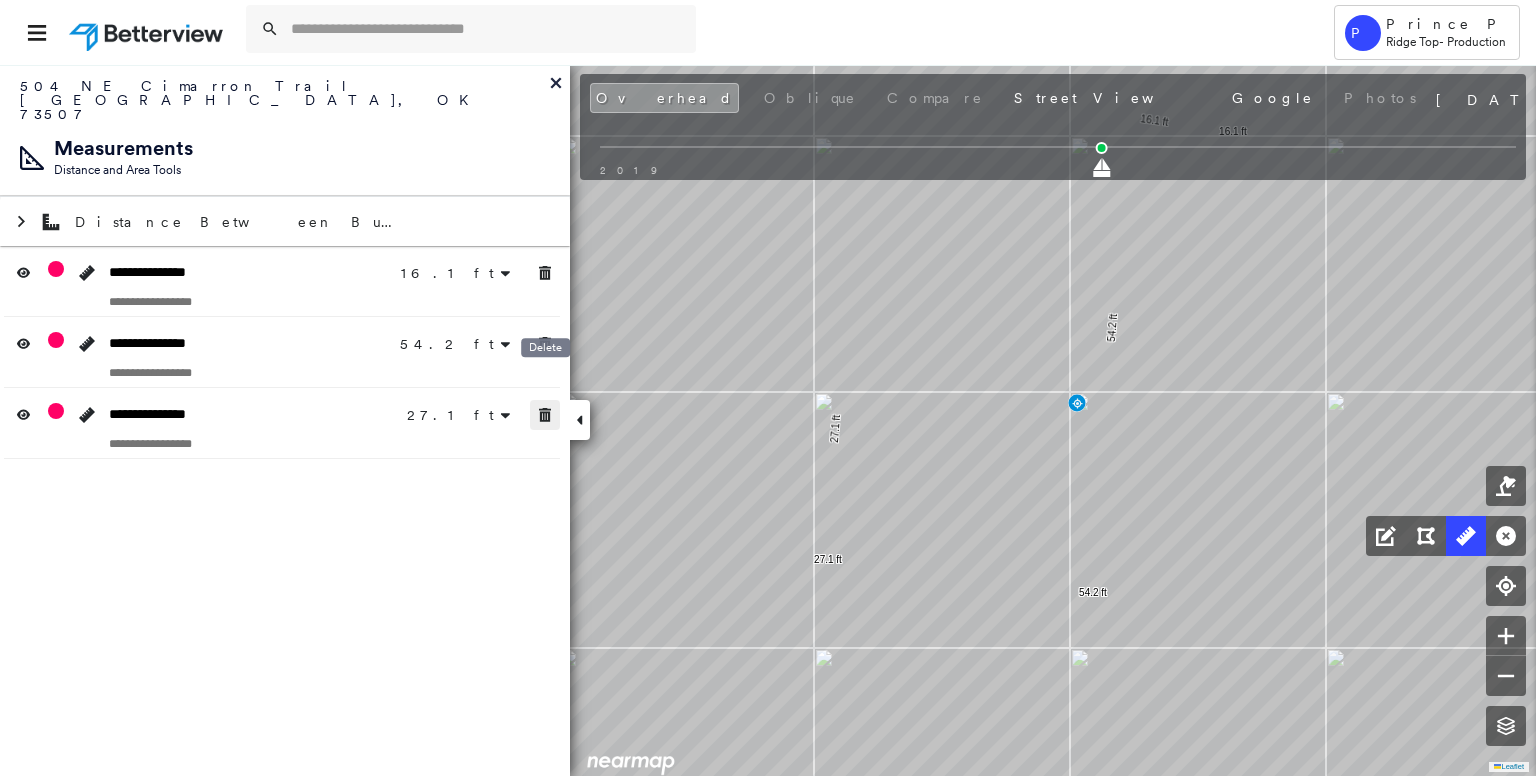 click at bounding box center (545, 415) 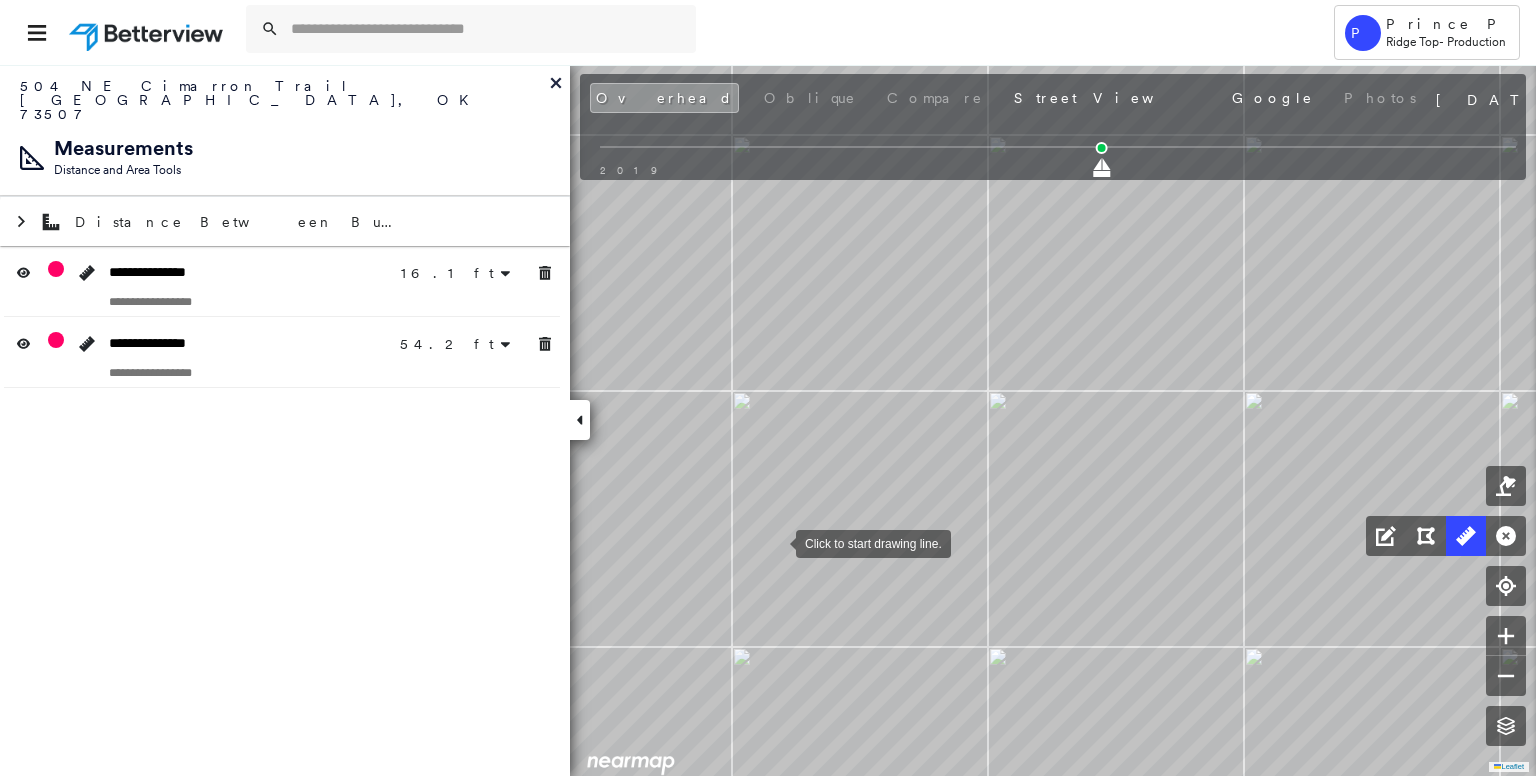 click at bounding box center (776, 542) 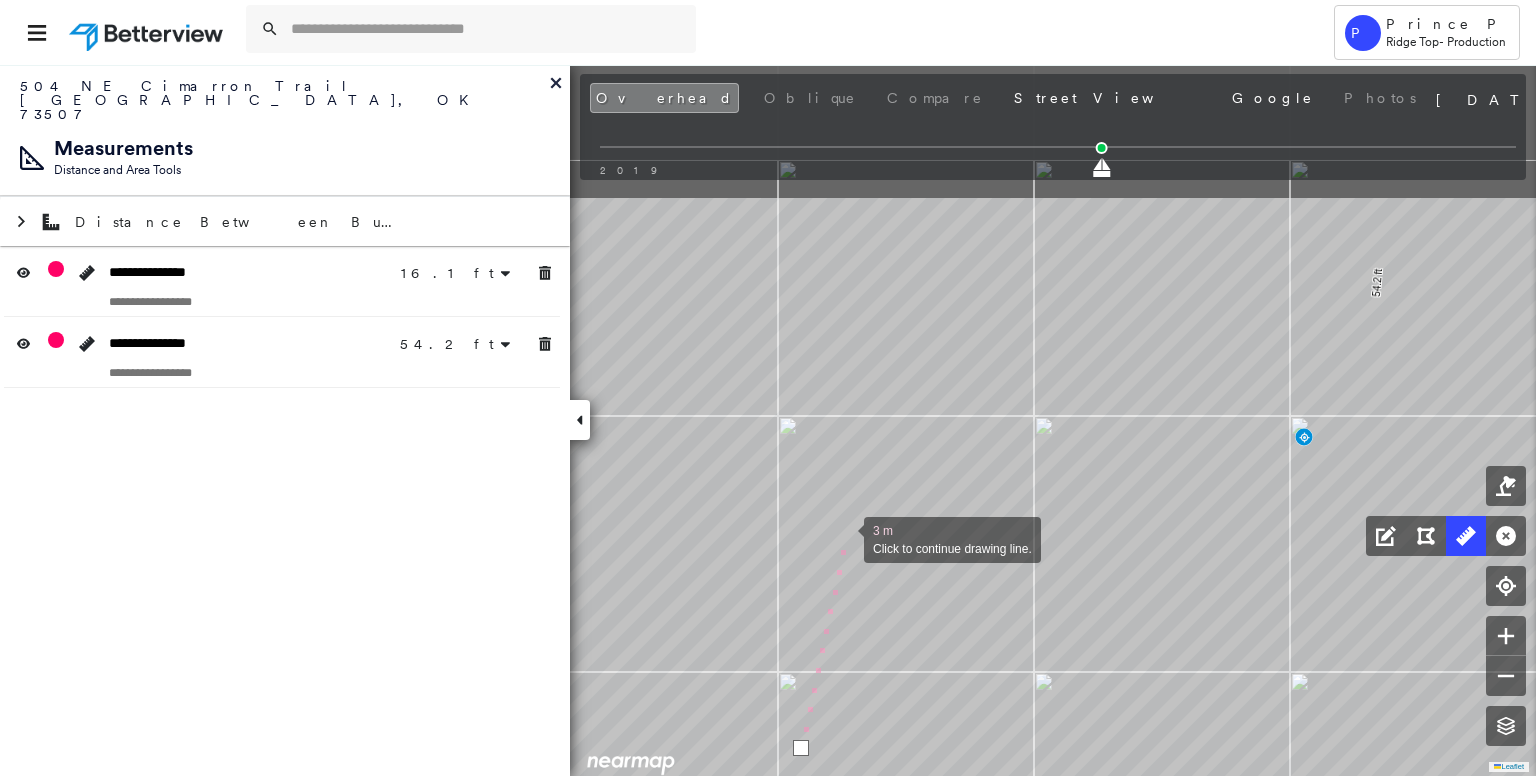 drag, startPoint x: 818, startPoint y: 328, endPoint x: 846, endPoint y: 485, distance: 159.47726 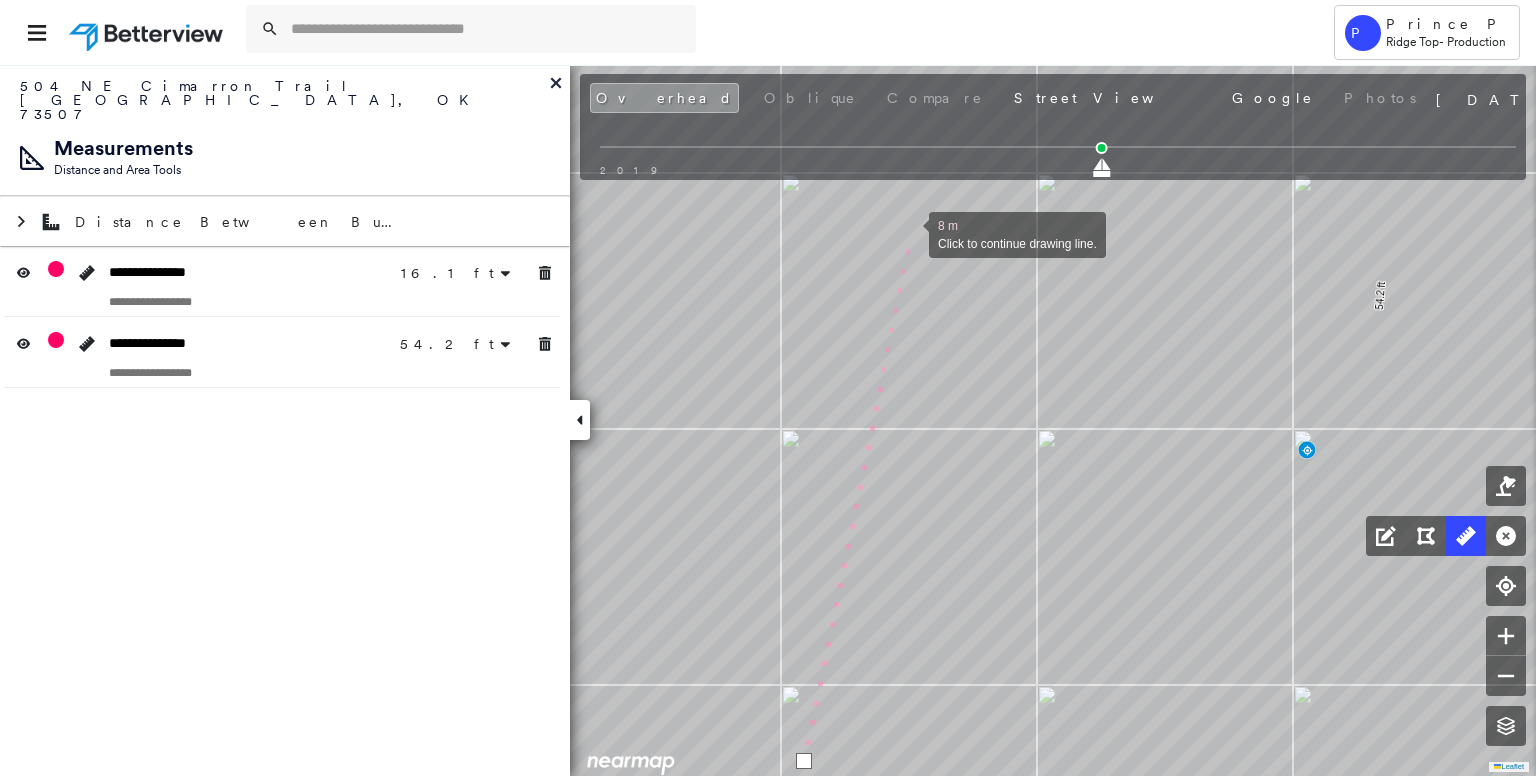 click at bounding box center [909, 233] 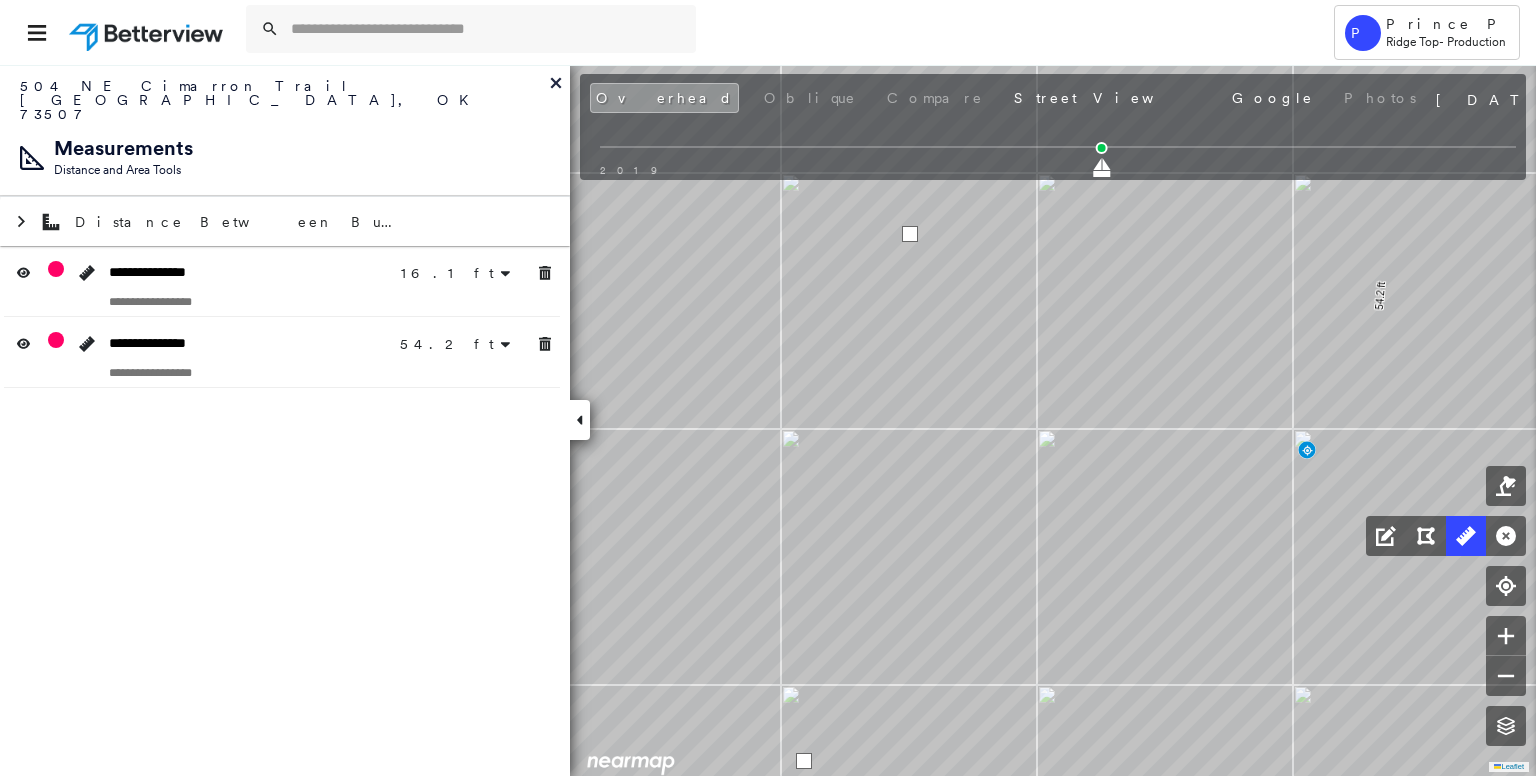 click at bounding box center [910, 234] 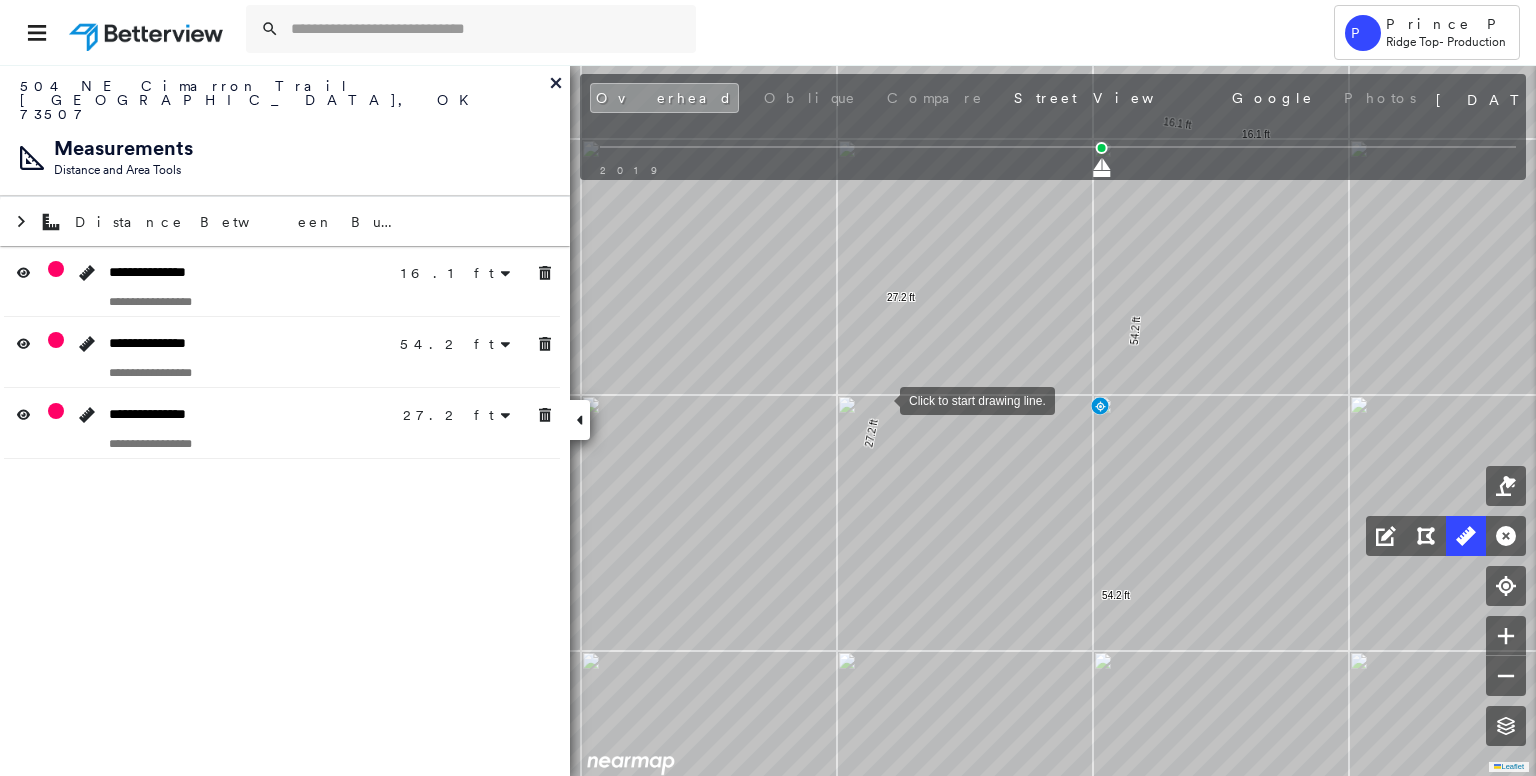 drag, startPoint x: 885, startPoint y: 384, endPoint x: 878, endPoint y: 408, distance: 25 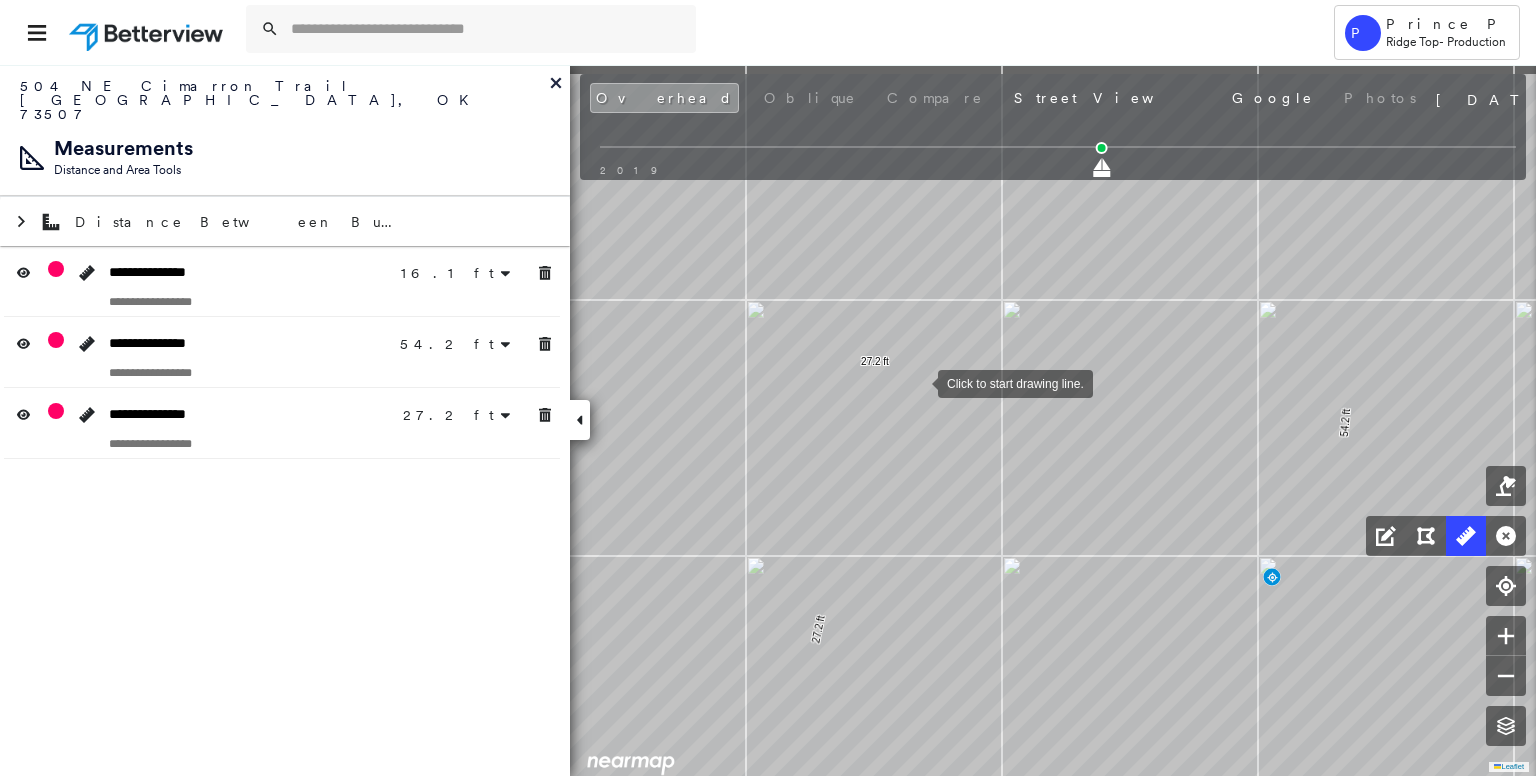 click on "16.1 ft 16.1 ft 54.2 ft 54.2 ft 27.2 ft 27.2 ft Click to start drawing line." at bounding box center (29, 11) 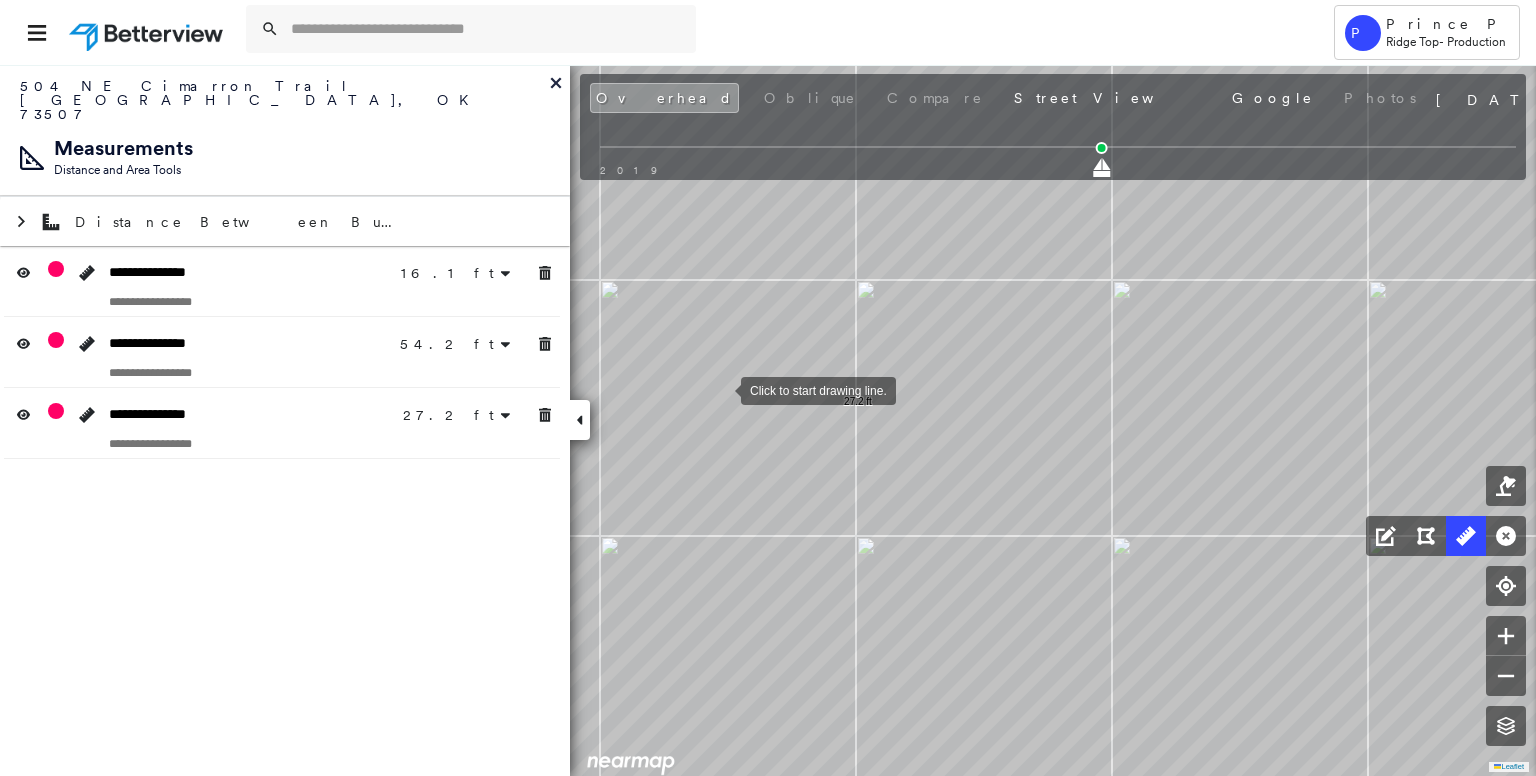 click at bounding box center [721, 389] 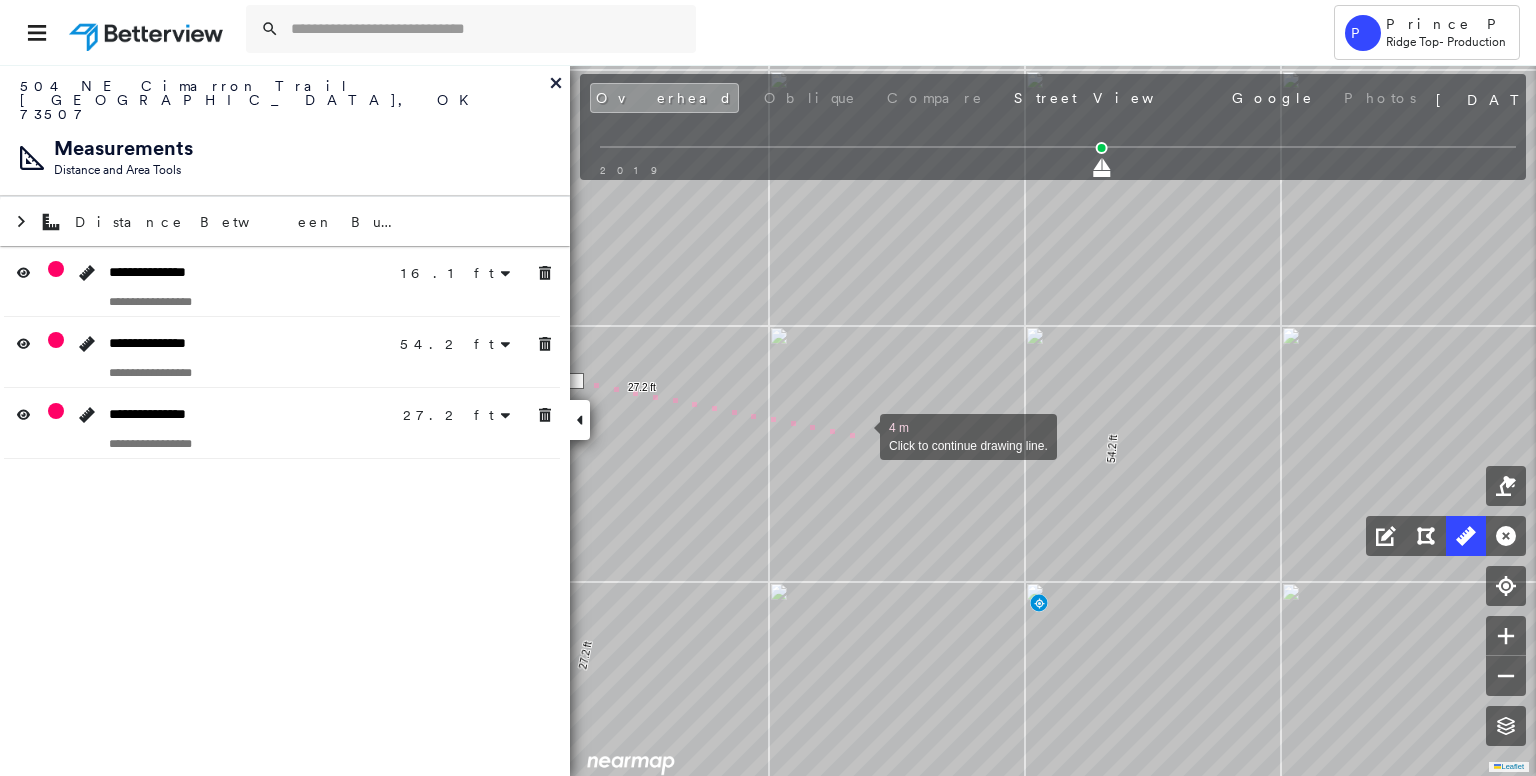 drag, startPoint x: 1014, startPoint y: 444, endPoint x: 866, endPoint y: 435, distance: 148.27339 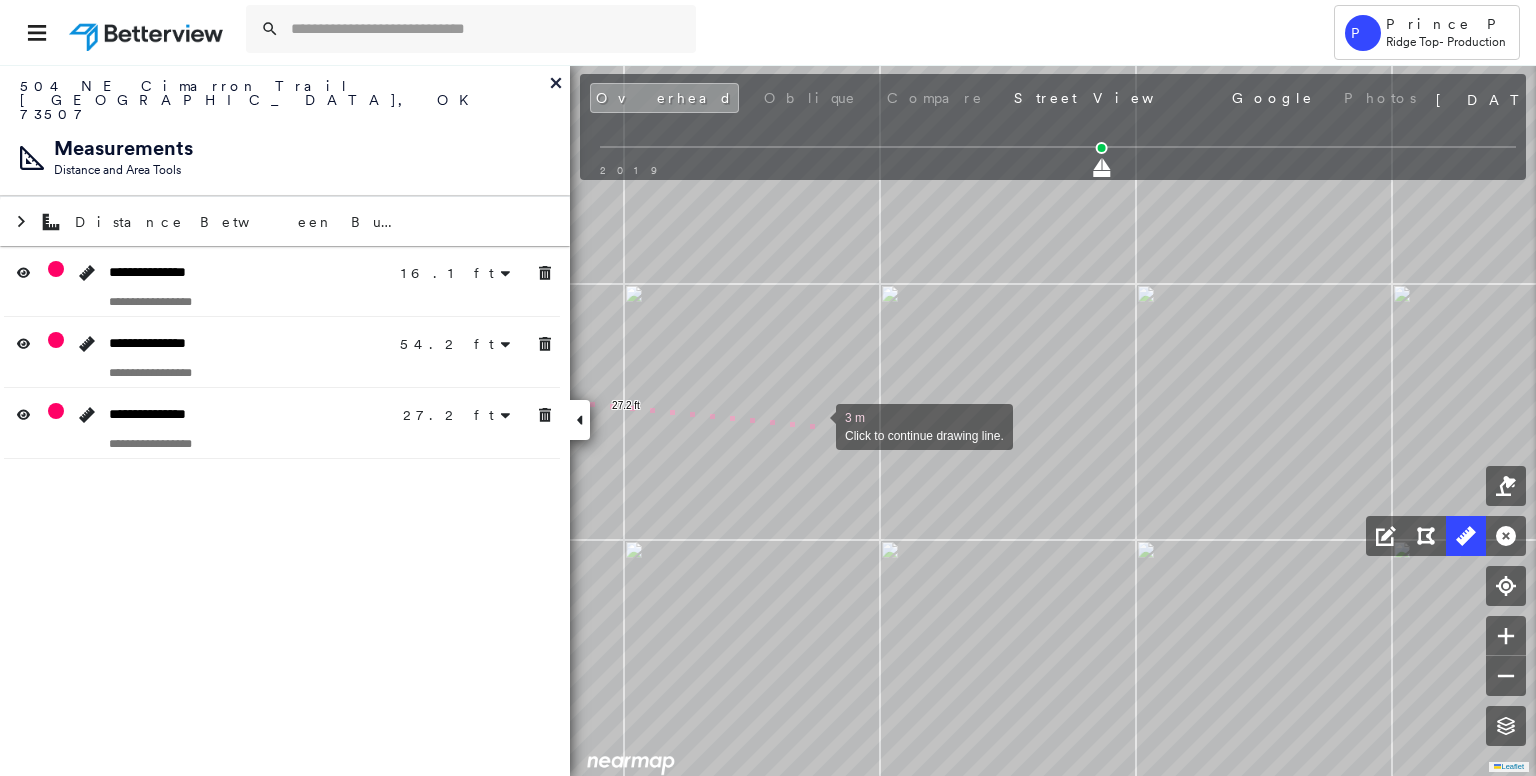 click at bounding box center (816, 425) 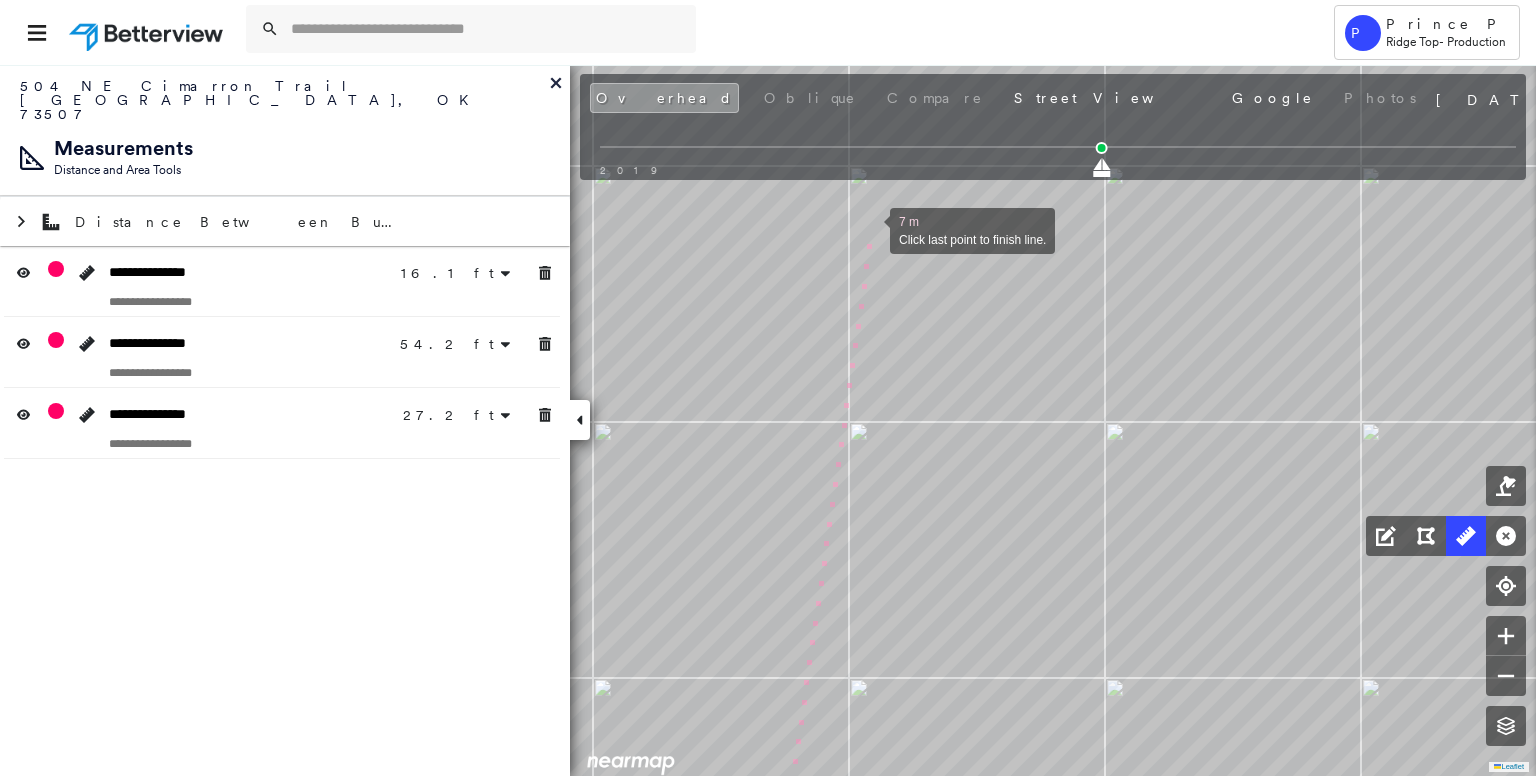 click at bounding box center [870, 229] 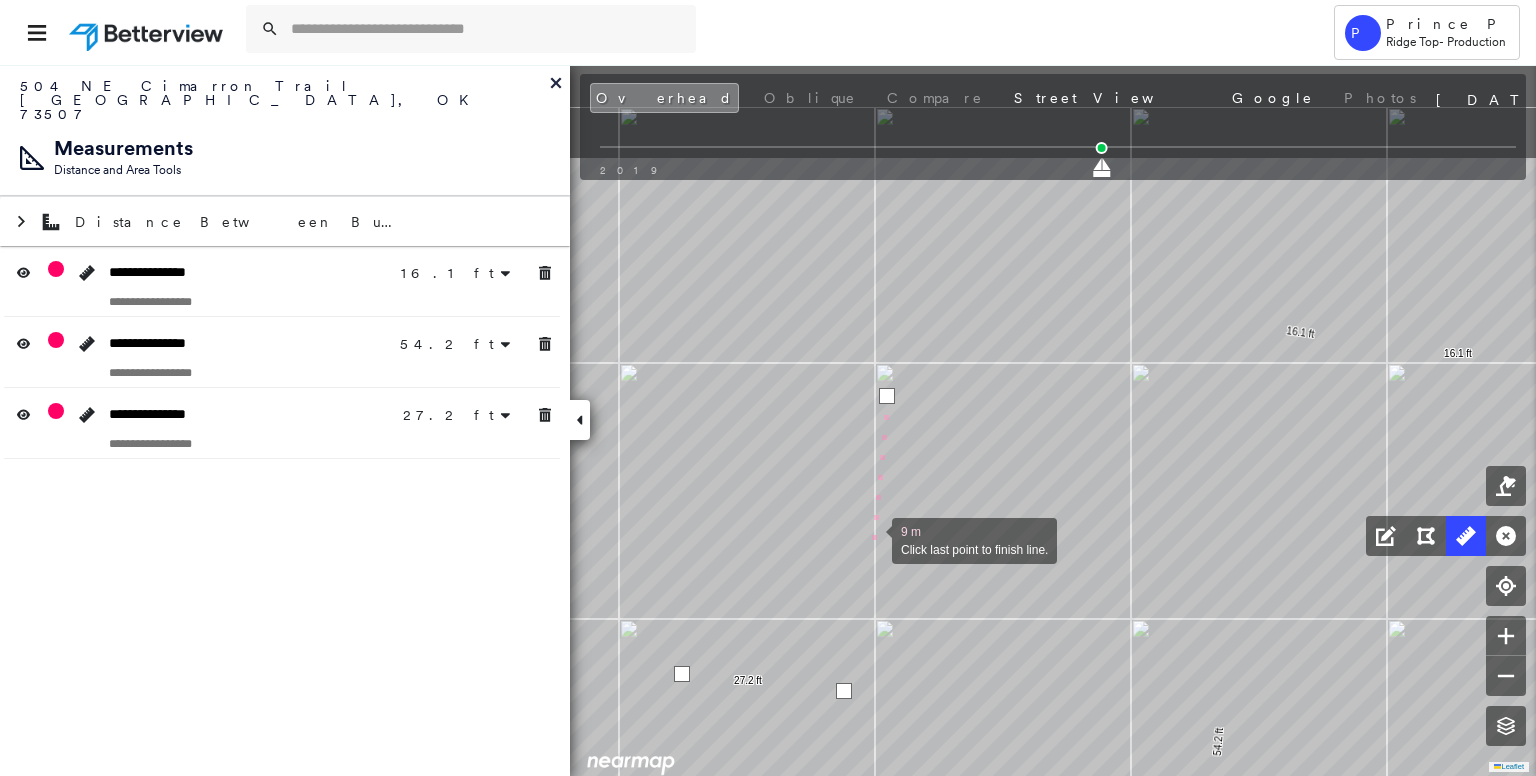 drag, startPoint x: 857, startPoint y: 377, endPoint x: 895, endPoint y: 441, distance: 74.431175 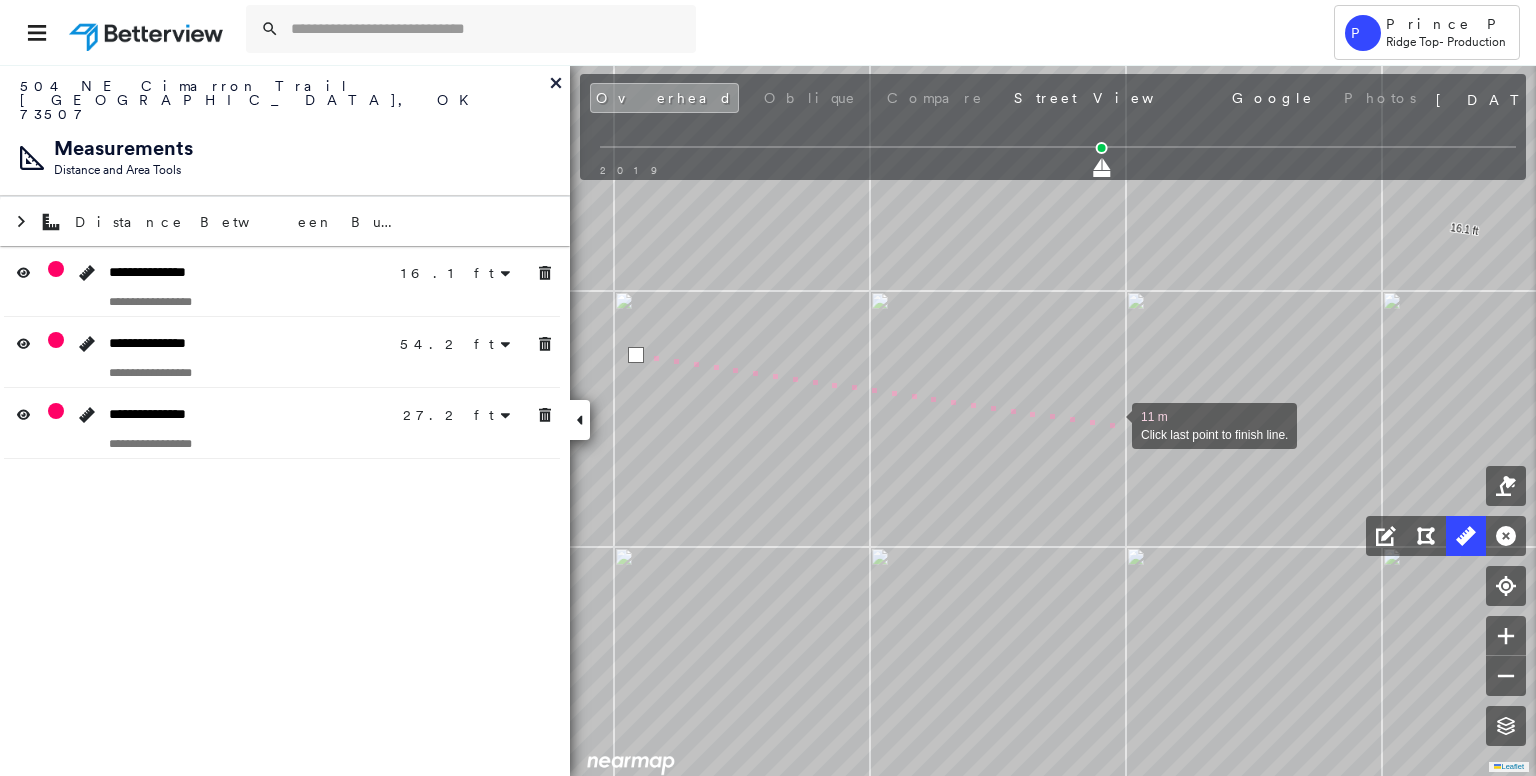 click at bounding box center [1112, 424] 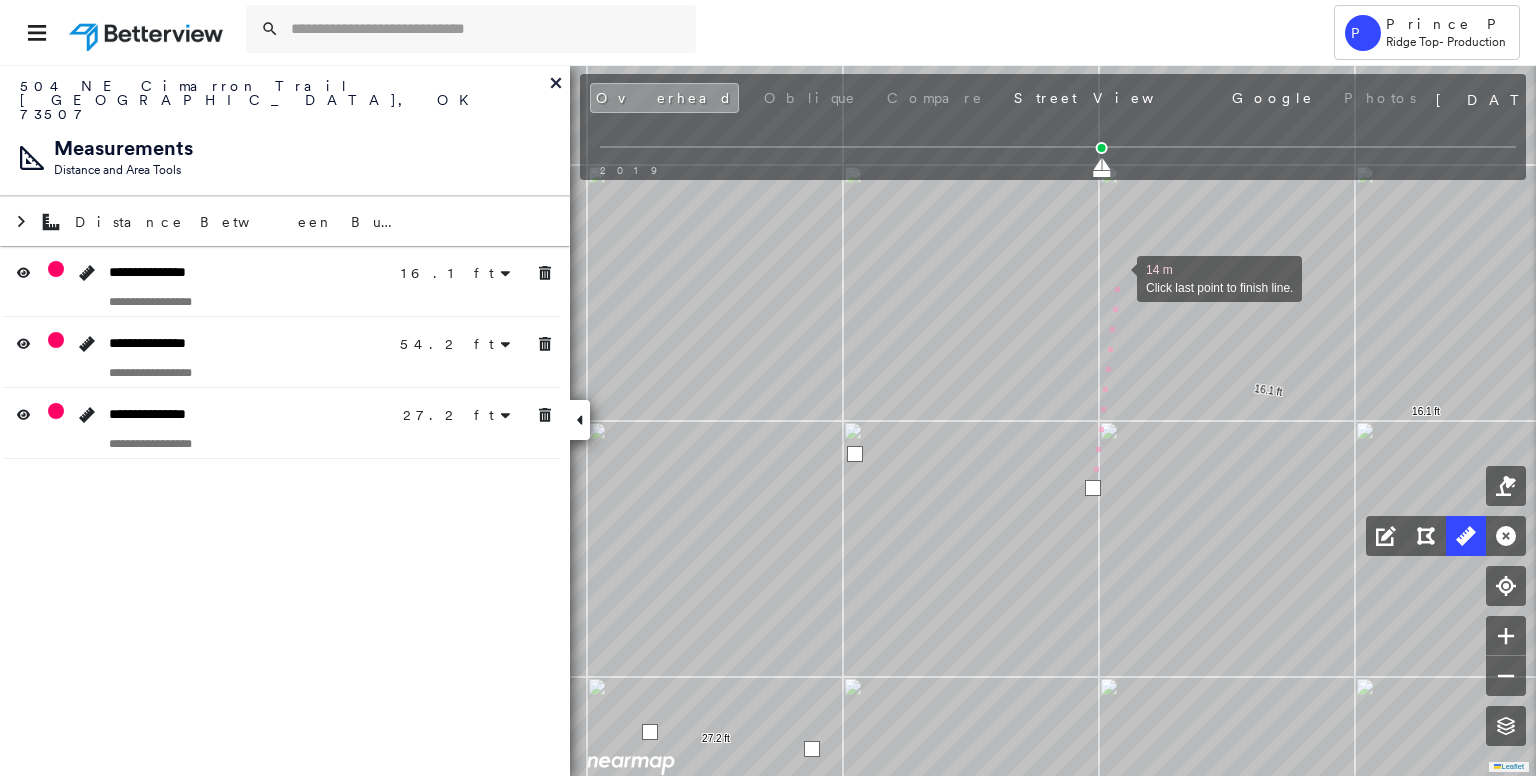 drag, startPoint x: 1129, startPoint y: 251, endPoint x: 1075, endPoint y: 372, distance: 132.50282 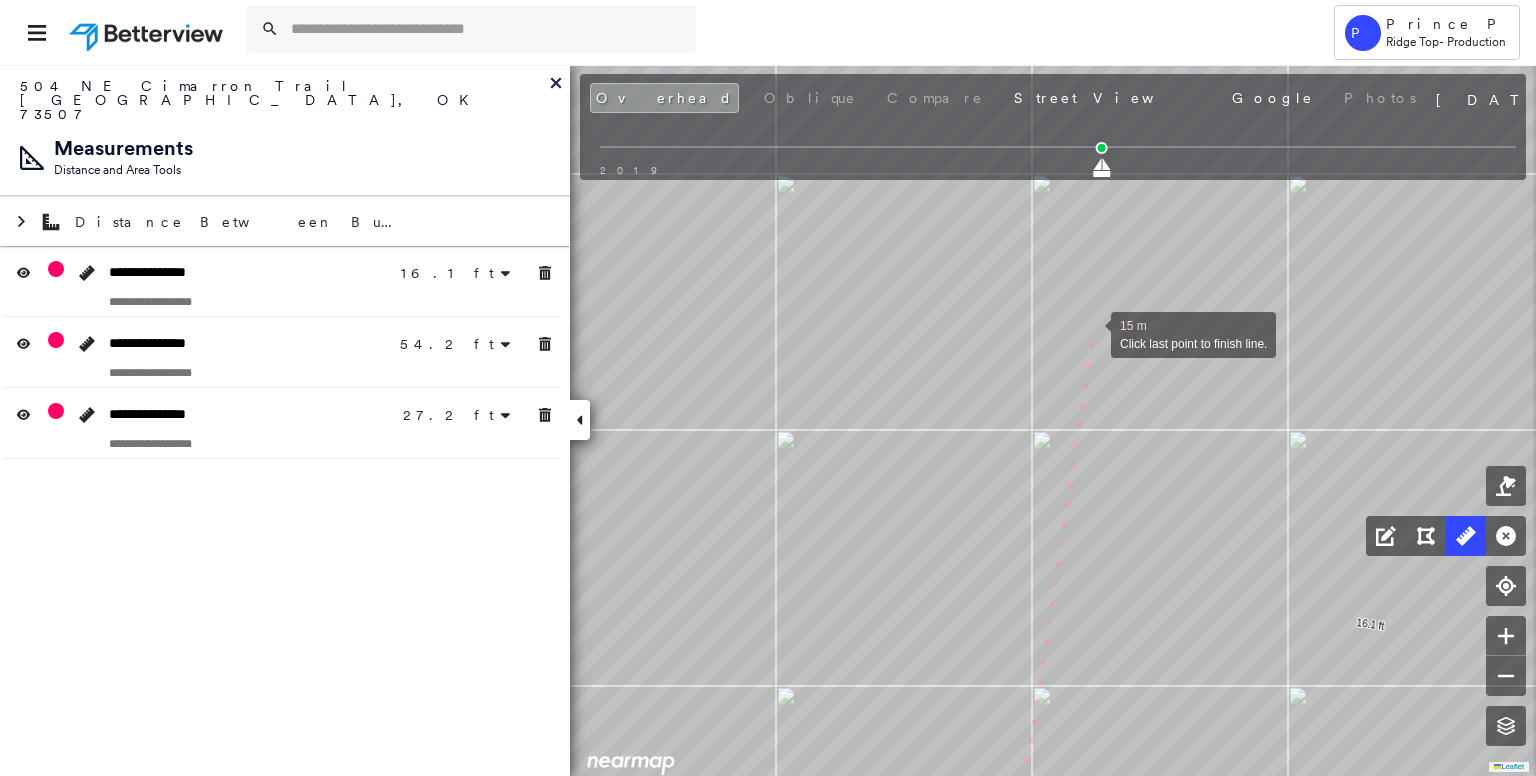 click at bounding box center (1091, 333) 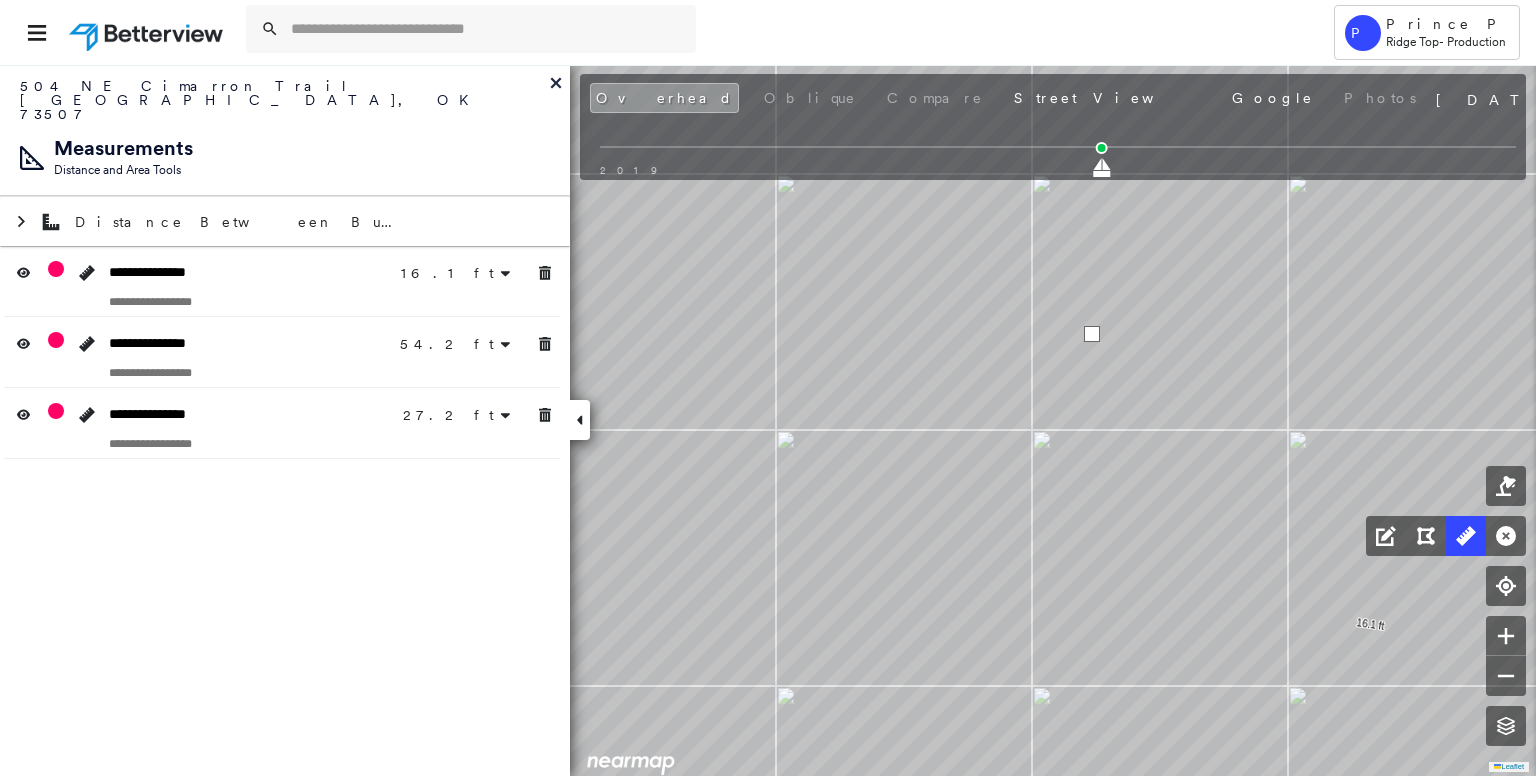 click at bounding box center [1092, 334] 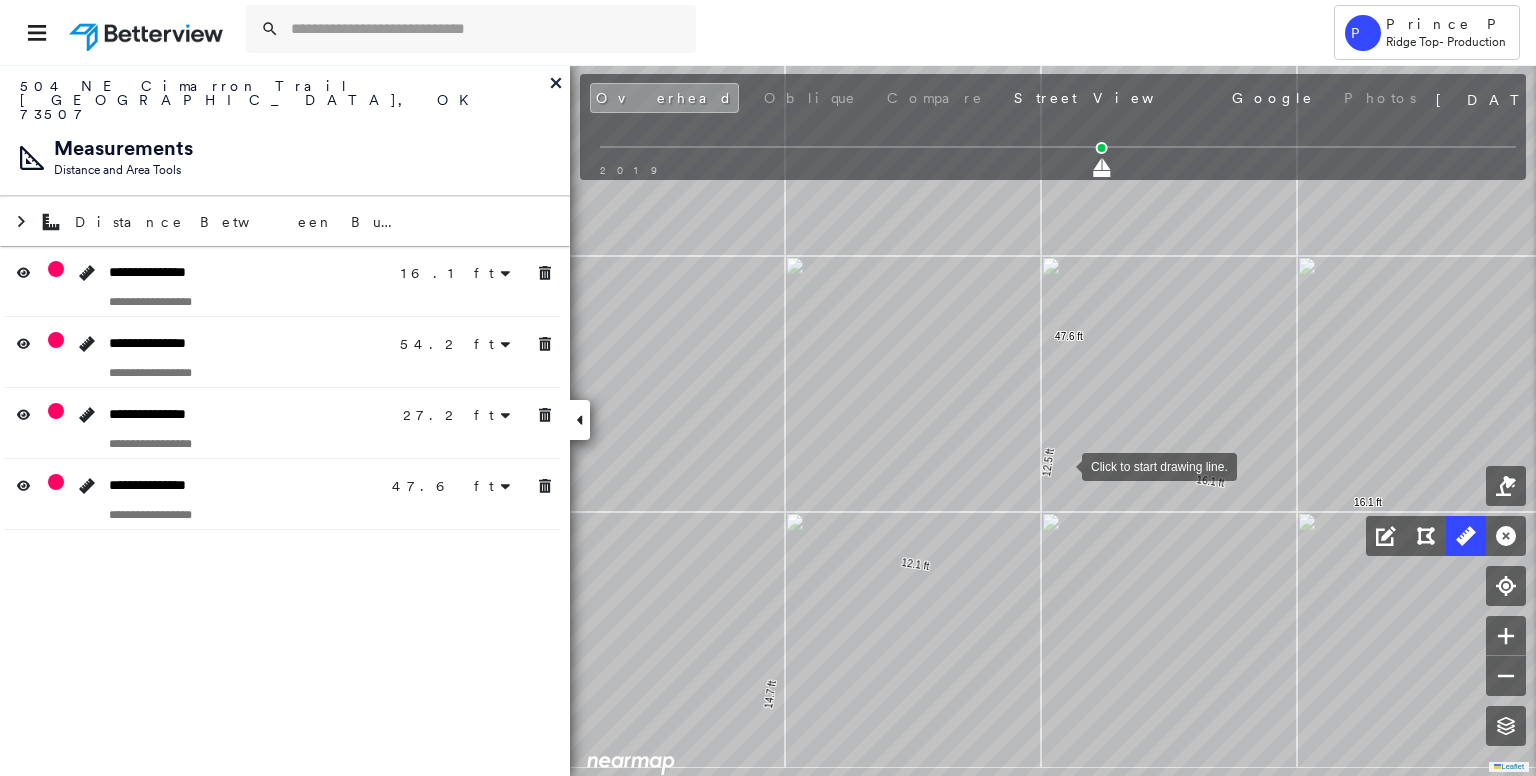 drag, startPoint x: 1070, startPoint y: 483, endPoint x: 1060, endPoint y: 458, distance: 26.925823 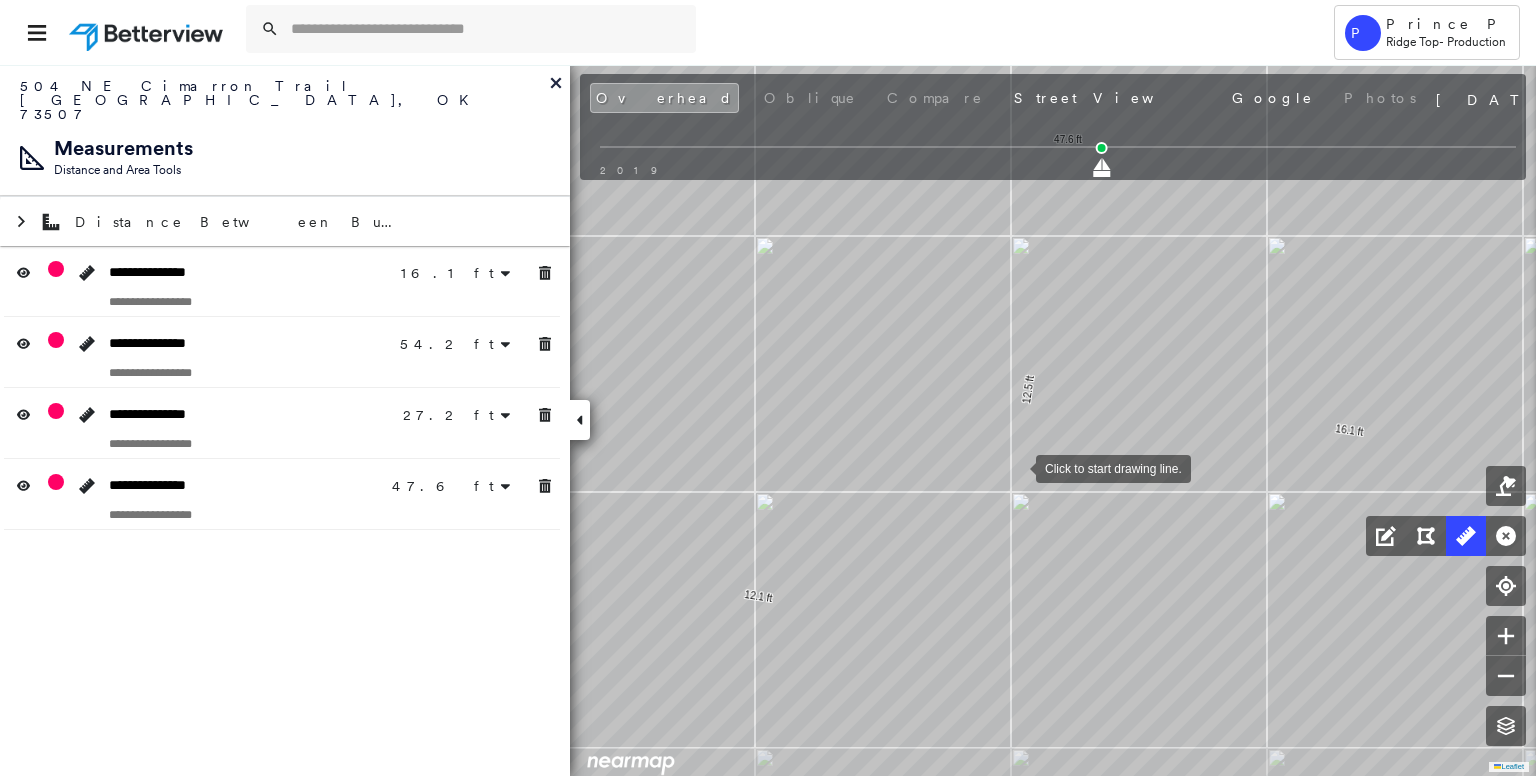 drag, startPoint x: 1023, startPoint y: 536, endPoint x: 1016, endPoint y: 468, distance: 68.359344 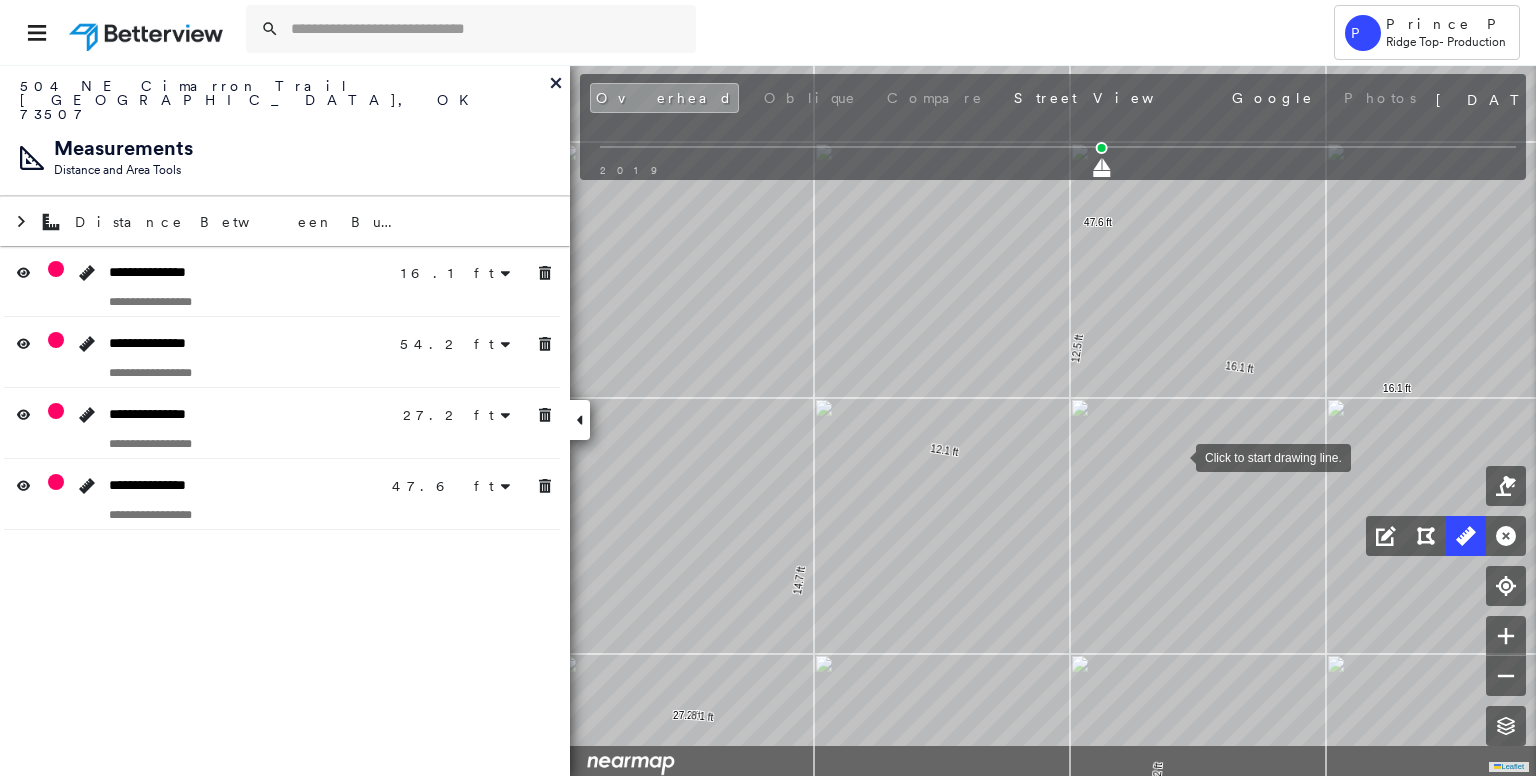 drag, startPoint x: 1142, startPoint y: 563, endPoint x: 1200, endPoint y: 411, distance: 162.6899 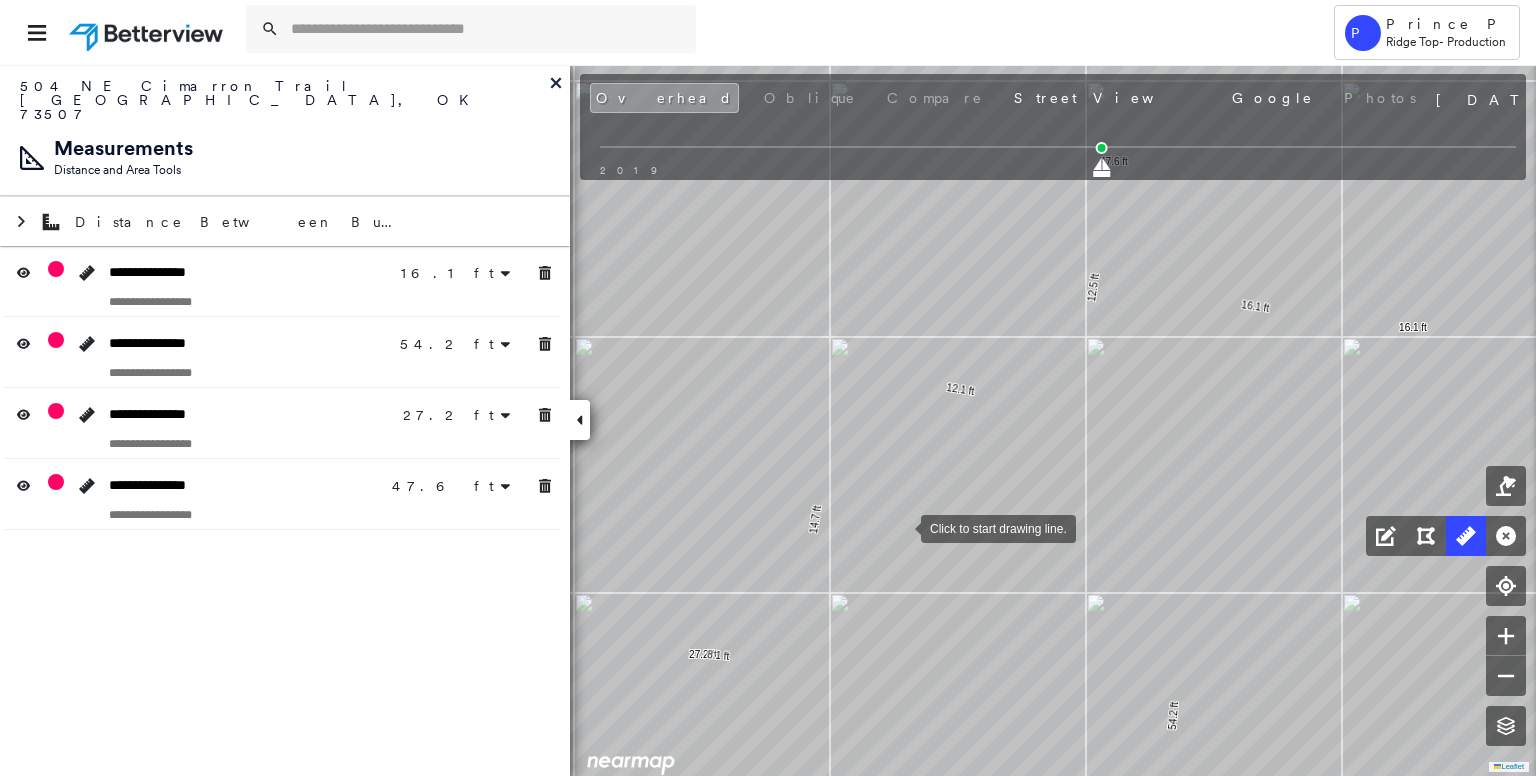 drag, startPoint x: 914, startPoint y: 539, endPoint x: 861, endPoint y: 493, distance: 70.178345 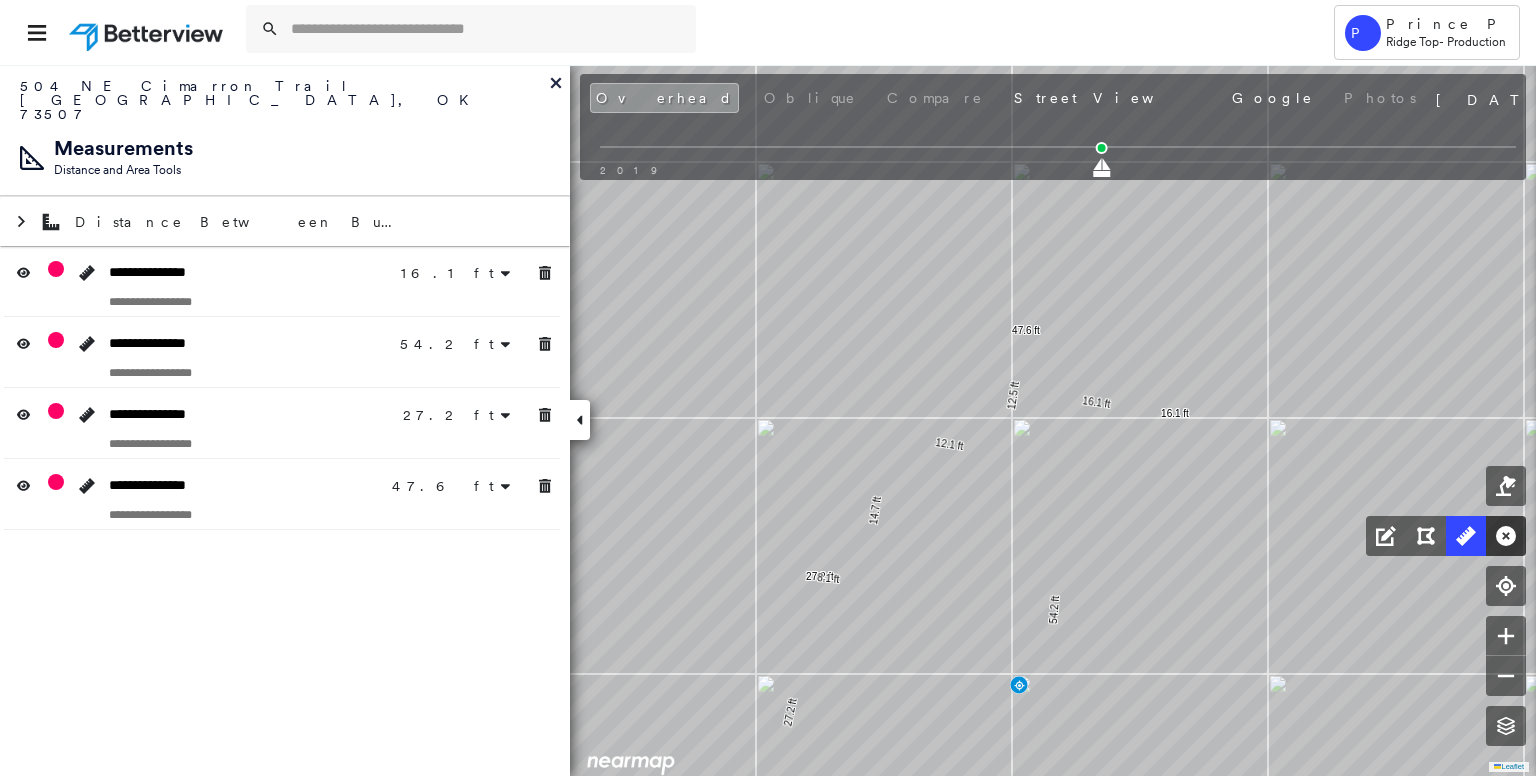 click 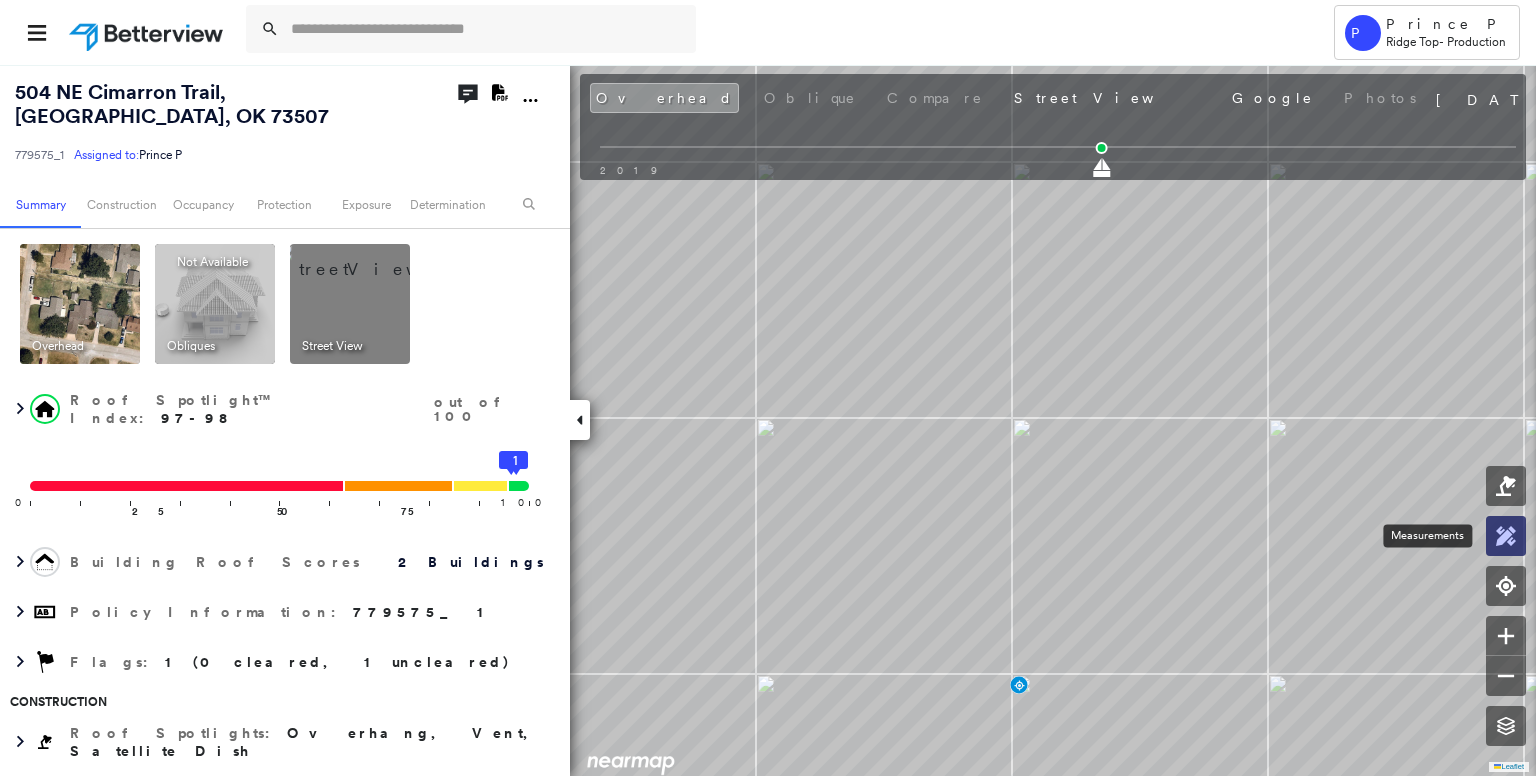 click 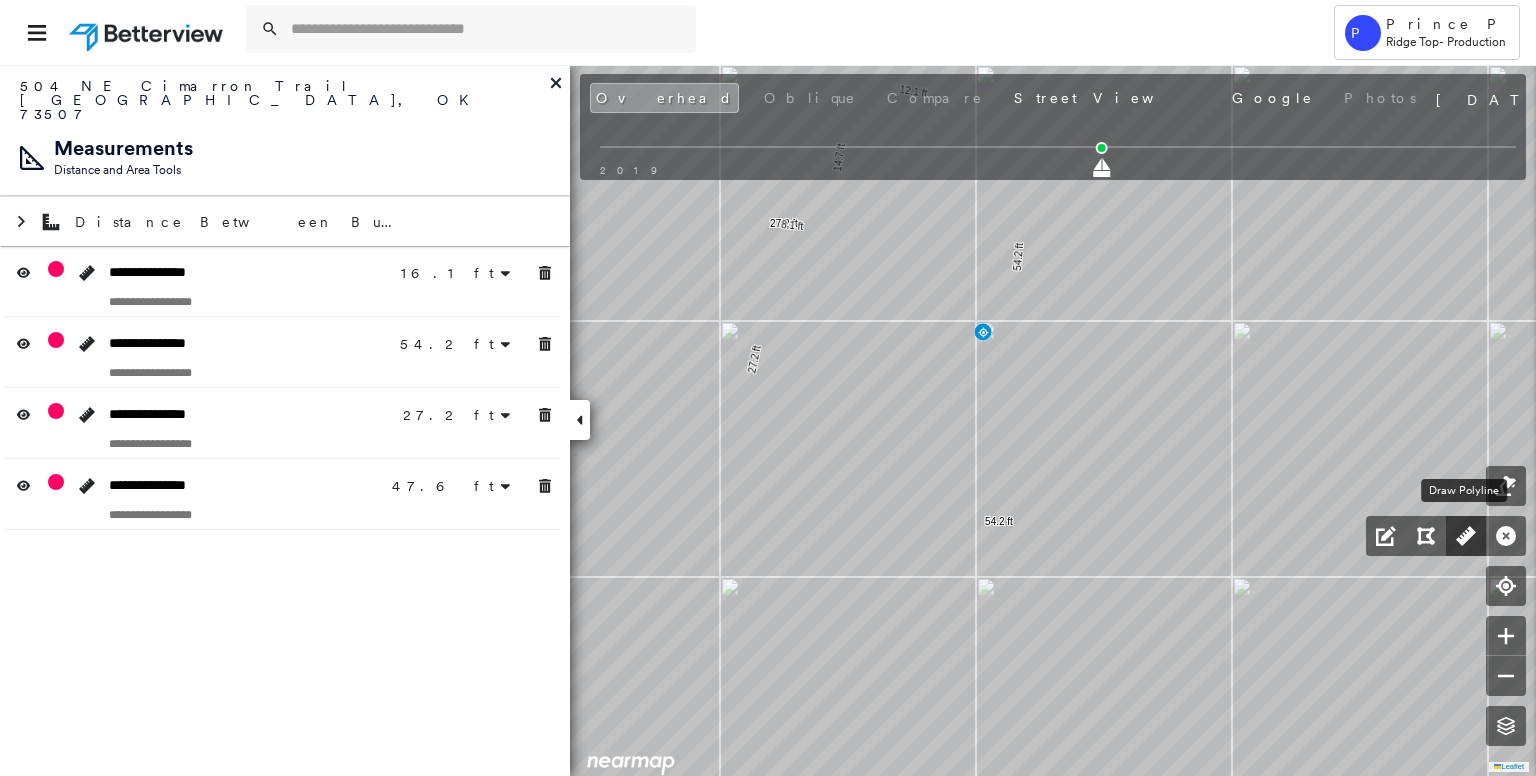 click 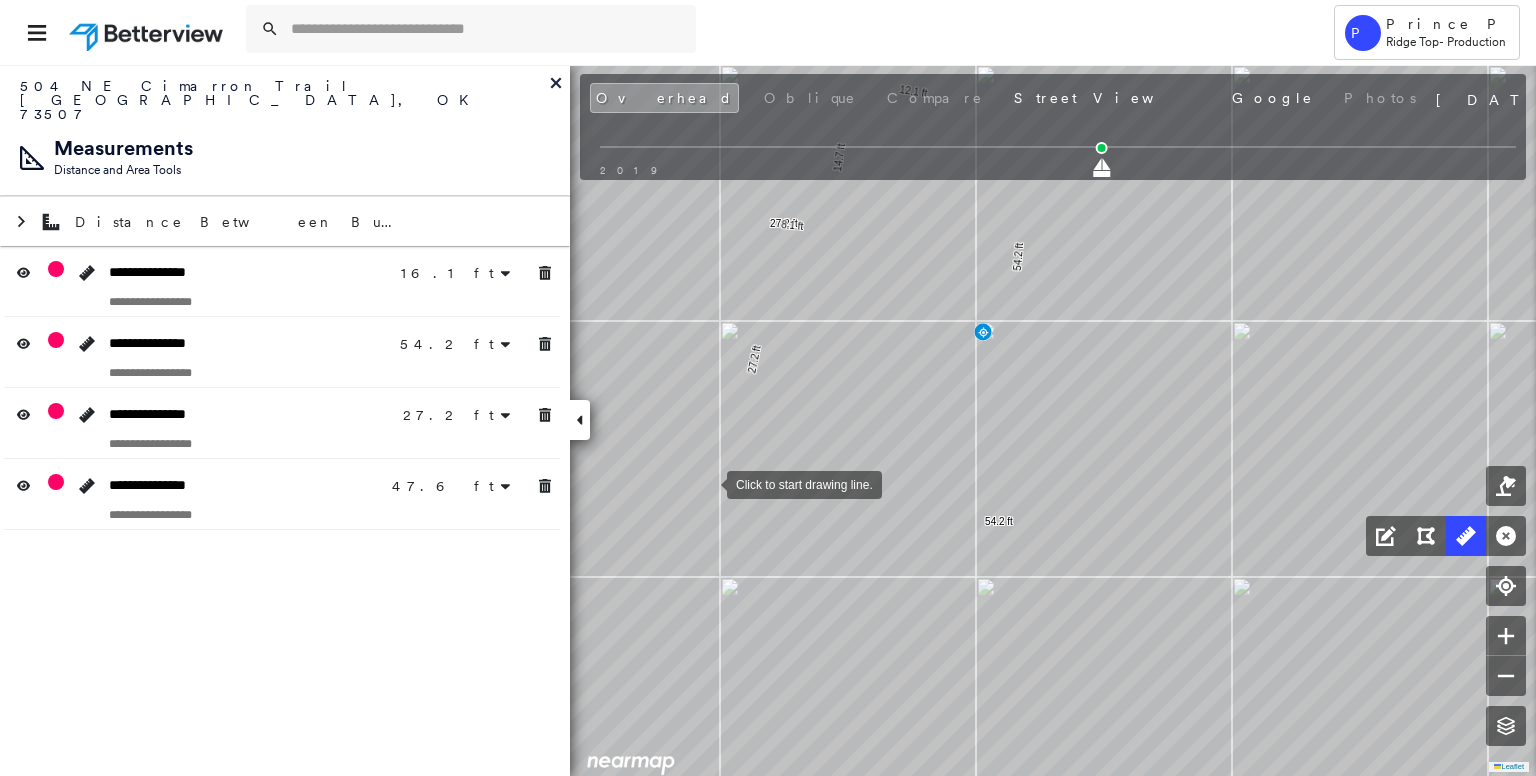 click at bounding box center [707, 483] 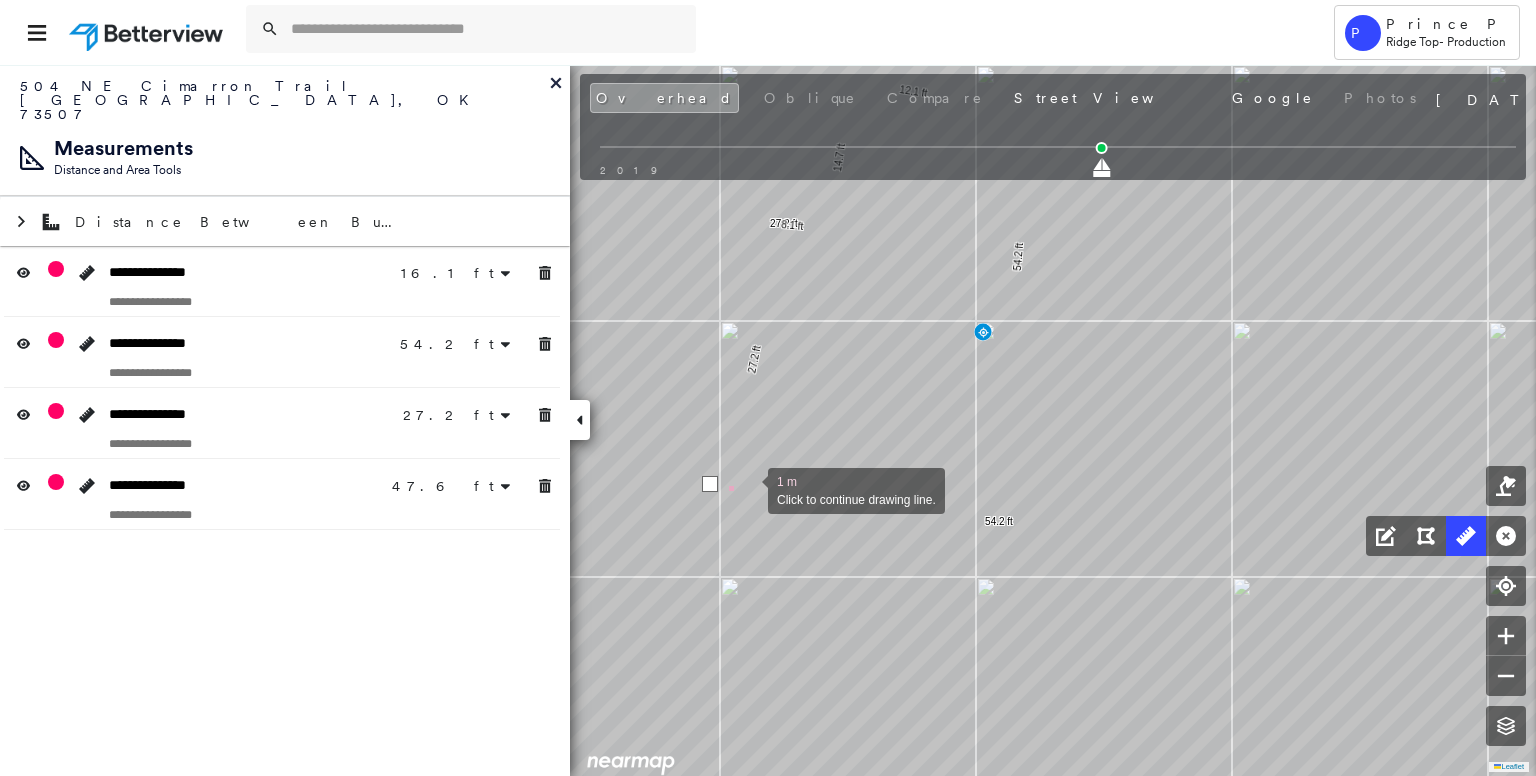 click at bounding box center (748, 489) 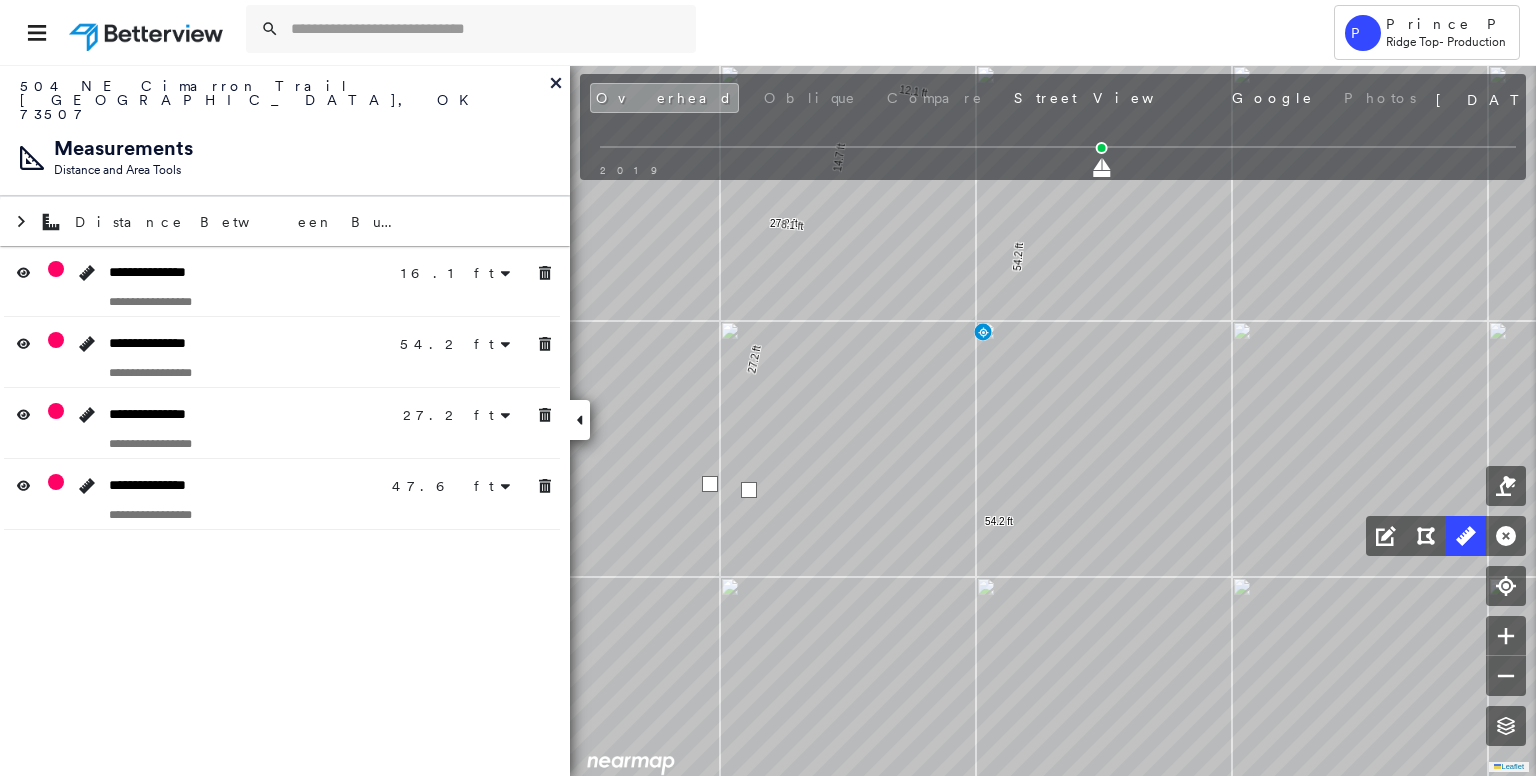 click at bounding box center (749, 490) 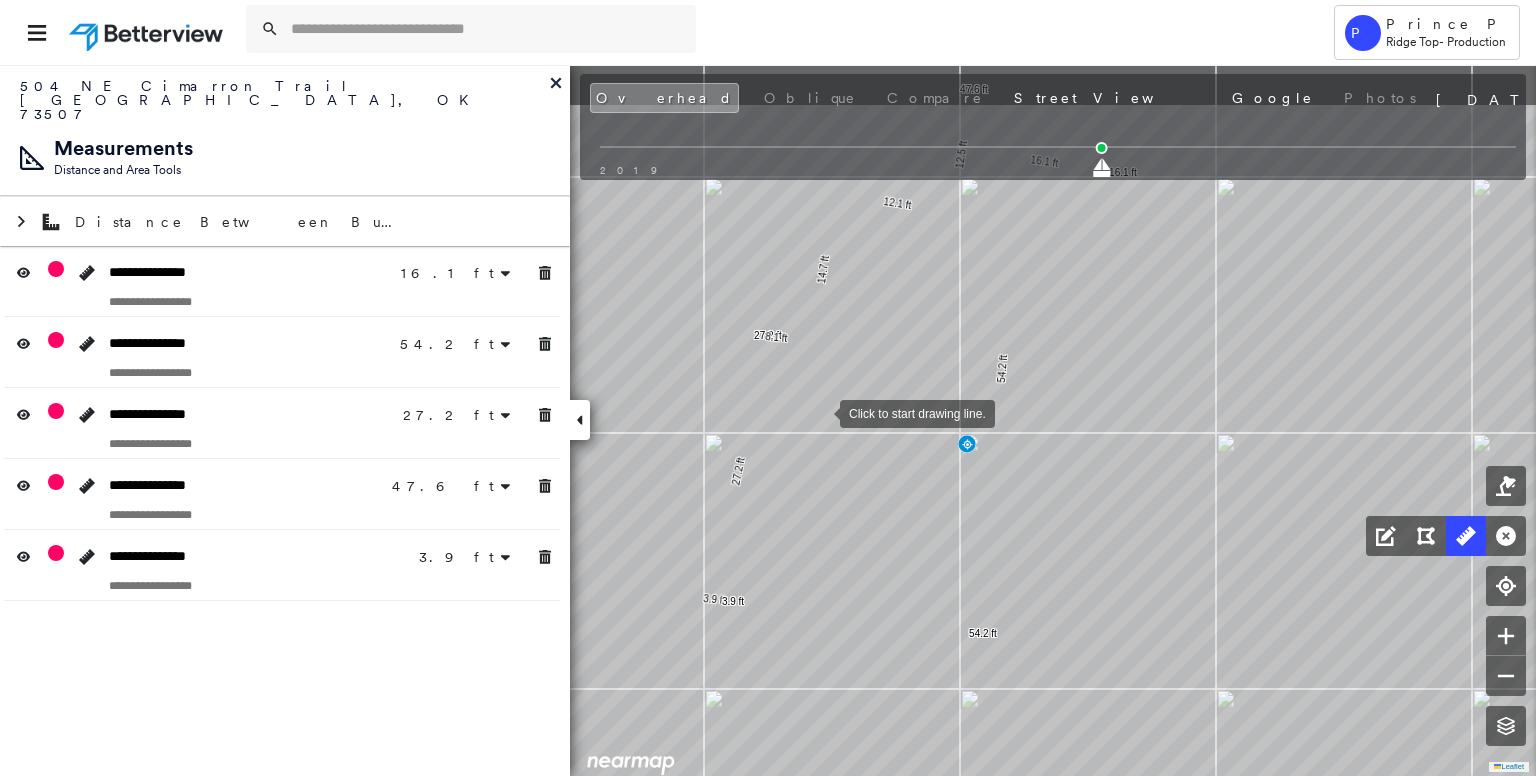 drag, startPoint x: 836, startPoint y: 309, endPoint x: 820, endPoint y: 409, distance: 101.27191 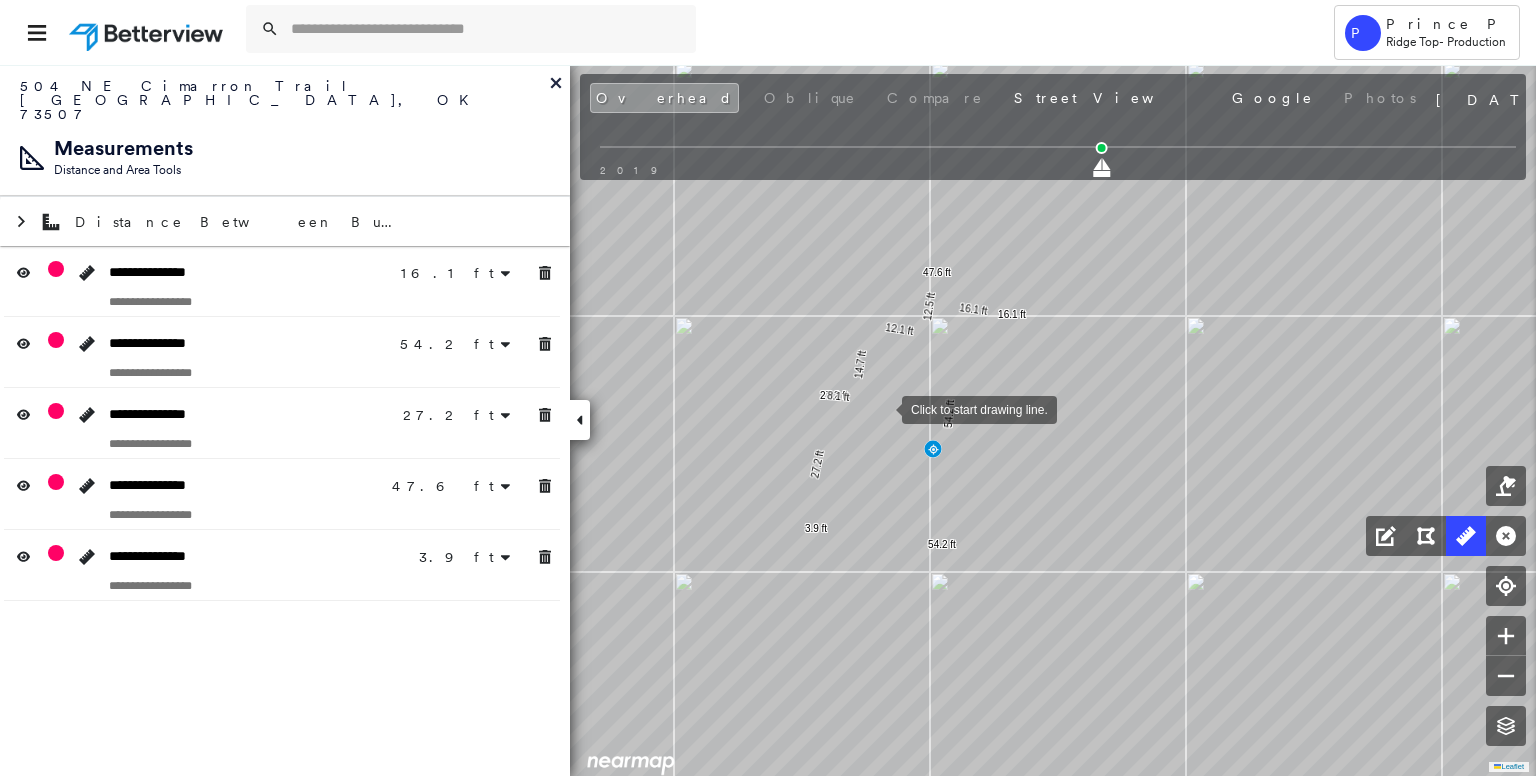 drag, startPoint x: 889, startPoint y: 338, endPoint x: 882, endPoint y: 409, distance: 71.34424 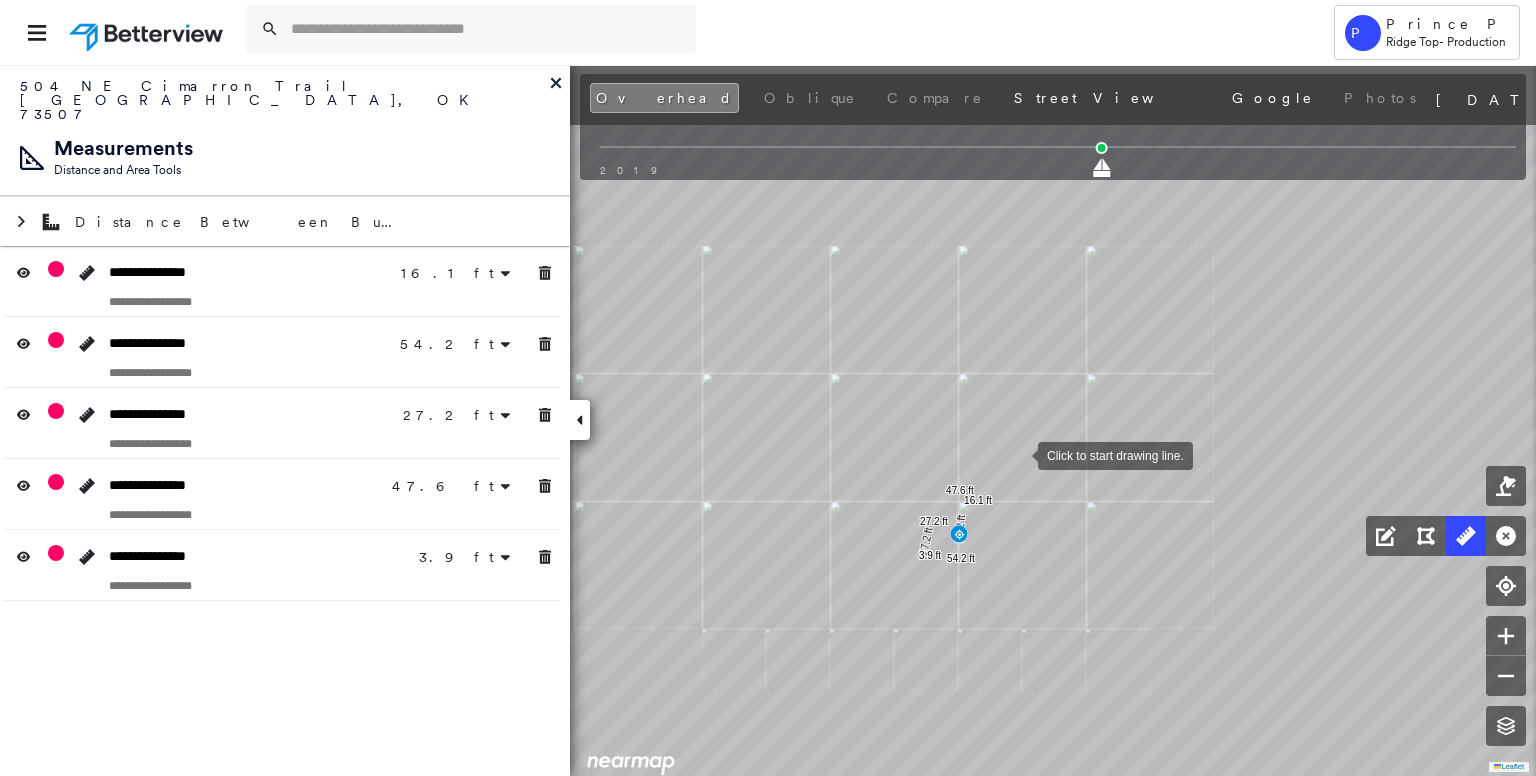 click on "16.1 ft 54.2 ft 54.2 ft 27.2 ft 27.2 ft 47.6 ft 3.9 ft Click to start drawing line." at bounding box center (-232, 8) 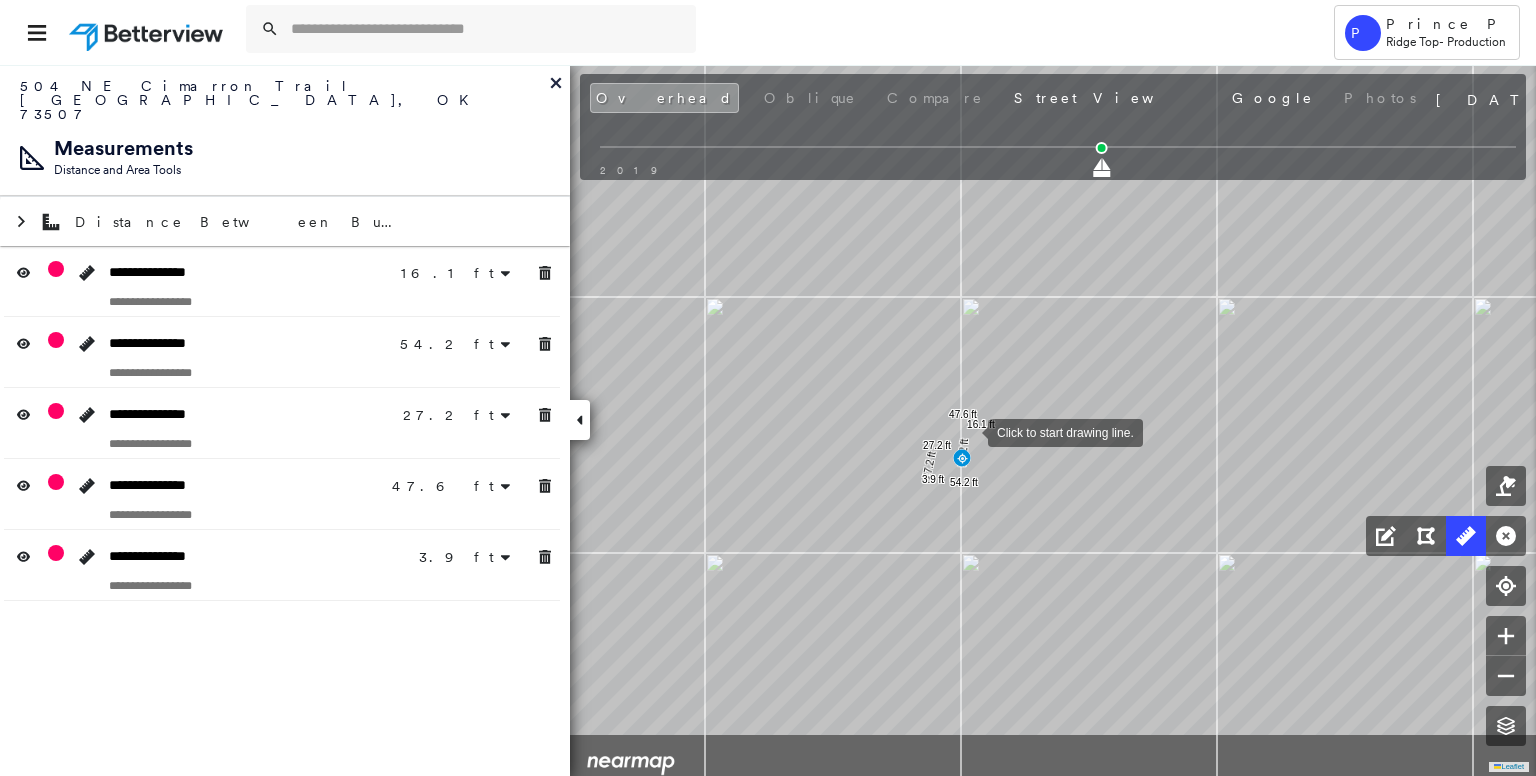 drag, startPoint x: 955, startPoint y: 544, endPoint x: 968, endPoint y: 432, distance: 112.75194 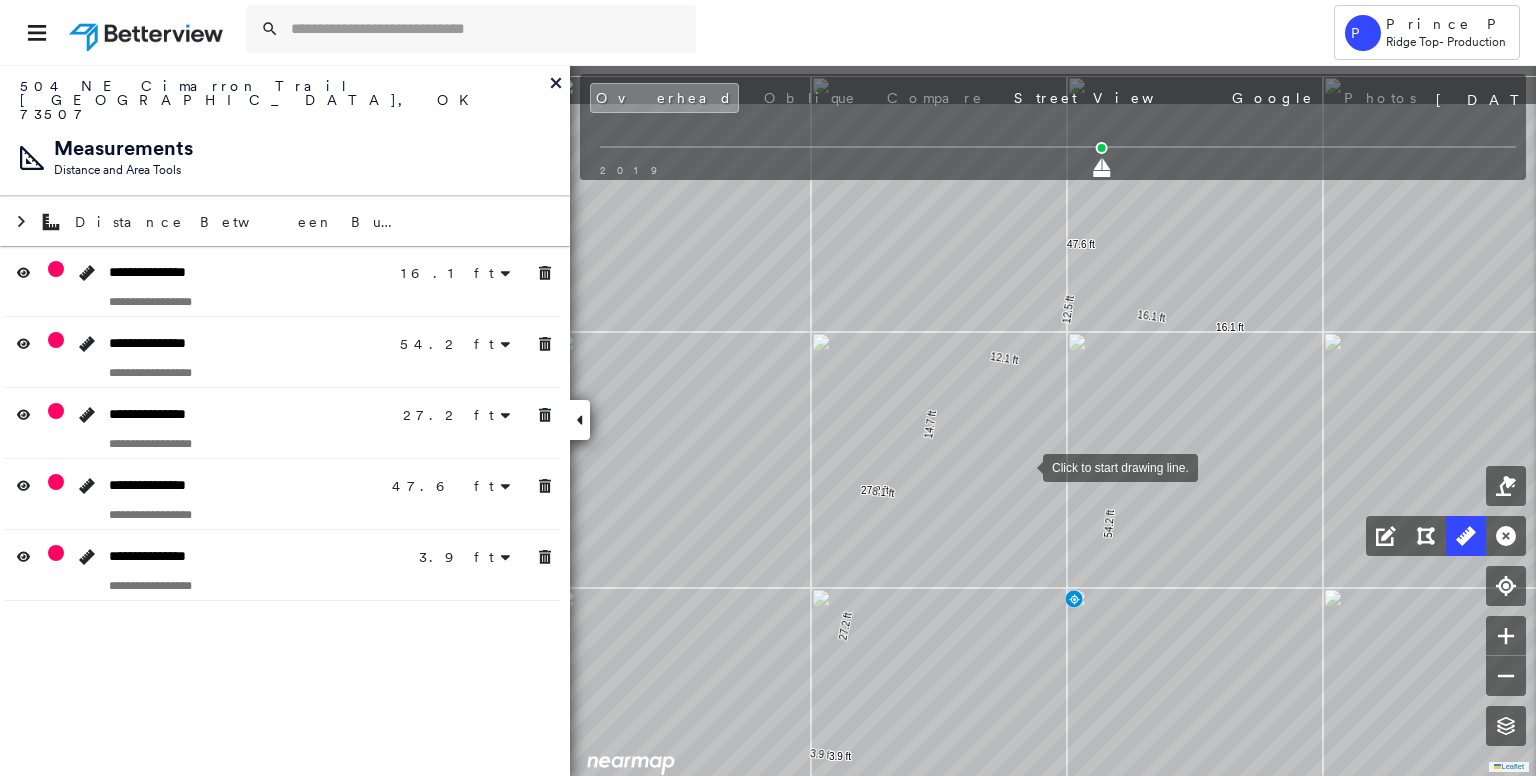 drag, startPoint x: 1023, startPoint y: 347, endPoint x: 1011, endPoint y: 529, distance: 182.39517 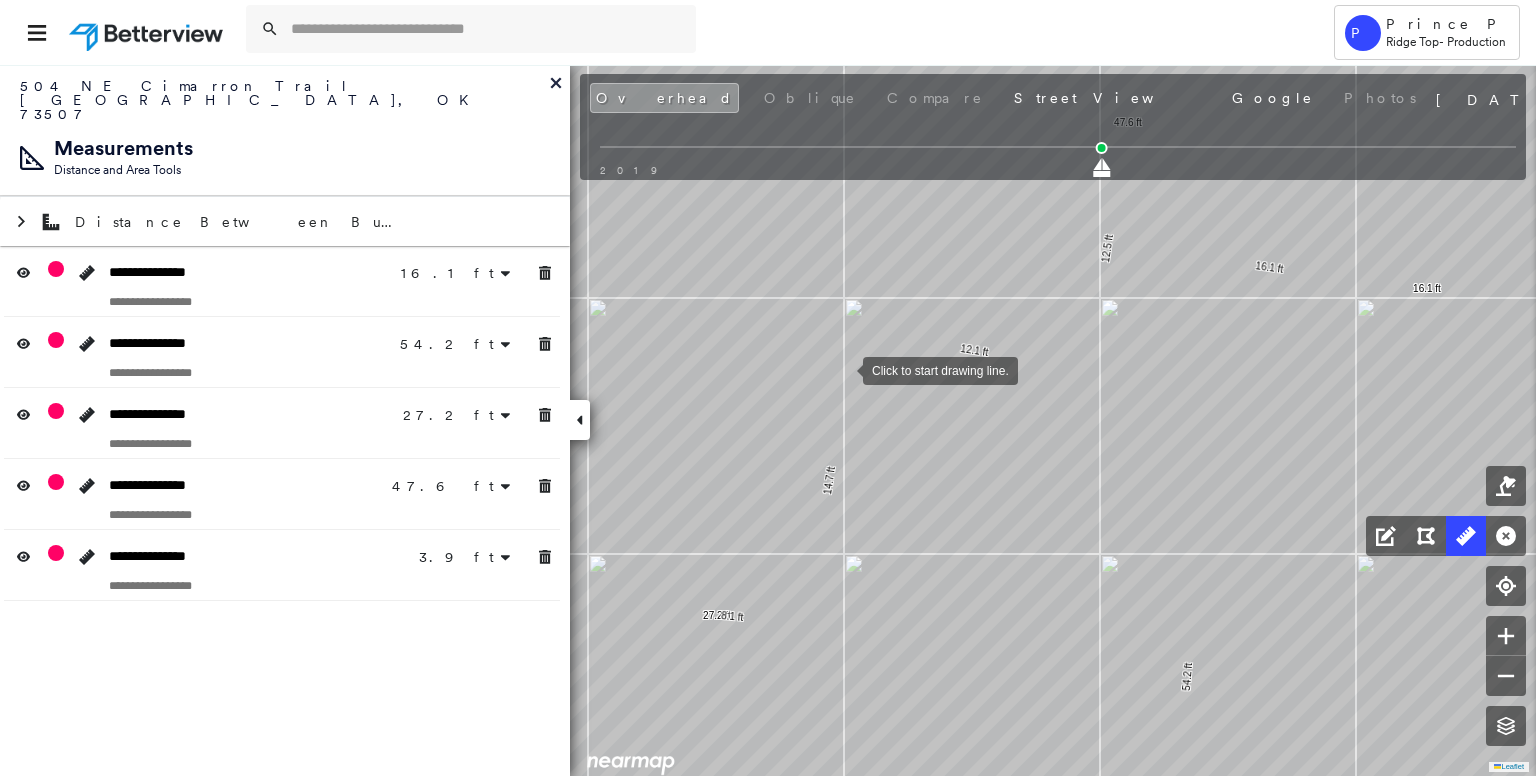 click at bounding box center (843, 369) 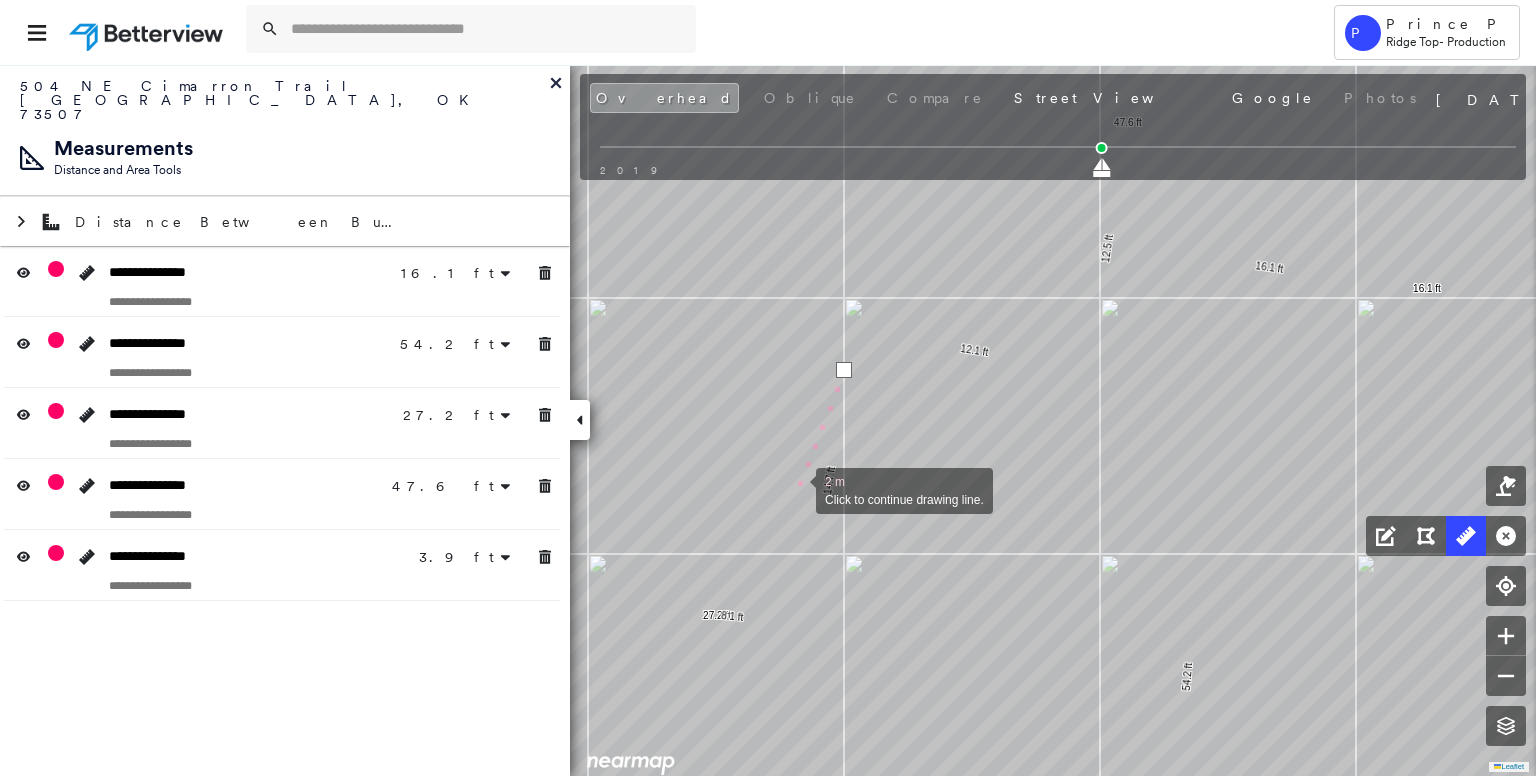 click at bounding box center [796, 489] 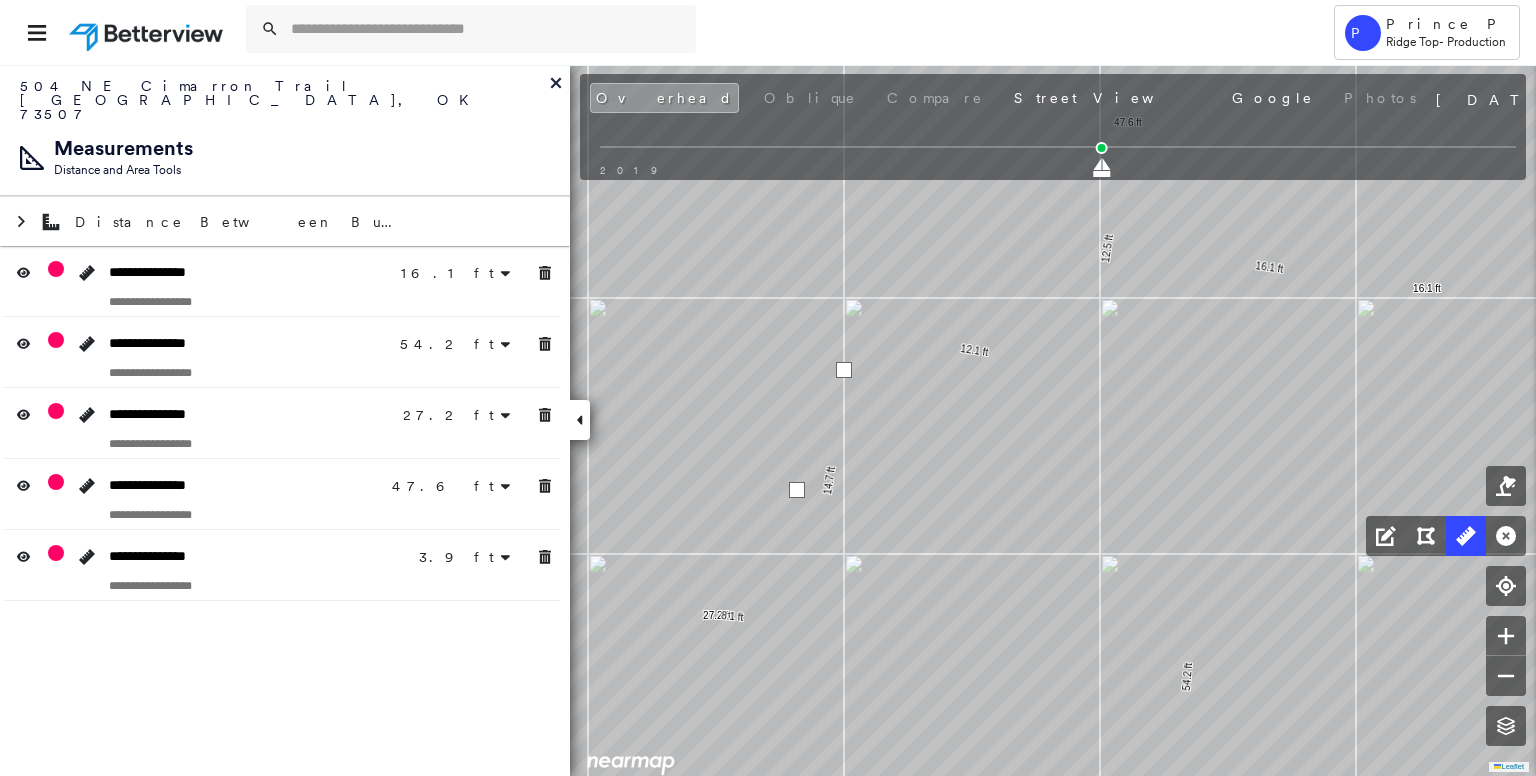 click at bounding box center (797, 490) 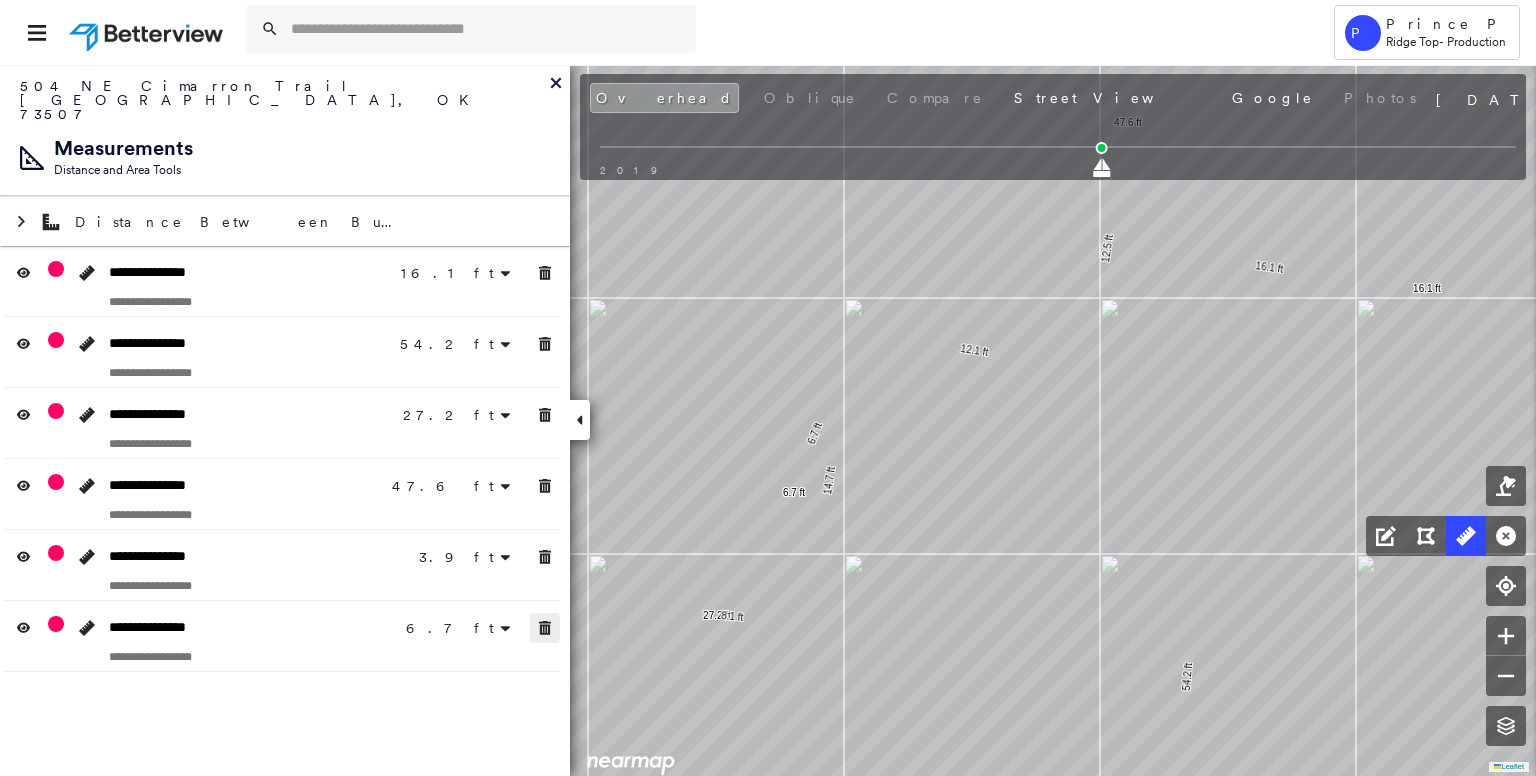 click at bounding box center [545, 628] 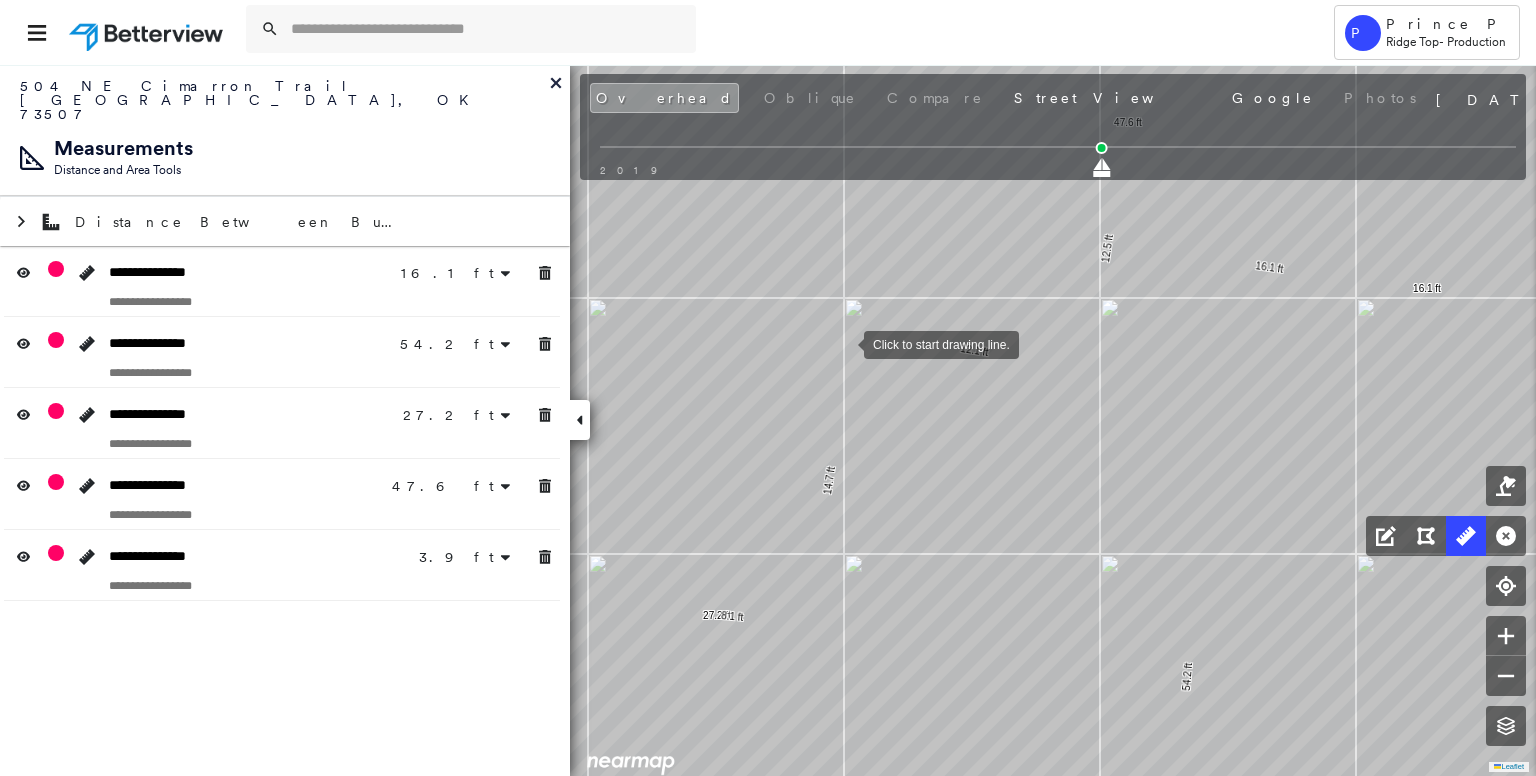 click at bounding box center (844, 343) 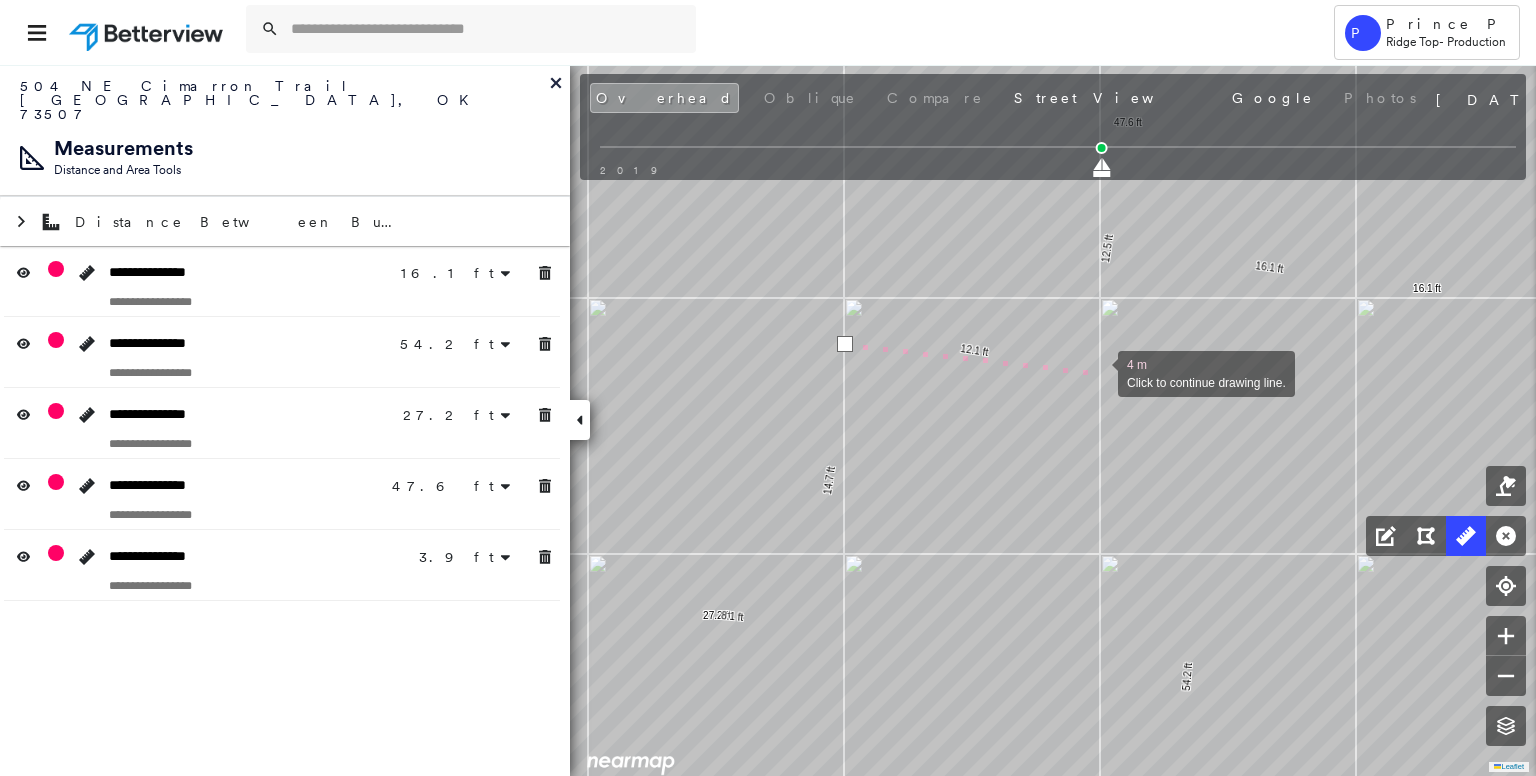 click at bounding box center (1098, 372) 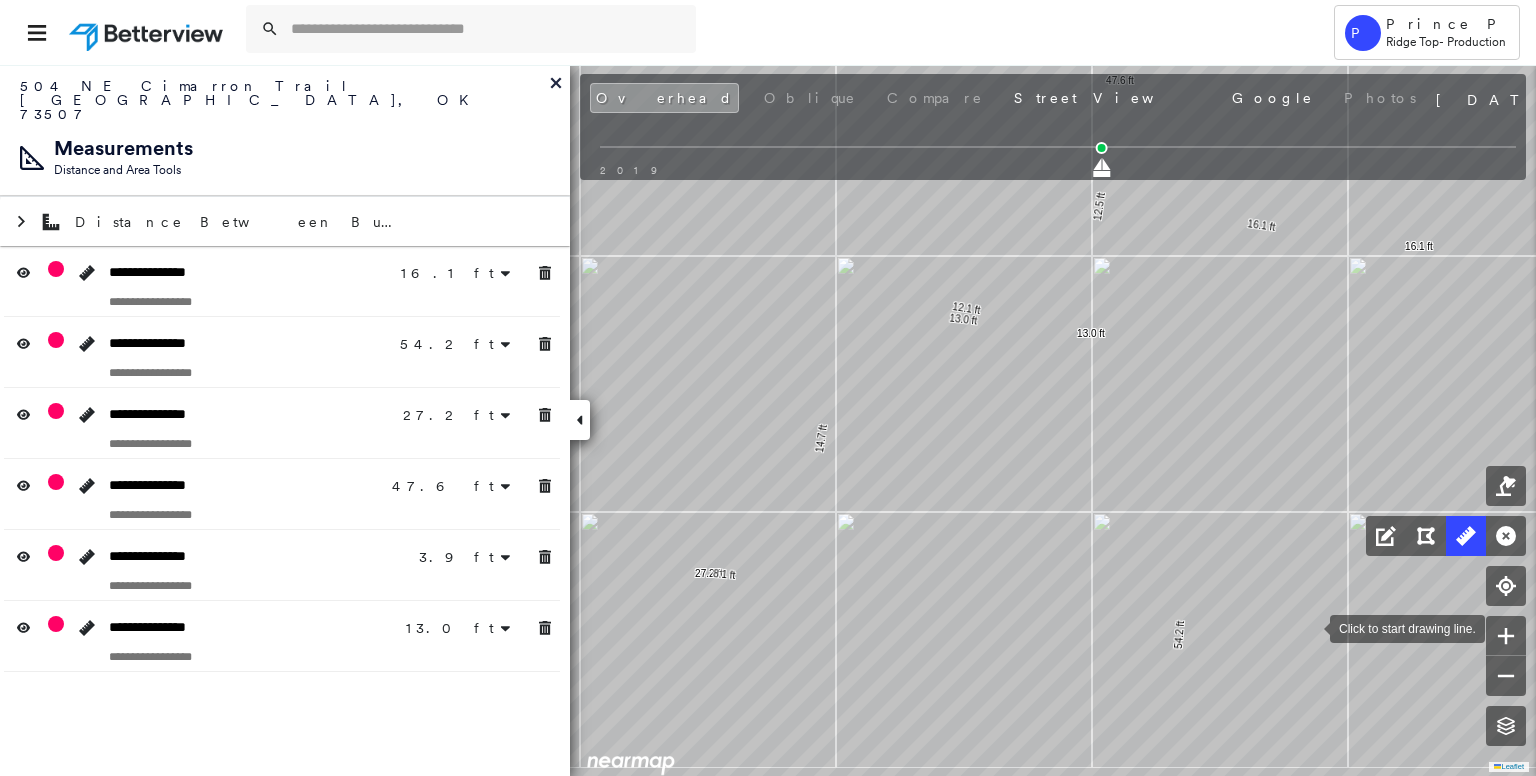 drag, startPoint x: 1320, startPoint y: 674, endPoint x: 1299, endPoint y: 589, distance: 87.555695 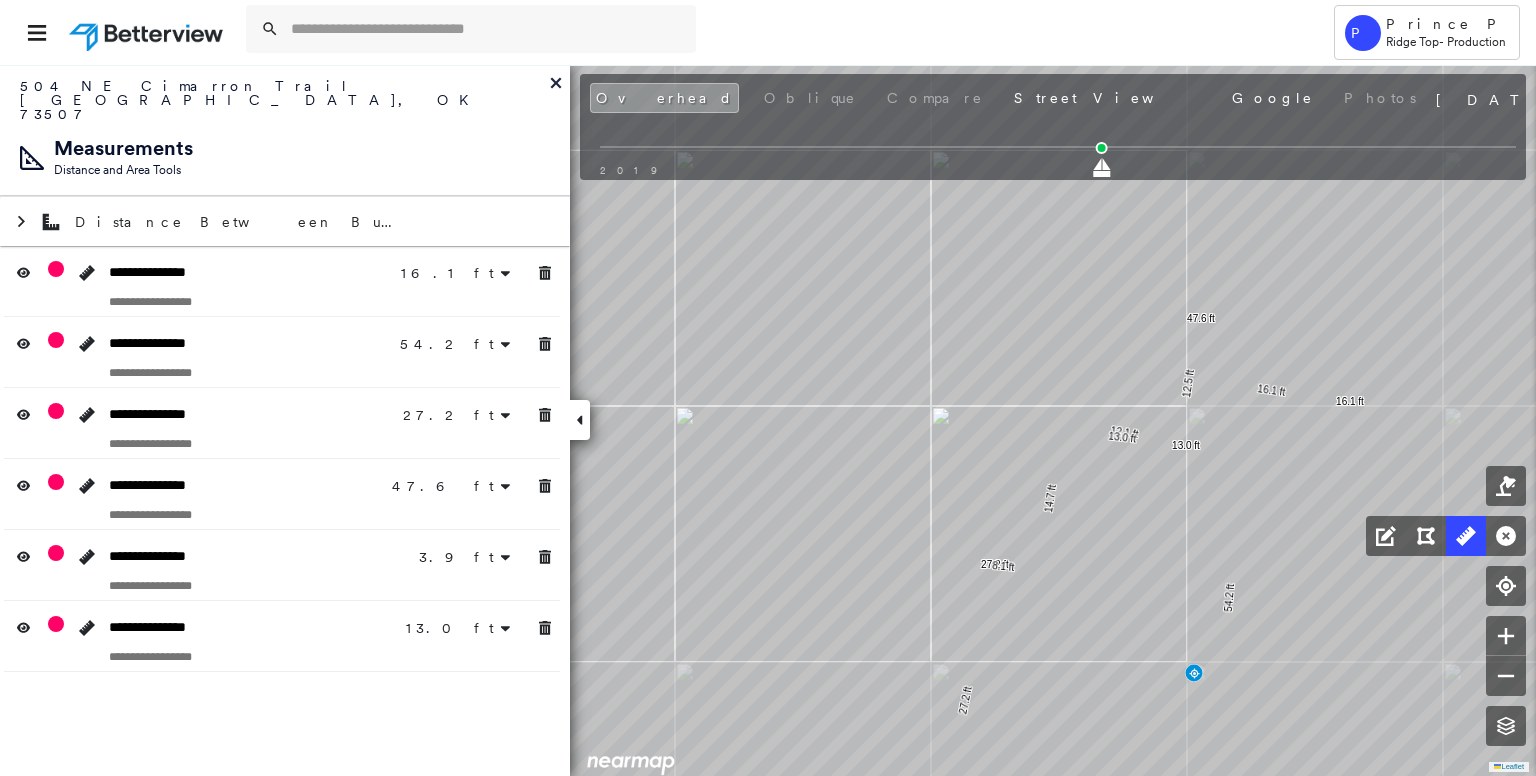 click on "16.1 ft 16.1 ft 54.2 ft 54.2 ft 27.2 ft 27.2 ft 8.1 ft 14.7 ft 12.1 ft 12.5 ft 47.6 ft 3.9 ft 3.9 ft 13.0 ft 13.0 ft Click to start drawing line." at bounding box center (-260, 30) 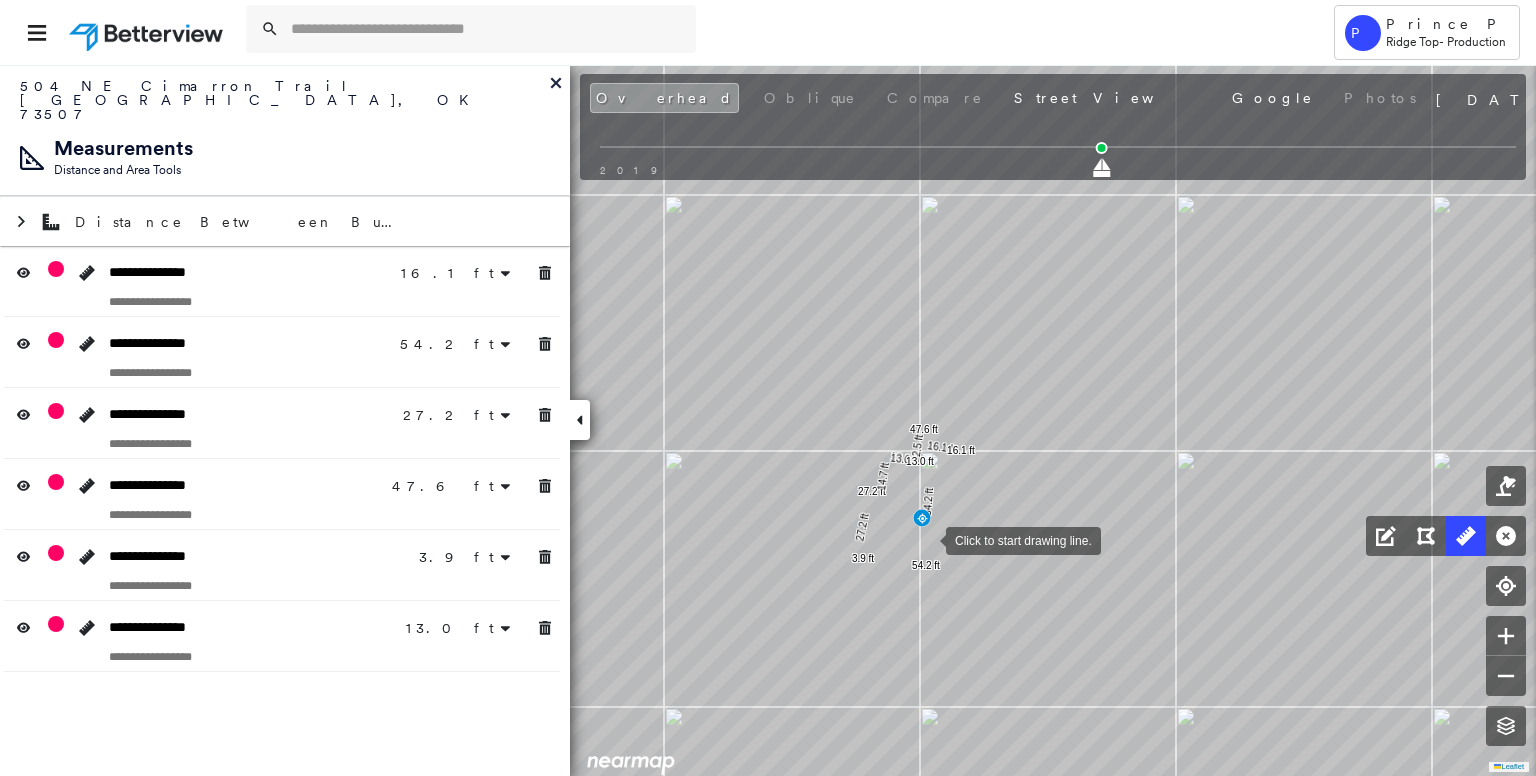 drag, startPoint x: 941, startPoint y: 505, endPoint x: 927, endPoint y: 539, distance: 36.769554 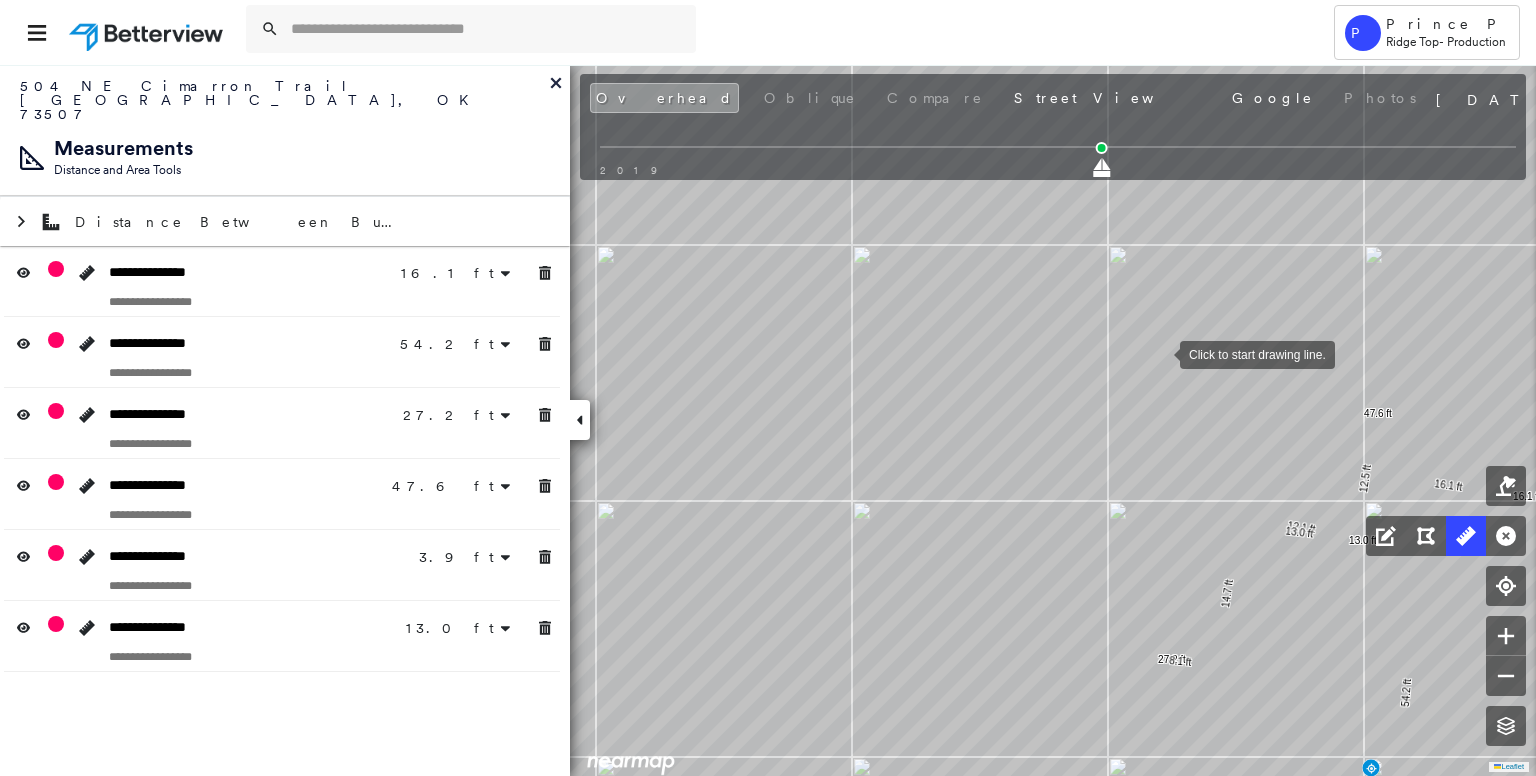click at bounding box center [1160, 353] 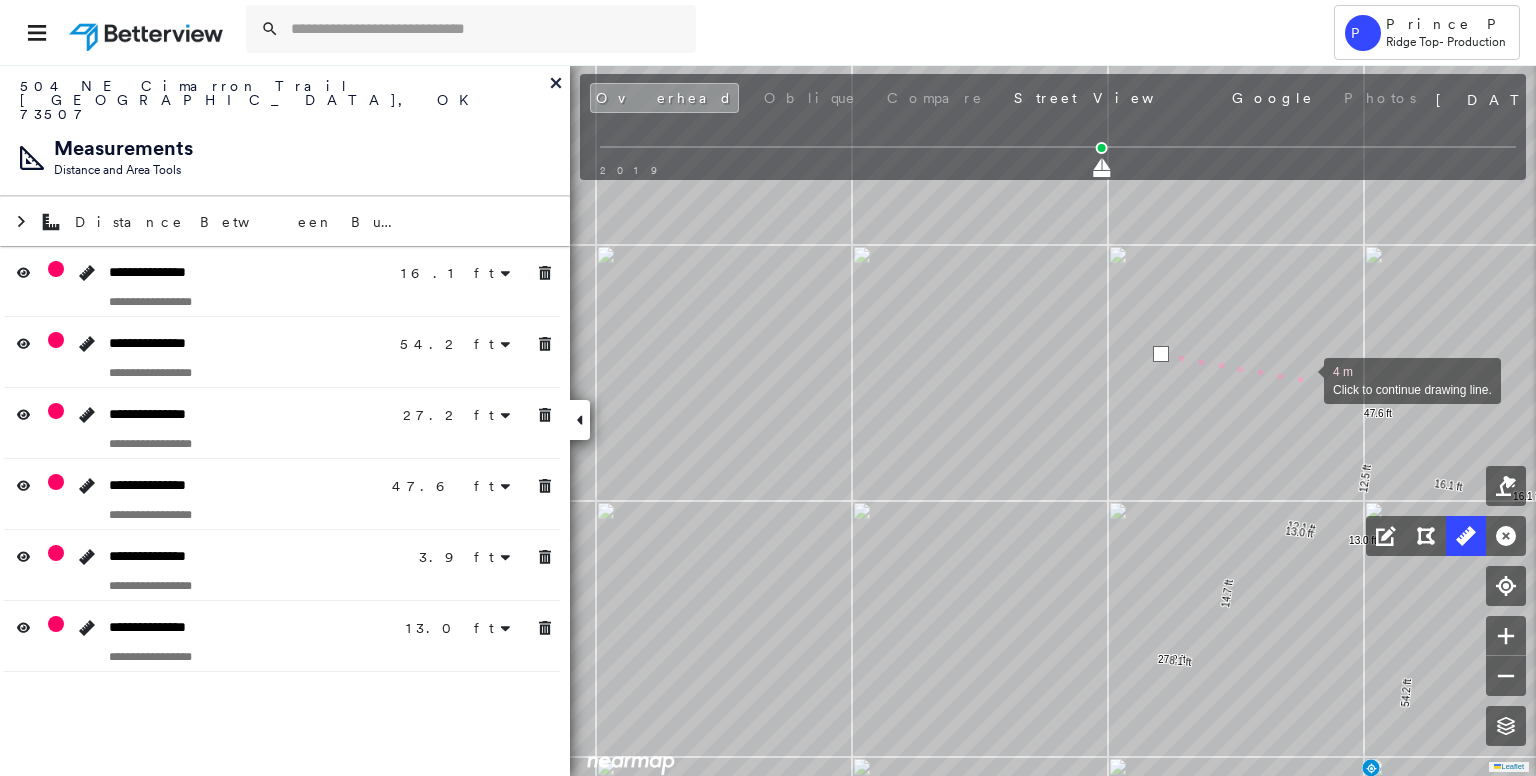 click at bounding box center (1304, 379) 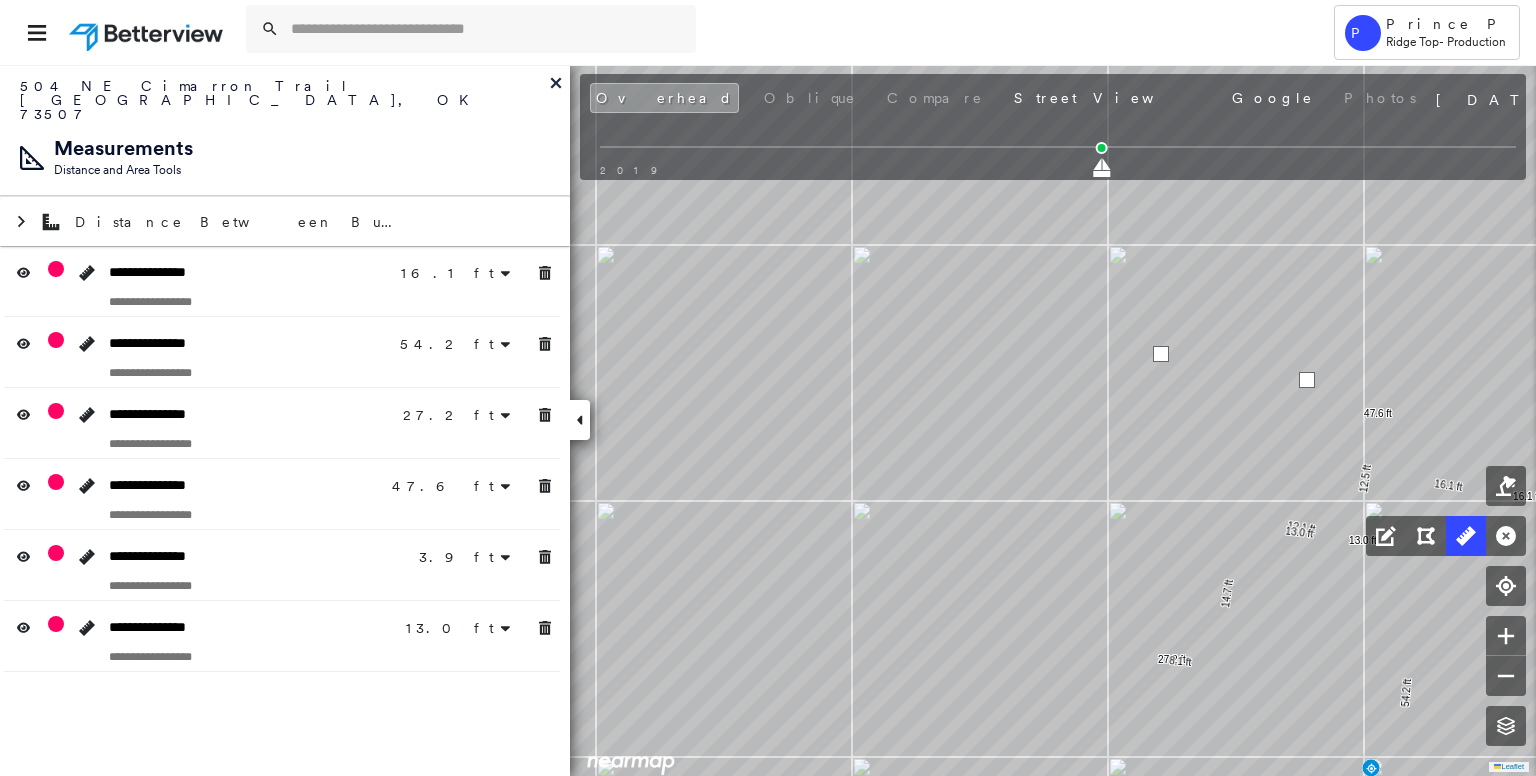 click at bounding box center (1307, 380) 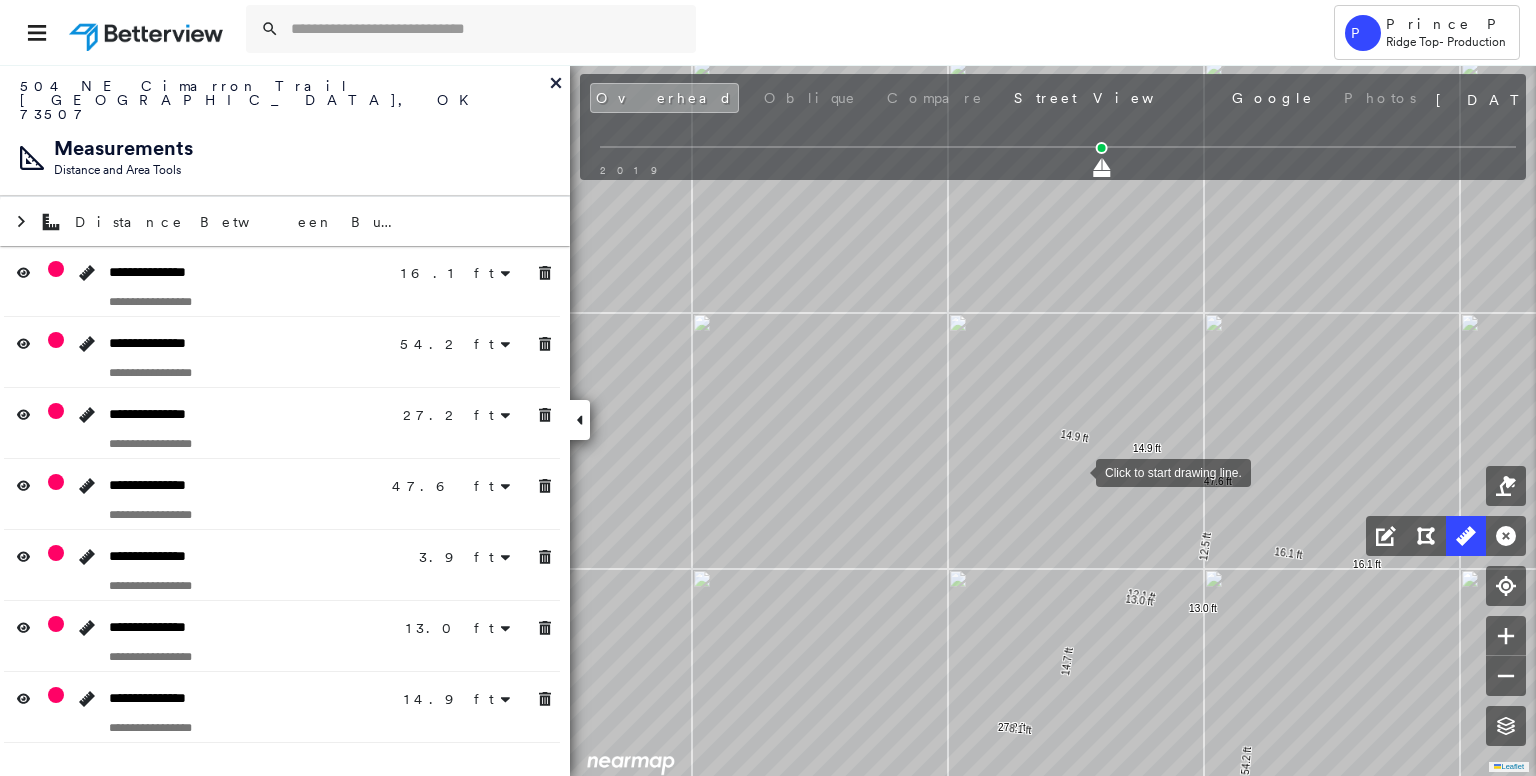 click at bounding box center (1076, 471) 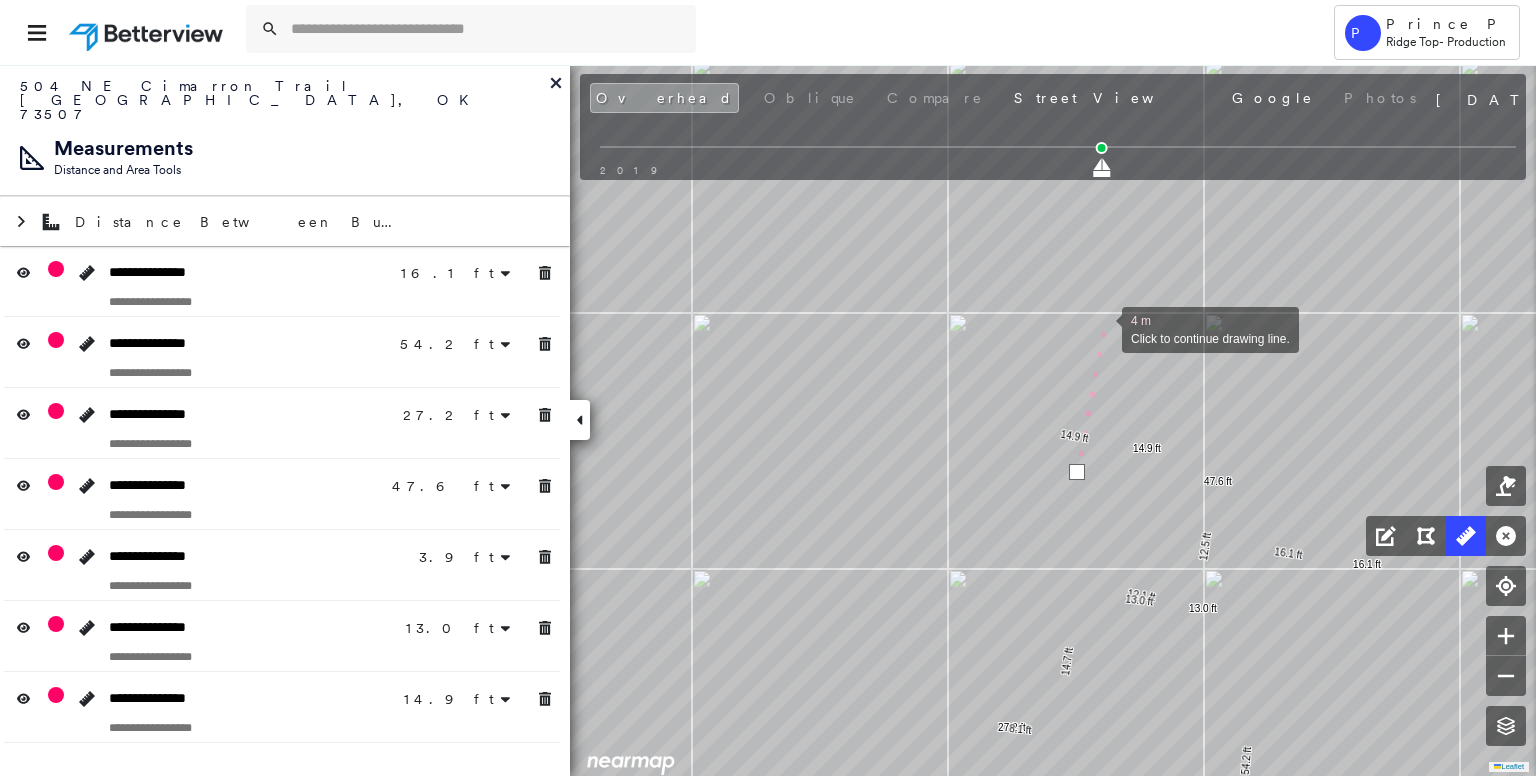 click at bounding box center [1102, 328] 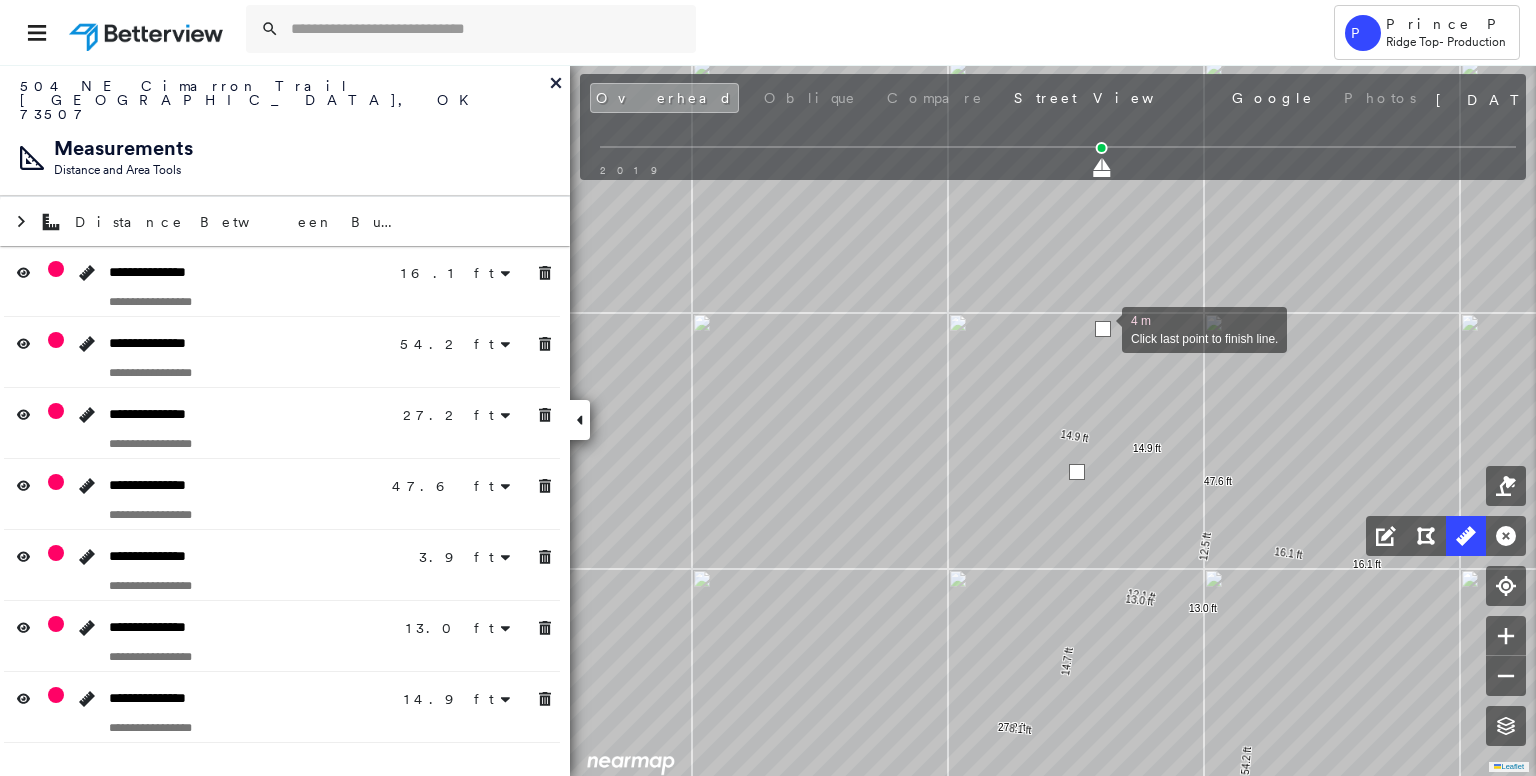 click at bounding box center [1103, 329] 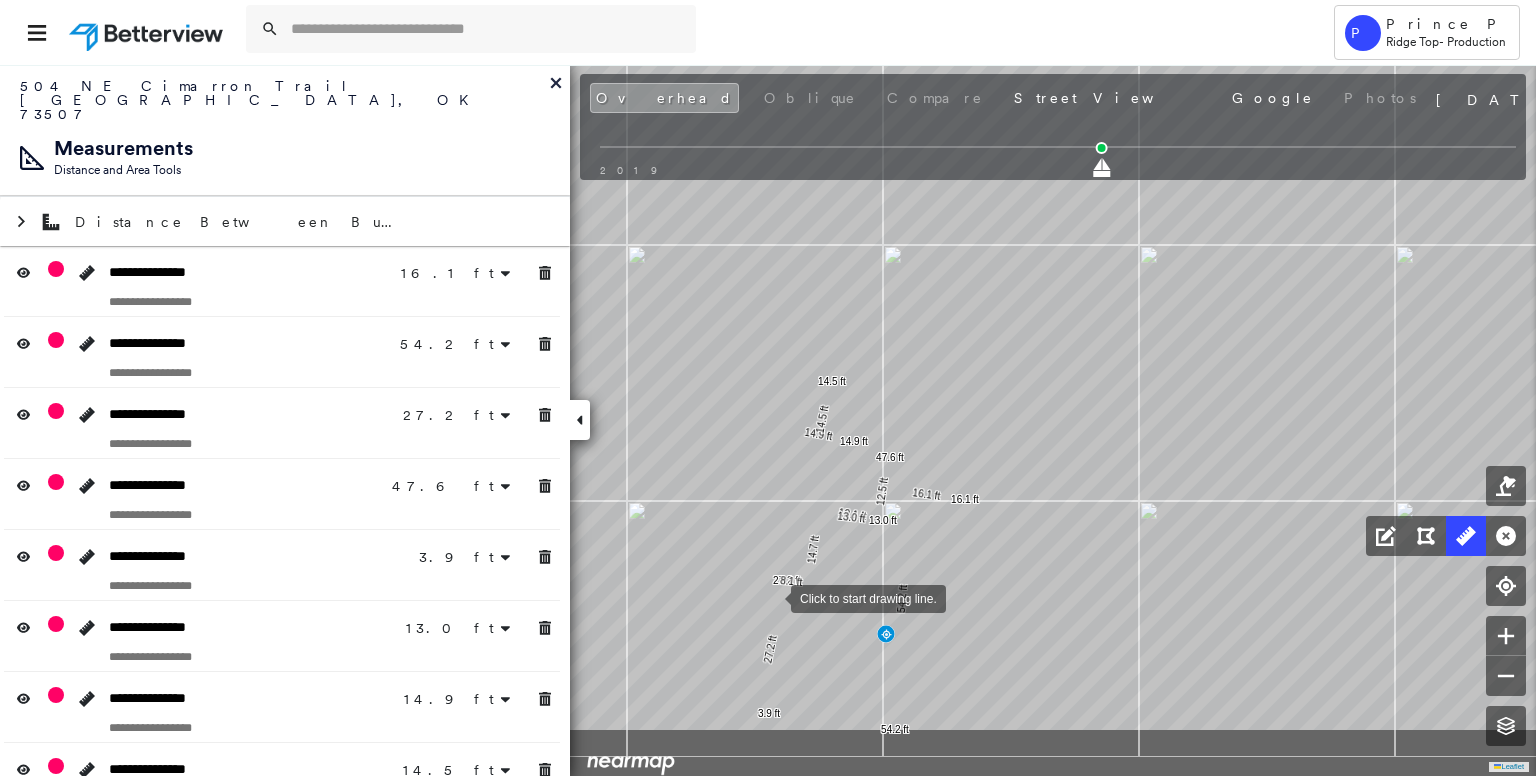 drag, startPoint x: 860, startPoint y: 717, endPoint x: 764, endPoint y: 588, distance: 160.80112 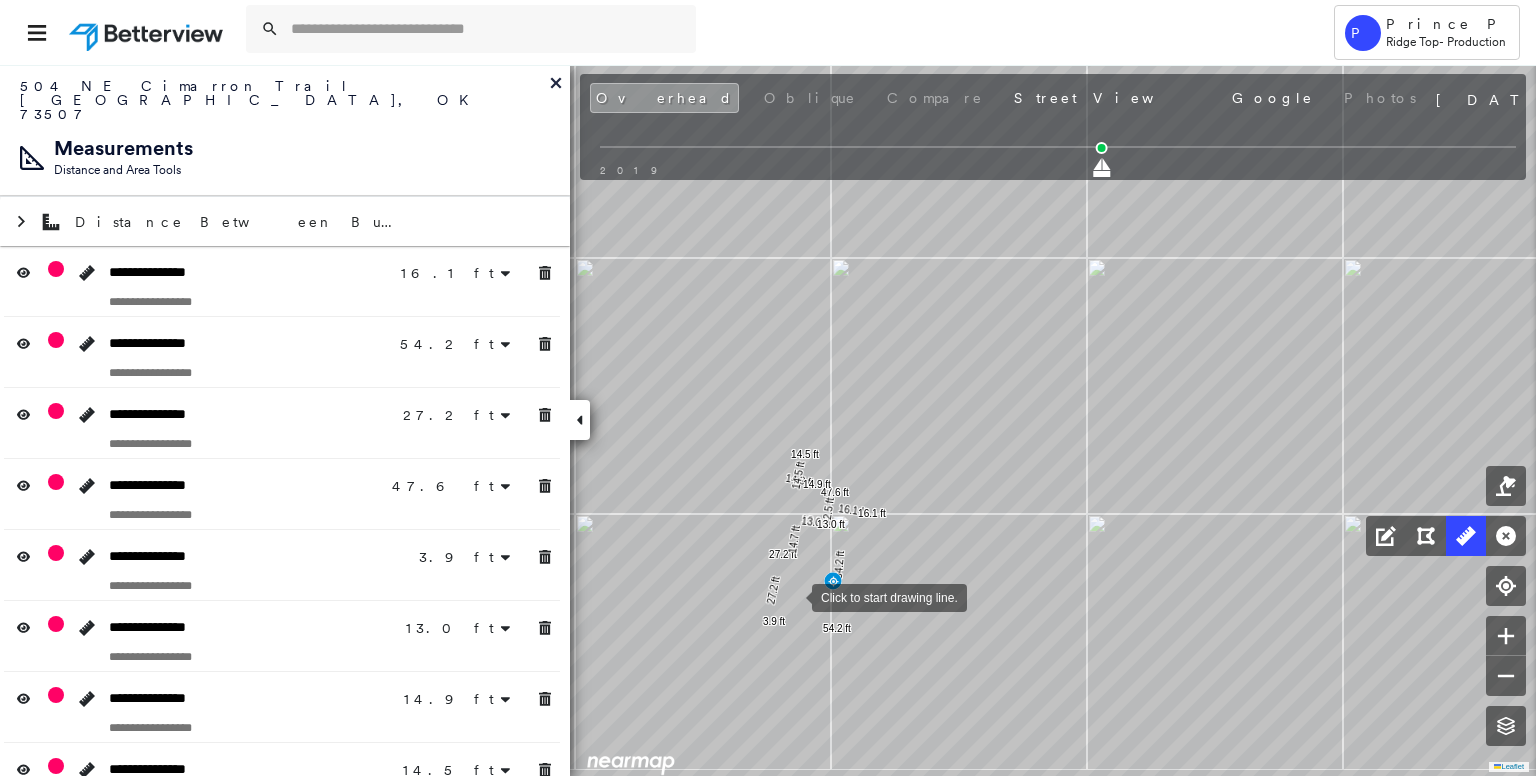 drag, startPoint x: 785, startPoint y: 627, endPoint x: 805, endPoint y: 575, distance: 55.713554 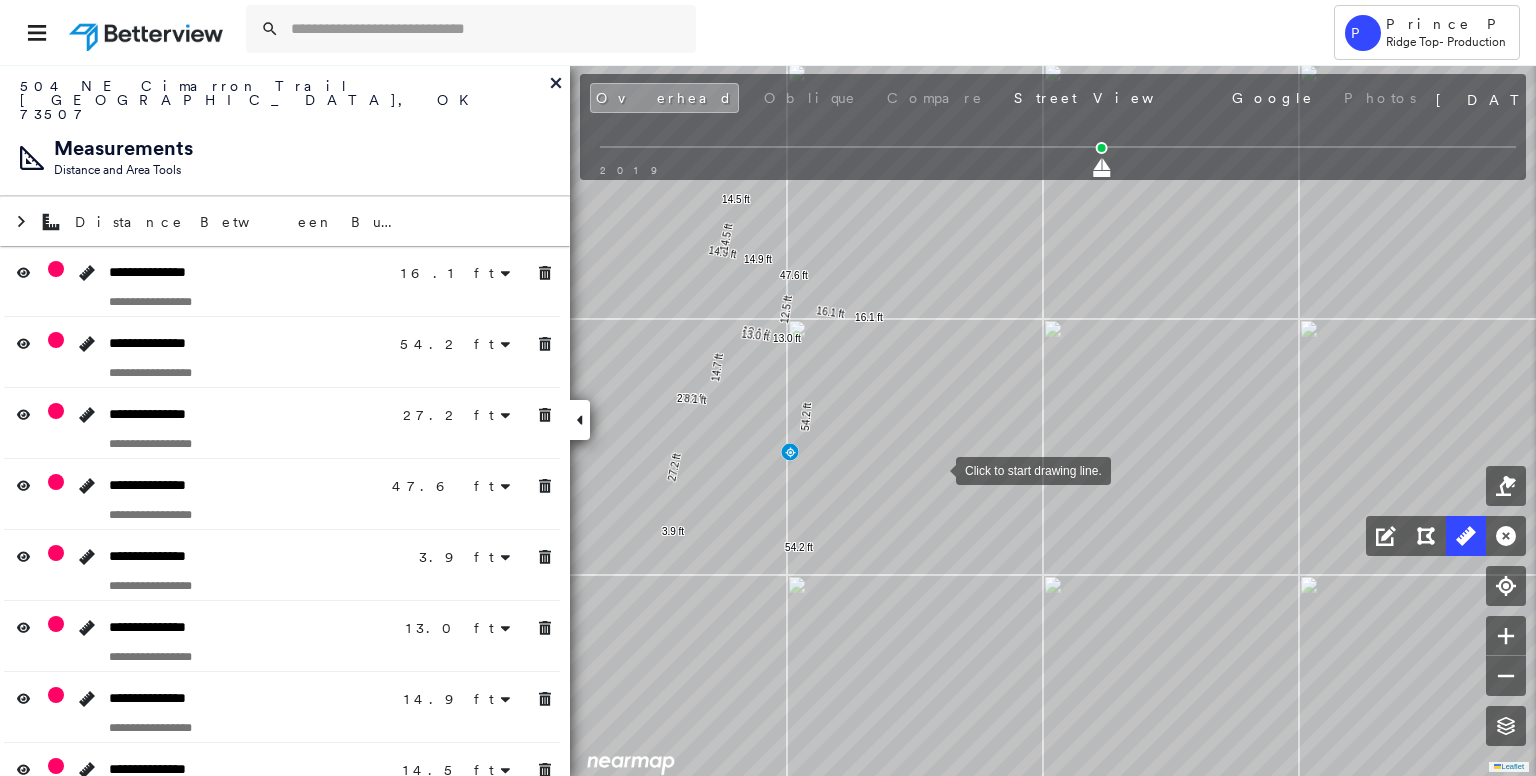 click at bounding box center (936, 469) 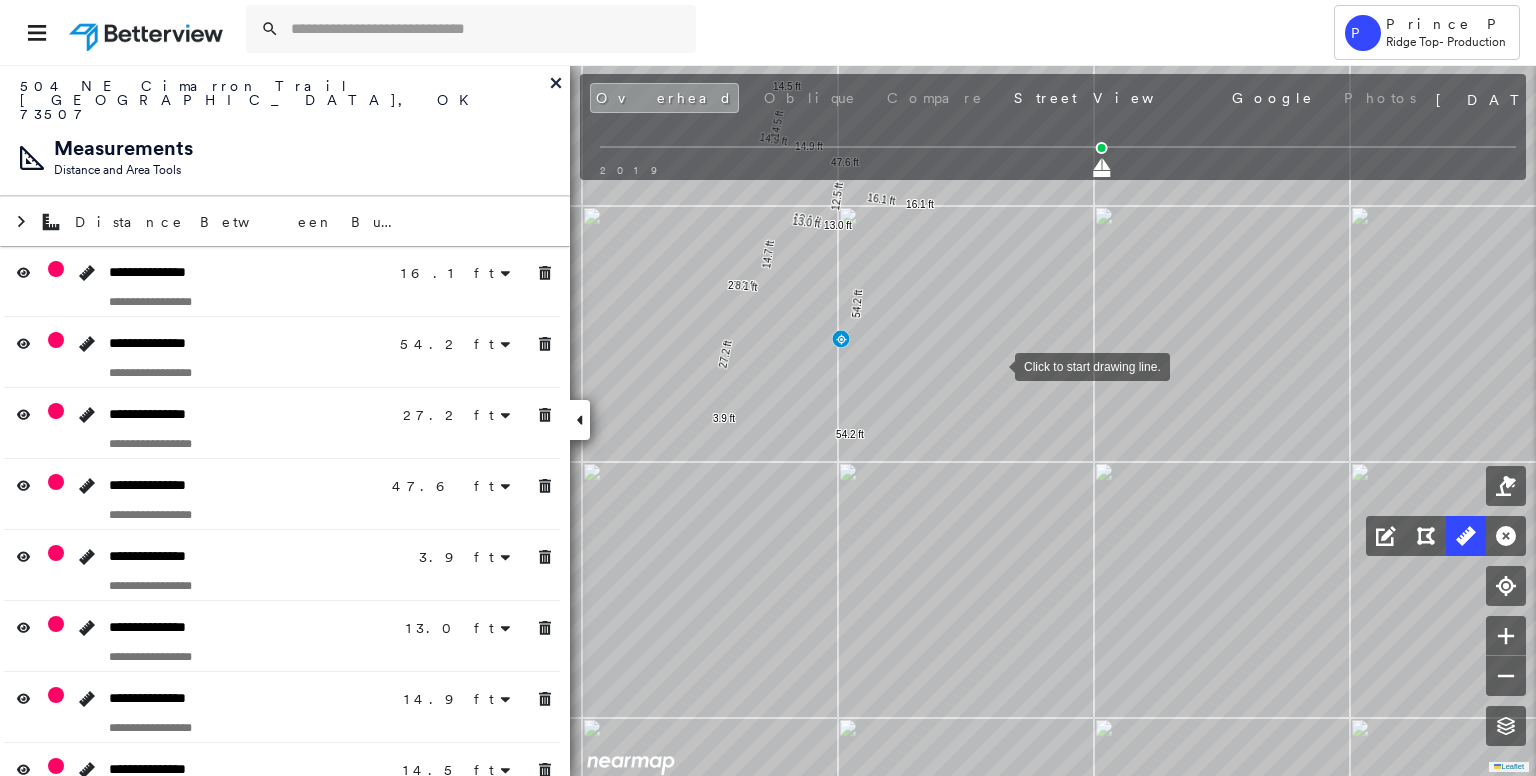 drag, startPoint x: 760, startPoint y: 273, endPoint x: 999, endPoint y: 362, distance: 255.03333 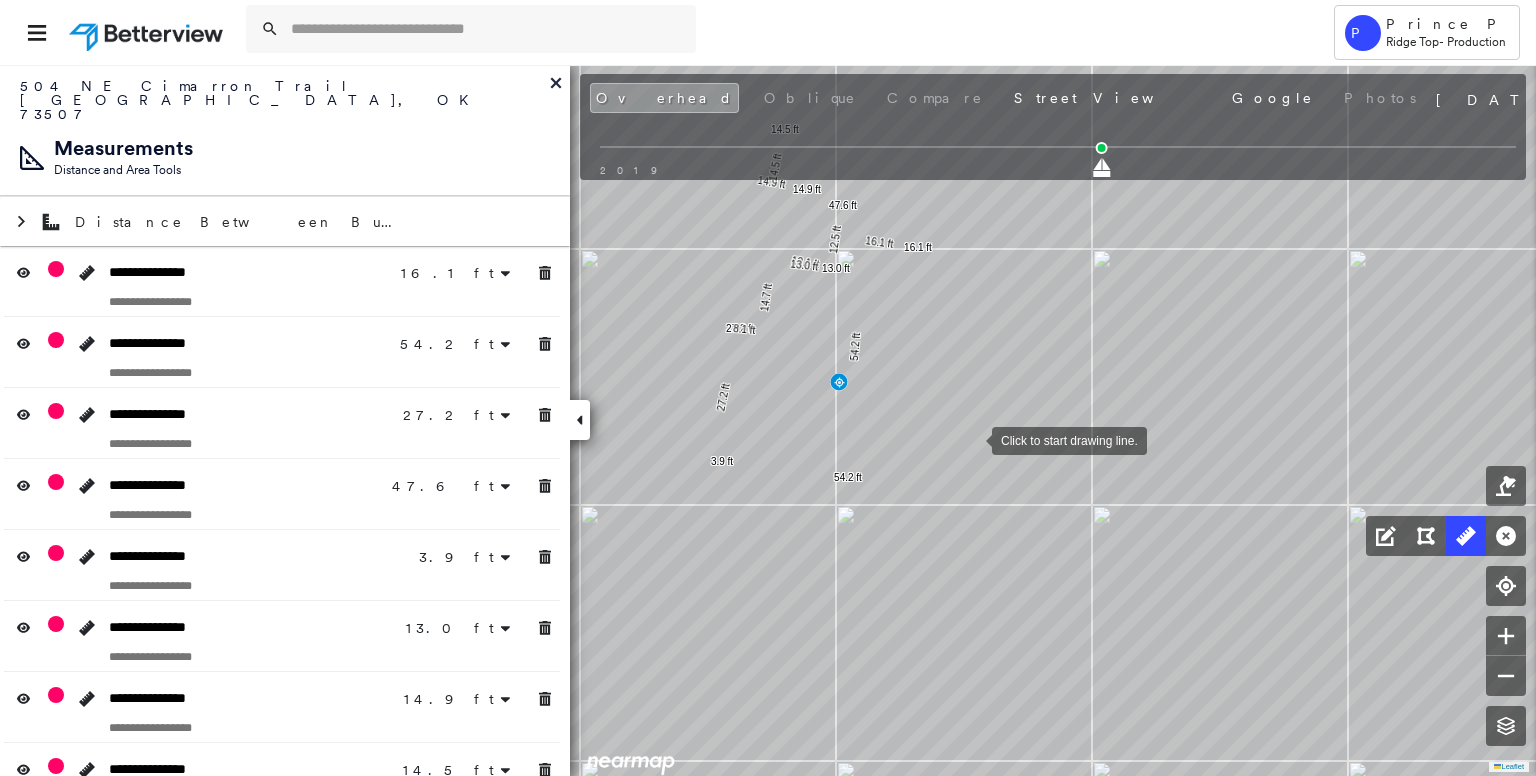 drag, startPoint x: 976, startPoint y: 394, endPoint x: 972, endPoint y: 438, distance: 44.181442 